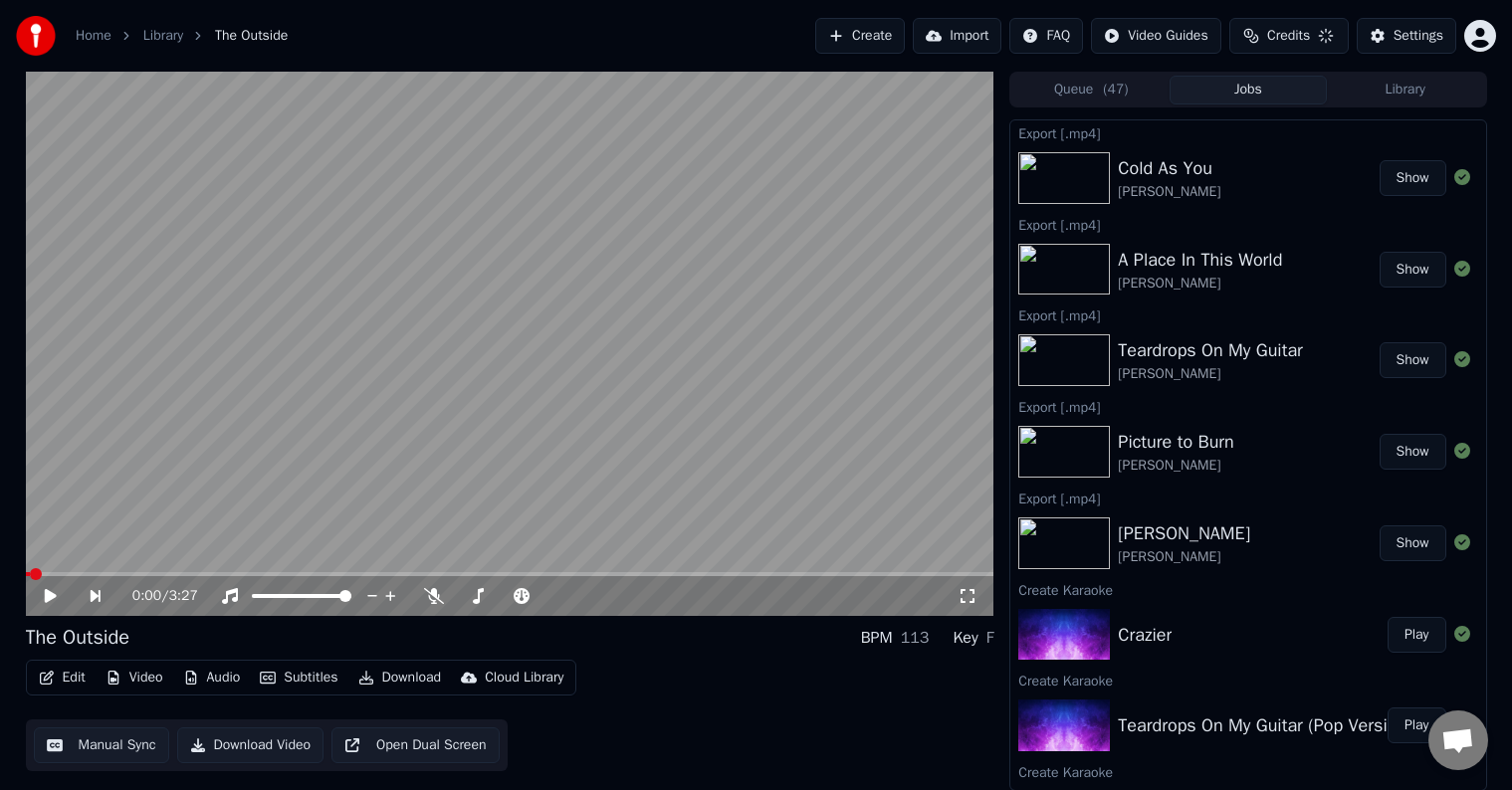 click 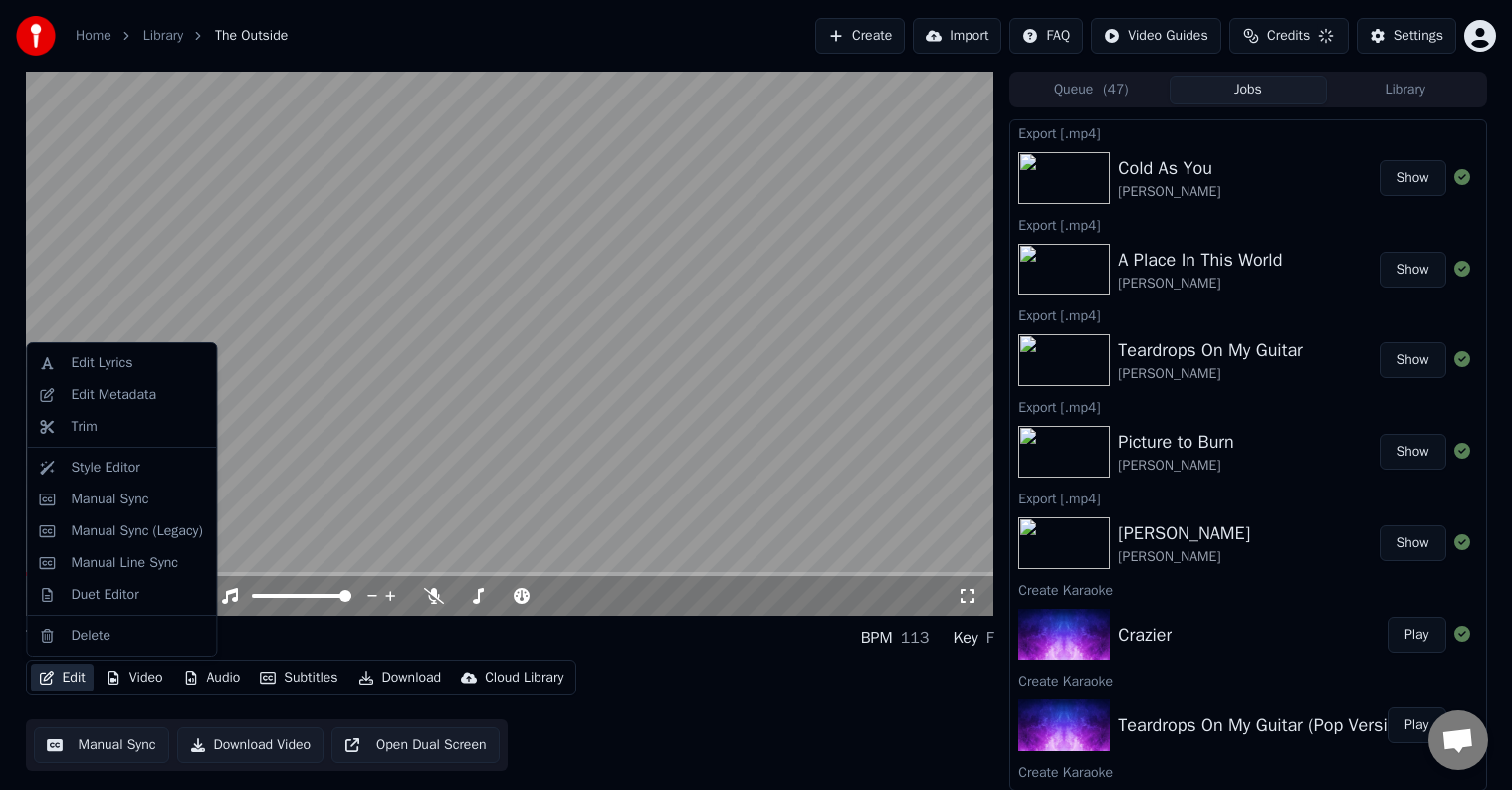 scroll, scrollTop: 0, scrollLeft: 0, axis: both 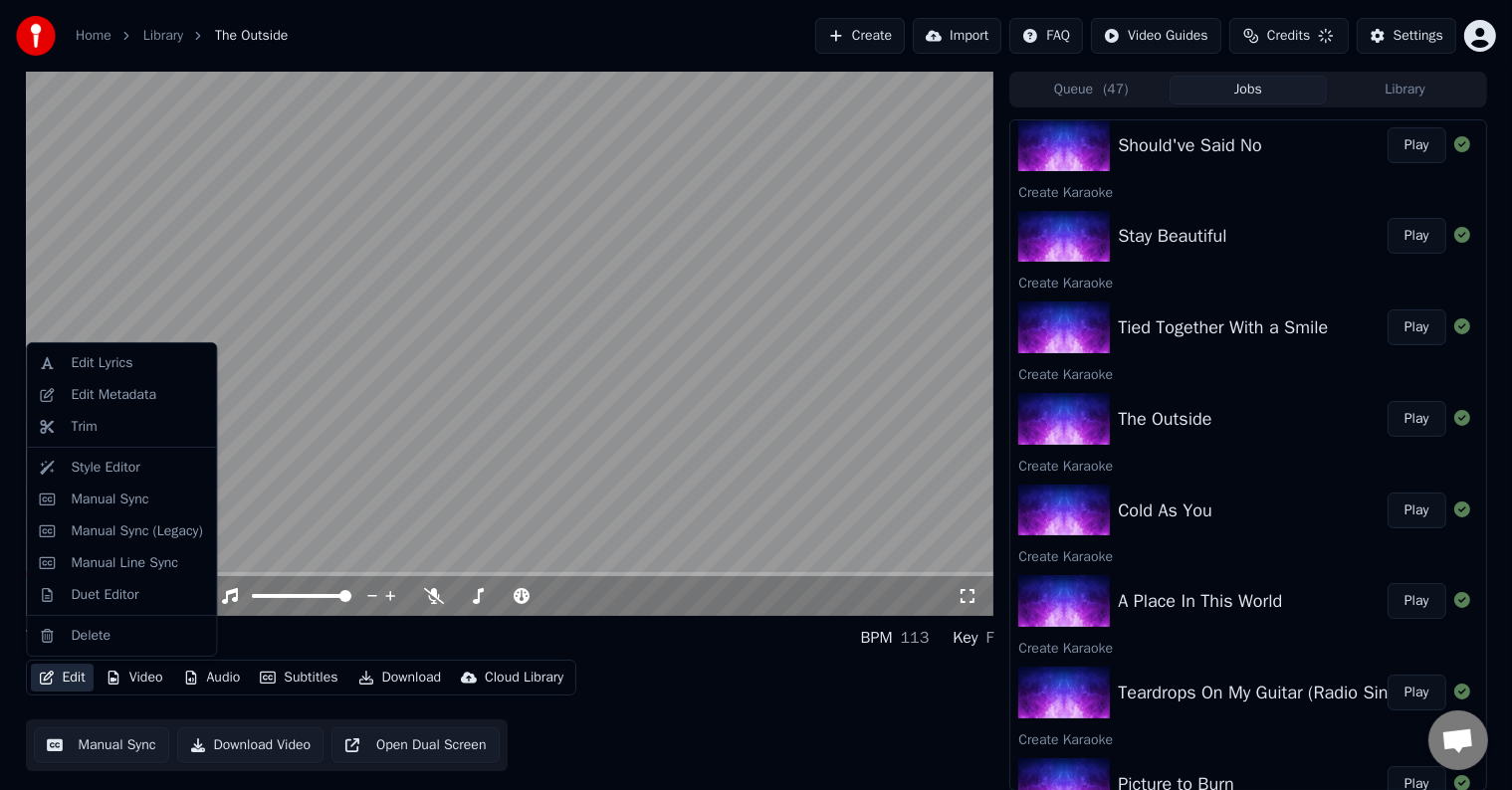 click on "Edit Video Audio Subtitles Download Cloud Library Manual Sync Download Video Open Dual Screen" at bounding box center (510, 715) 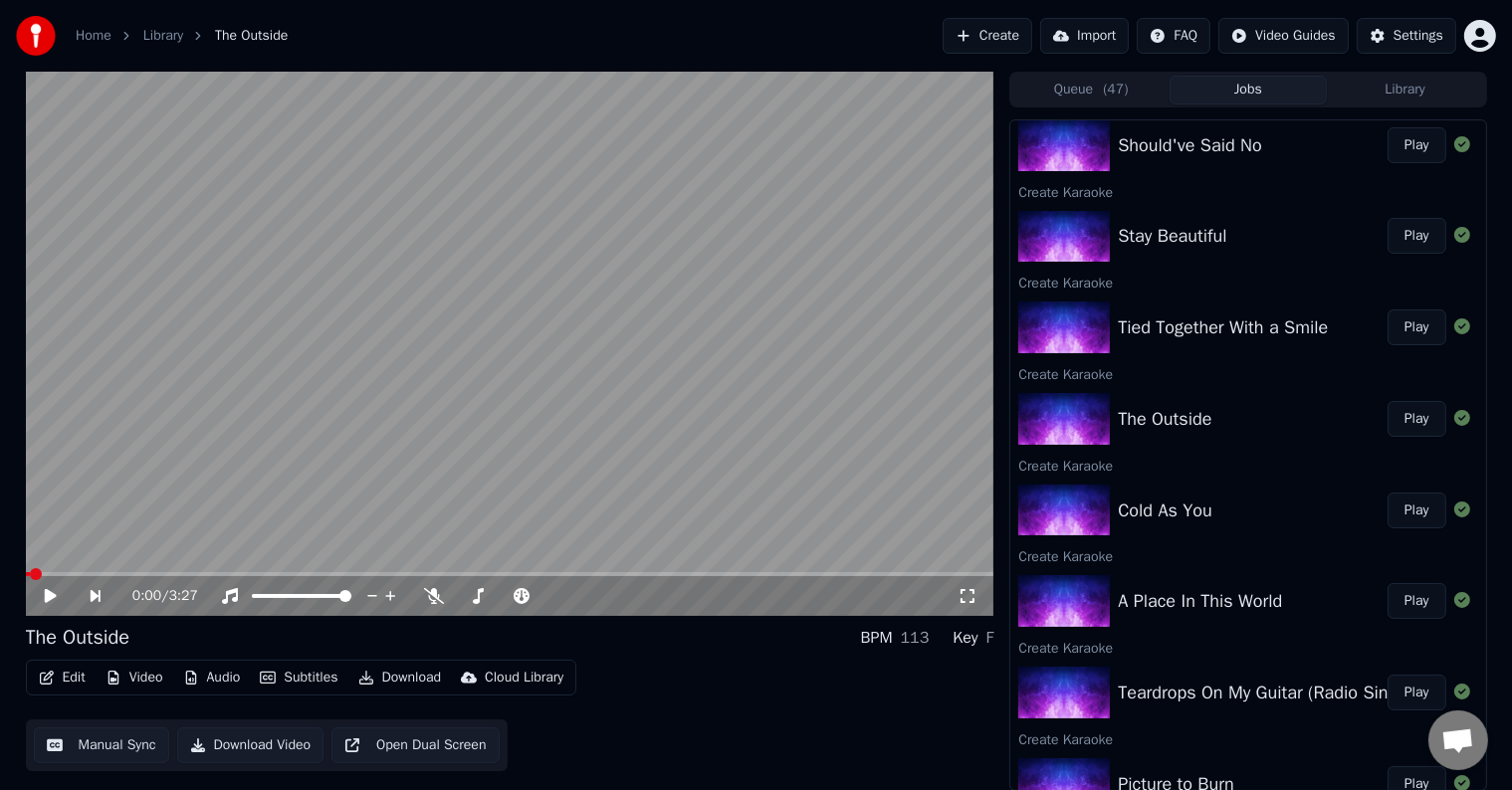 click on "Home Library The Outside Create Import FAQ Video Guides Settings 0:00  /  3:27 The Outside BPM 113 Key F Edit Video Audio Subtitles Download Cloud Library Manual Sync Download Video Open Dual Screen Queue ( 47 ) Jobs Library Export [.mp4] Cold As You [PERSON_NAME] Show Export [.mp4] A Place In This World [PERSON_NAME] Show Export [.mp4] Teardrops On My Guitar [PERSON_NAME] Show Export [.mp4] Picture to Burn [PERSON_NAME] Show Export [.mp4] [PERSON_NAME] [PERSON_NAME] Show Create Karaoke Crazier Play Create Karaoke Teardrops On My Guitar (Pop Version) Play Create Karaoke A Perfectly Good Heart Play Create Karaoke Invisible Play Create Karaoke I'm Only Me When I'm With You Play Create Karaoke Our Song Play Create Karaoke [PERSON_NAME]'s Song (Oh My My My) Play Create [PERSON_NAME] Should've Said No Play Create Karaoke Stay Beautiful Play Create Karaoke Tied Together With a Smile Play Create Karaoke The Outside Play Create Karaoke Cold As You Play Create Karaoke A Place In This World Play Create Karaoke Play Create Karaoke Play Play" at bounding box center [756, 395] 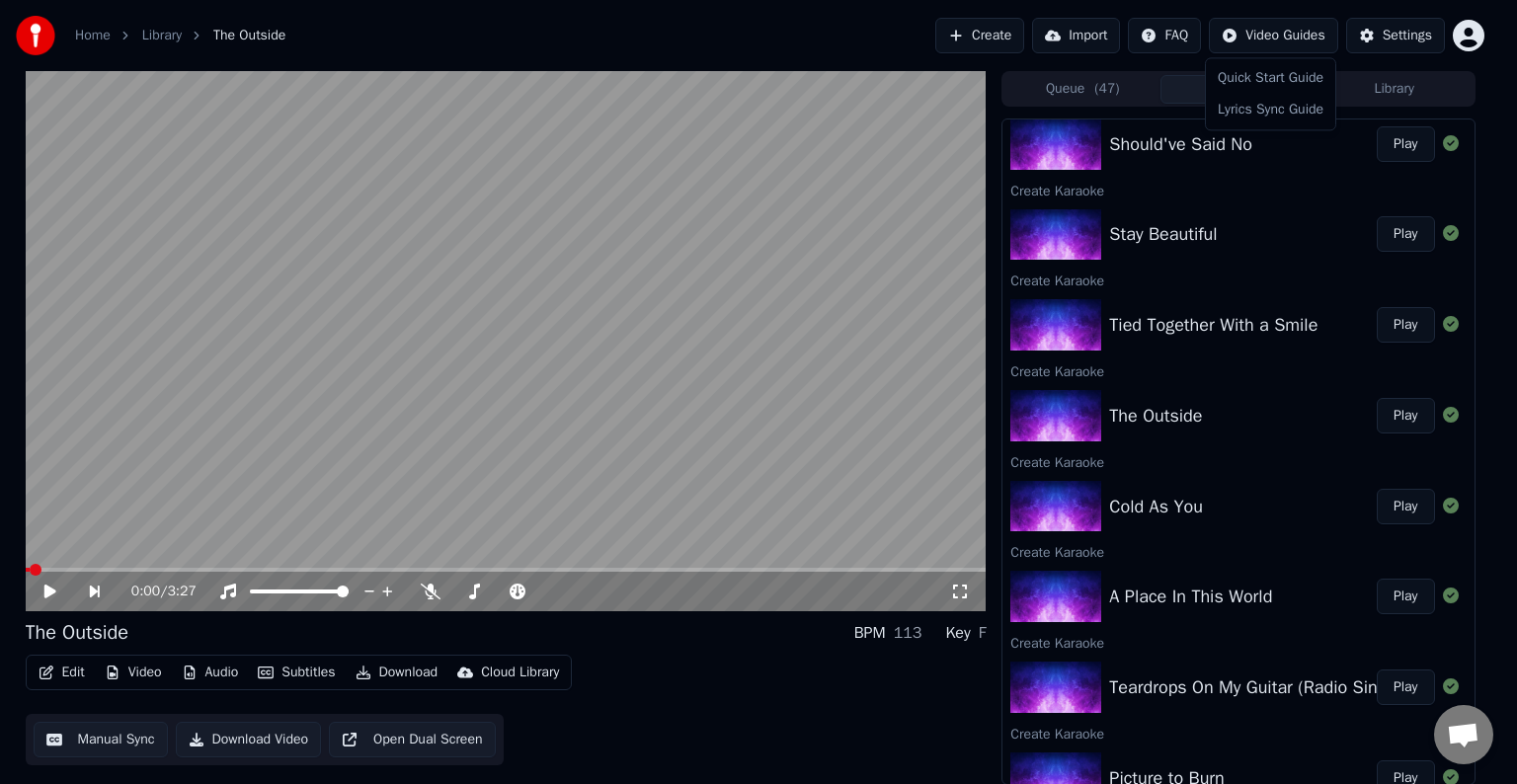 click on "Home Library The Outside Create Import FAQ Video Guides Settings 0:00  /  3:27 The Outside BPM 113 Key F Edit Video Audio Subtitles Download Cloud Library Manual Sync Download Video Open Dual Screen Queue ( 47 ) Jobs Library Export [.mp4] Cold As You [PERSON_NAME] Show Export [.mp4] A Place In This World [PERSON_NAME] Show Export [.mp4] Teardrops On My Guitar [PERSON_NAME] Show Export [.mp4] Picture to Burn [PERSON_NAME] Show Export [.mp4] [PERSON_NAME] [PERSON_NAME] Show Create Karaoke Crazier Play Create Karaoke Teardrops On My Guitar (Pop Version) Play Create Karaoke A Perfectly Good Heart Play Create Karaoke Invisible Play Create Karaoke I'm Only Me When I'm With You Play Create Karaoke Our Song Play Create Karaoke [PERSON_NAME]'s Song (Oh My My My) Play Create [PERSON_NAME] Should've Said No Play Create Karaoke Stay Beautiful Play Create Karaoke Tied Together With a Smile Play Create Karaoke The Outside Play Create Karaoke Cold As You Play Create Karaoke A Place In This World Play Create Karaoke Play Create Karaoke Play Play" at bounding box center [758, 392] 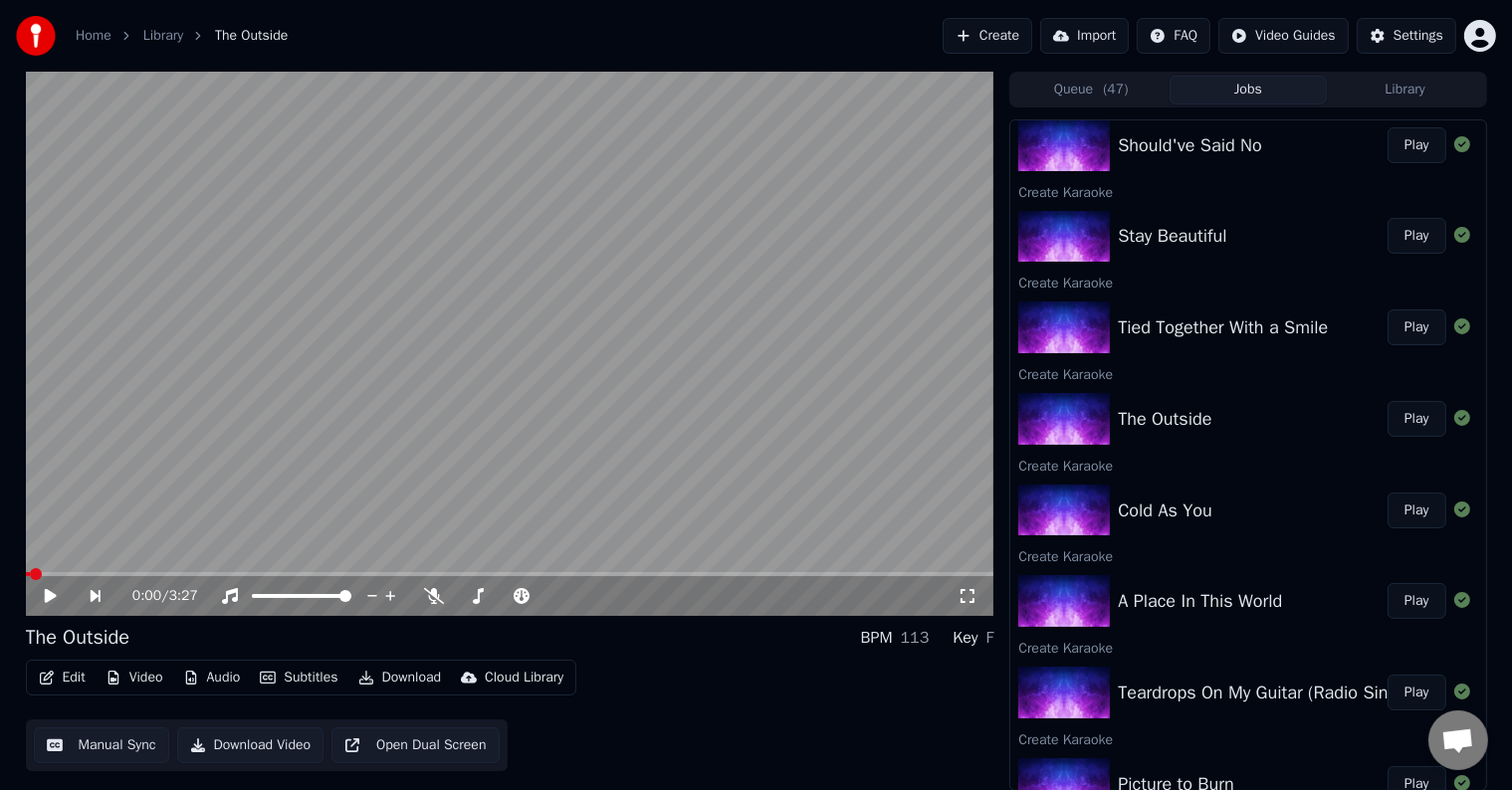 click on "Edit" at bounding box center [62, 678] 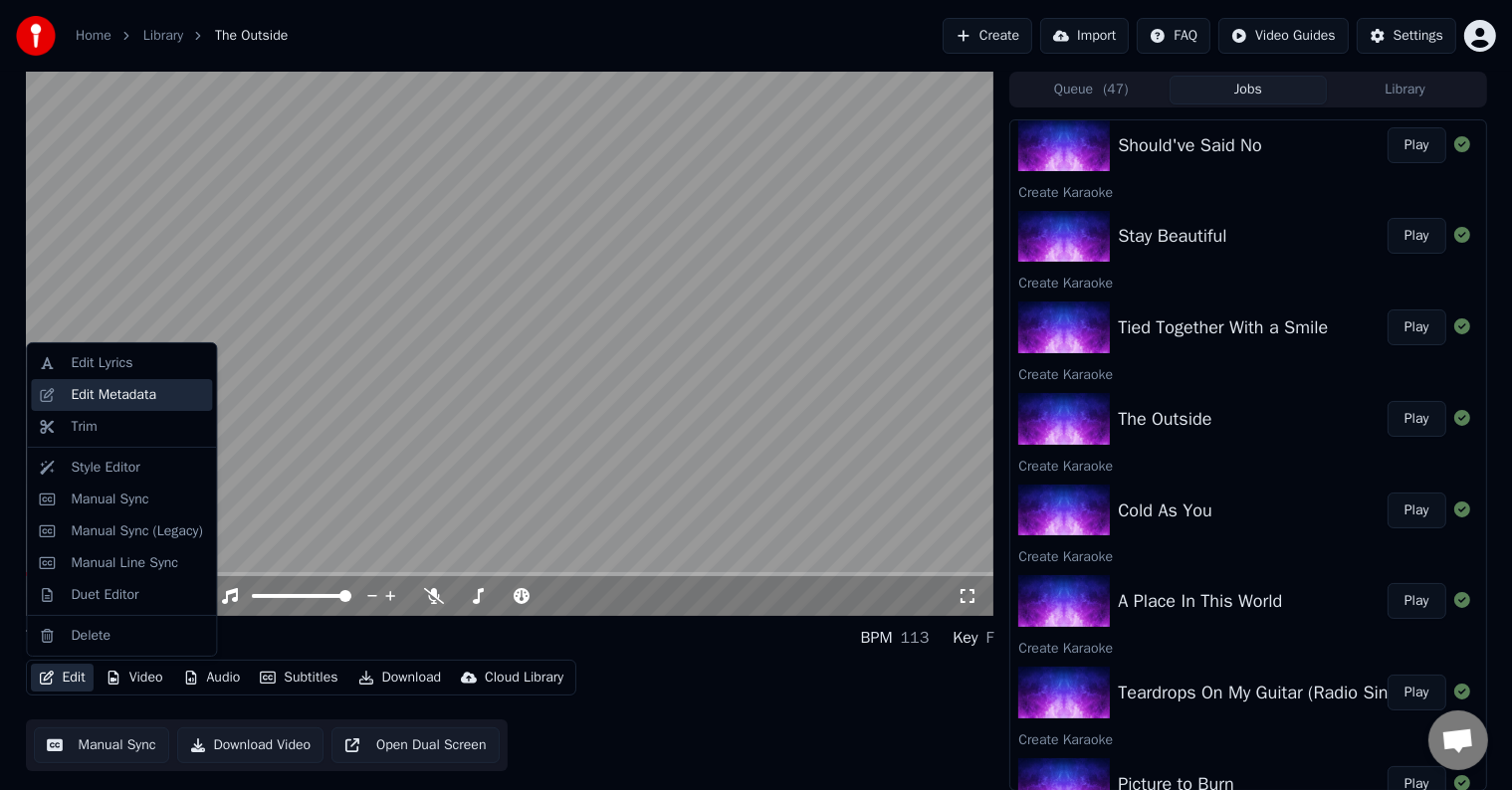 click on "Edit Metadata" at bounding box center (113, 395) 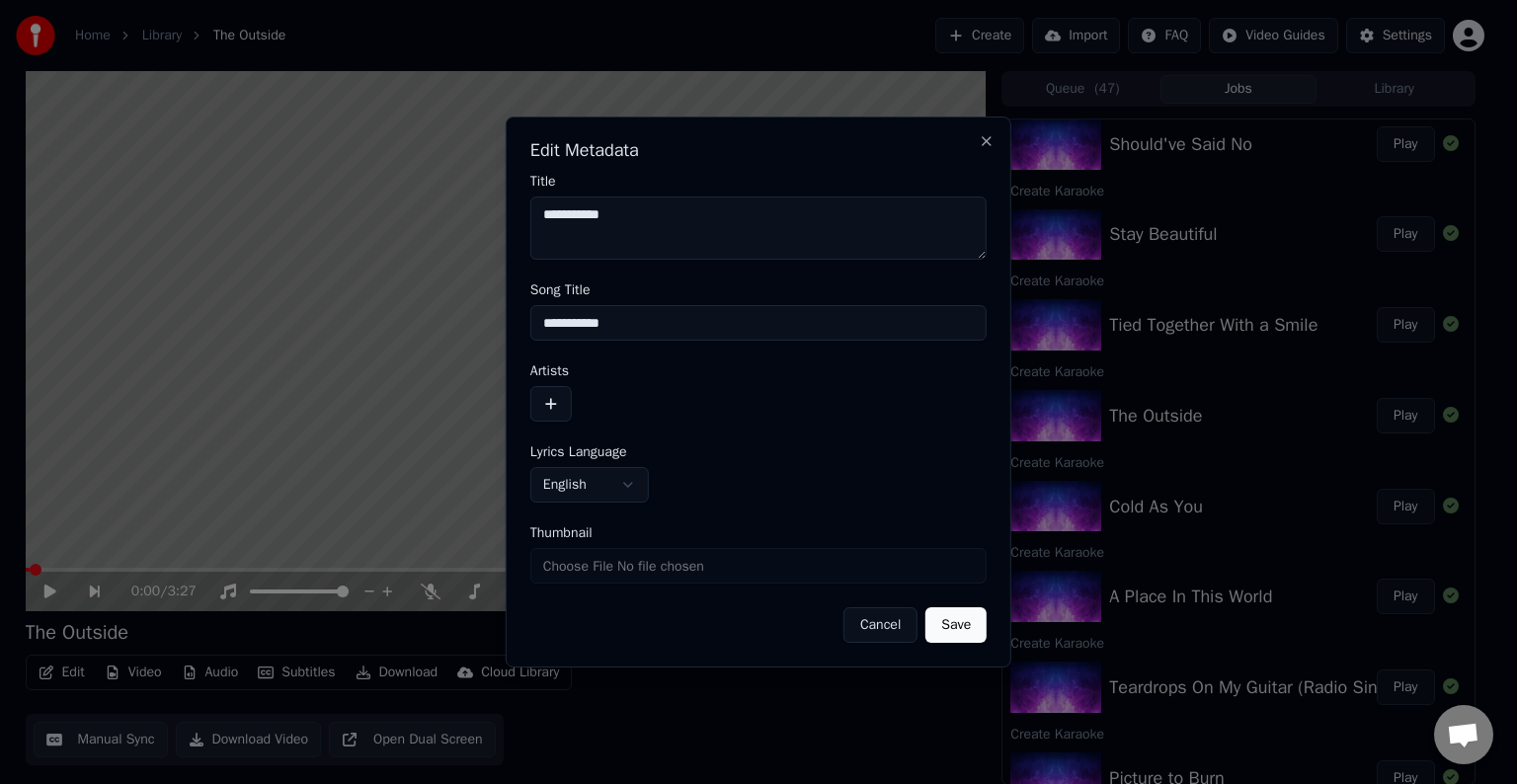 click at bounding box center (551, 404) 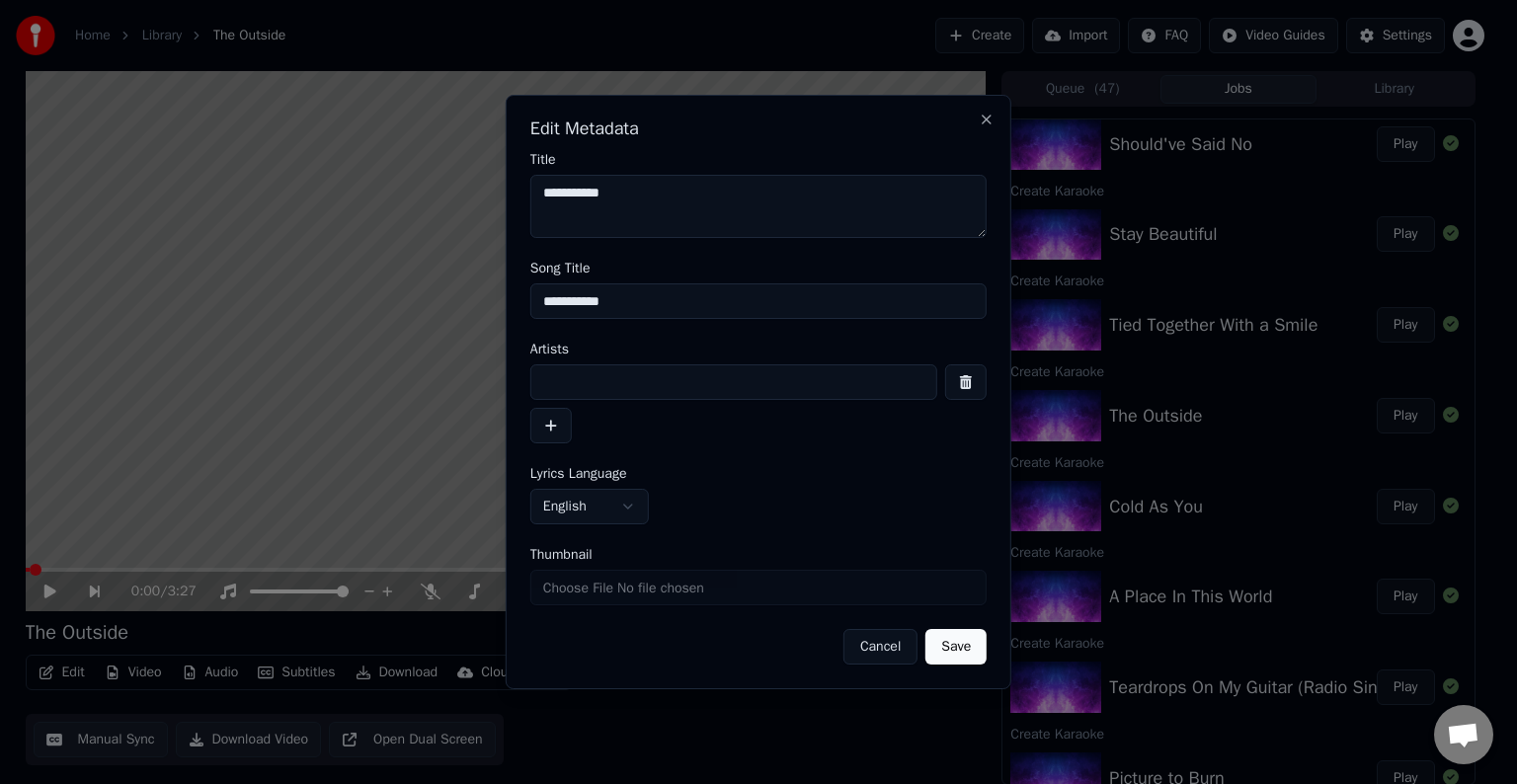 click at bounding box center (758, 404) 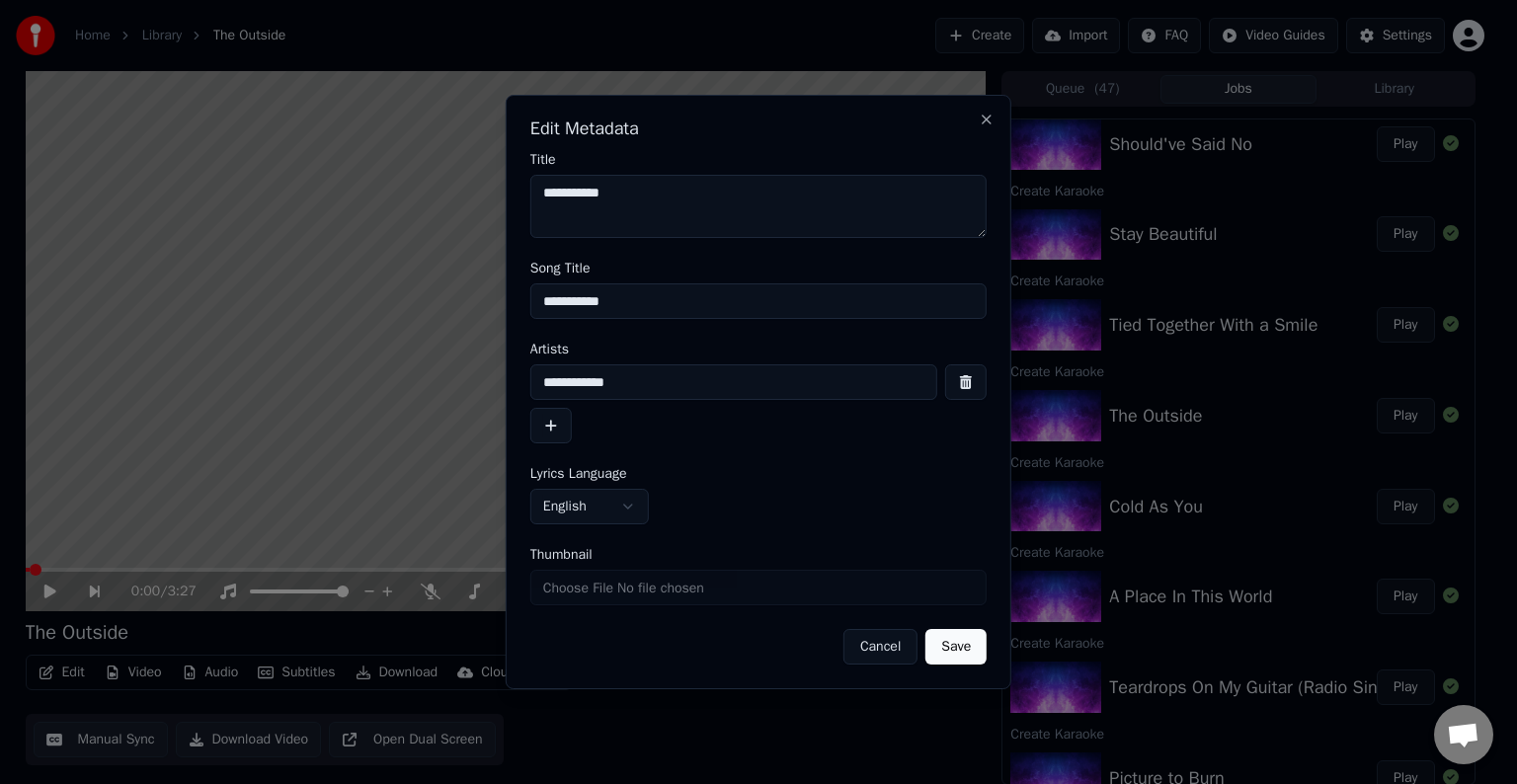 type on "**********" 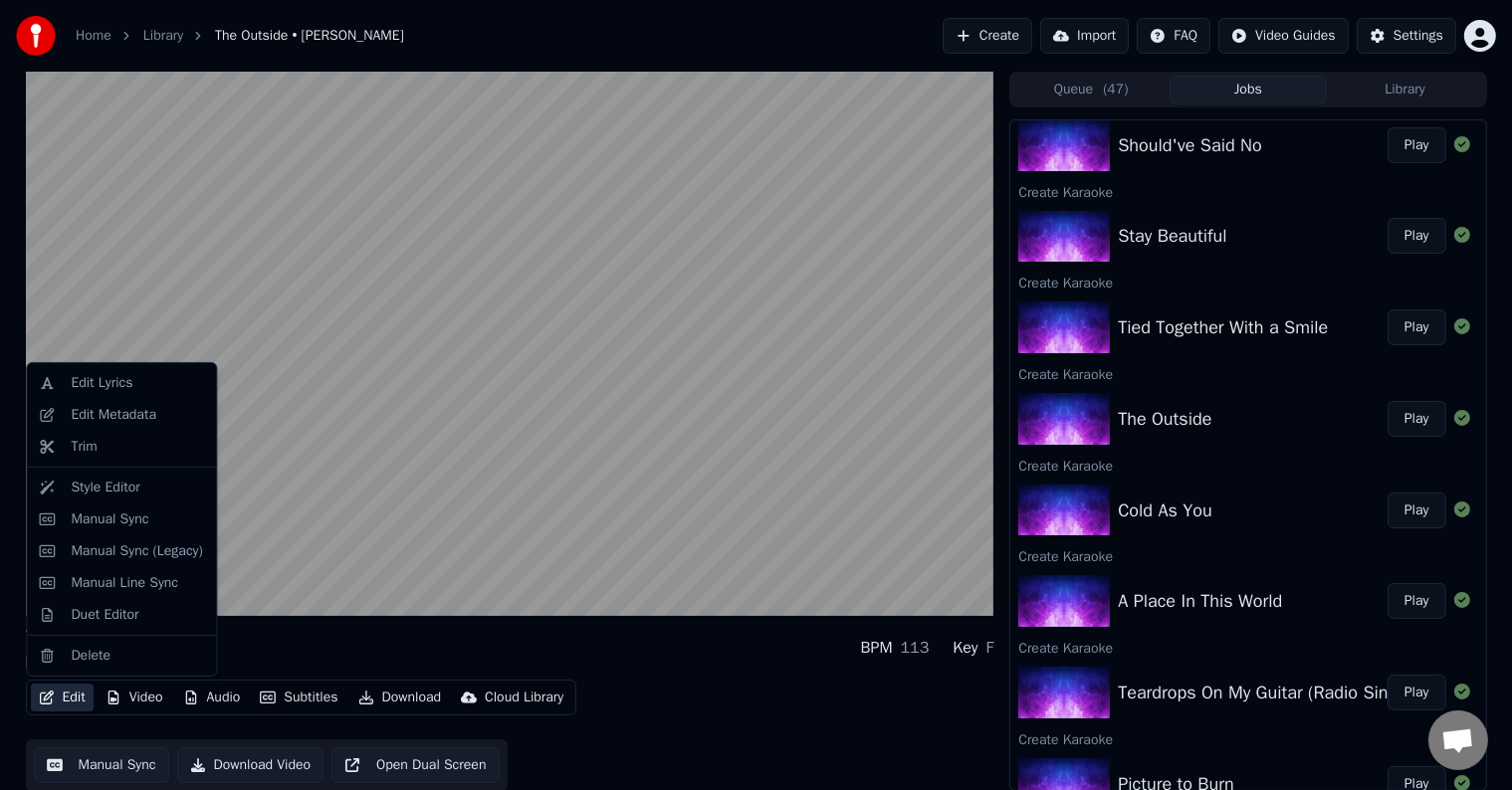 click on "Edit" at bounding box center (62, 697) 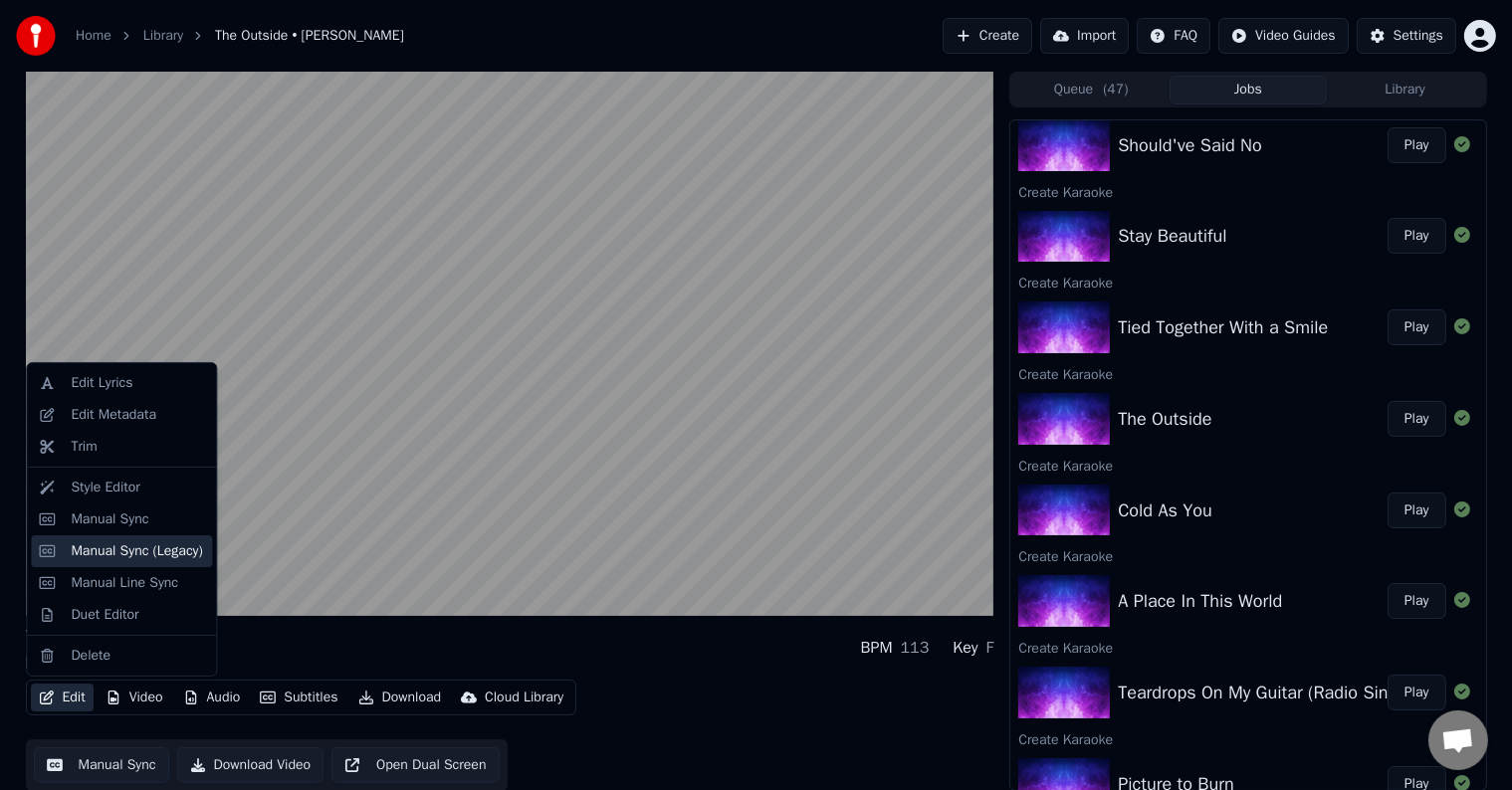 click on "Manual Sync (Legacy)" at bounding box center [136, 551] 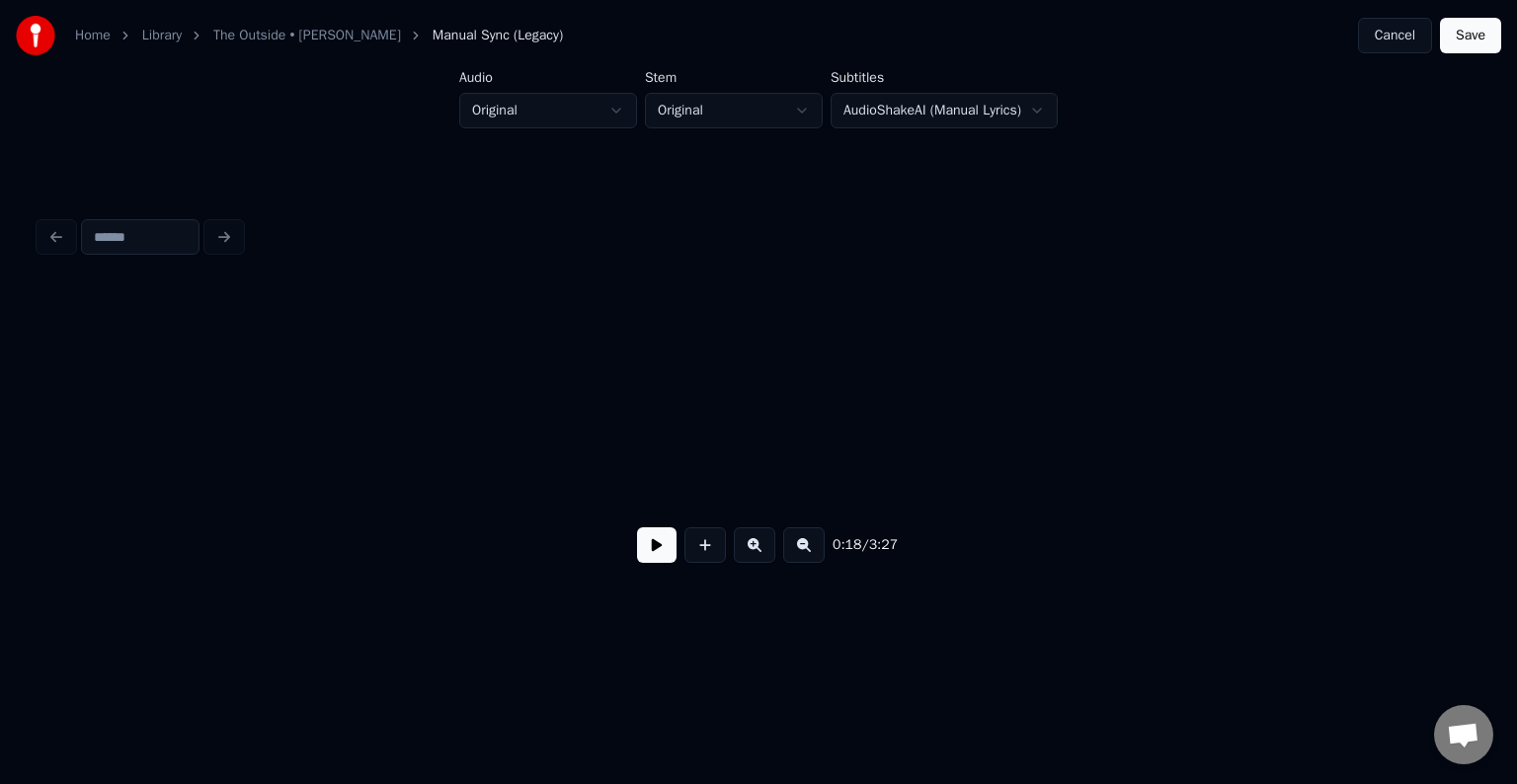 scroll, scrollTop: 0, scrollLeft: 2799, axis: horizontal 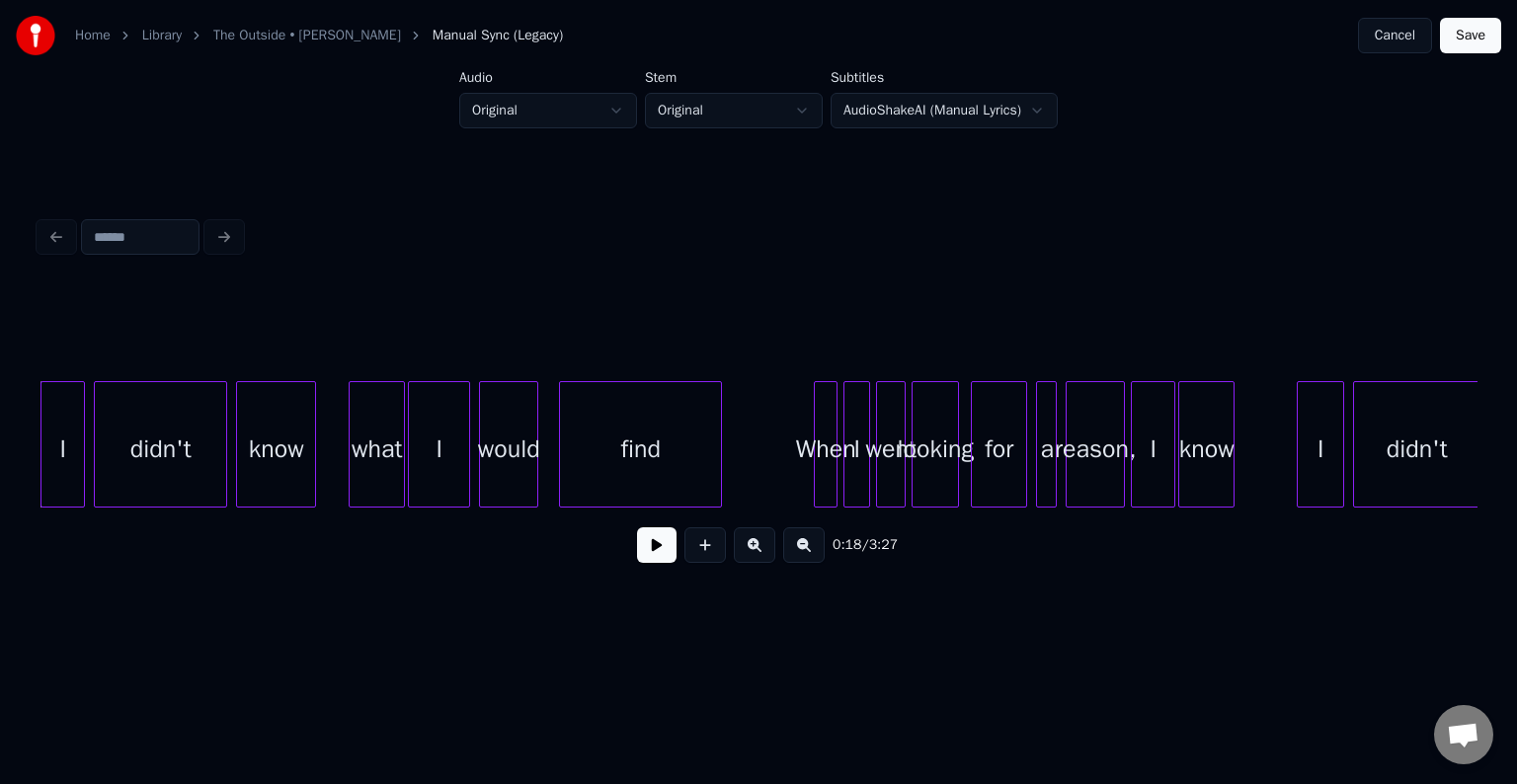 click at bounding box center (657, 545) 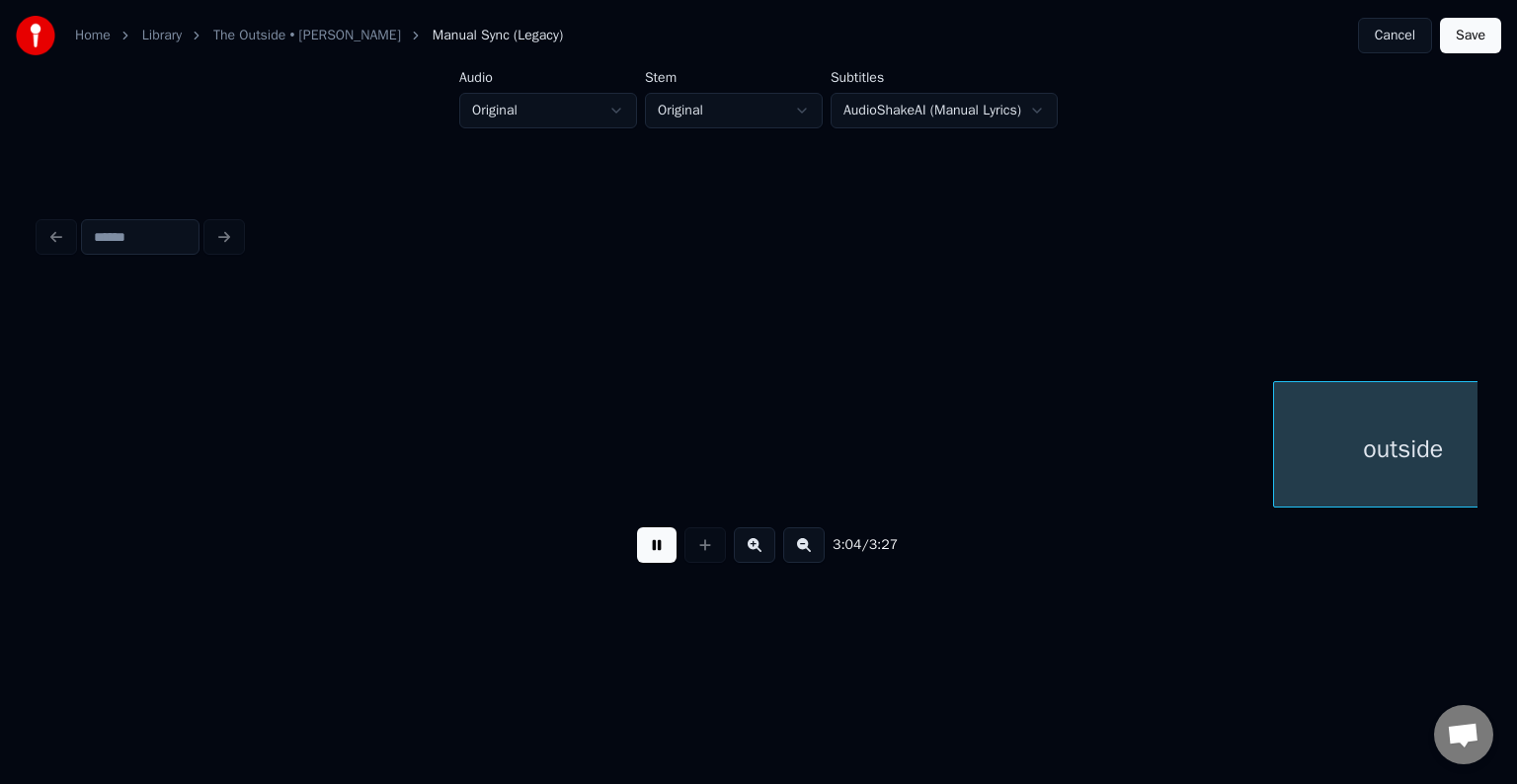 scroll, scrollTop: 0, scrollLeft: 27278, axis: horizontal 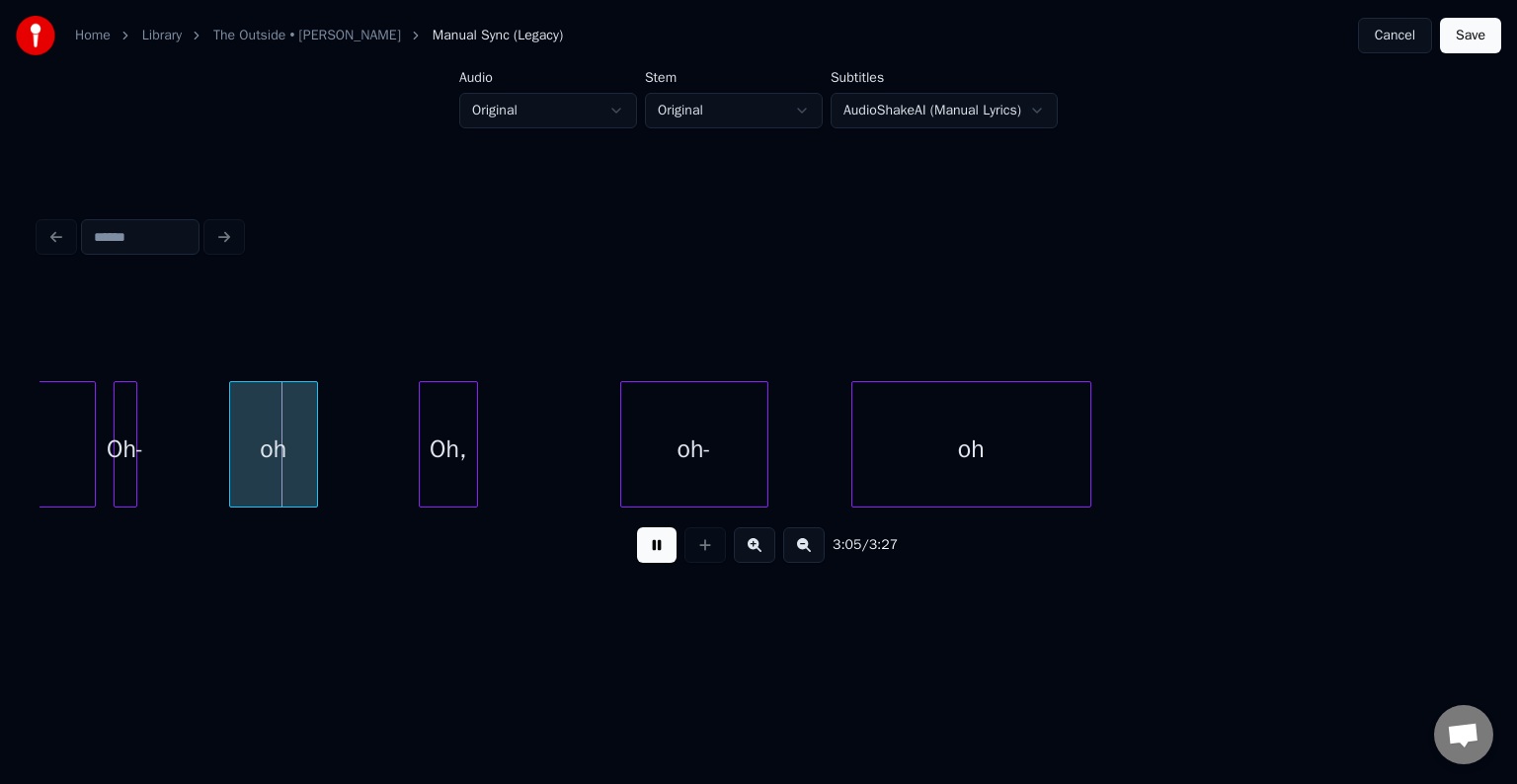 type 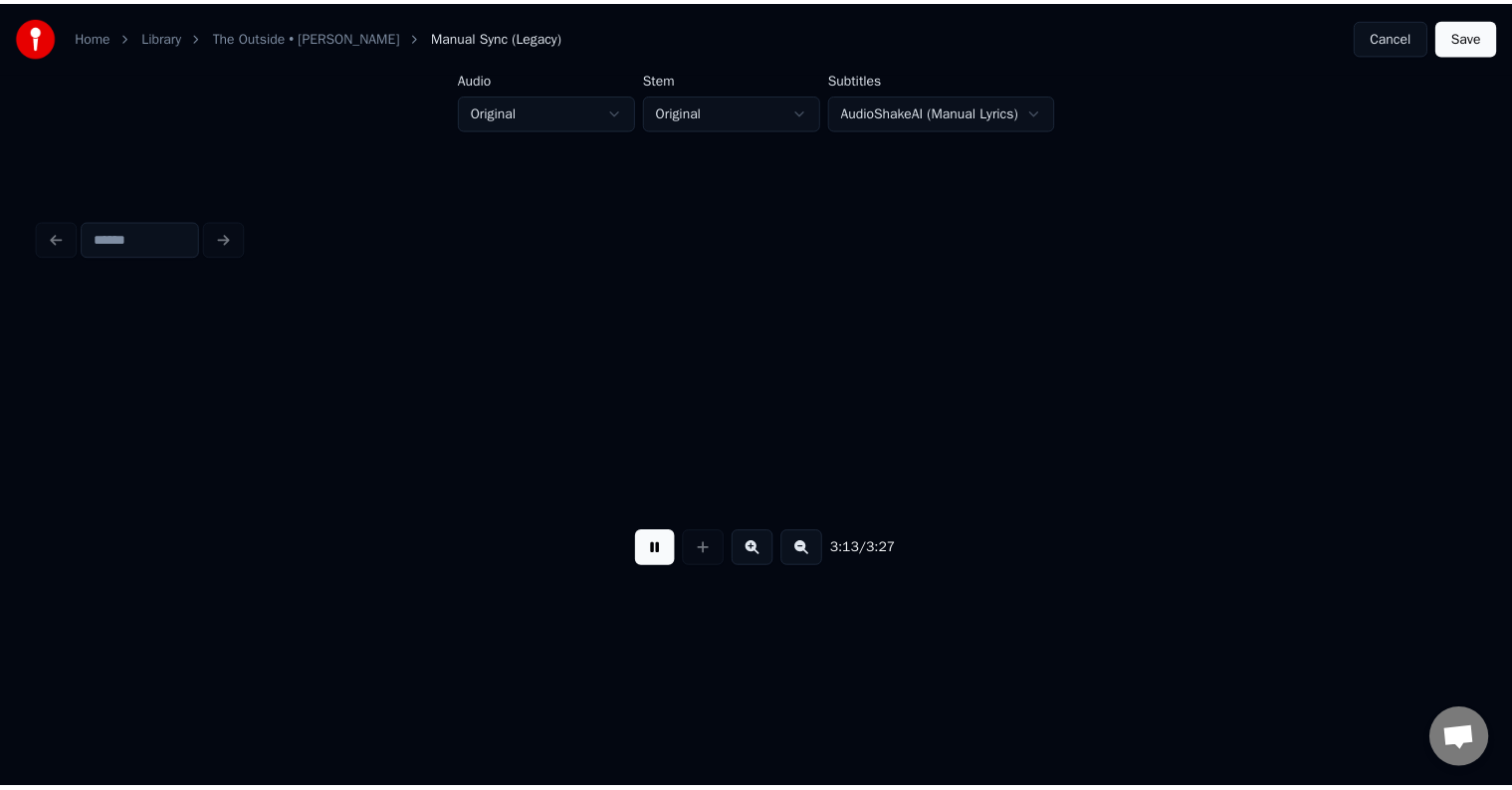scroll, scrollTop: 0, scrollLeft: 28942, axis: horizontal 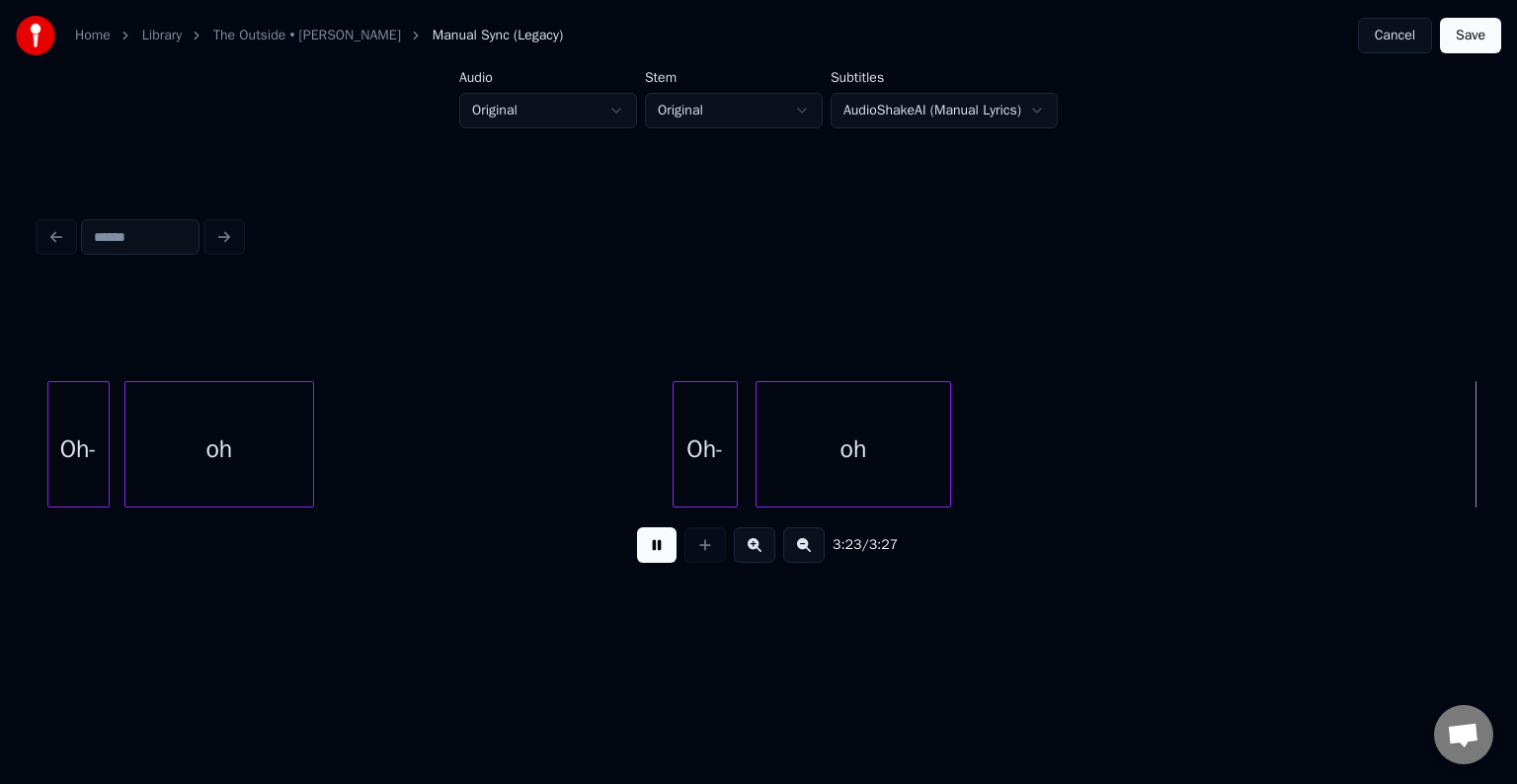 click on "Save" at bounding box center [1471, 36] 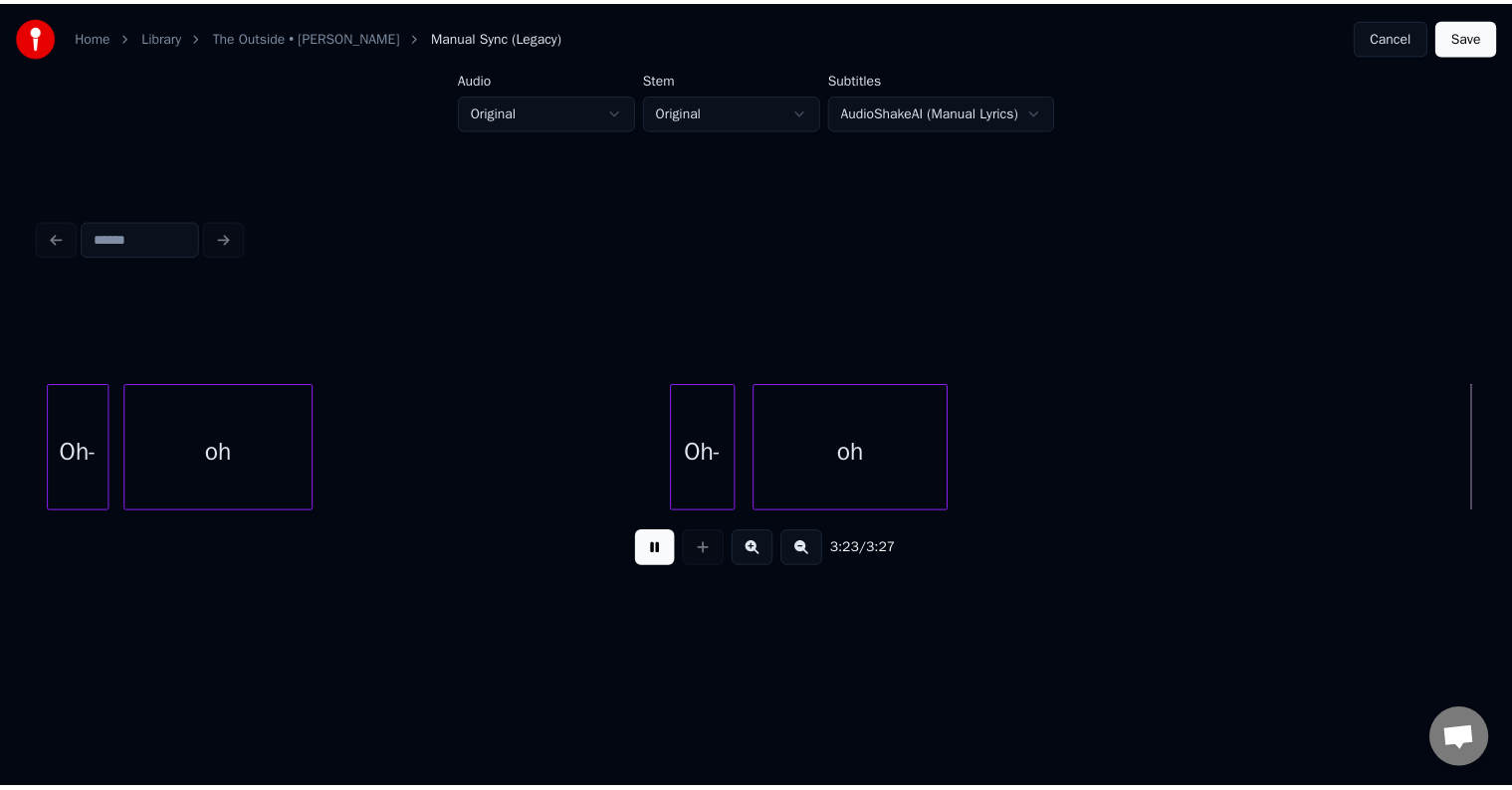 scroll, scrollTop: 0, scrollLeft: 0, axis: both 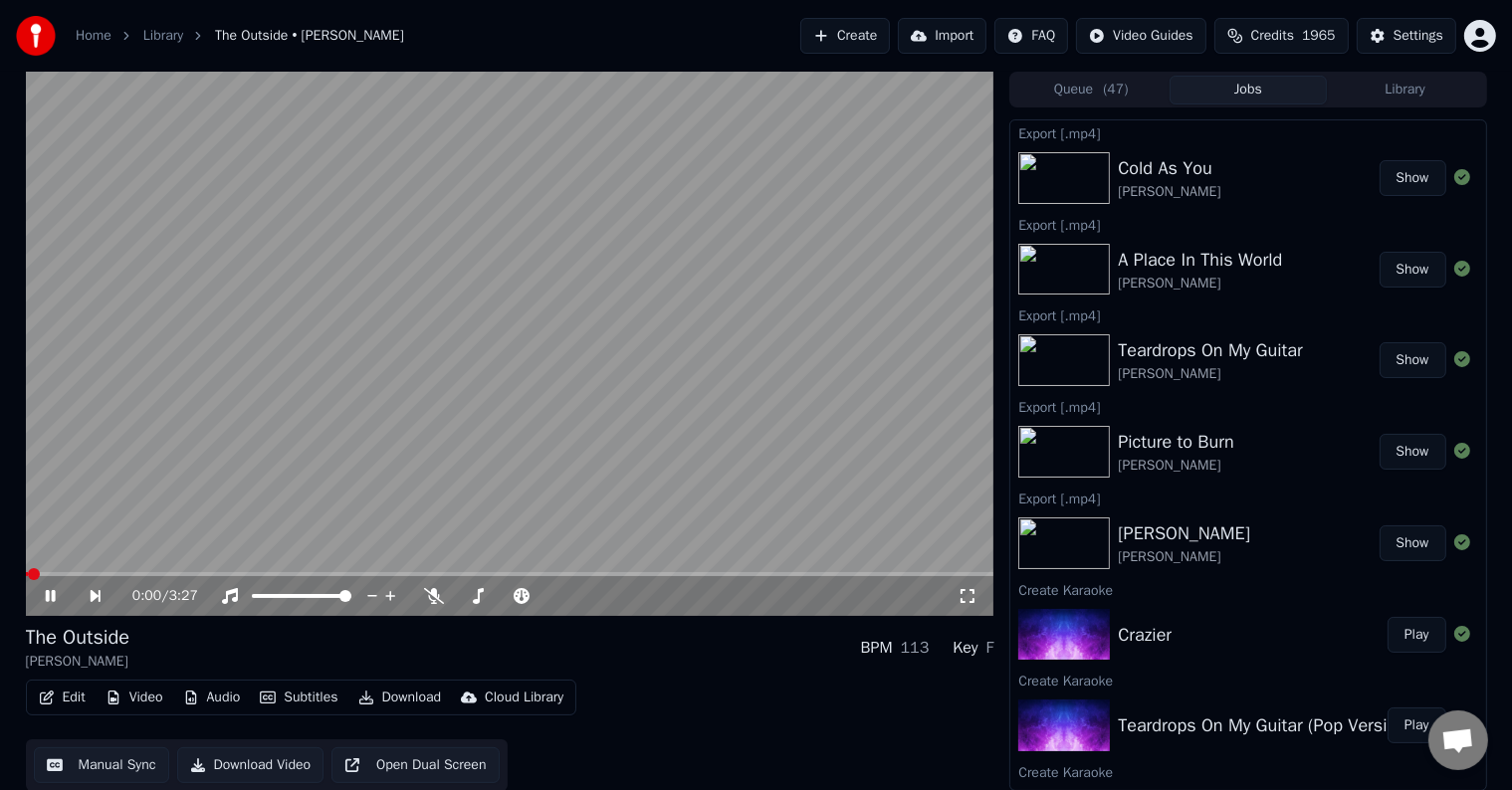 click on "Download" at bounding box center (400, 697) 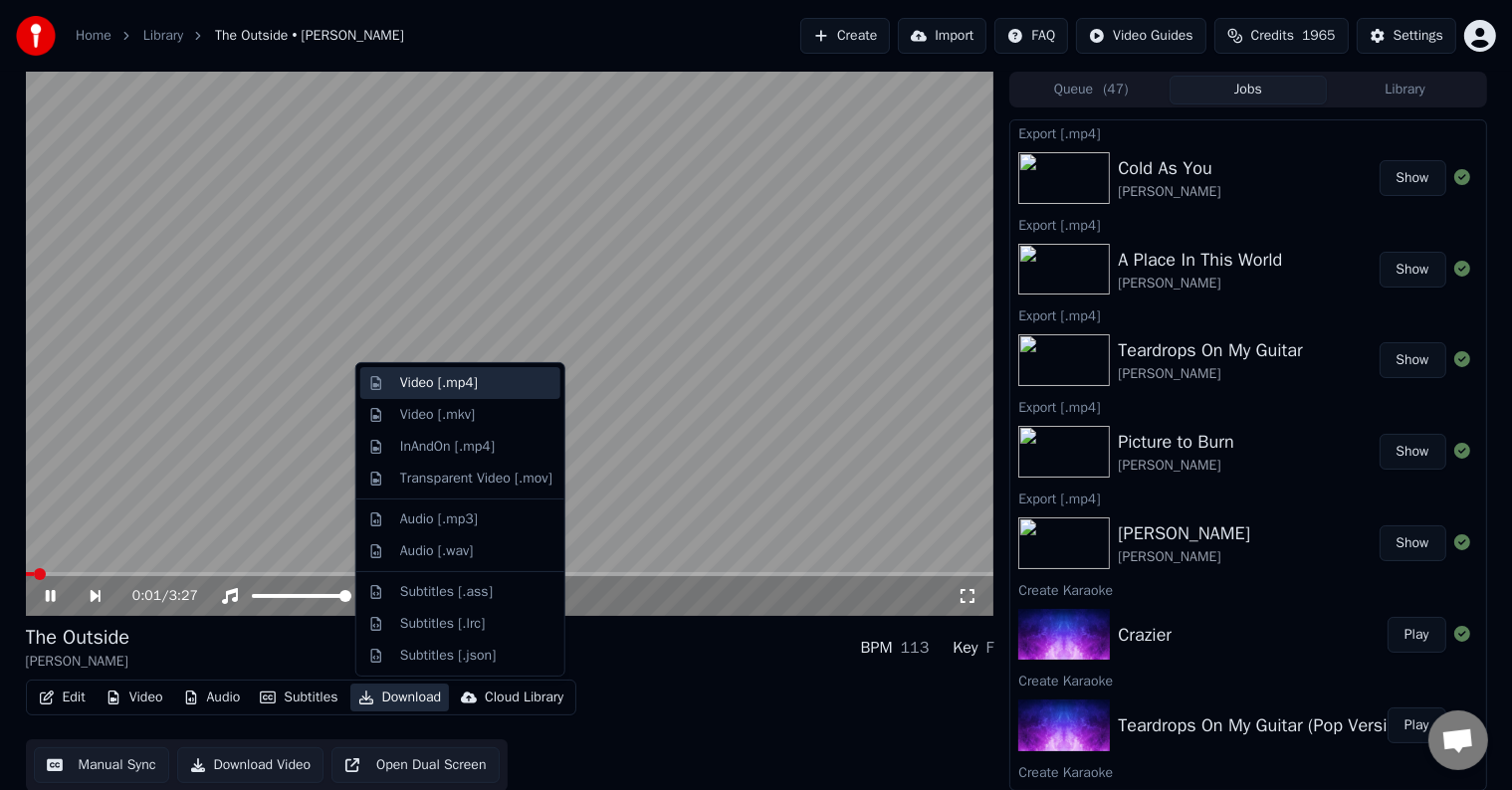 click on "Video [.mp4]" at bounding box center [439, 383] 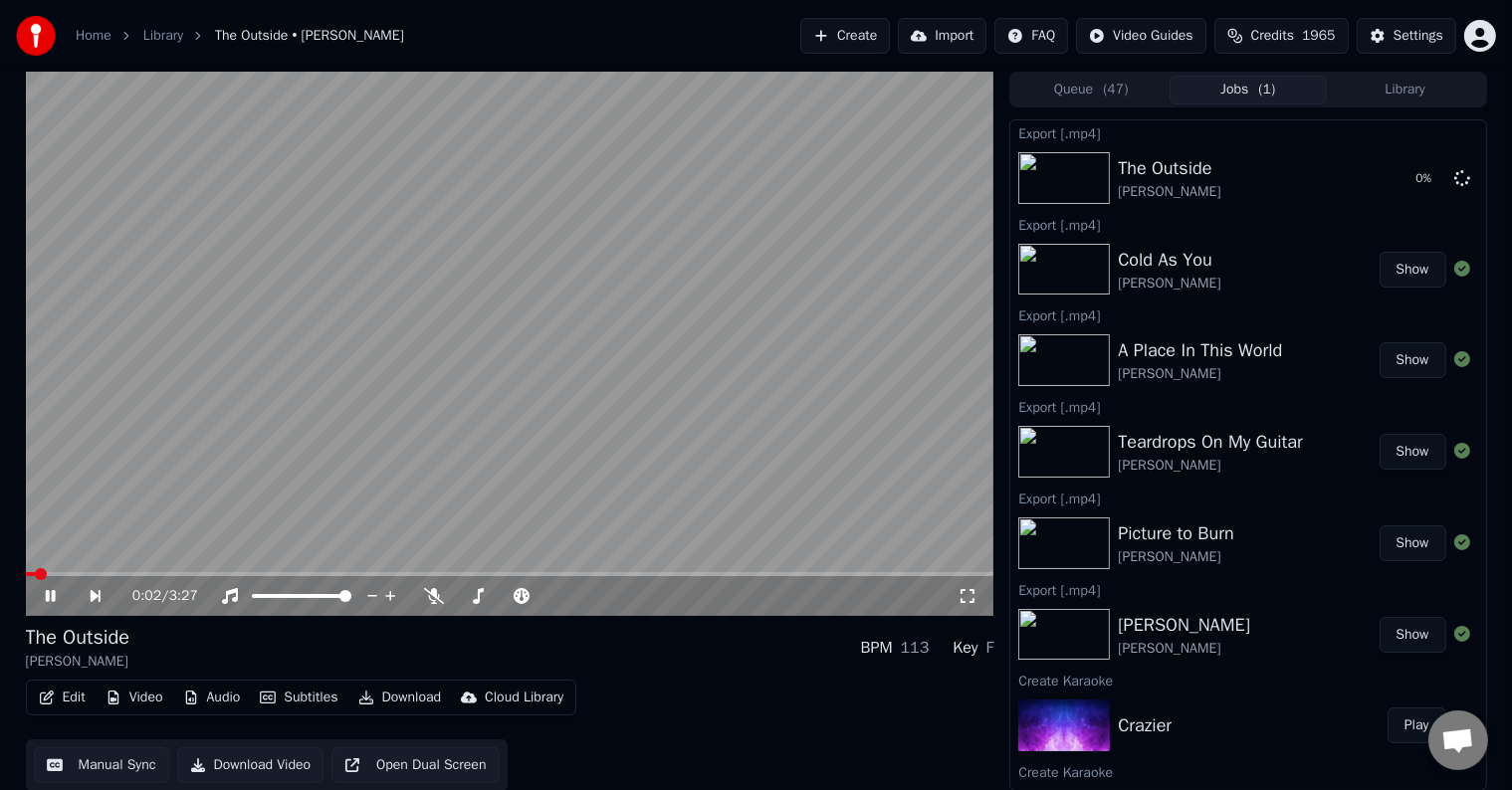 click 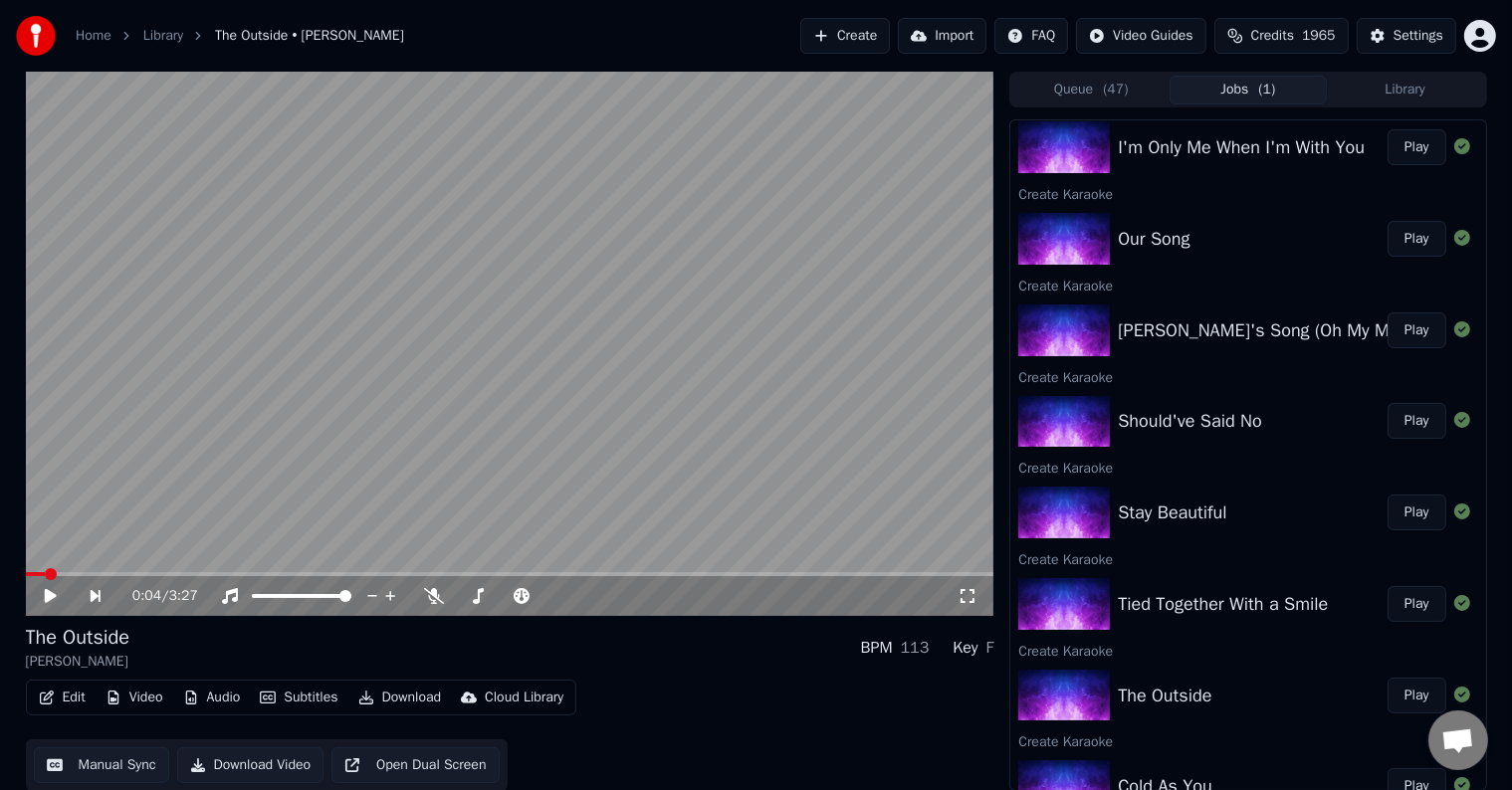 scroll, scrollTop: 995, scrollLeft: 0, axis: vertical 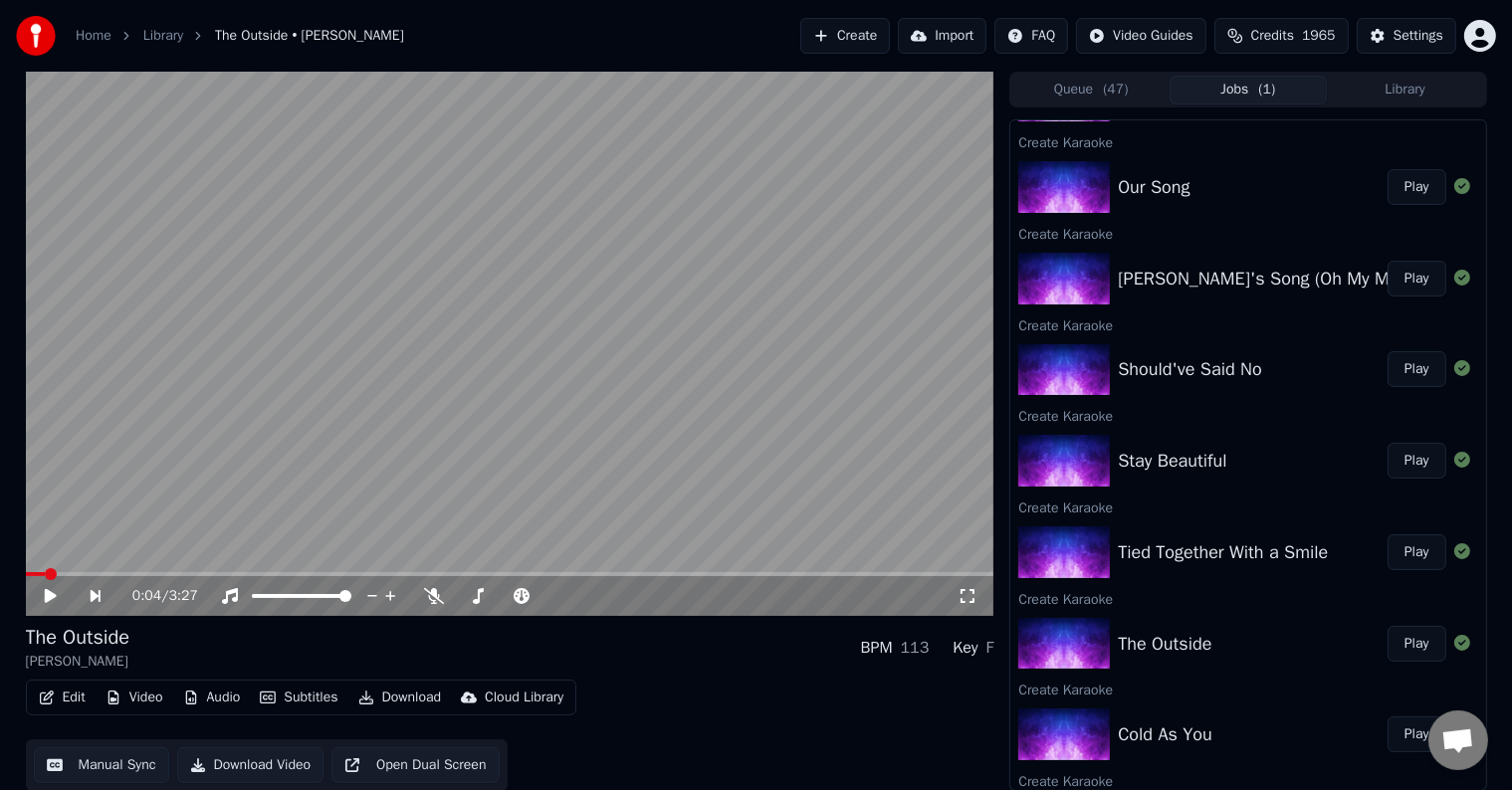 click on "Play" at bounding box center (1416, 552) 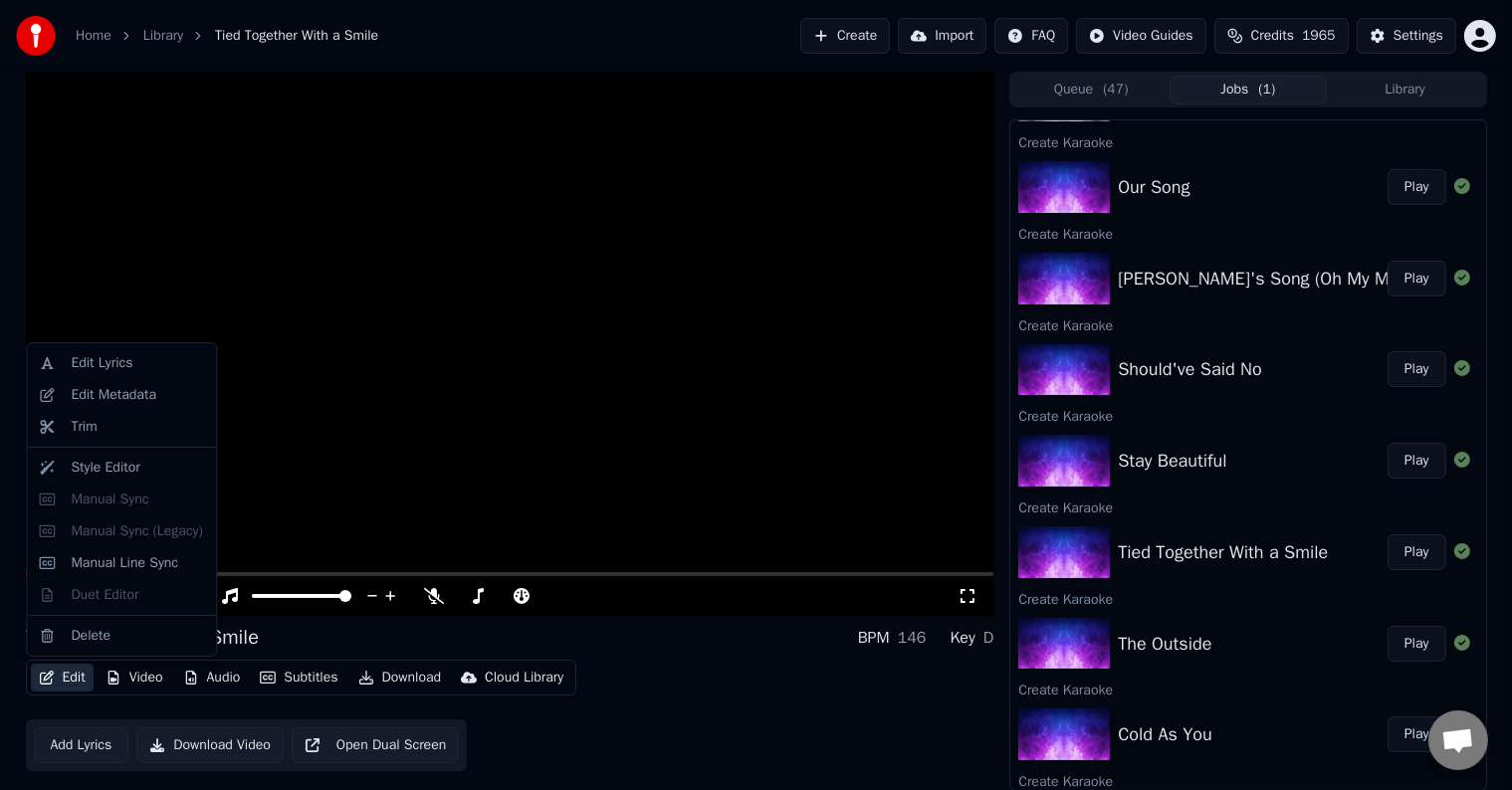 click on "Edit" at bounding box center [62, 678] 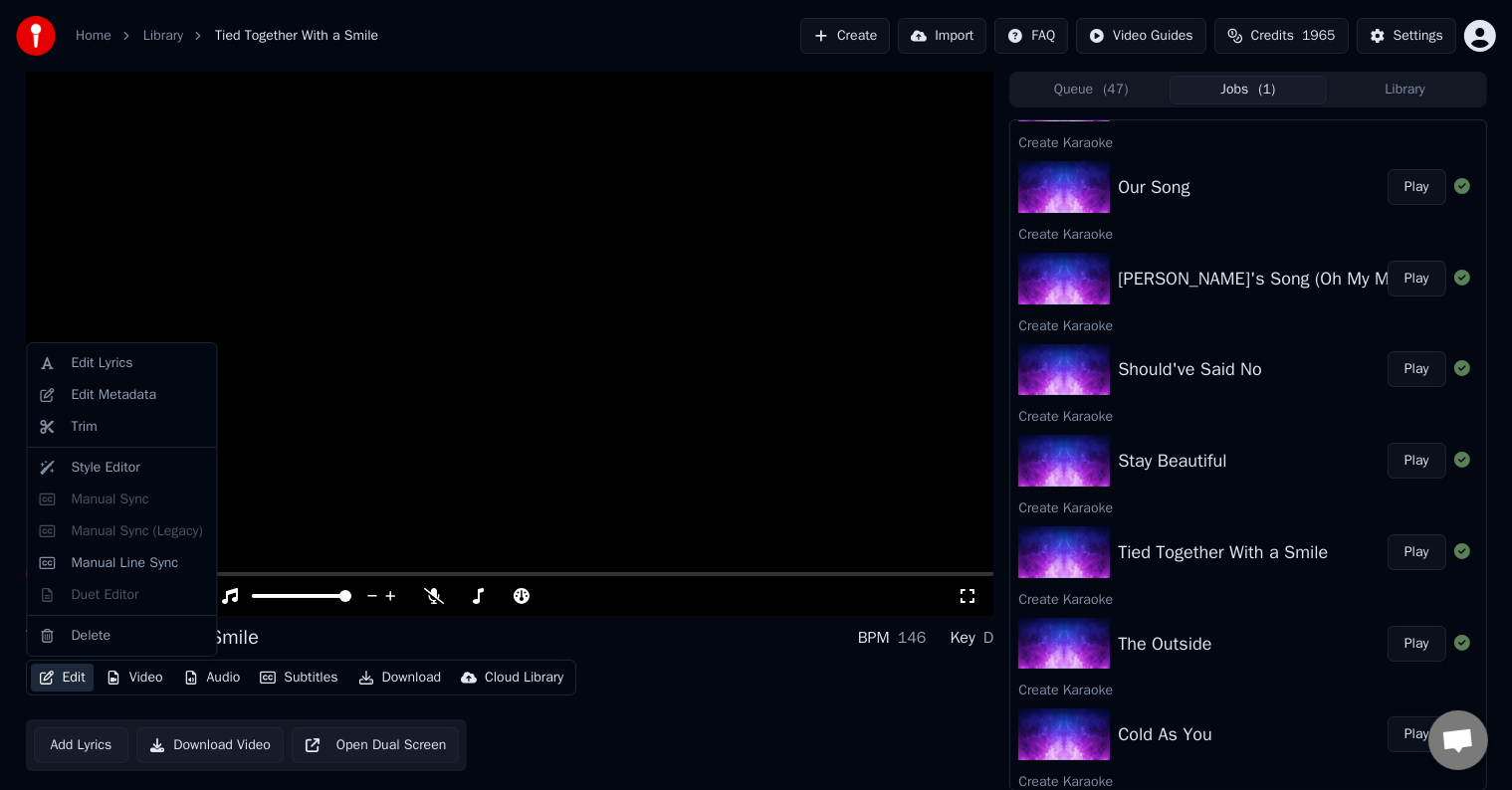 click on "Edit Video Audio Subtitles Download Cloud Library Add Lyrics Download Video Open Dual Screen" at bounding box center (510, 715) 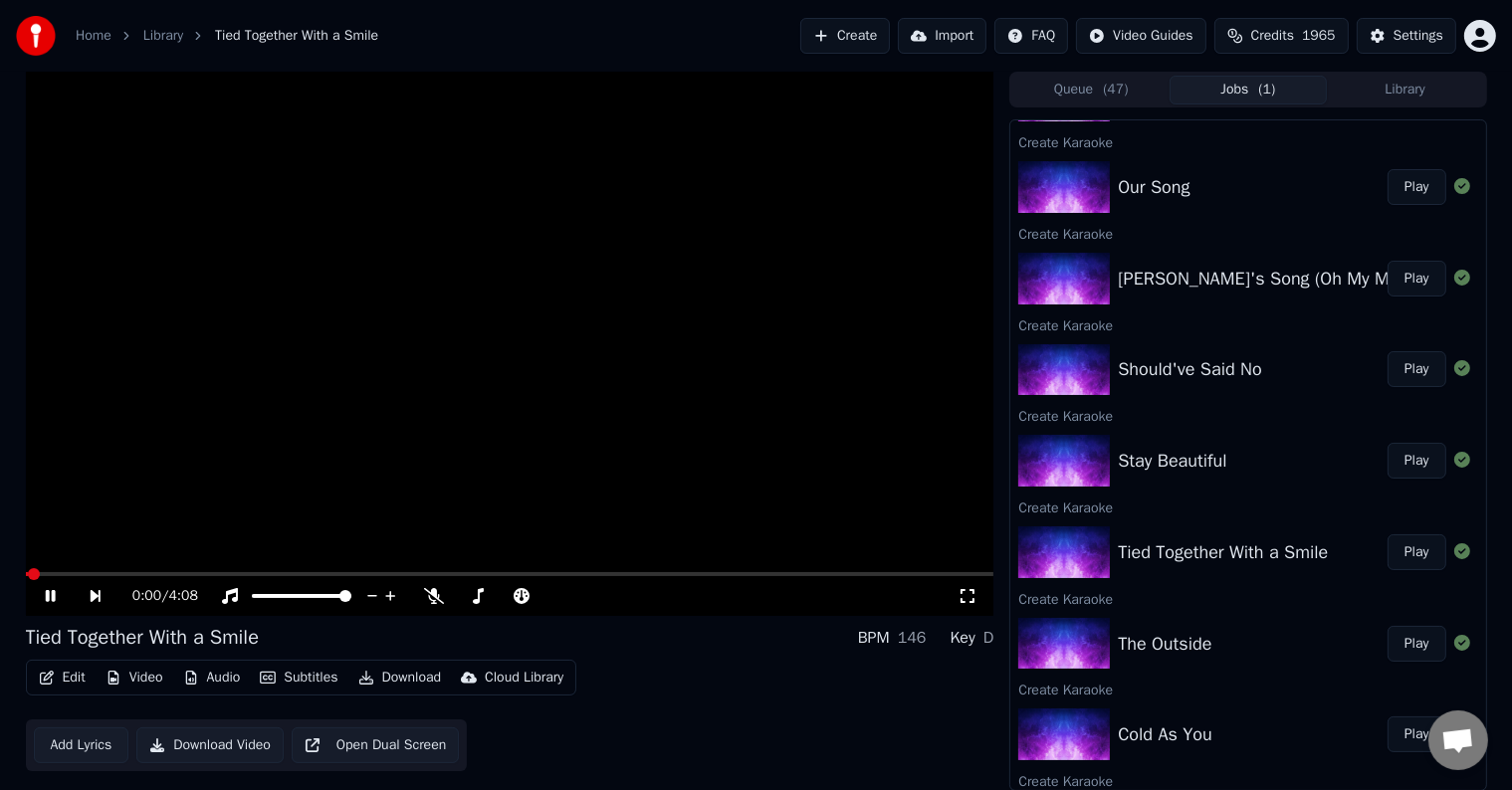 click 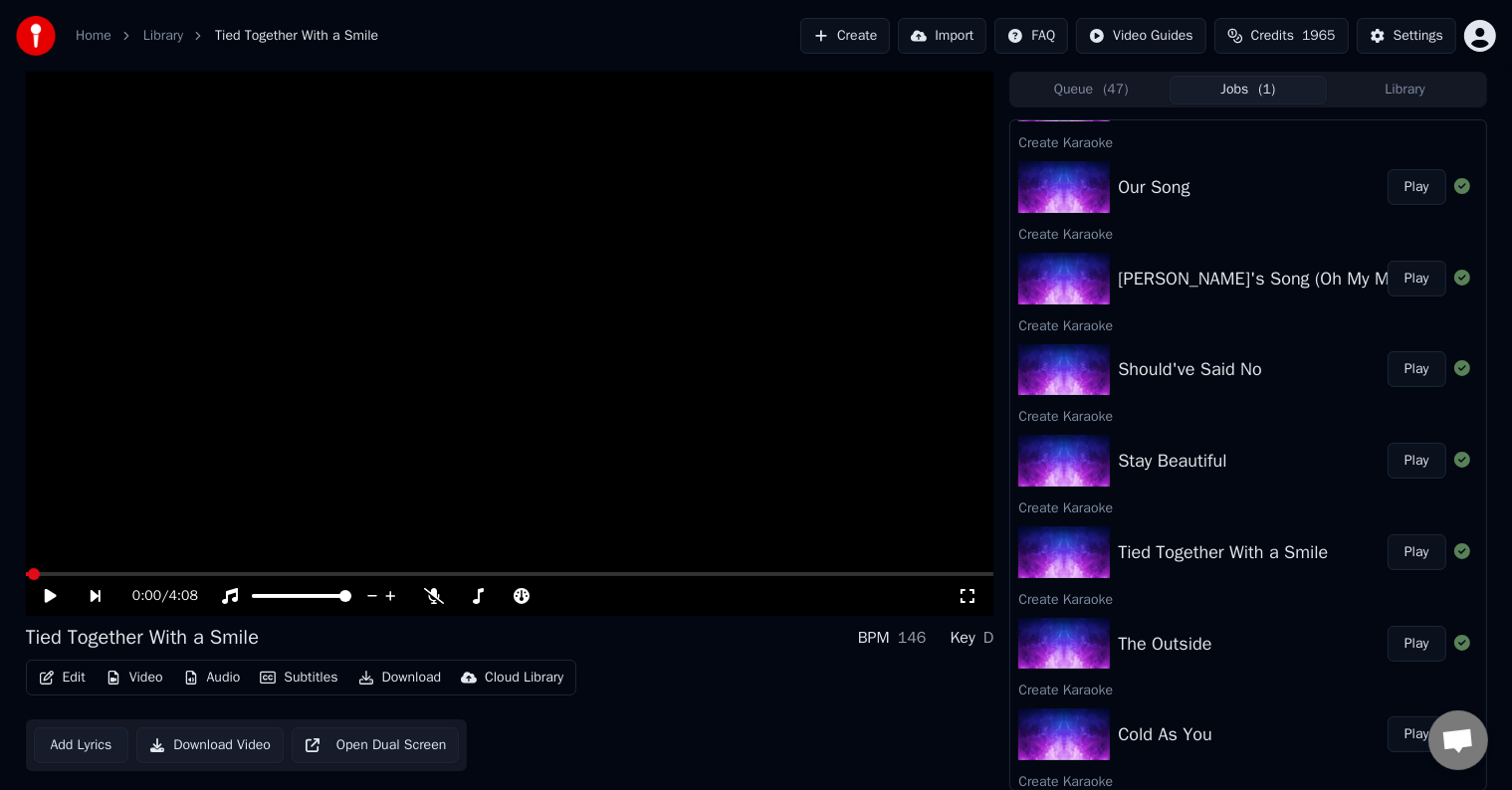 click on "Add Lyrics" at bounding box center [82, 745] 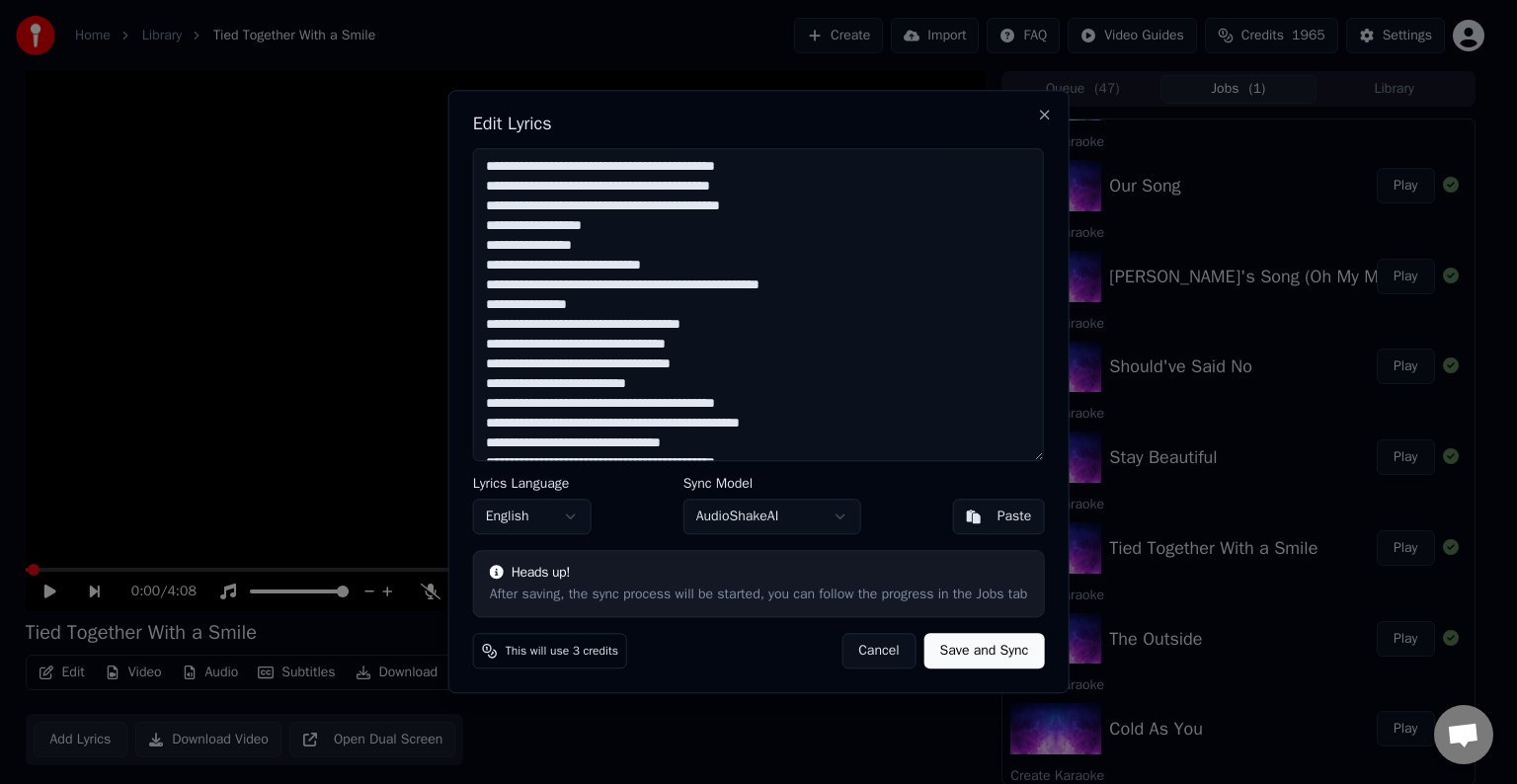 click on "Save and Sync" at bounding box center [985, 652] 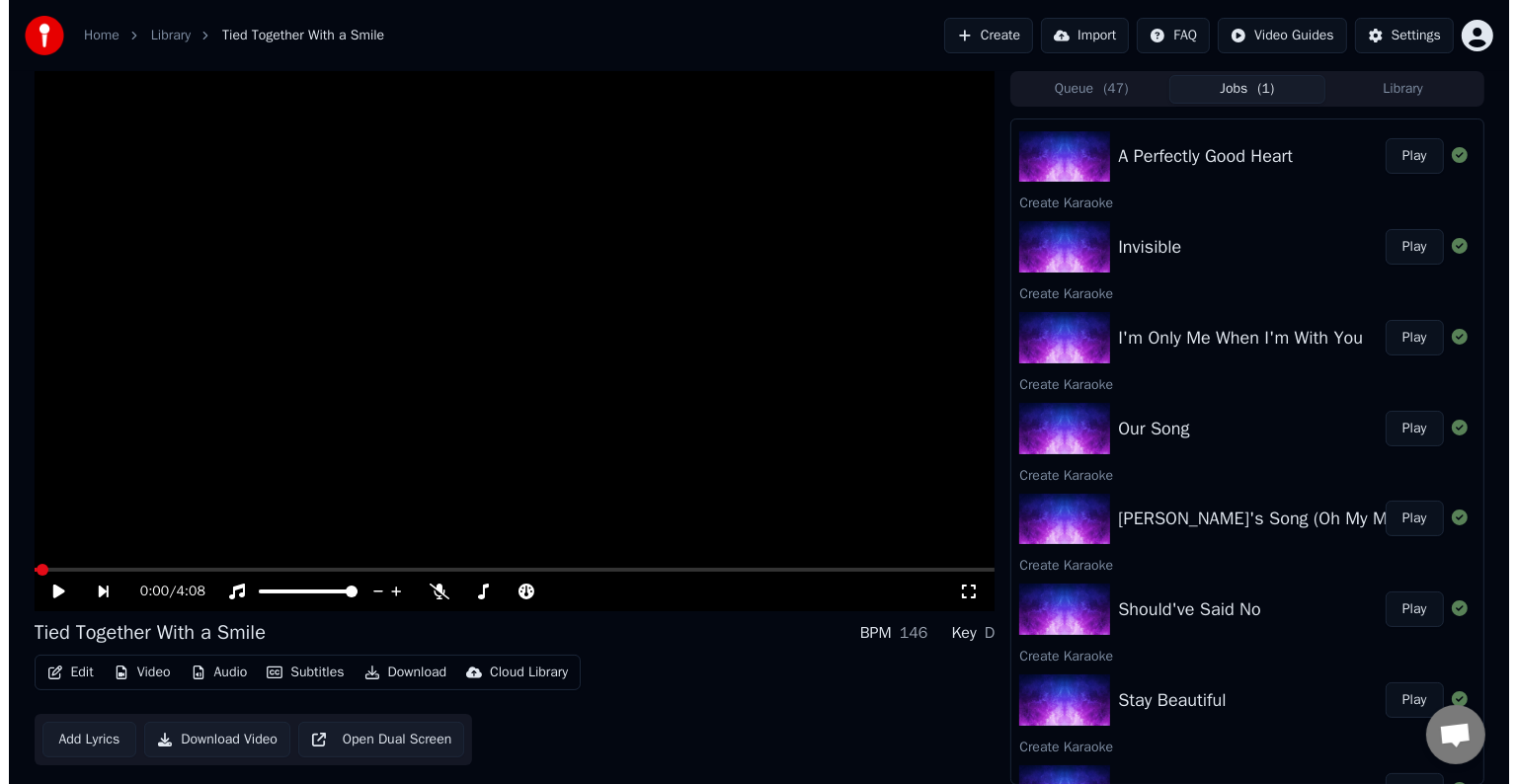 scroll, scrollTop: 1086, scrollLeft: 0, axis: vertical 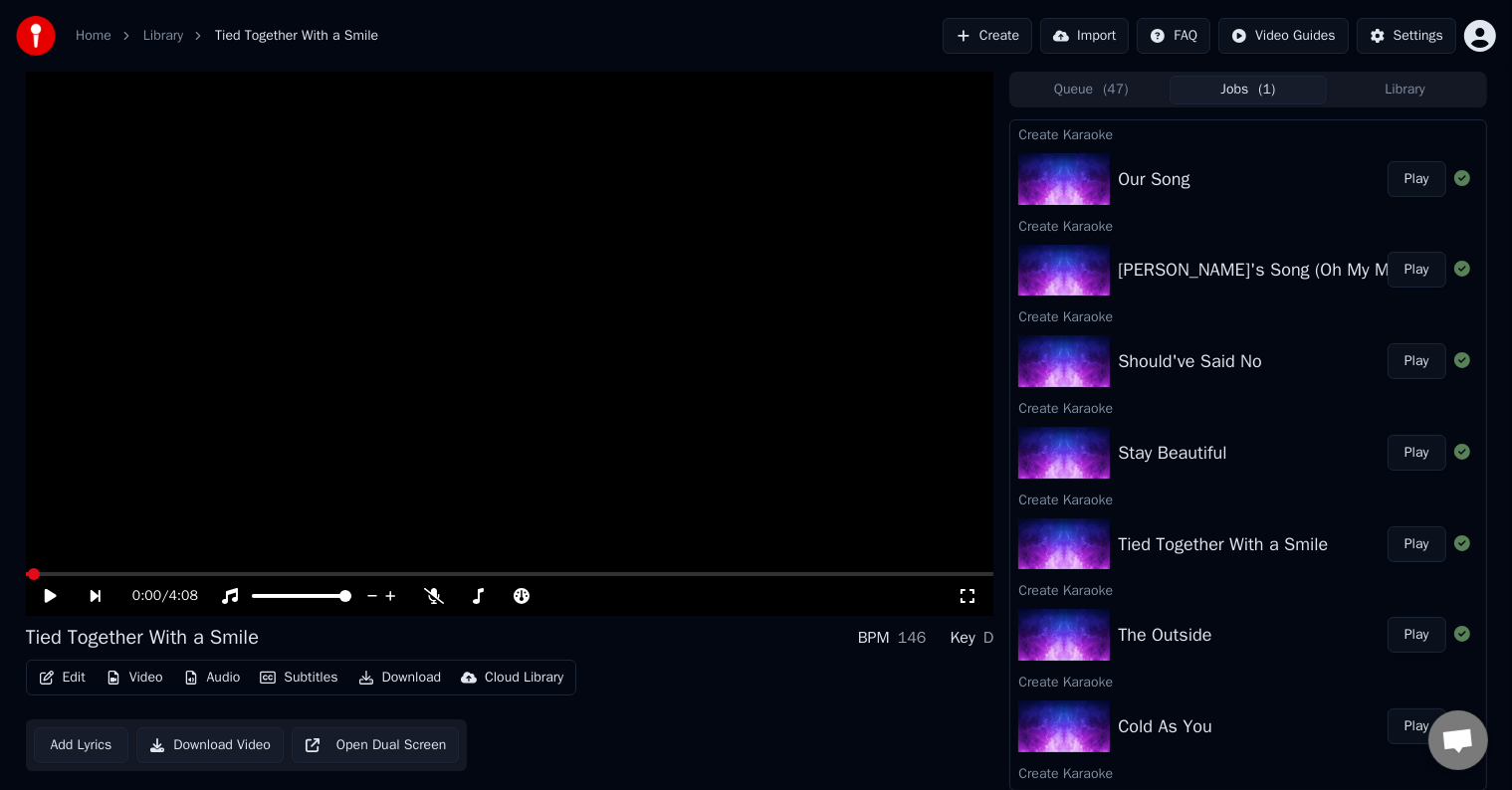 click on "Play" at bounding box center [1416, 453] 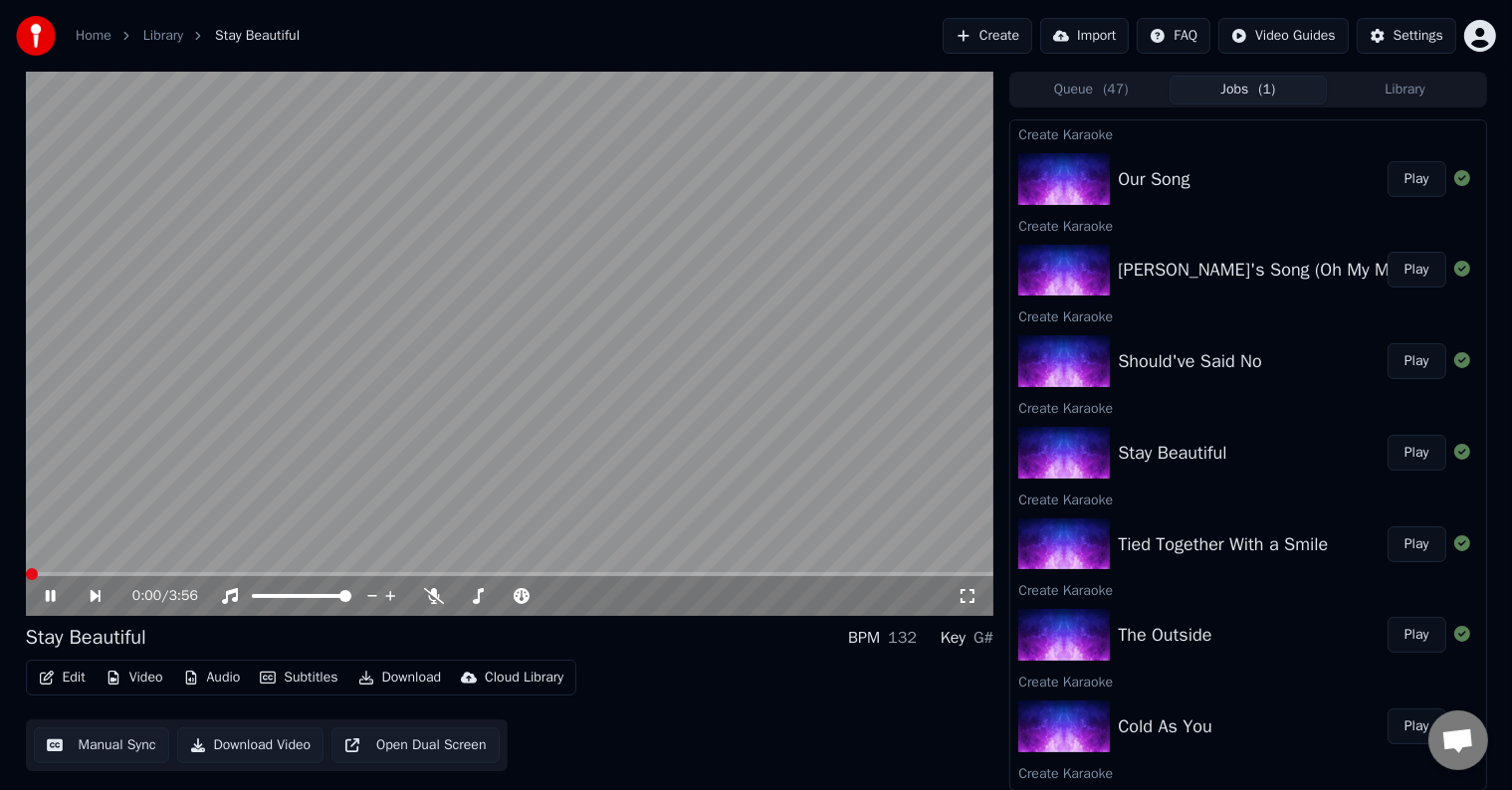 click on "Edit" at bounding box center [62, 678] 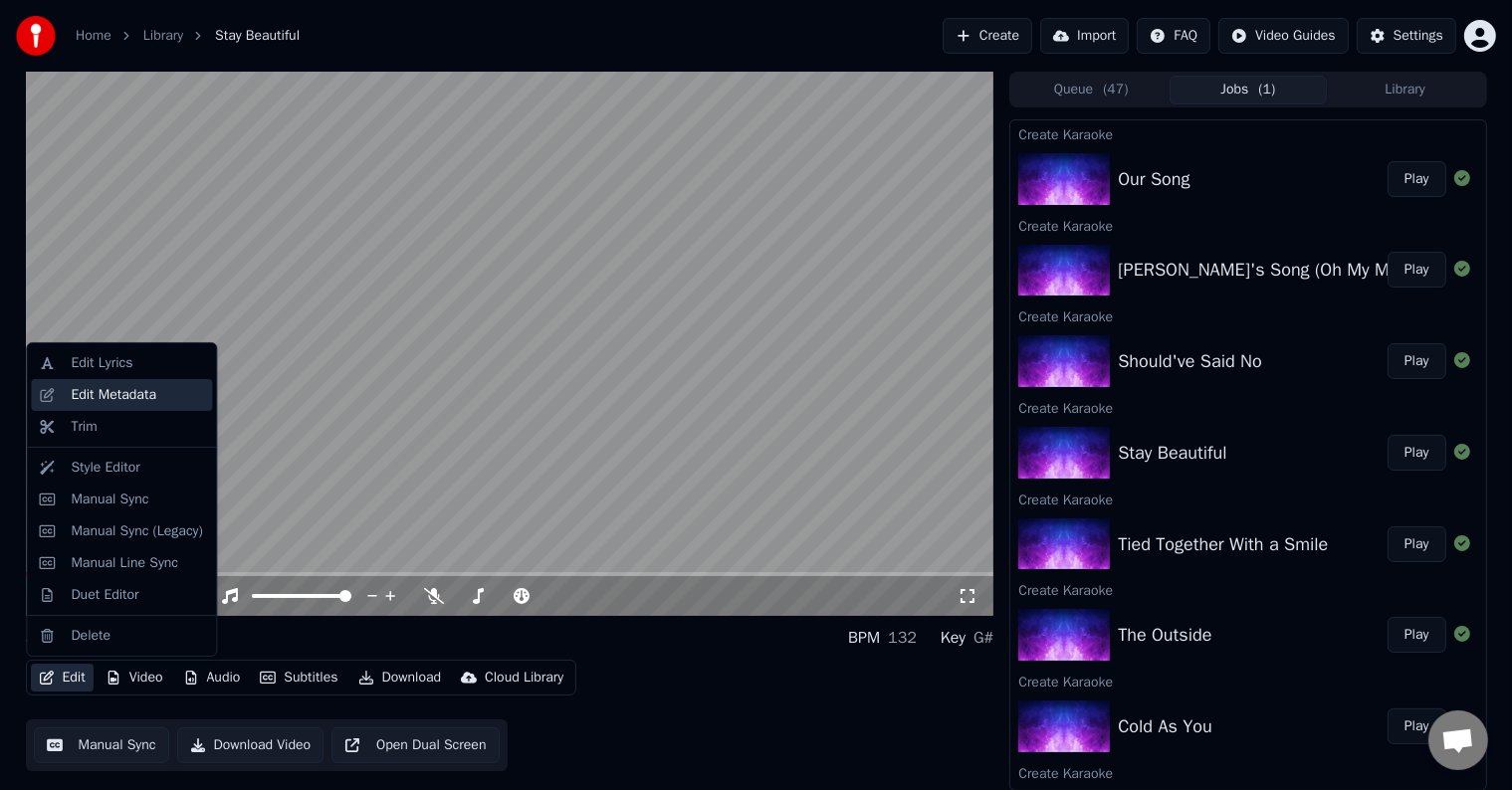 click on "Edit Metadata" at bounding box center [113, 395] 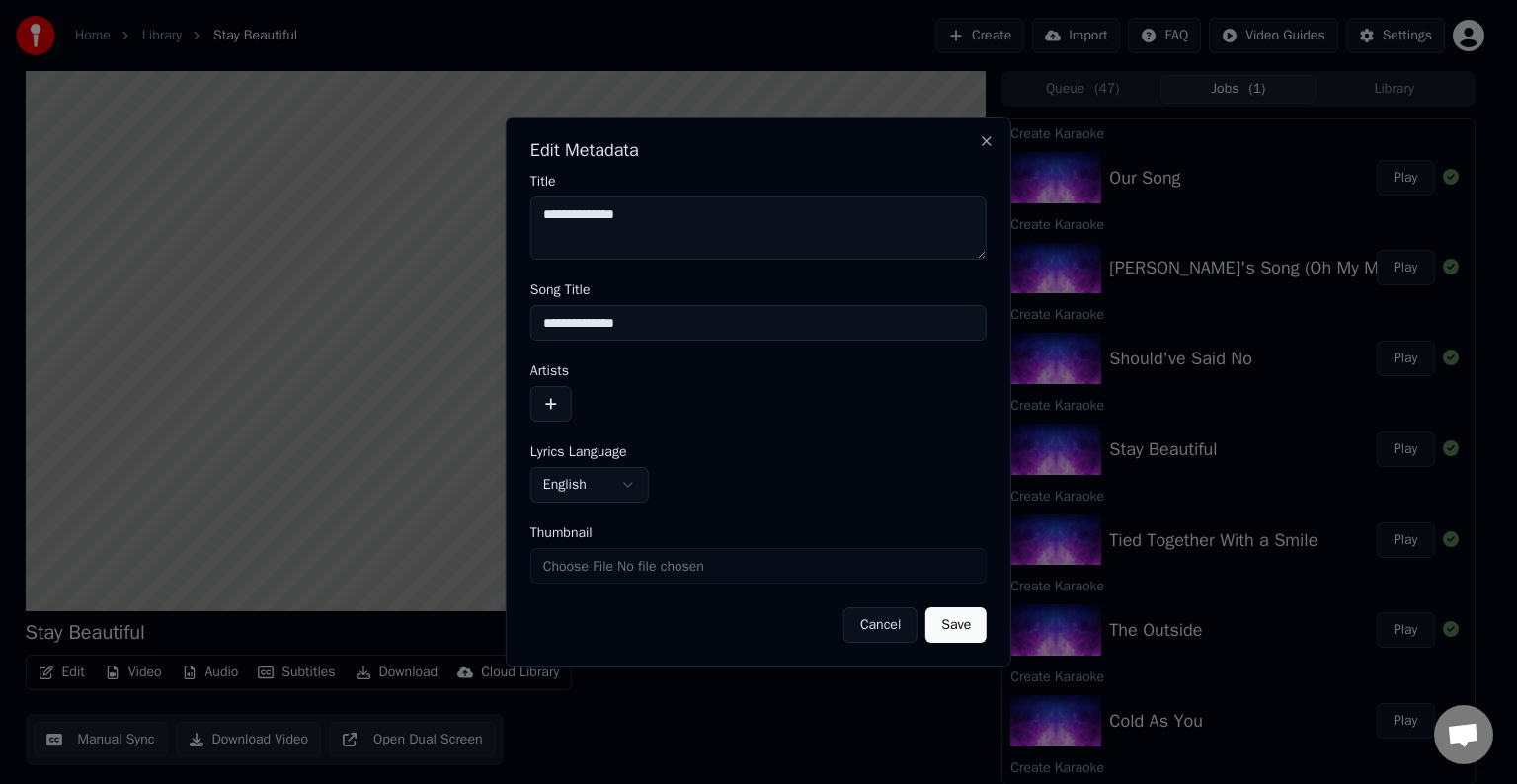 click at bounding box center (551, 404) 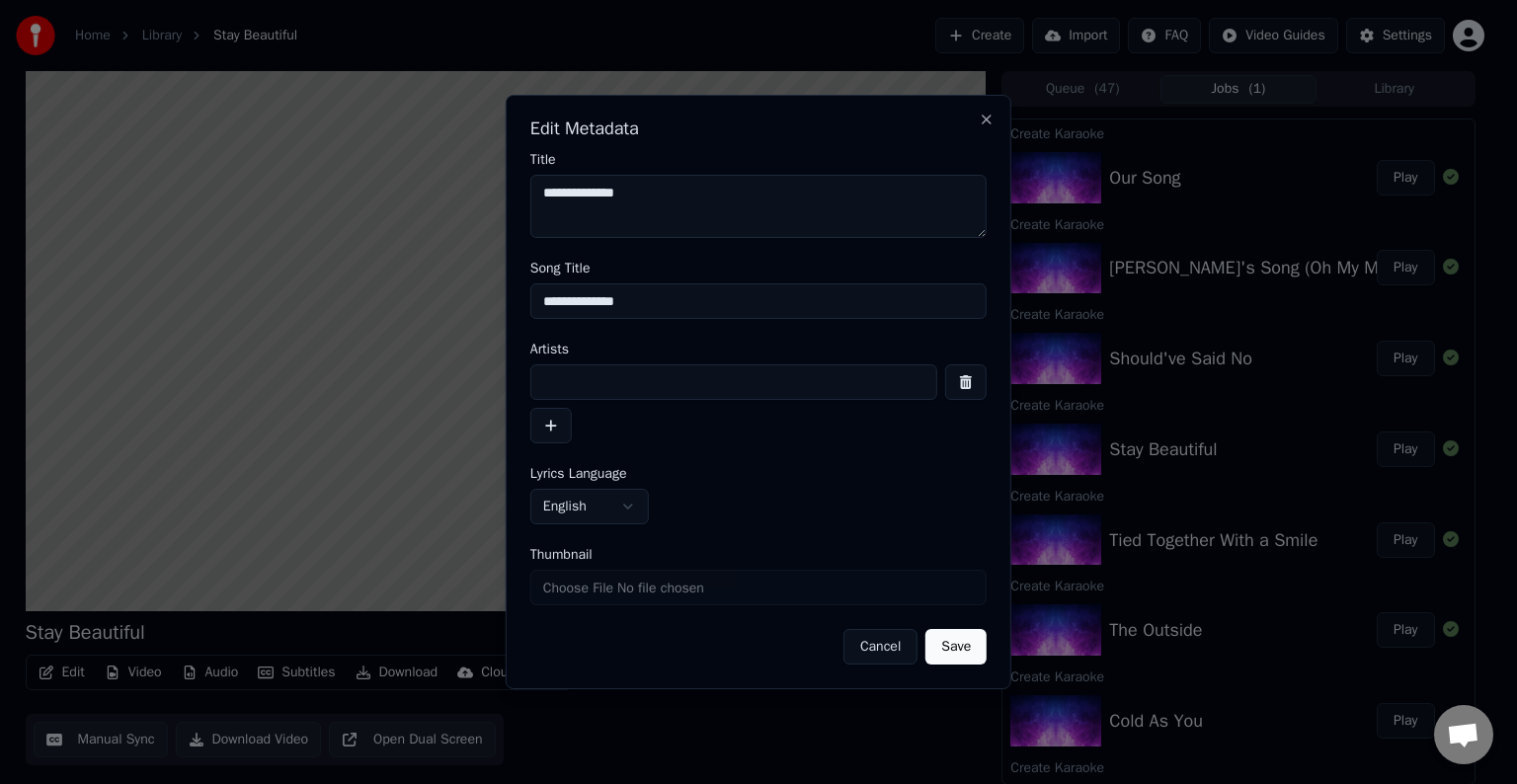click at bounding box center [734, 382] 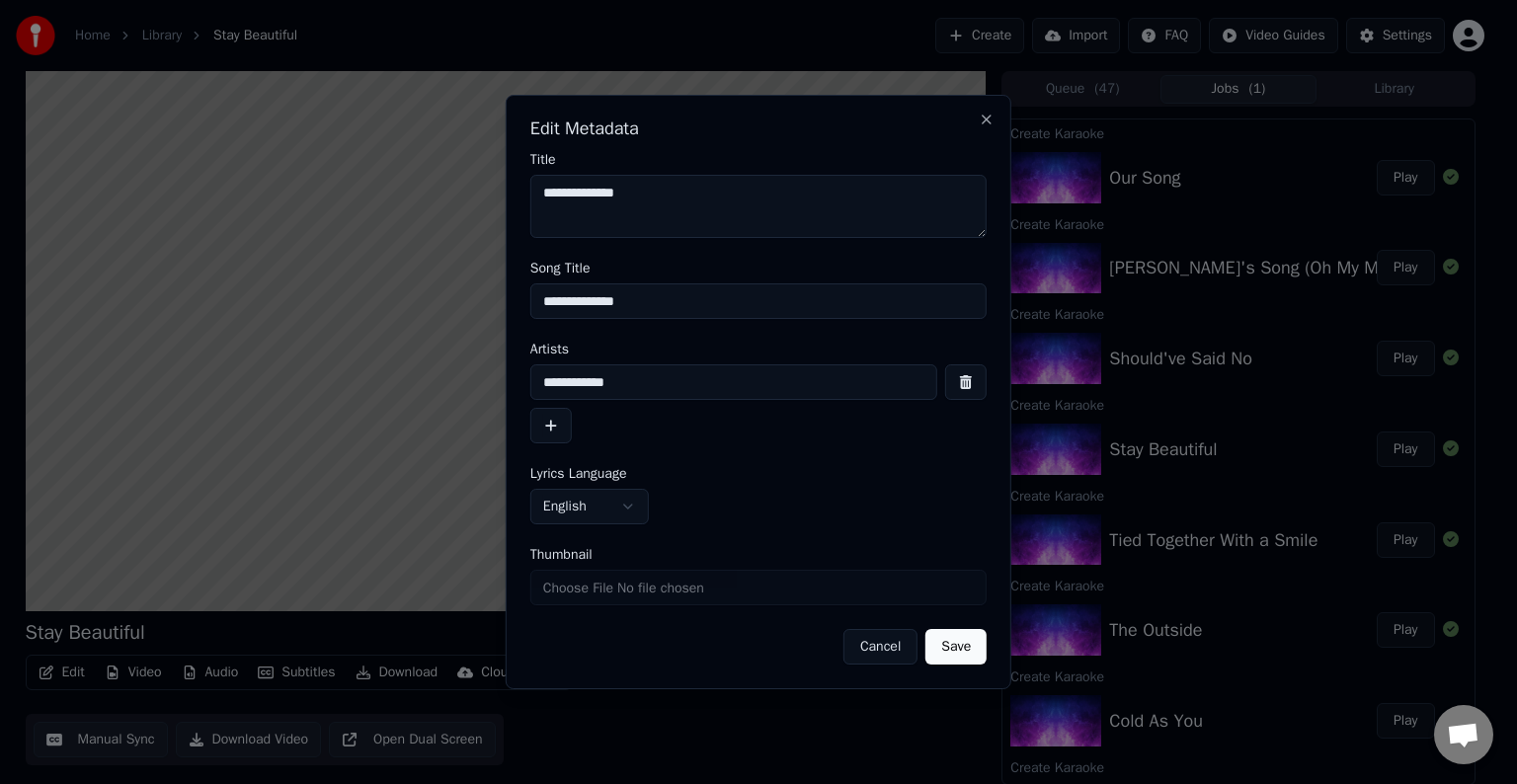 type on "**********" 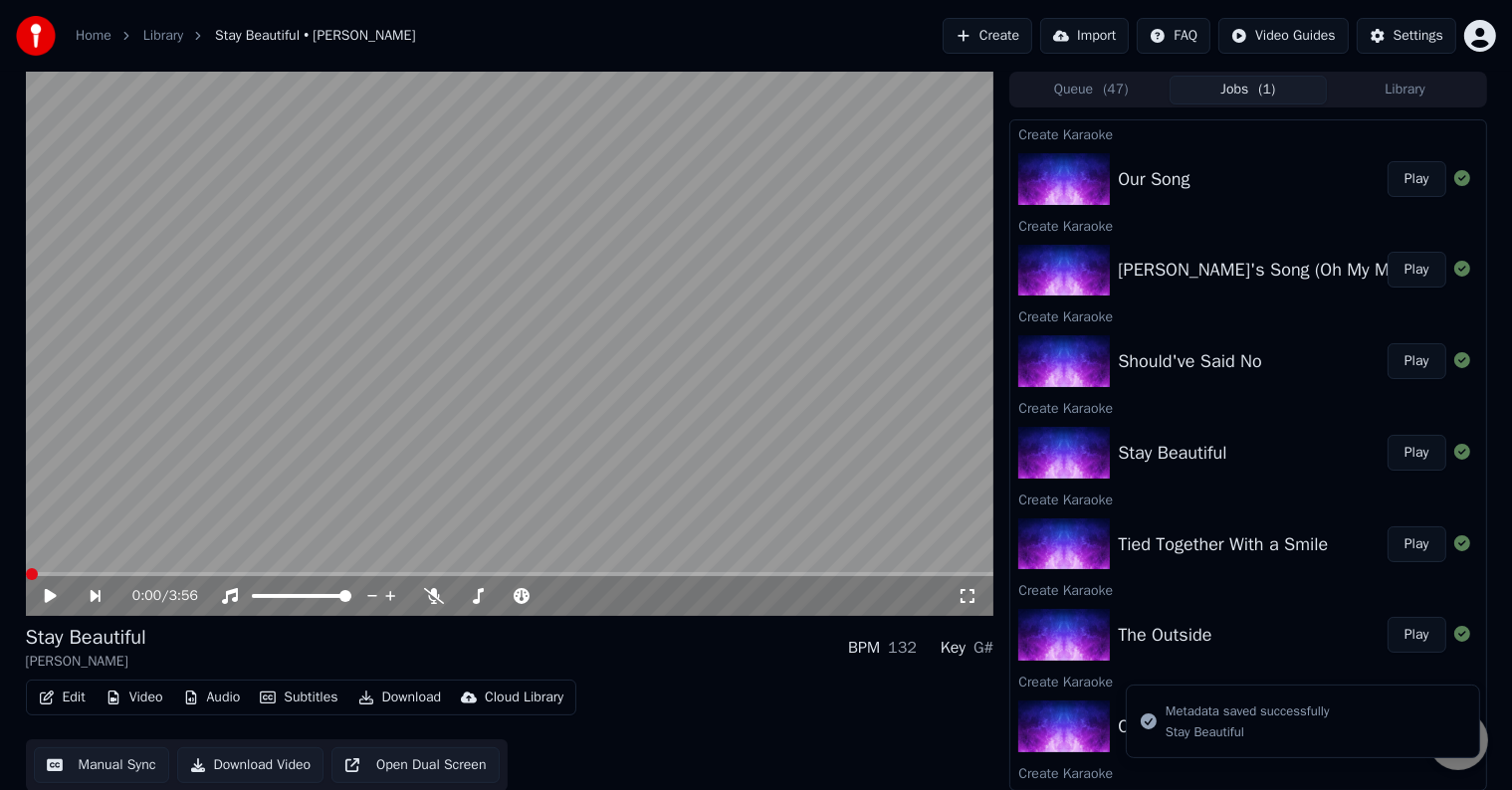 click on "Edit" at bounding box center [62, 697] 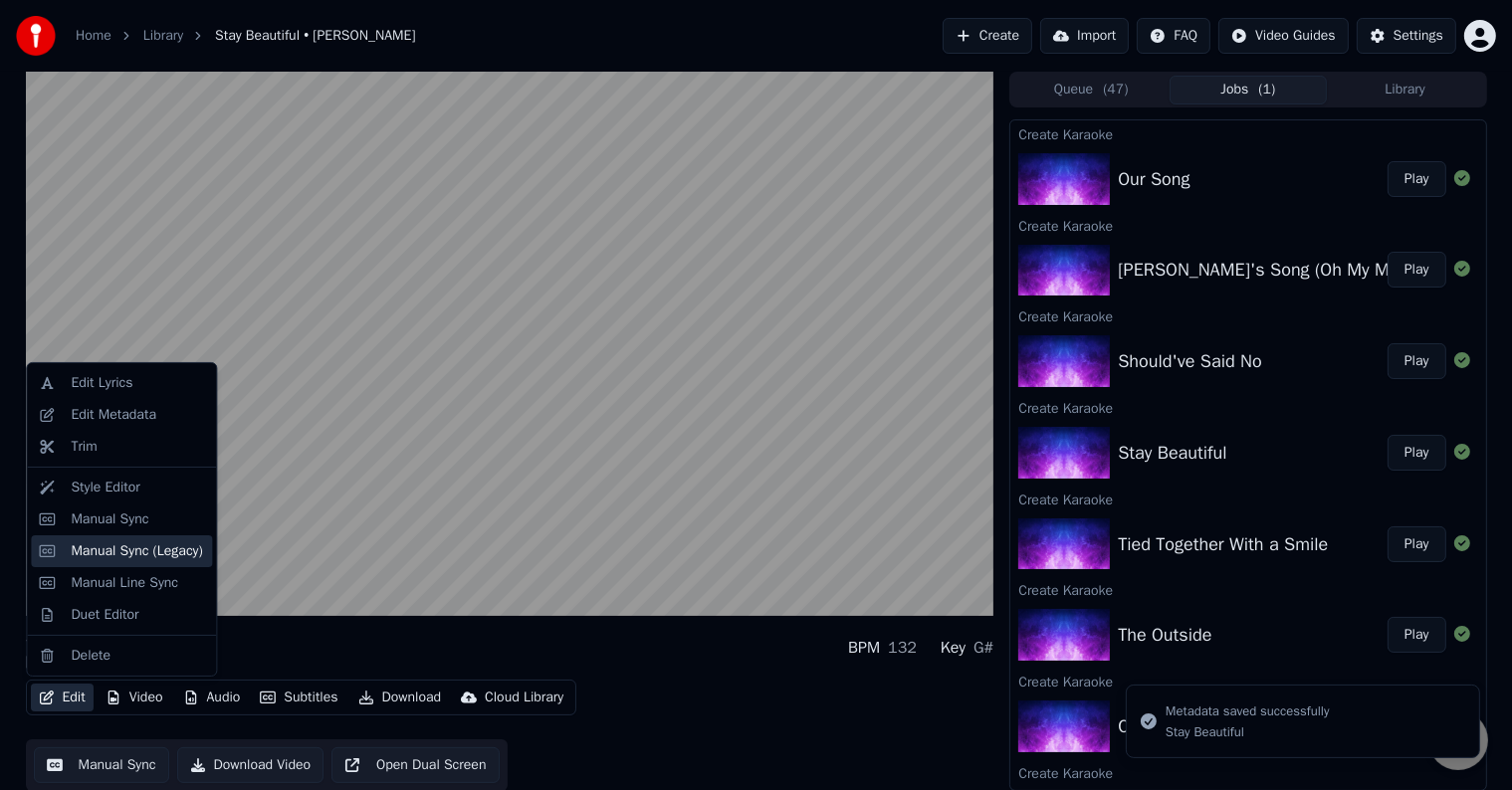 click on "Manual Sync (Legacy)" at bounding box center (121, 551) 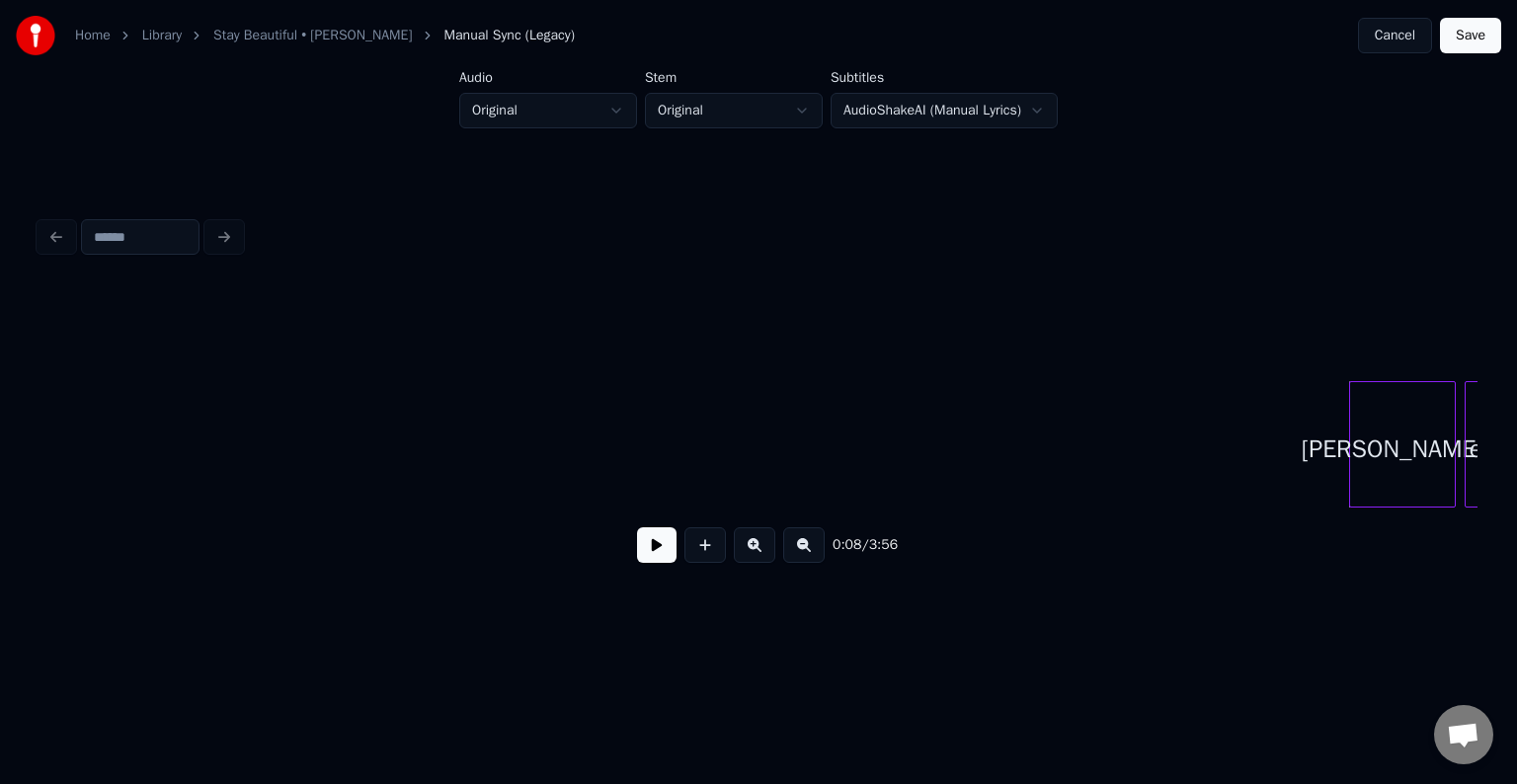 click on "0:08  /  3:56" at bounding box center (758, 545) 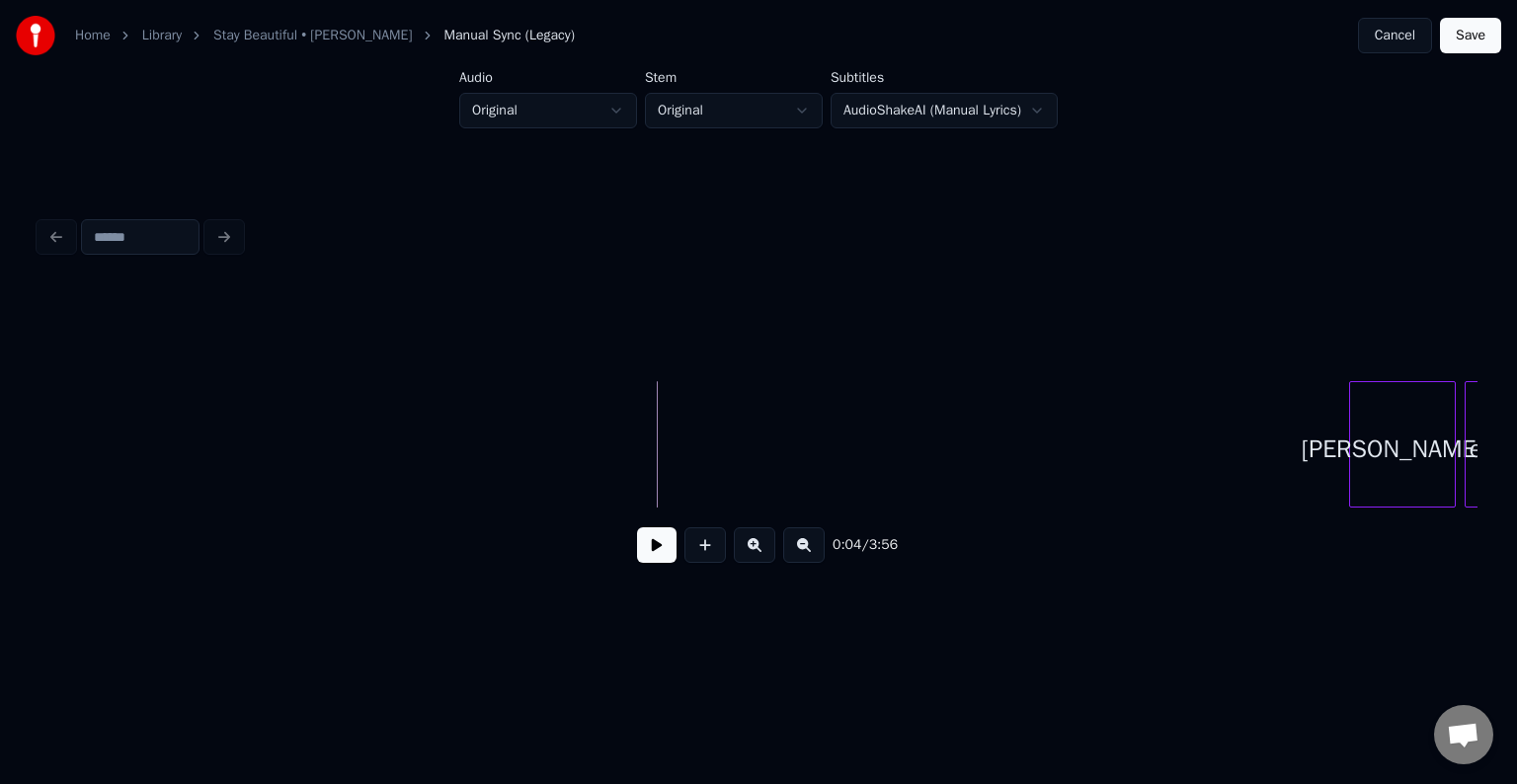 click at bounding box center [657, 545] 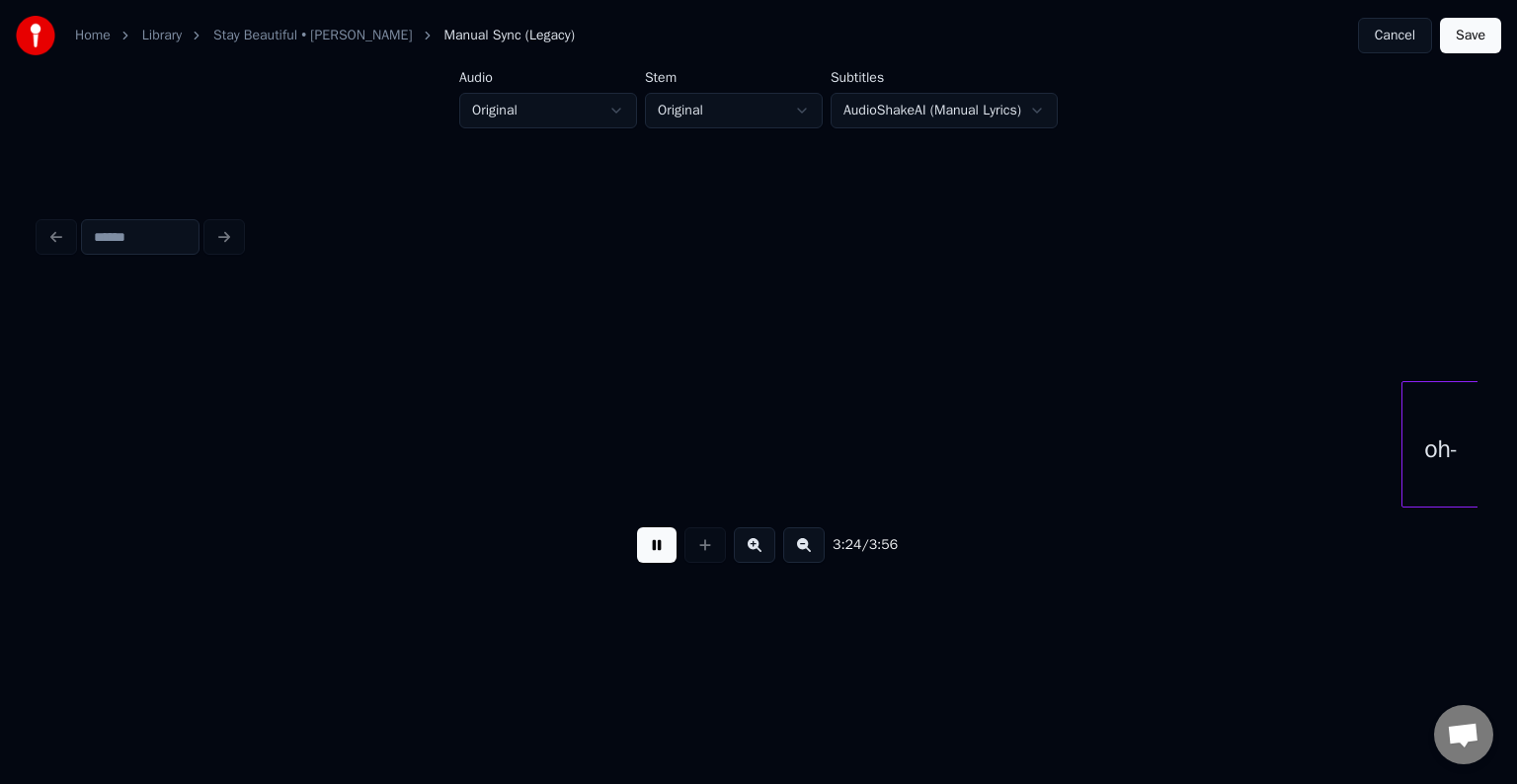 scroll, scrollTop: 0, scrollLeft: 30233, axis: horizontal 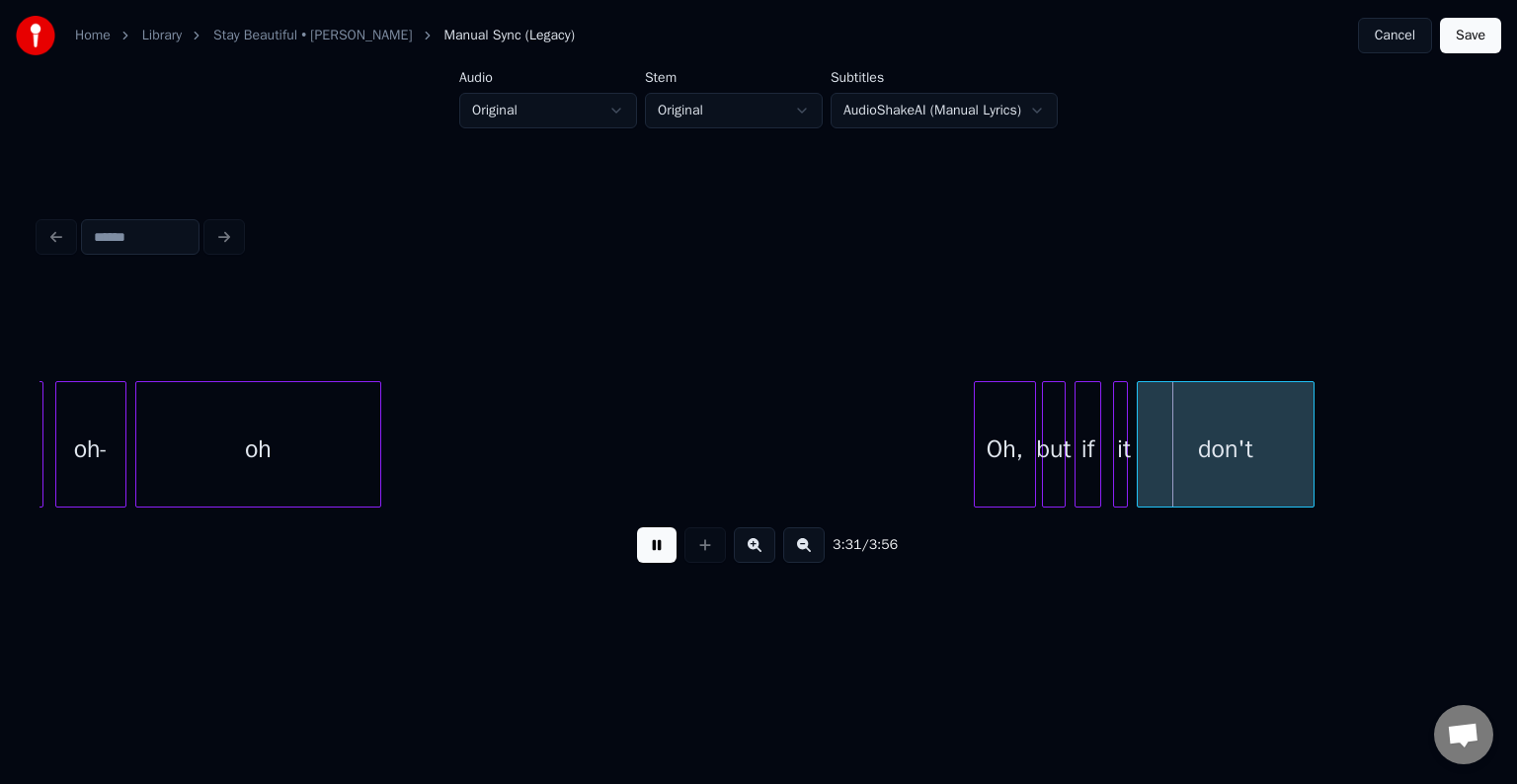 click at bounding box center [657, 545] 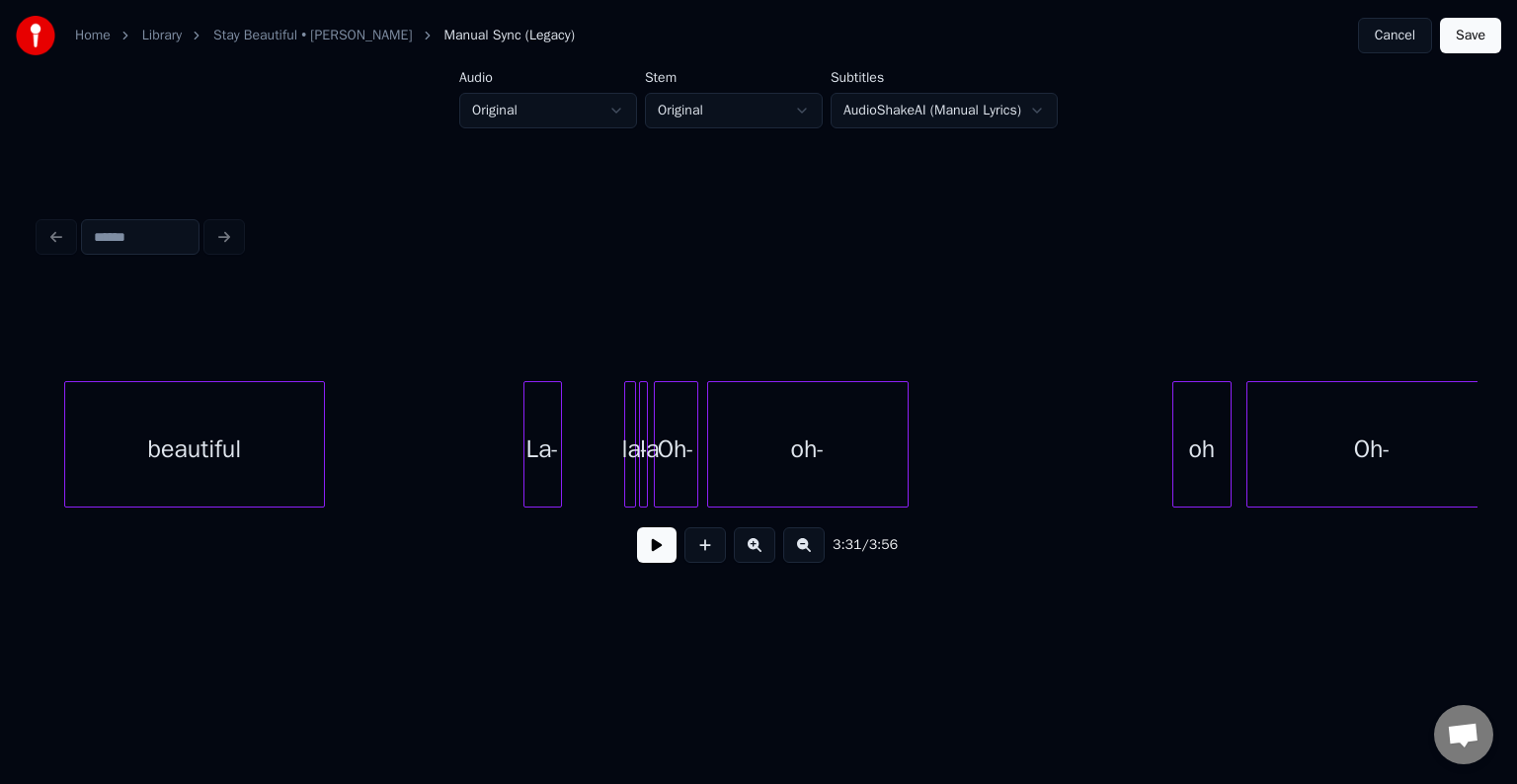 scroll, scrollTop: 0, scrollLeft: 28535, axis: horizontal 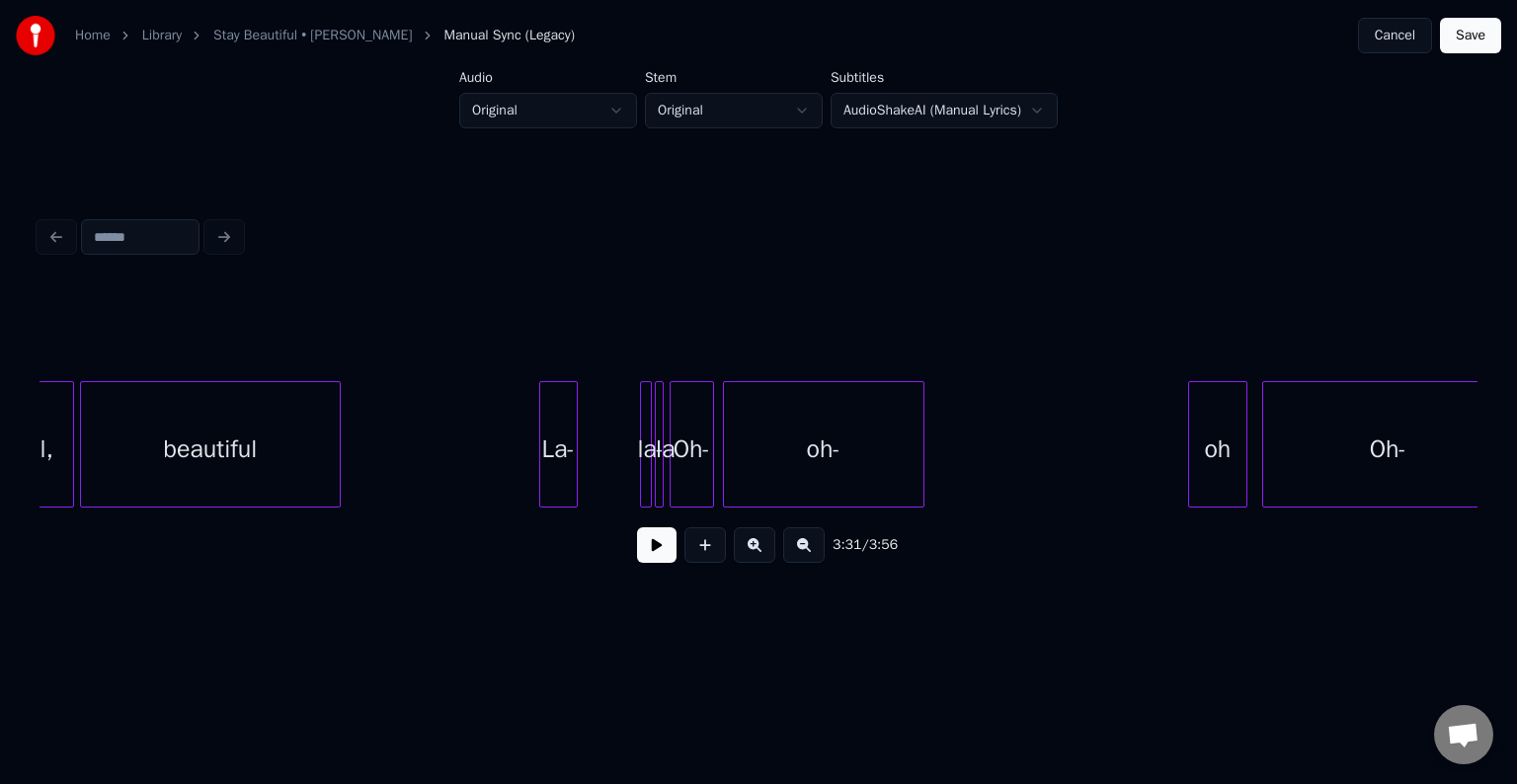 click on "oh-" at bounding box center [824, 449] 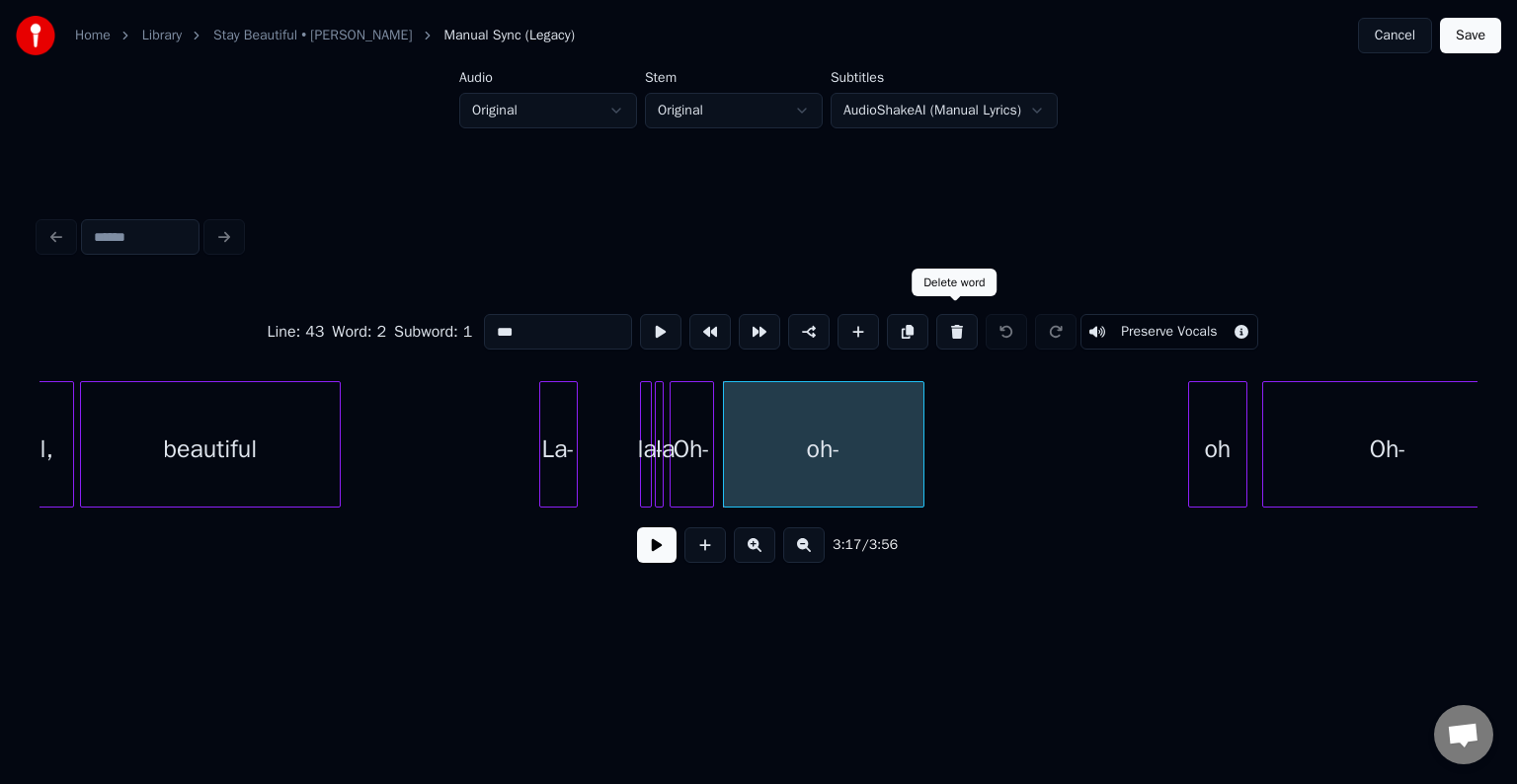 click at bounding box center (957, 332) 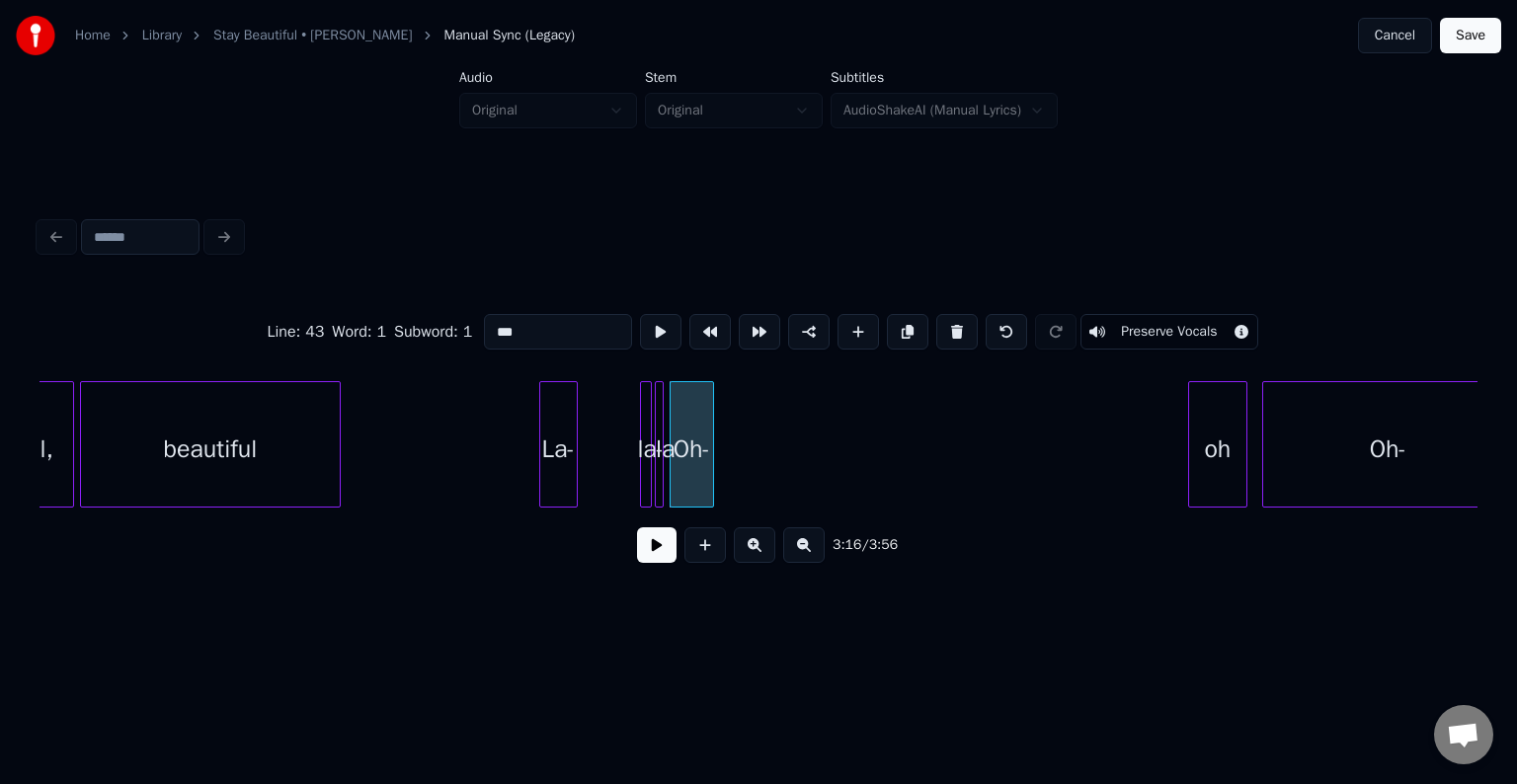 click at bounding box center [957, 332] 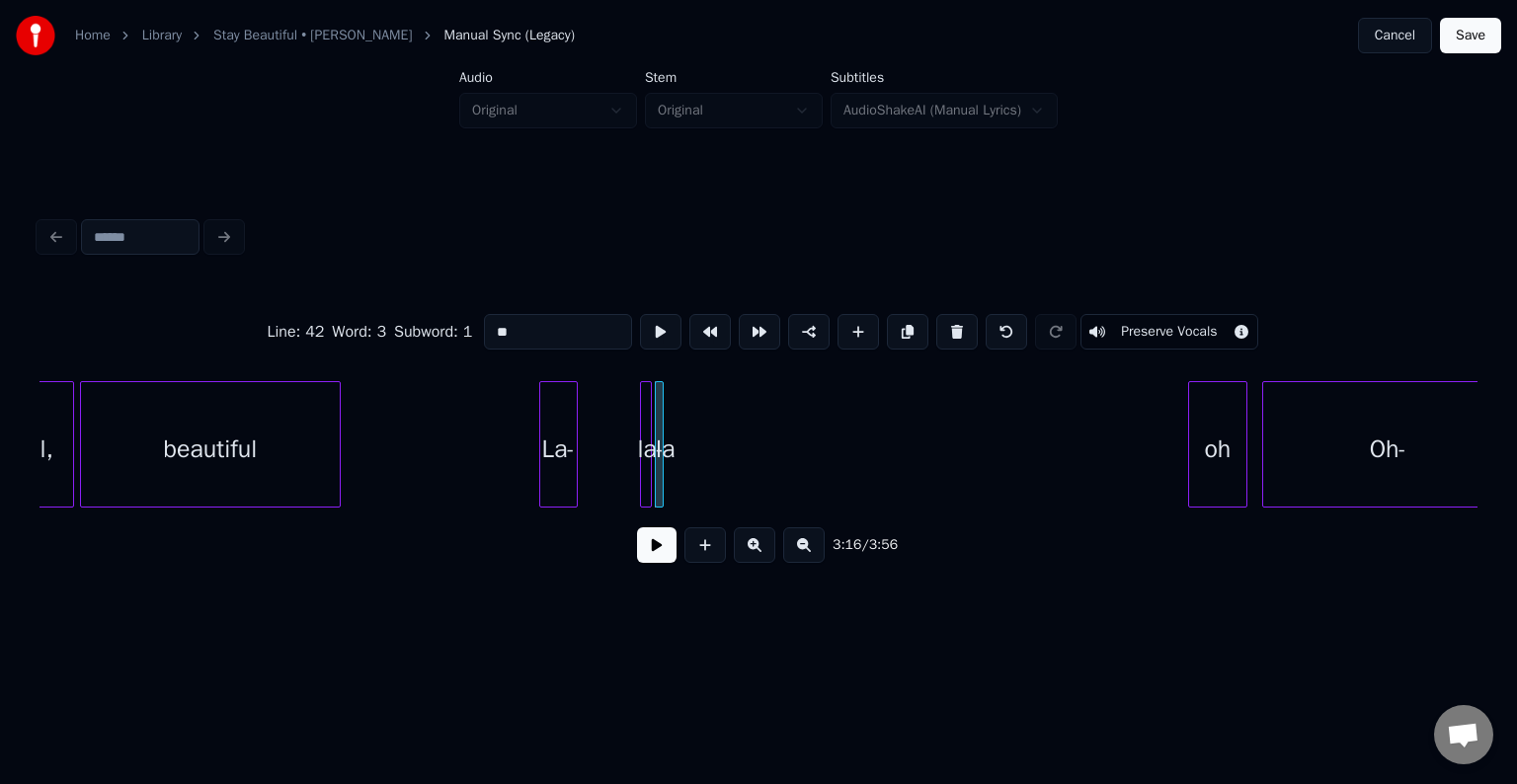 click on "Oh- oh la la- La- beautiful beautiful," at bounding box center [-11005, 444] 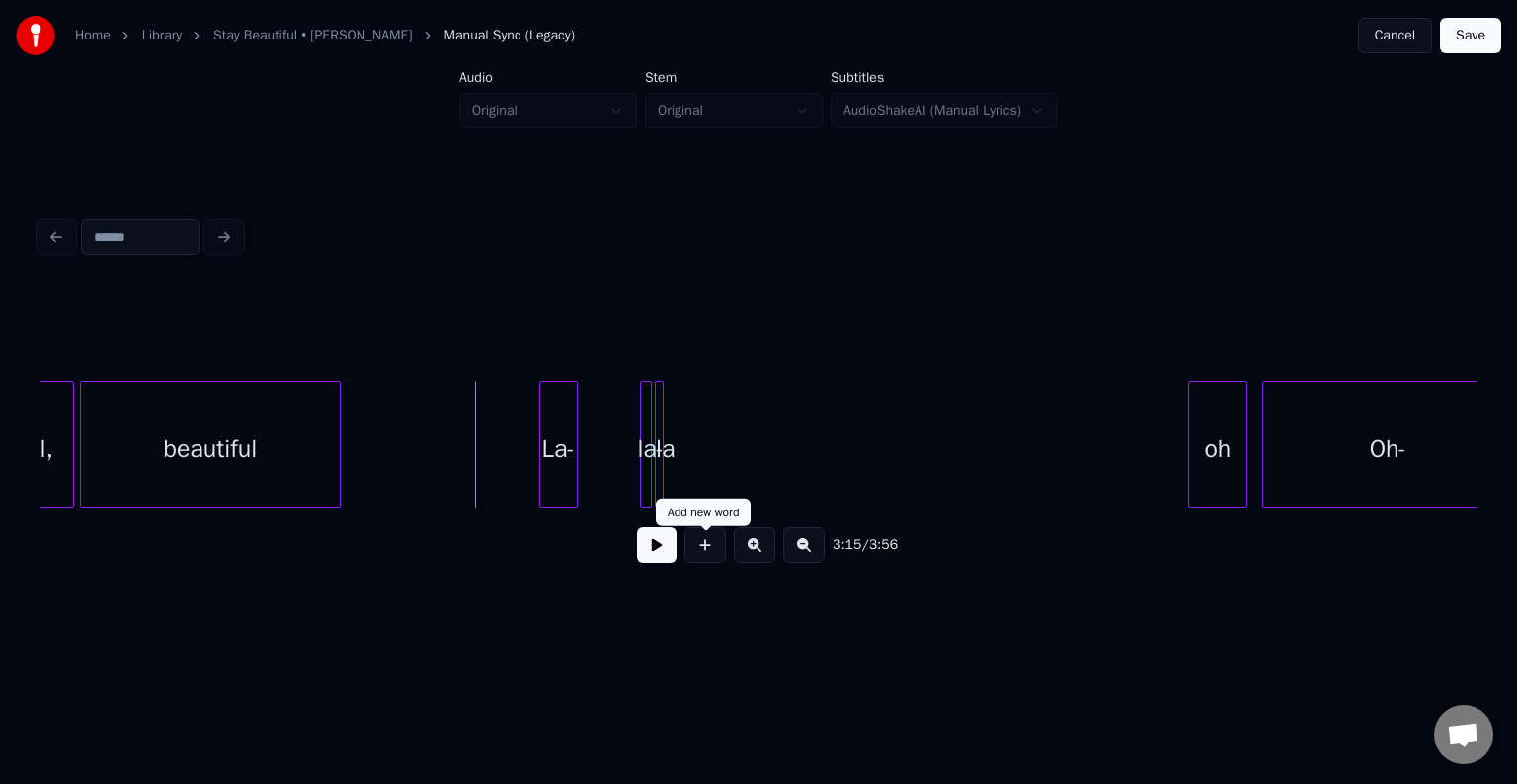 click at bounding box center (657, 545) 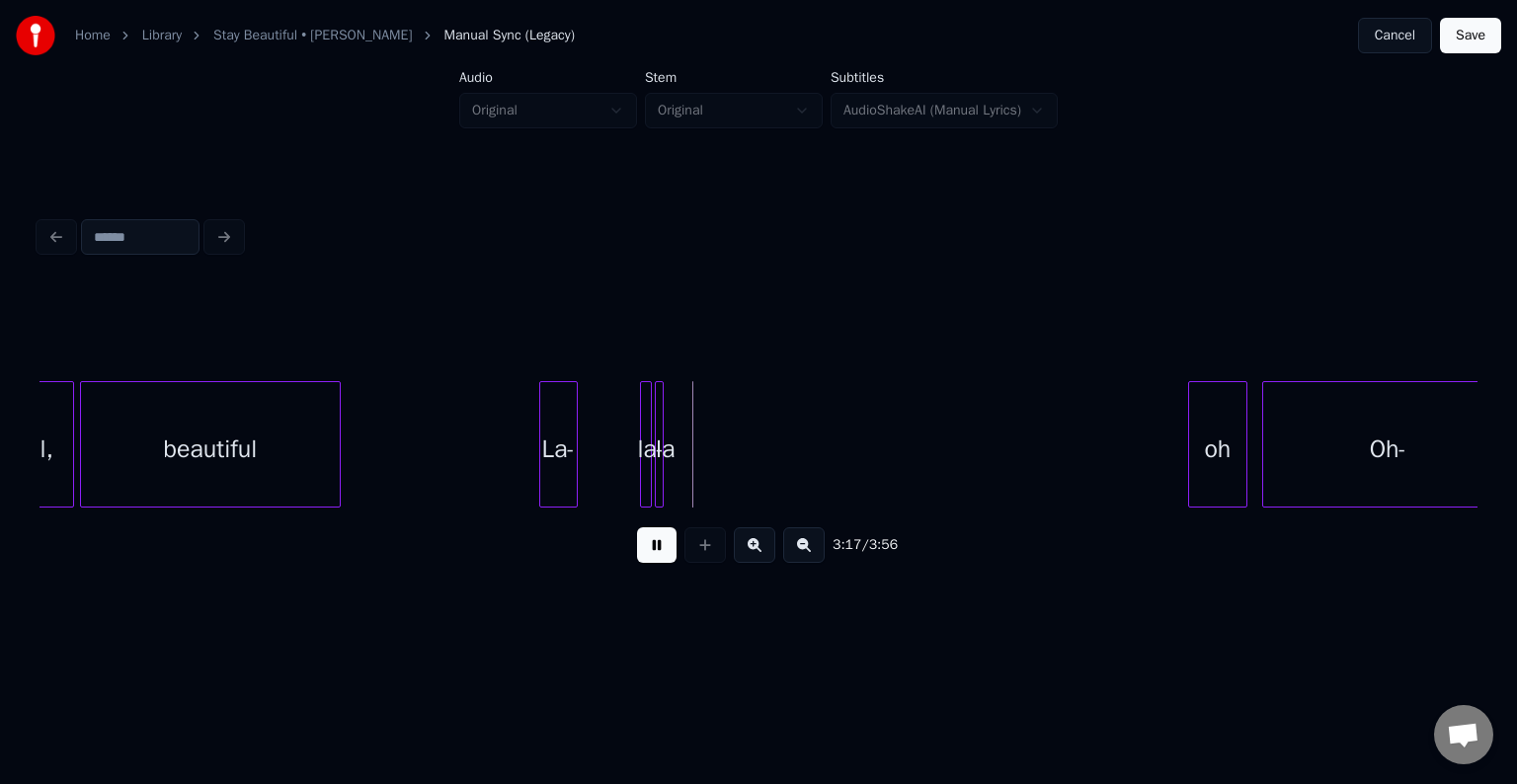 click at bounding box center (657, 545) 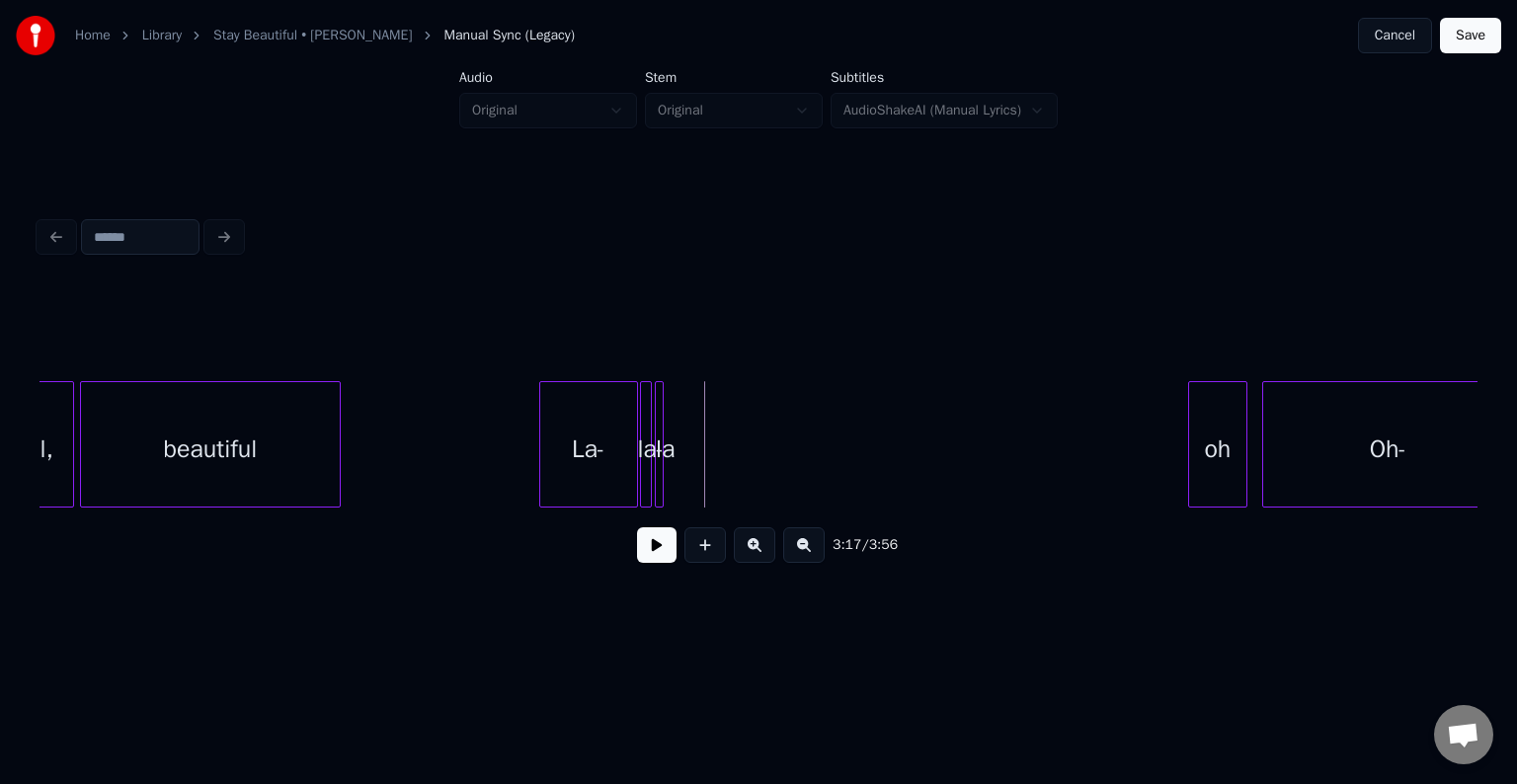 click at bounding box center (634, 444) 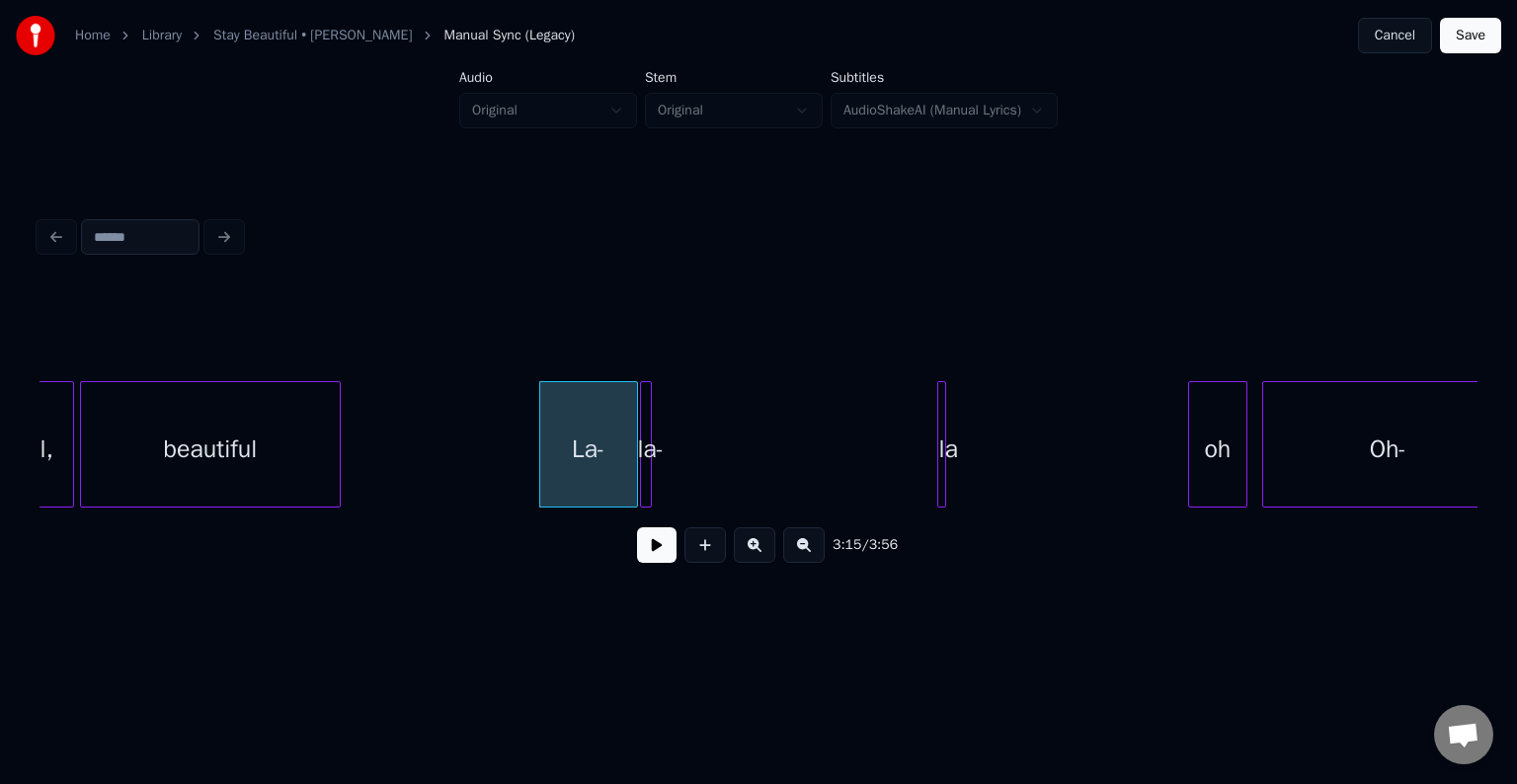 click on "la" at bounding box center [948, 449] 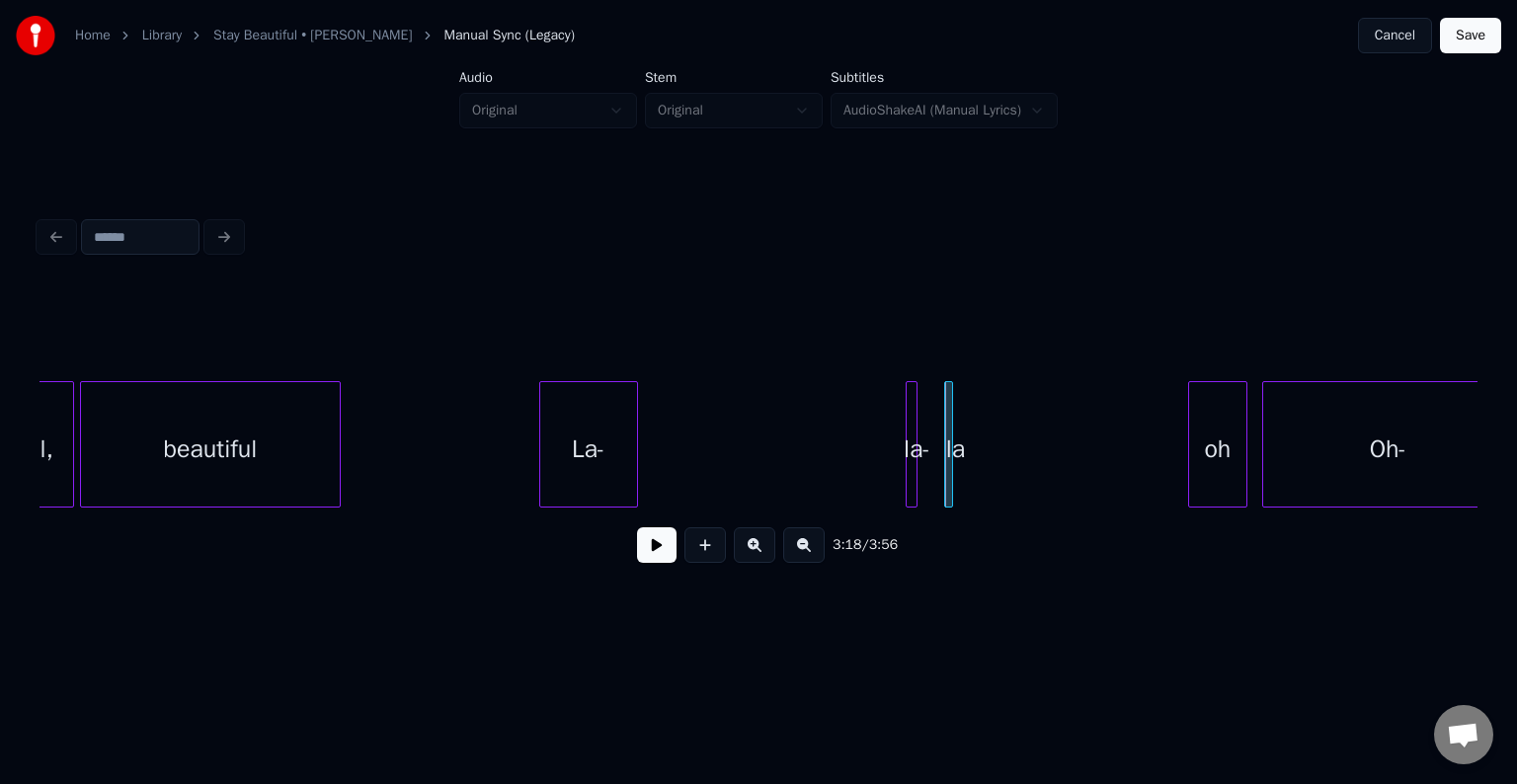 click on "la-" at bounding box center (917, 449) 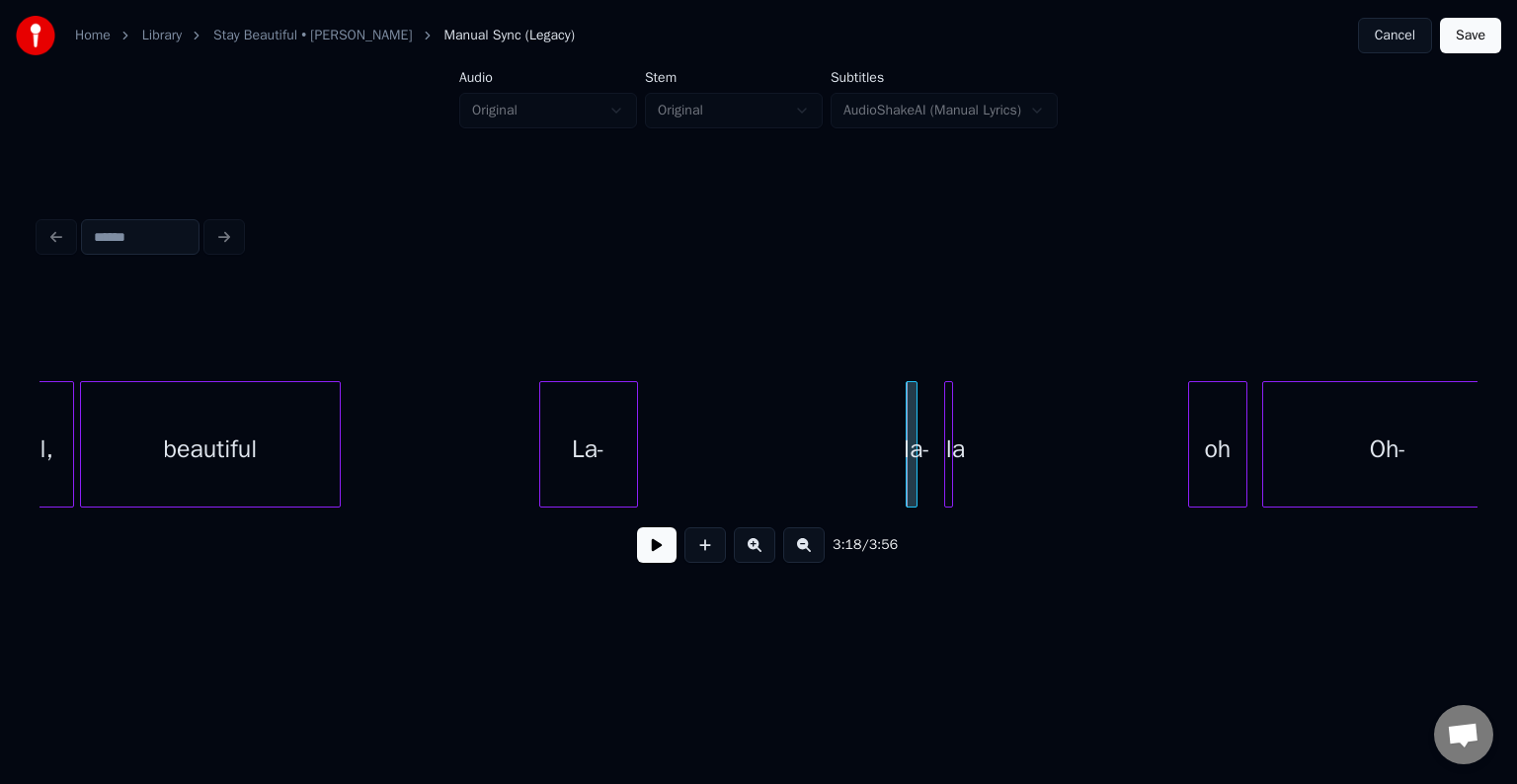 click on "La-" at bounding box center [589, 449] 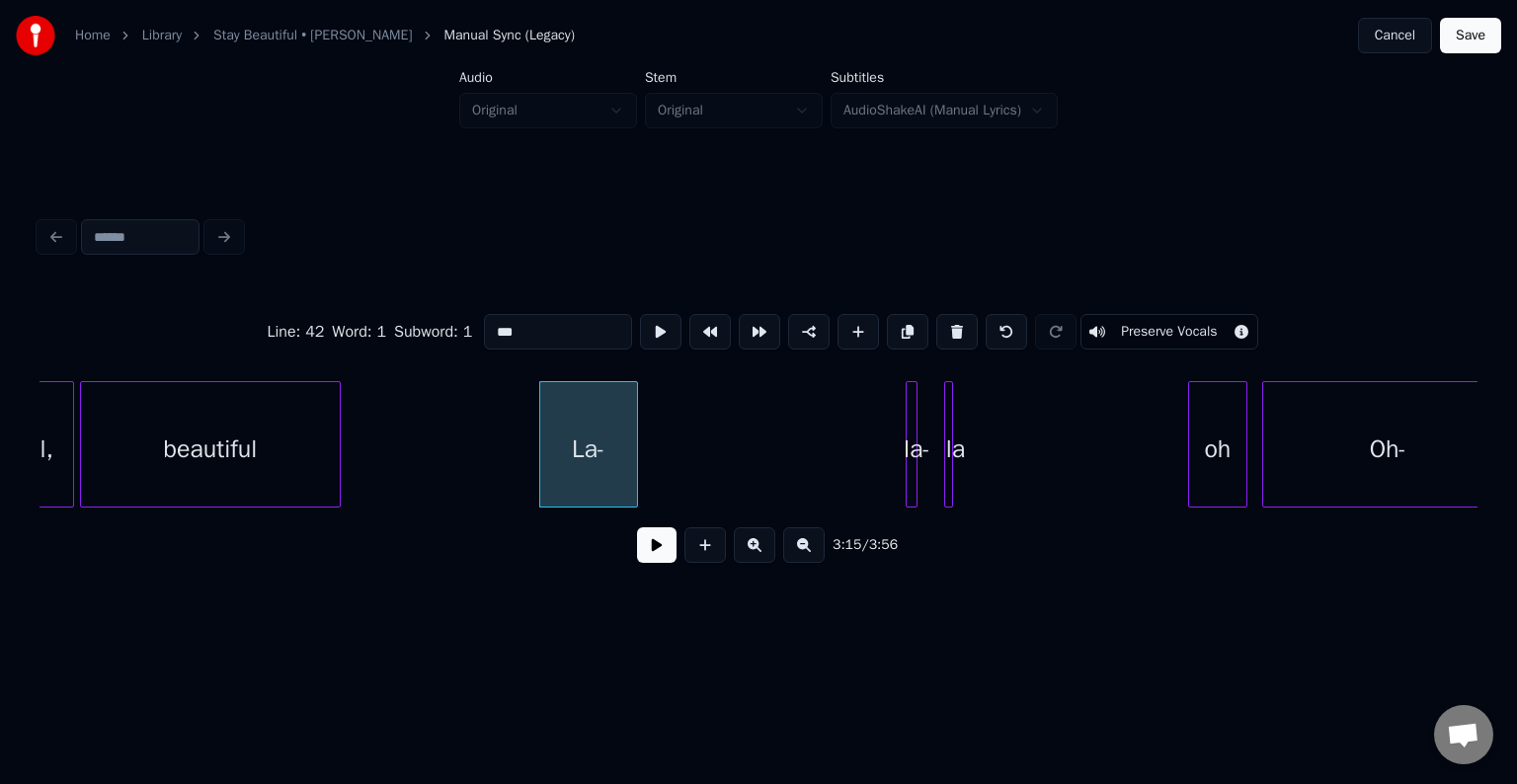 click at bounding box center [657, 545] 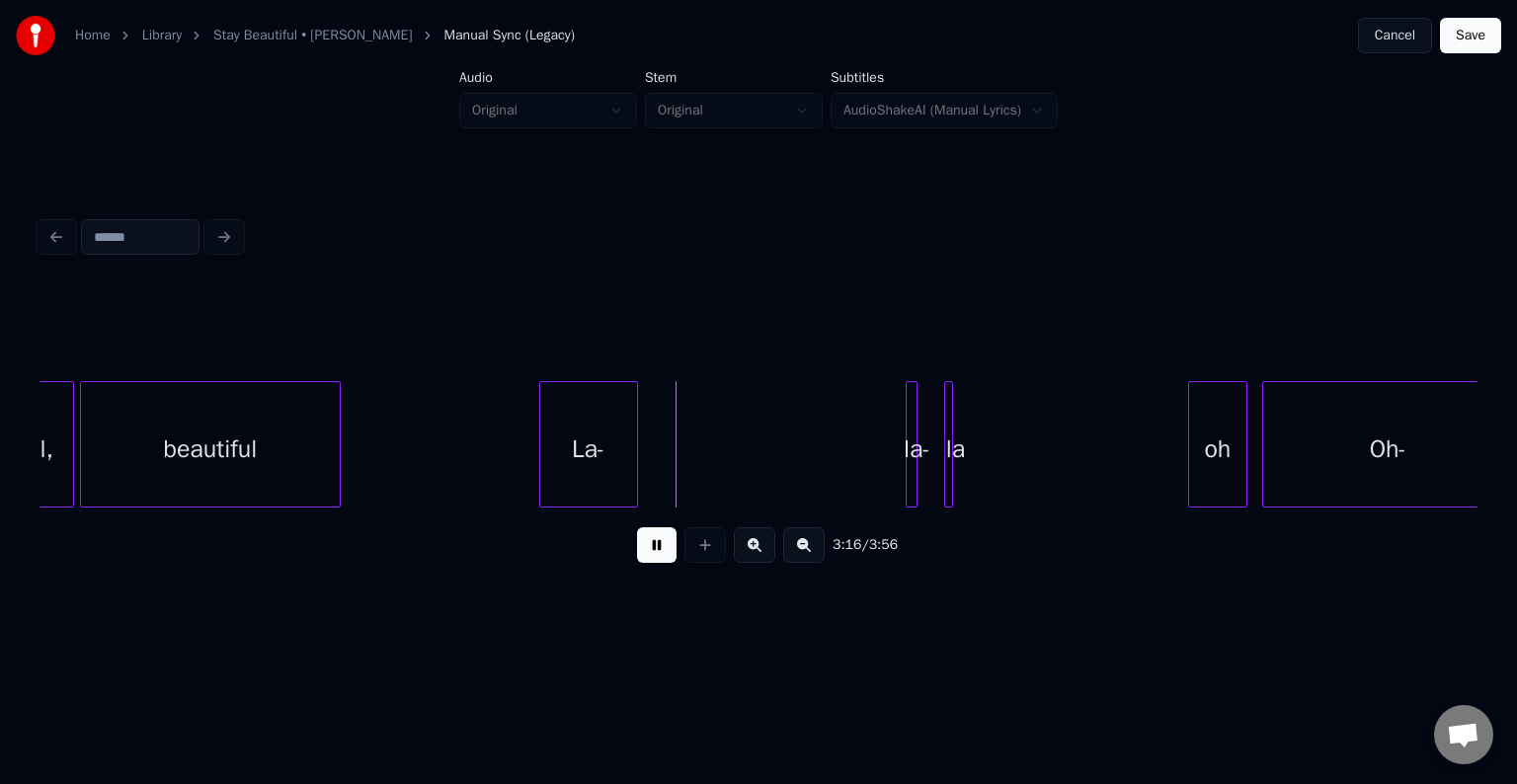 drag, startPoint x: 657, startPoint y: 533, endPoint x: 650, endPoint y: 439, distance: 94.260278 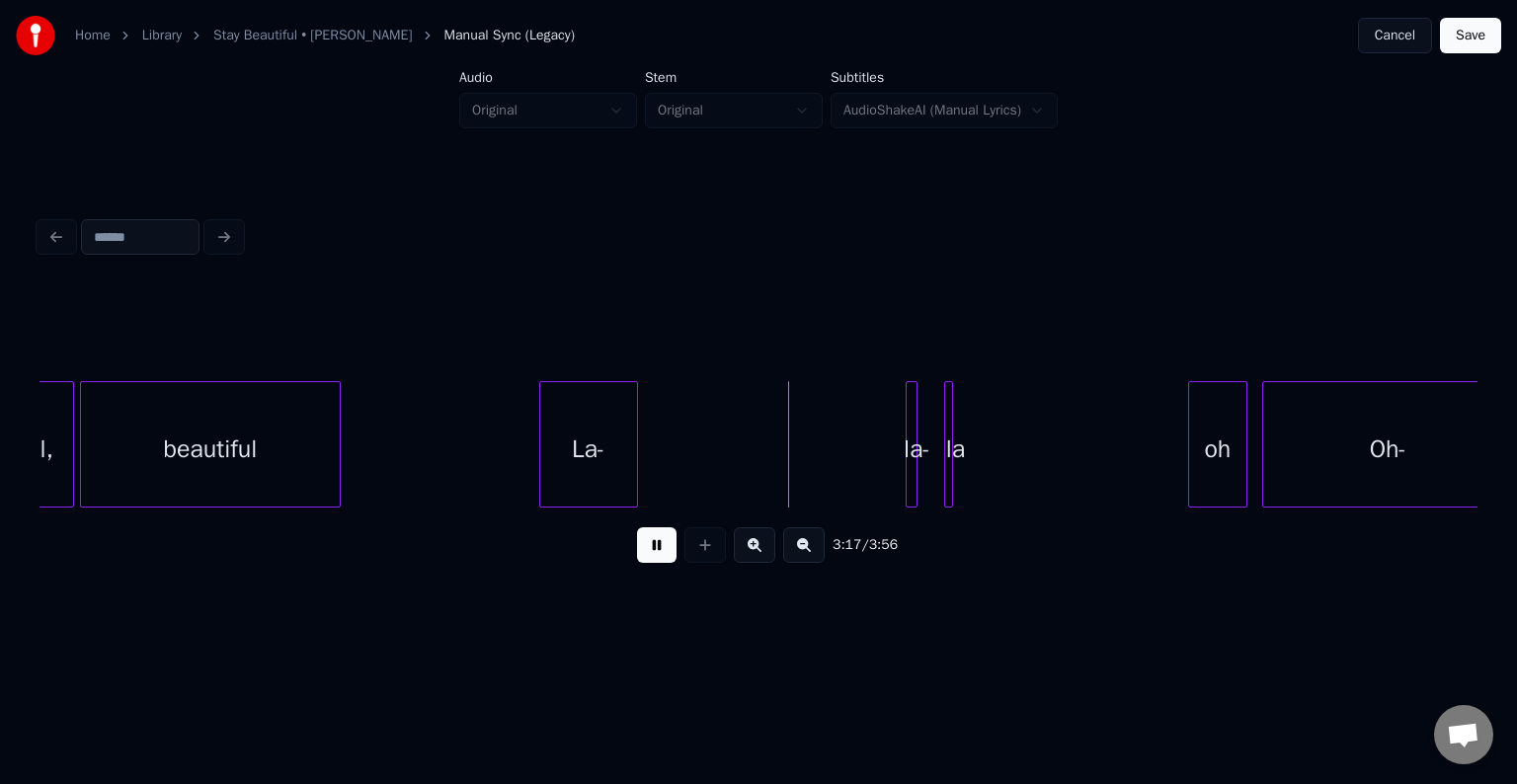 click on "La-" at bounding box center [589, 449] 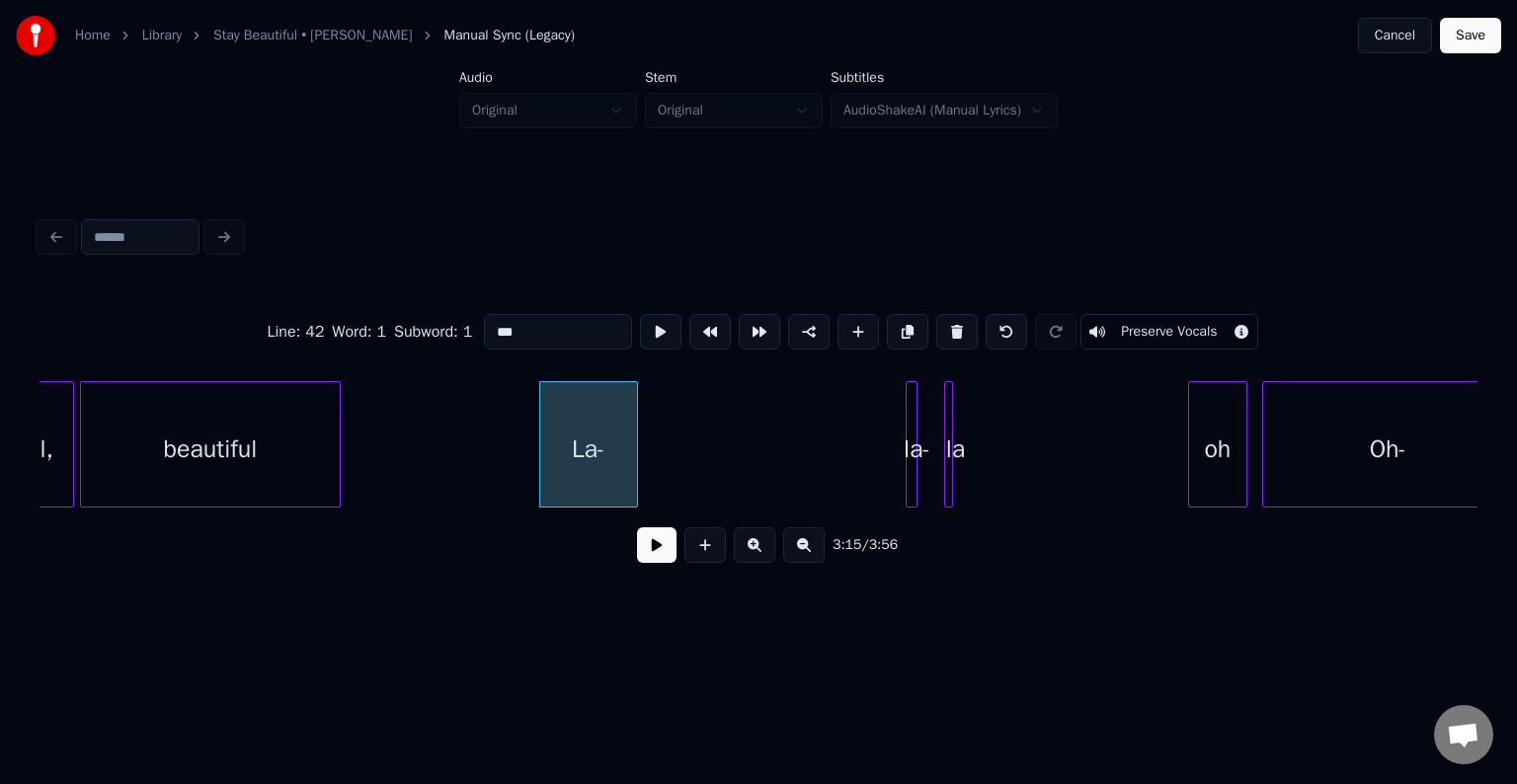 click at bounding box center [657, 545] 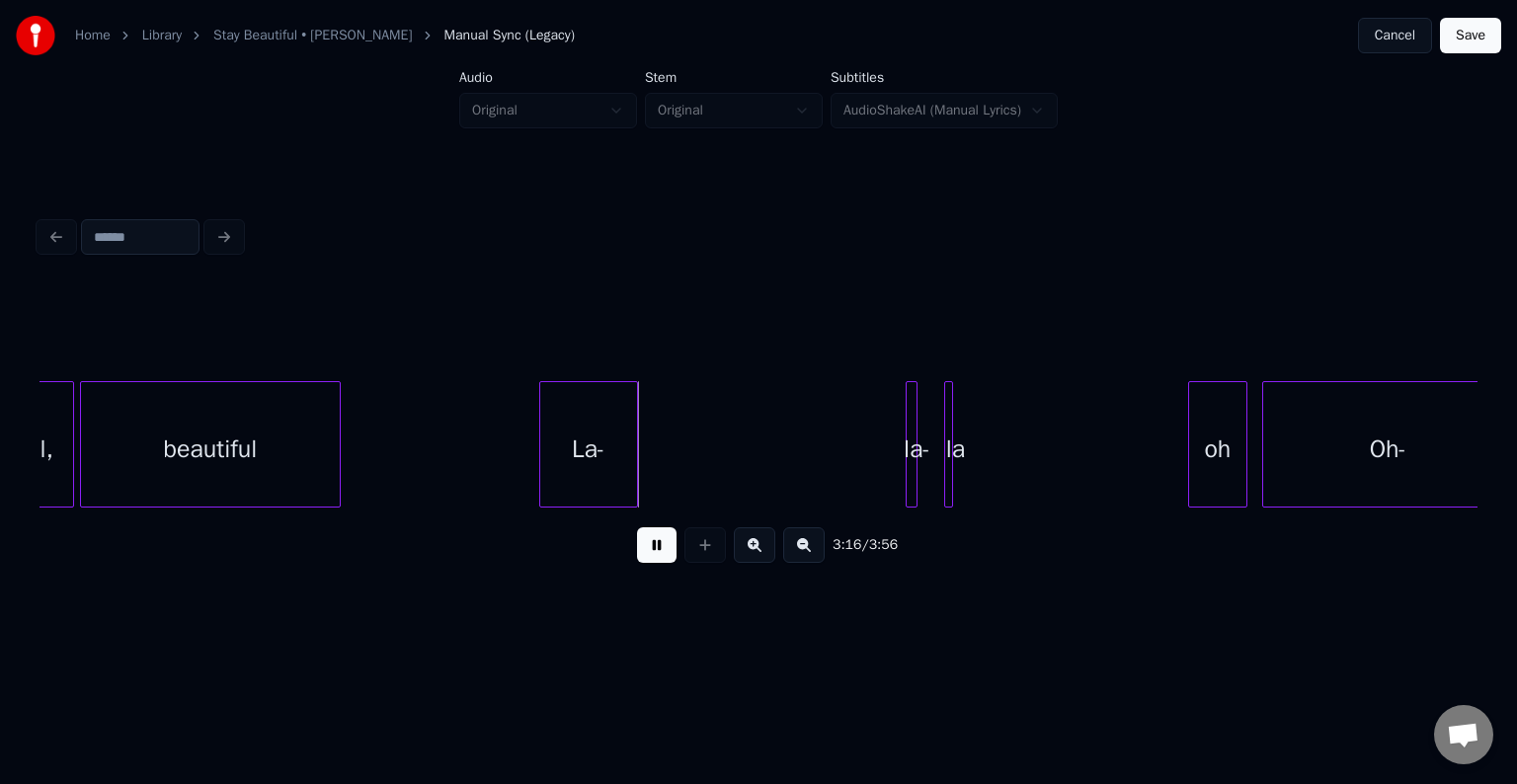 click at bounding box center (657, 545) 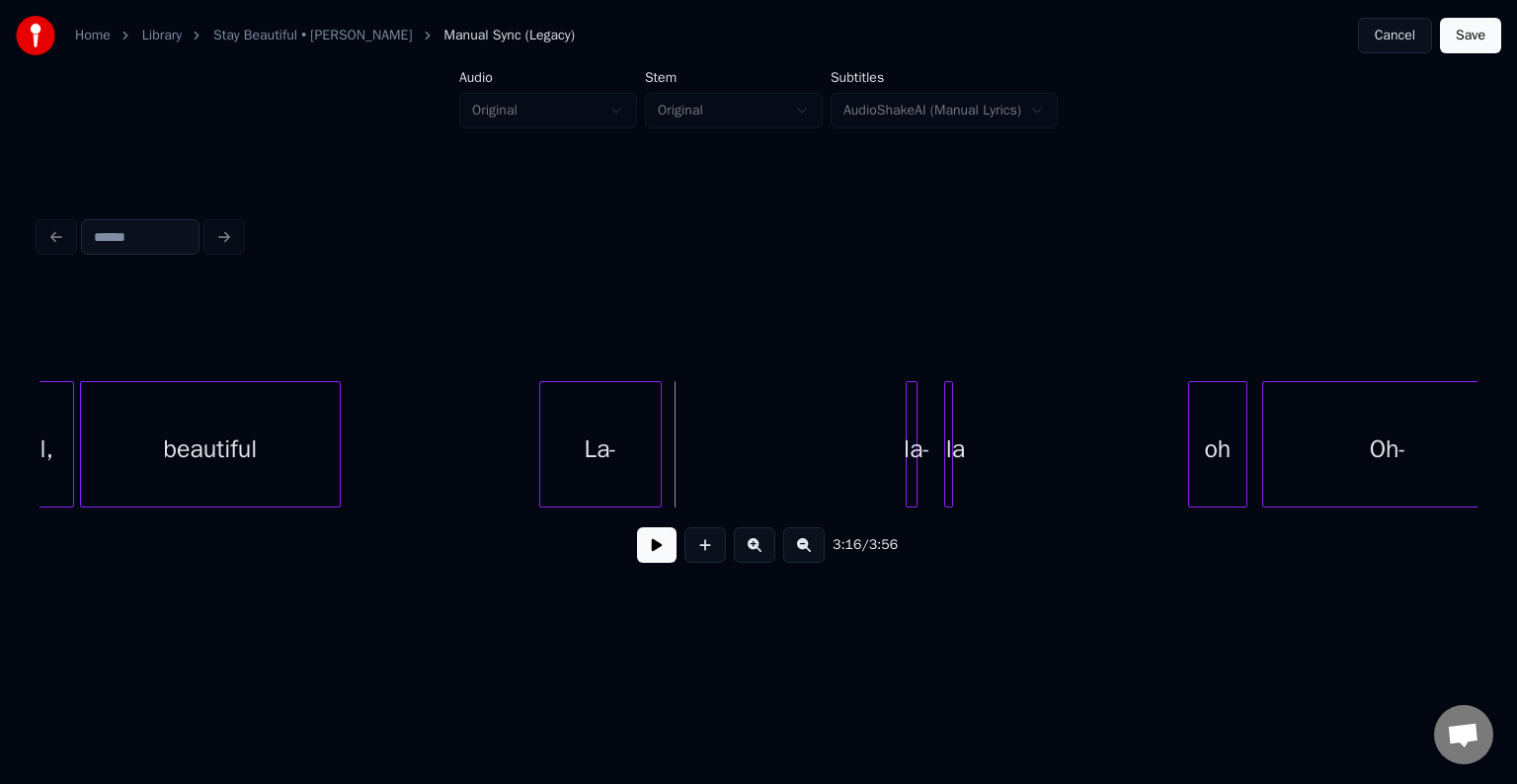 click at bounding box center (658, 444) 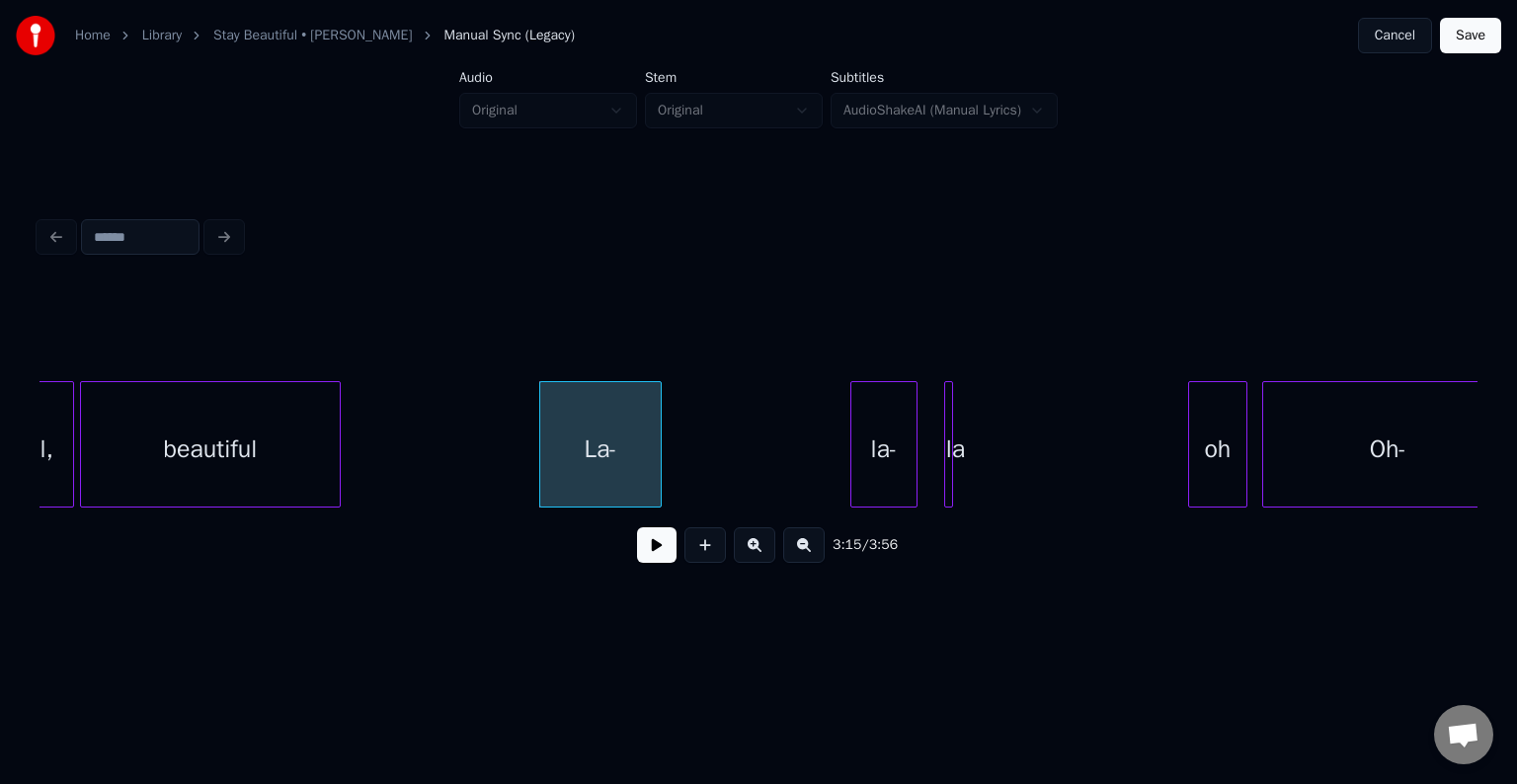 click at bounding box center (854, 444) 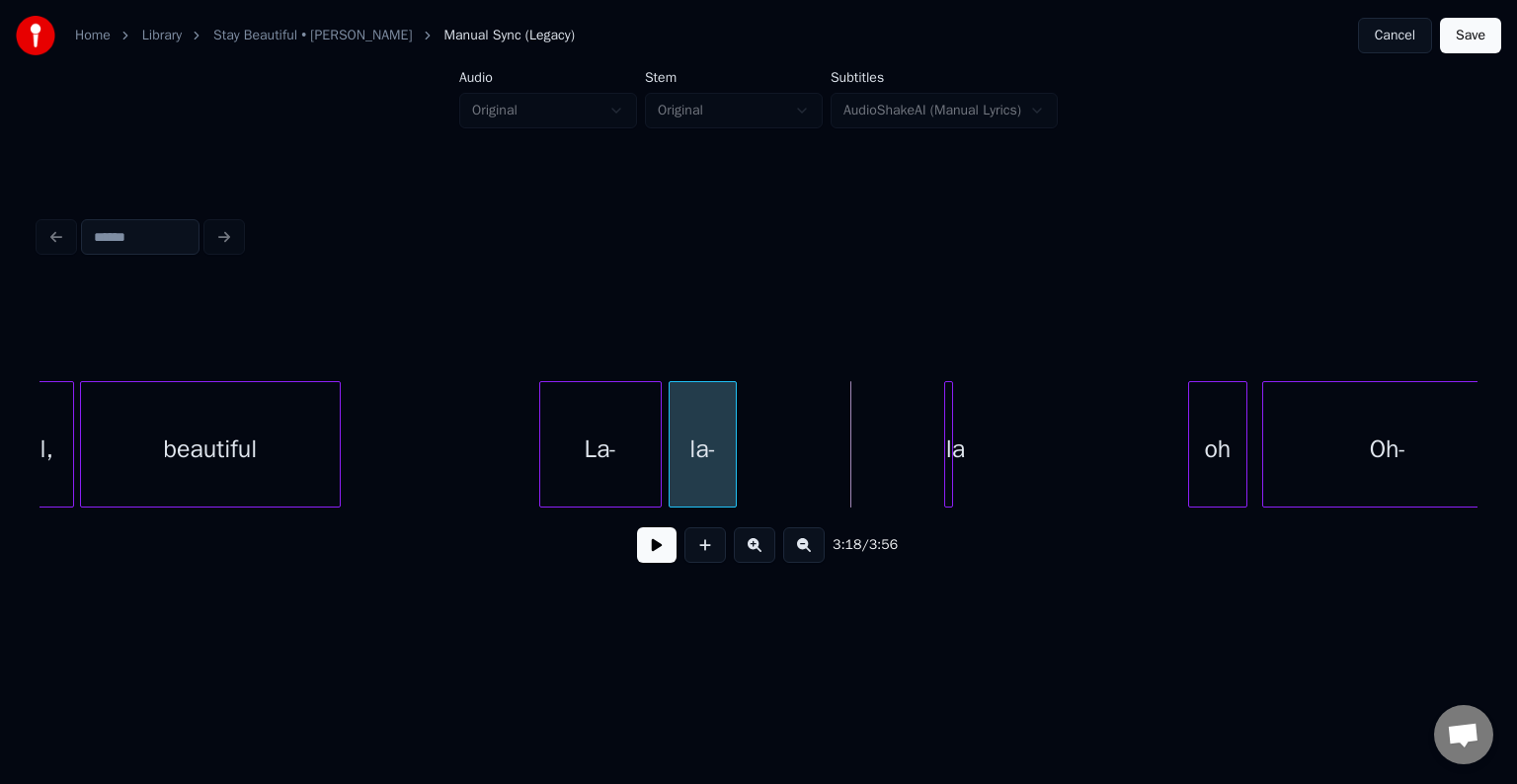click on "la-" at bounding box center (702, 449) 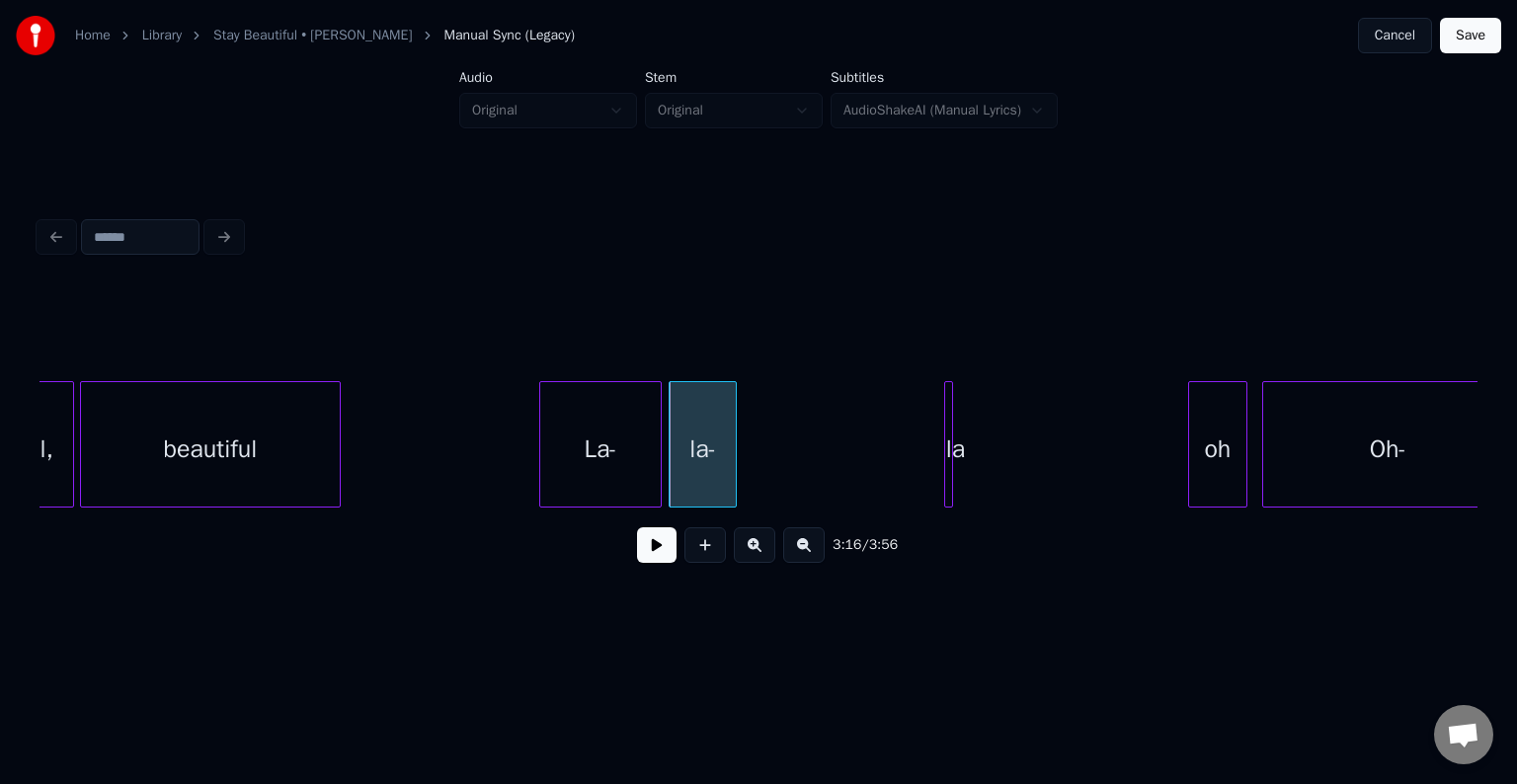click at bounding box center (733, 444) 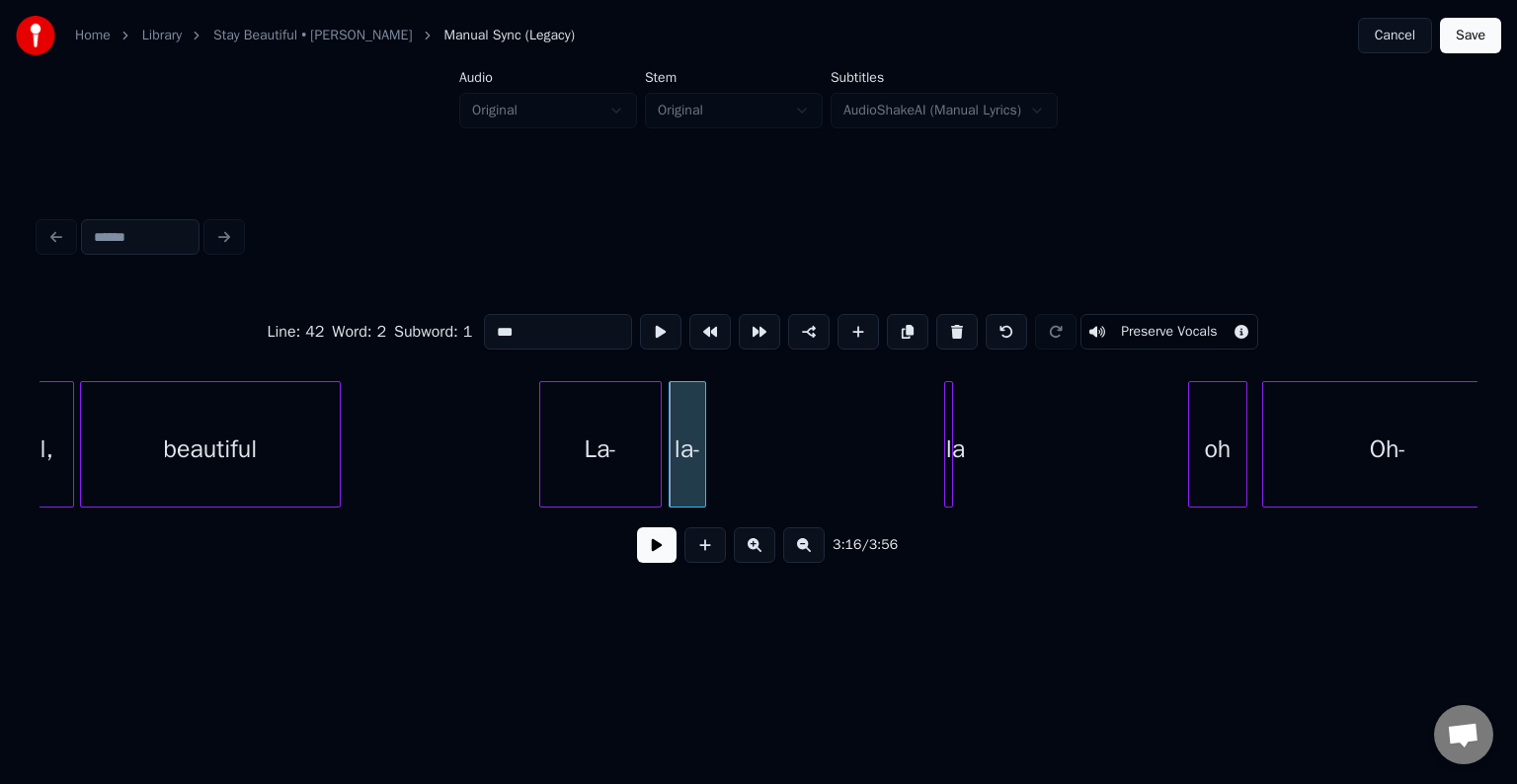 click at bounding box center (702, 444) 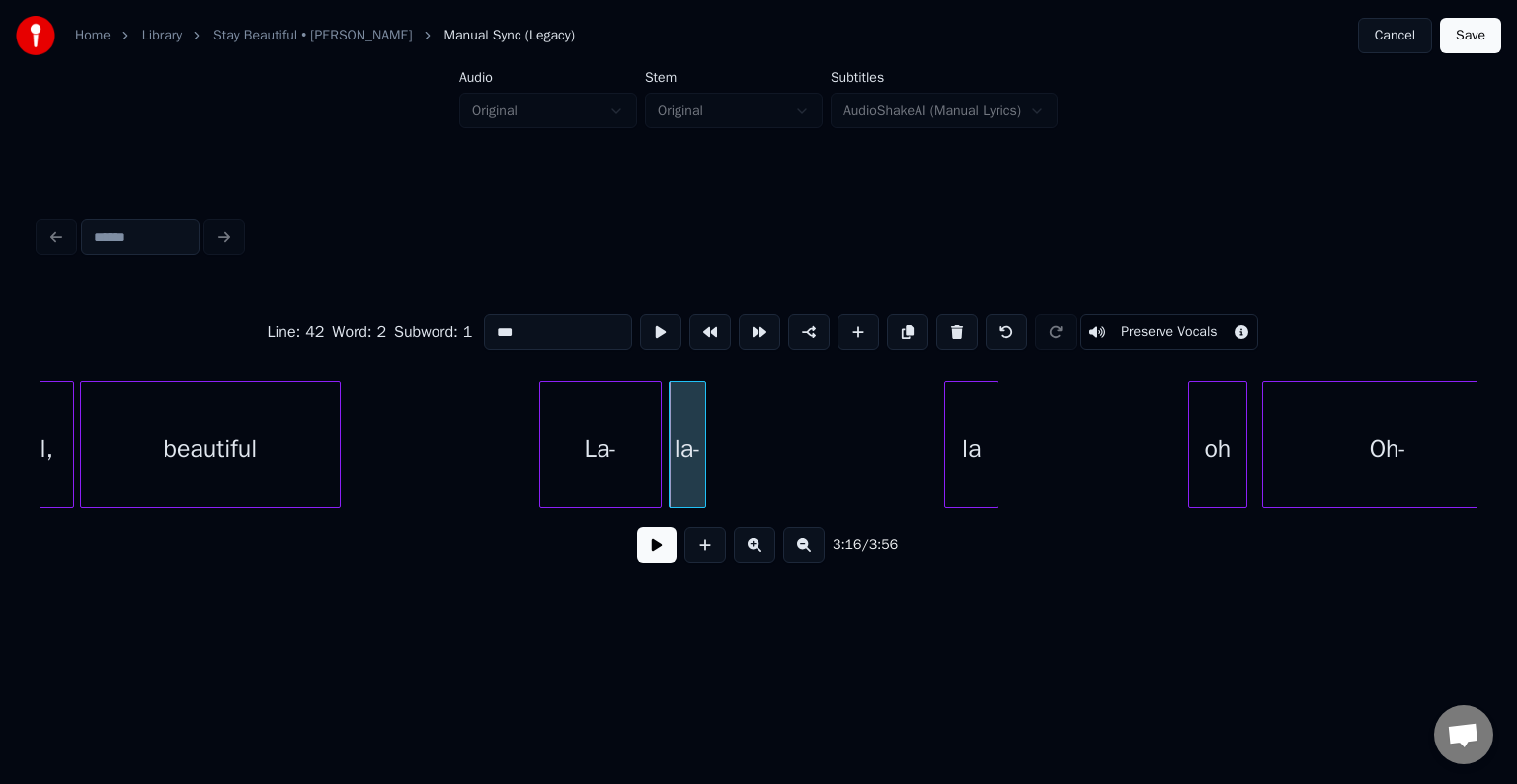 click on "Oh- oh la la- La- beautiful beautiful," at bounding box center [-11005, 444] 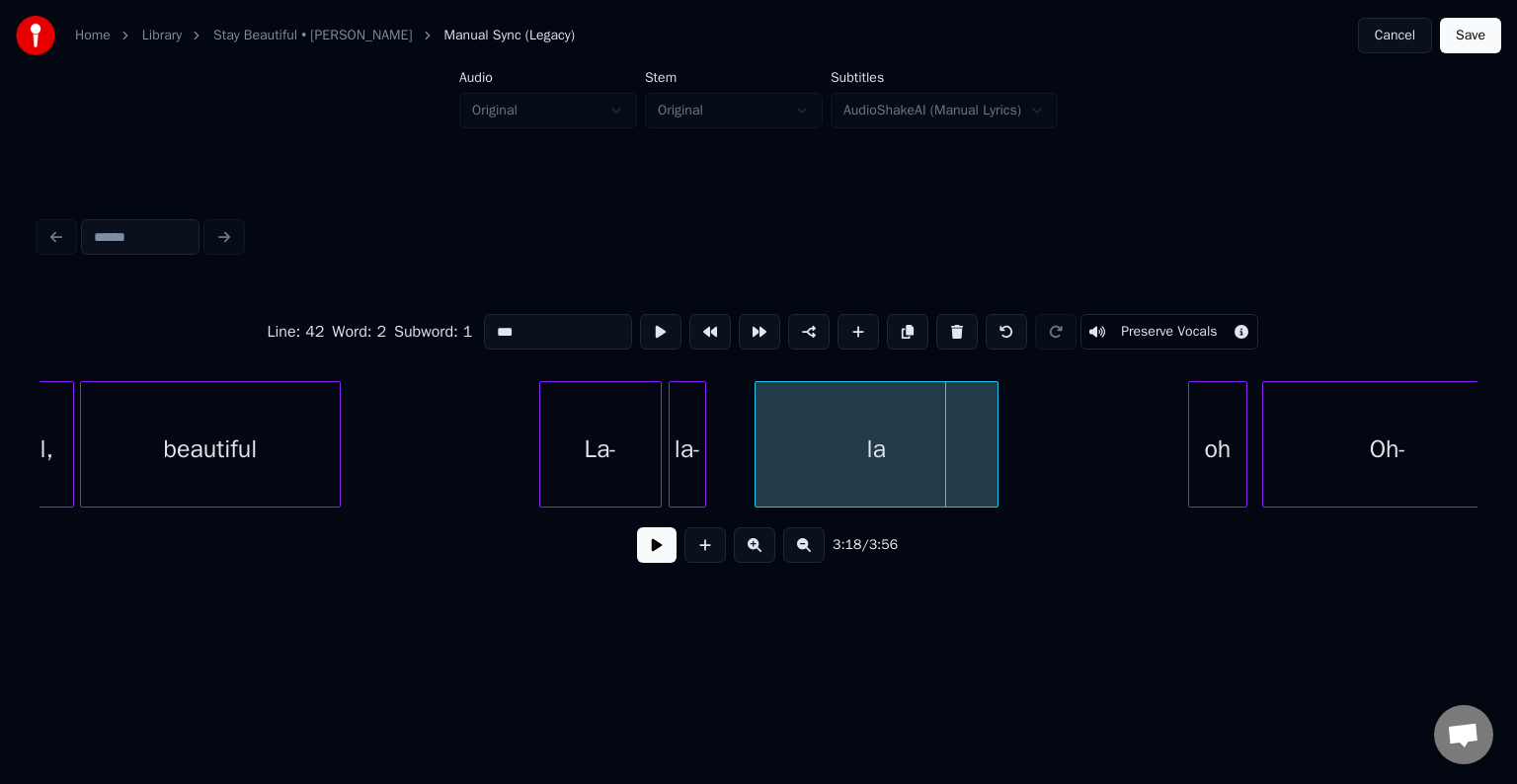 click at bounding box center [758, 444] 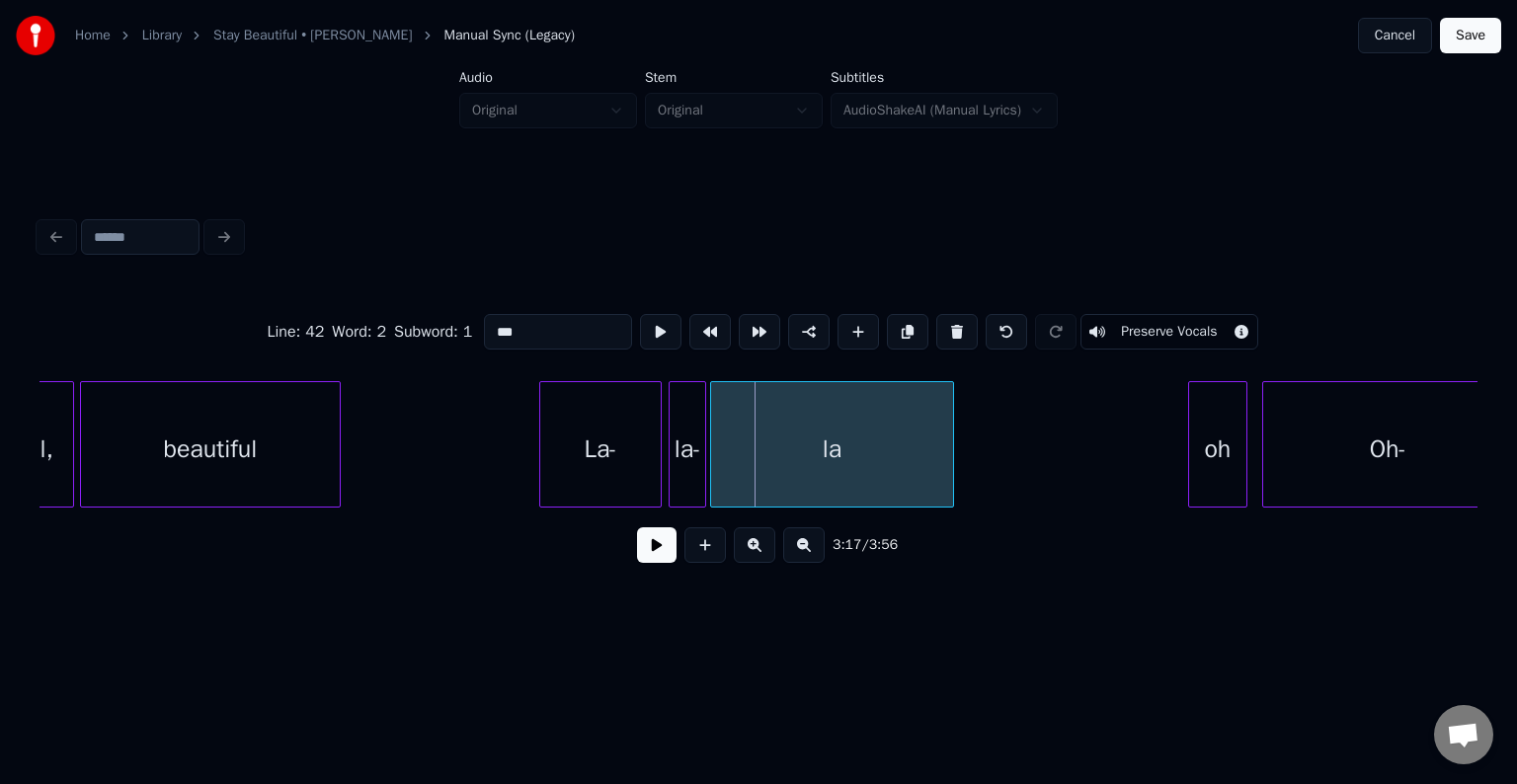 click on "la" at bounding box center [832, 449] 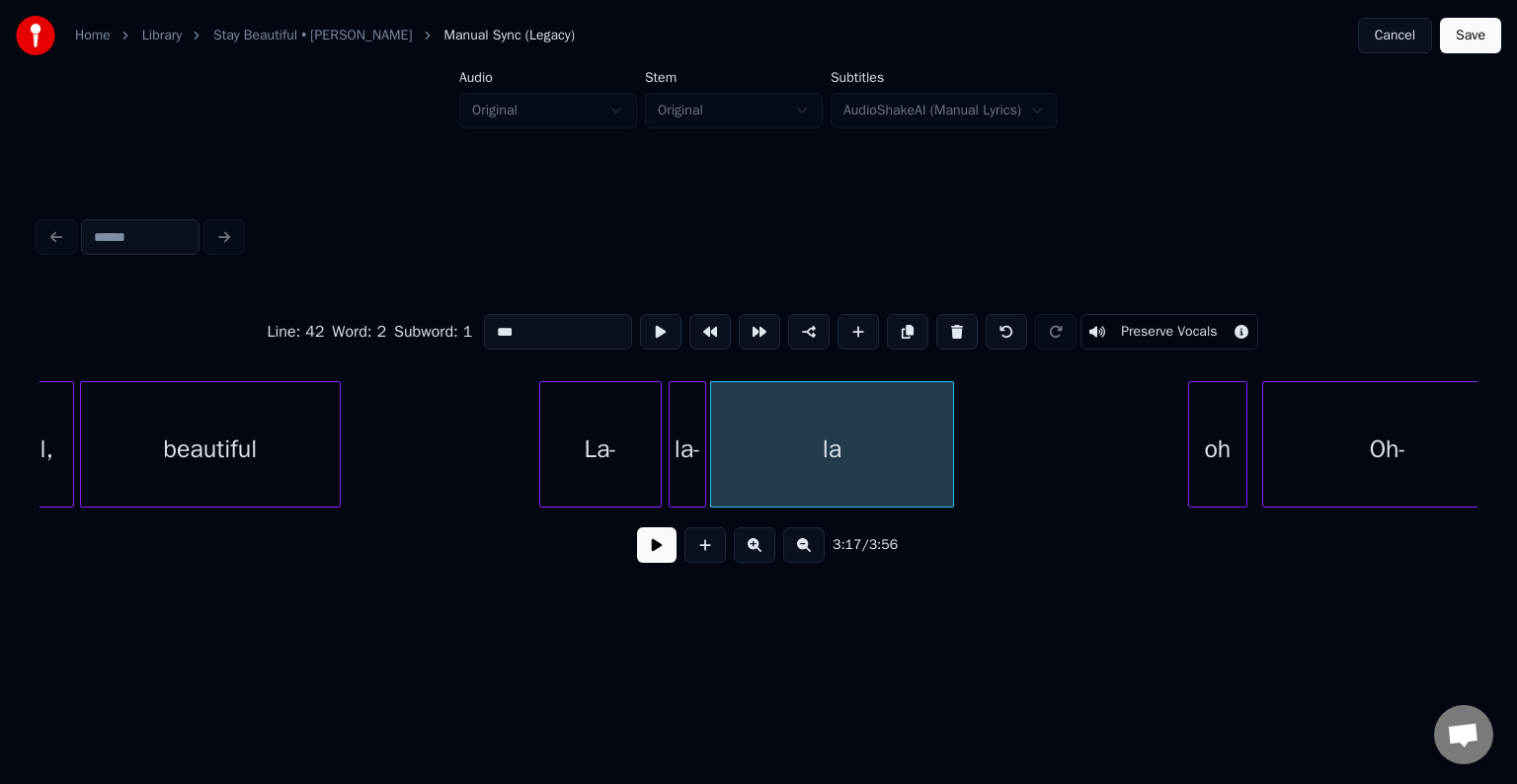 click on "Oh- oh la la- La- beautiful beautiful," at bounding box center [-11005, 444] 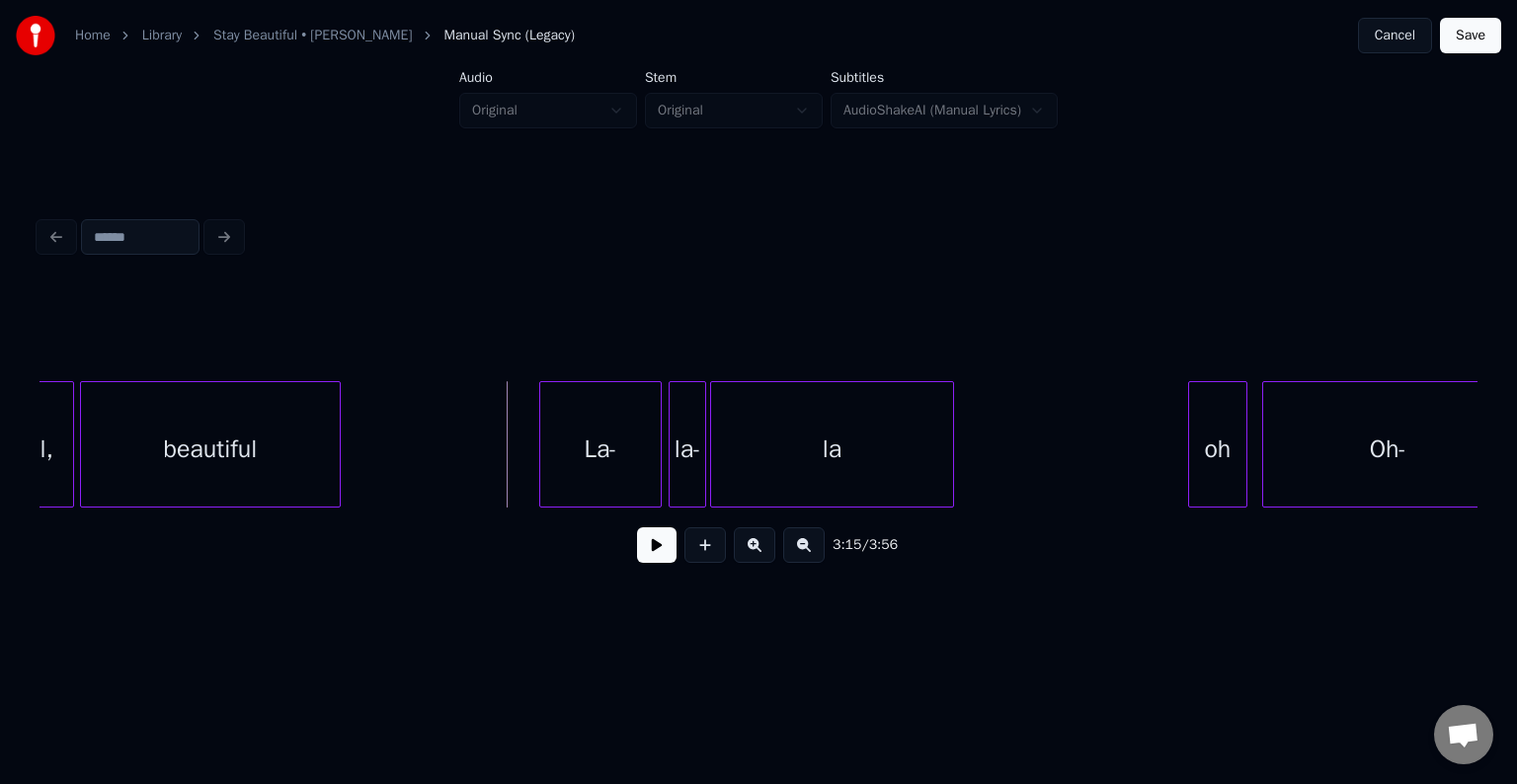 click at bounding box center [657, 545] 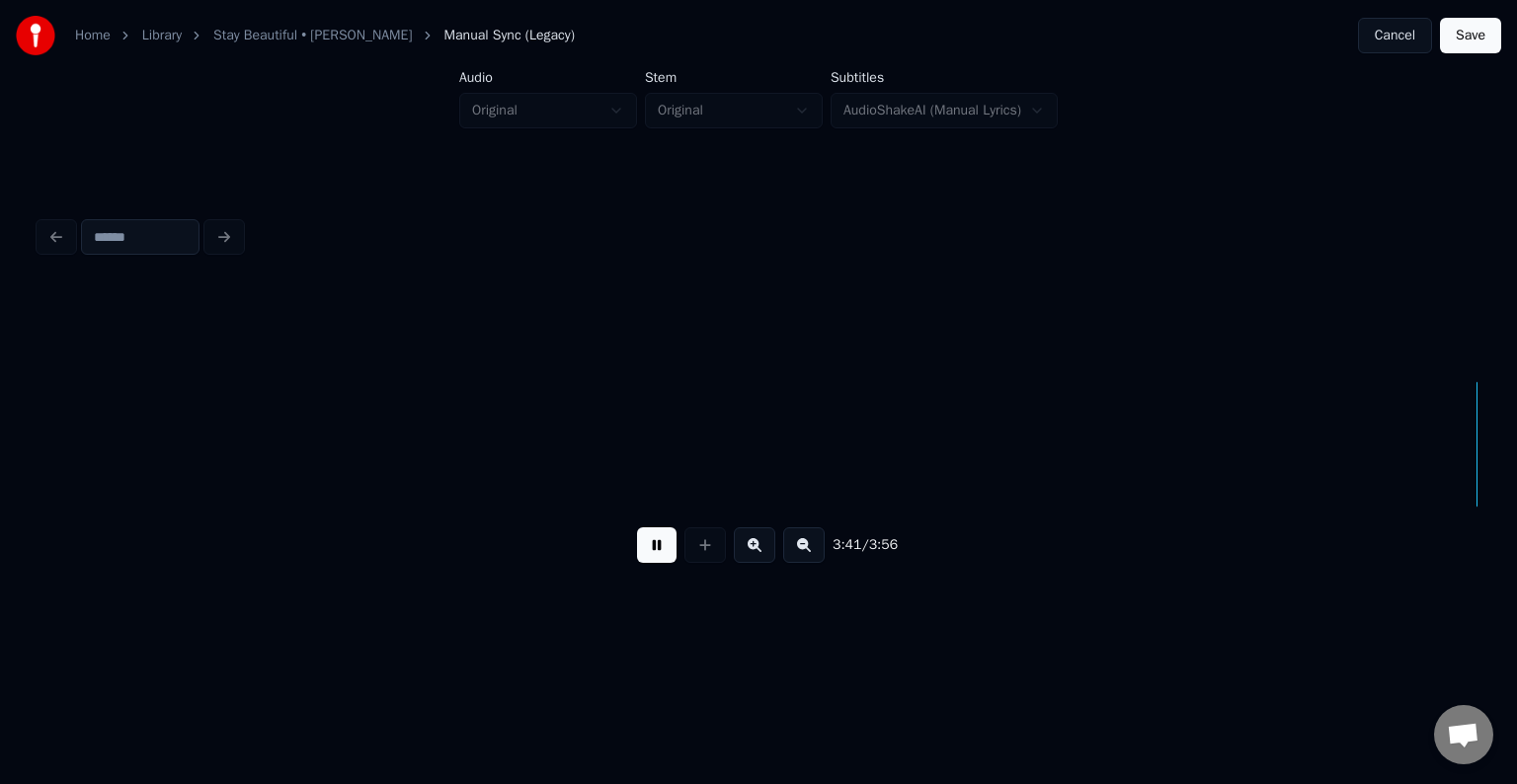 scroll, scrollTop: 0, scrollLeft: 32852, axis: horizontal 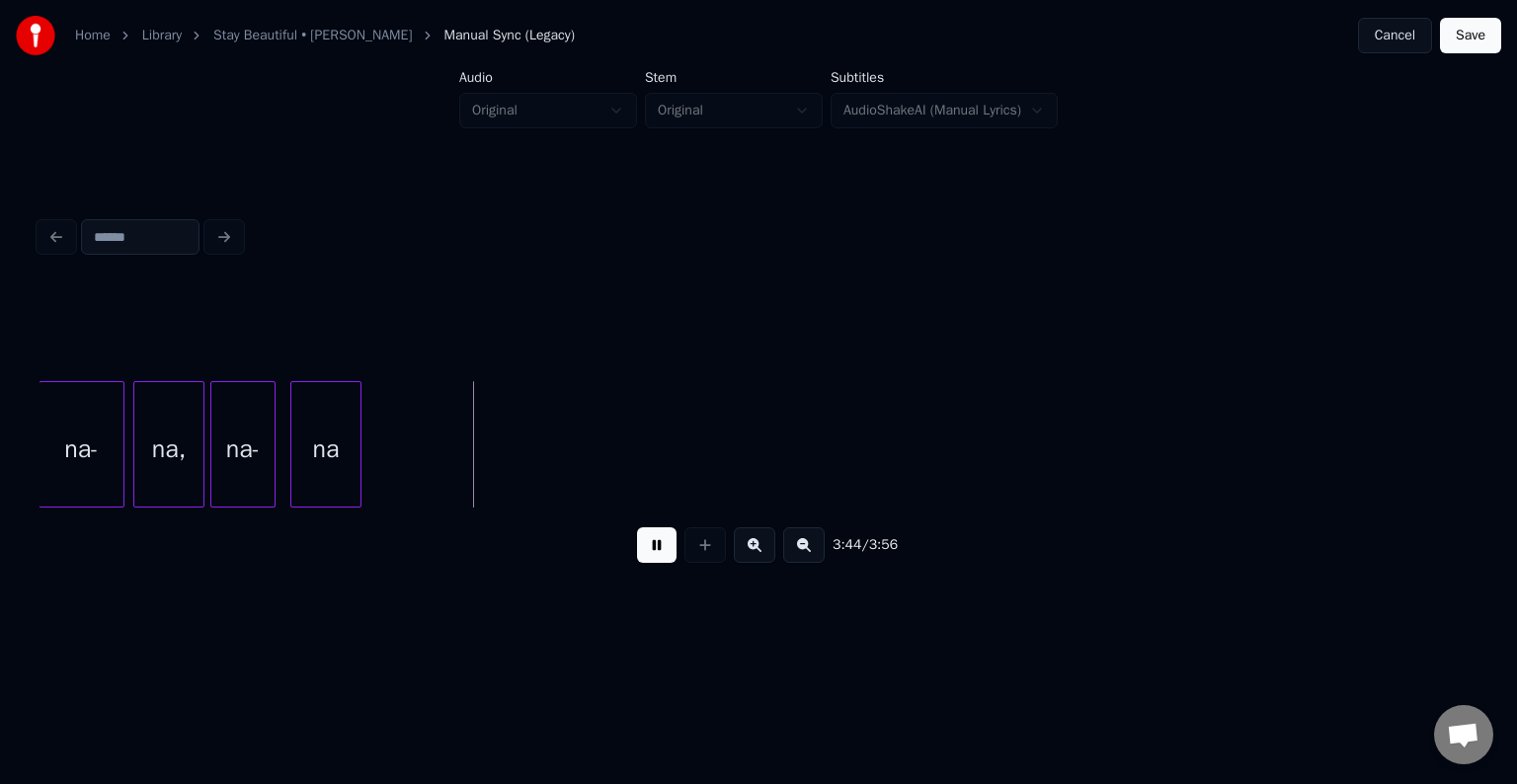 click at bounding box center [657, 545] 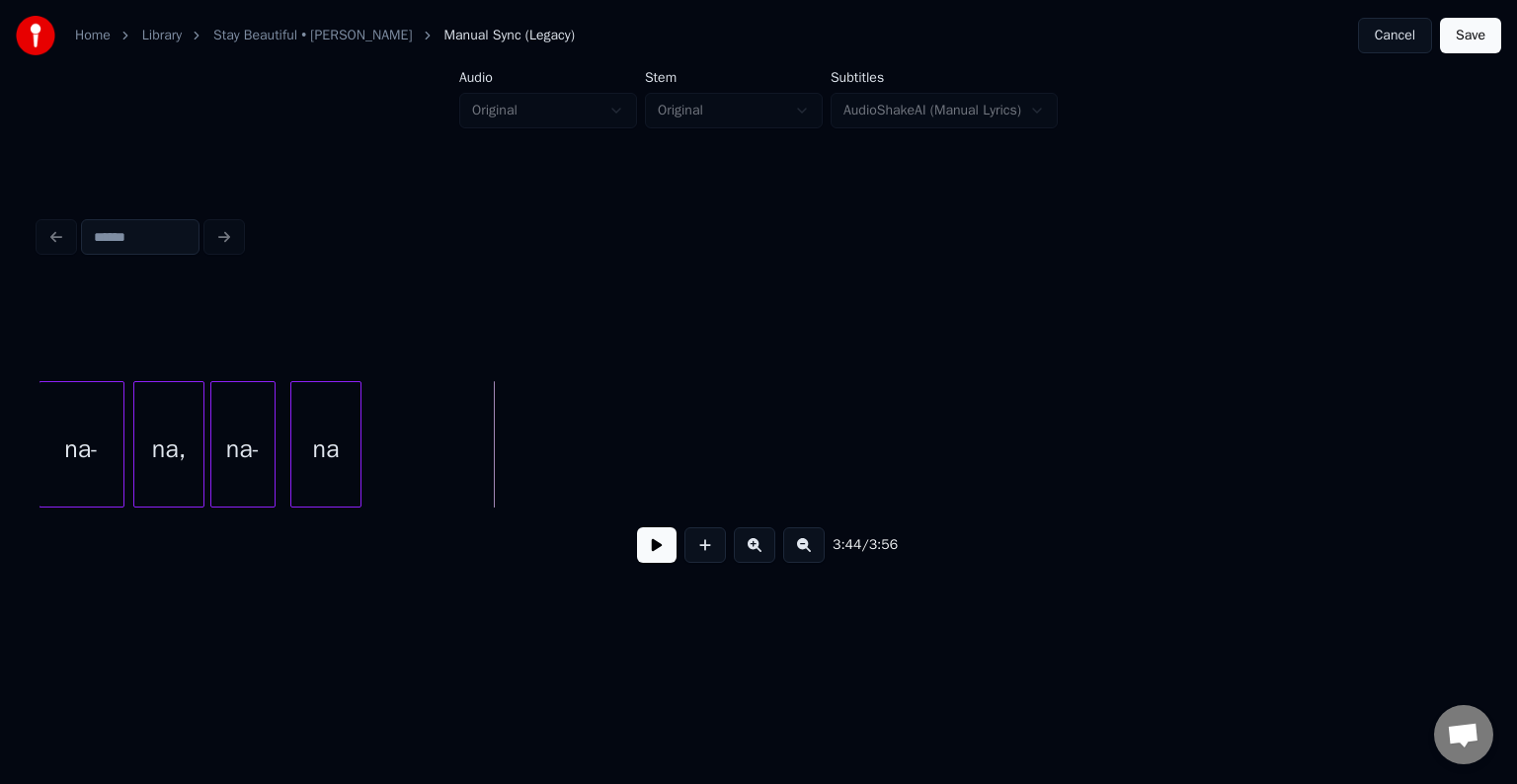 click on "3:44  /  3:56" at bounding box center [758, 545] 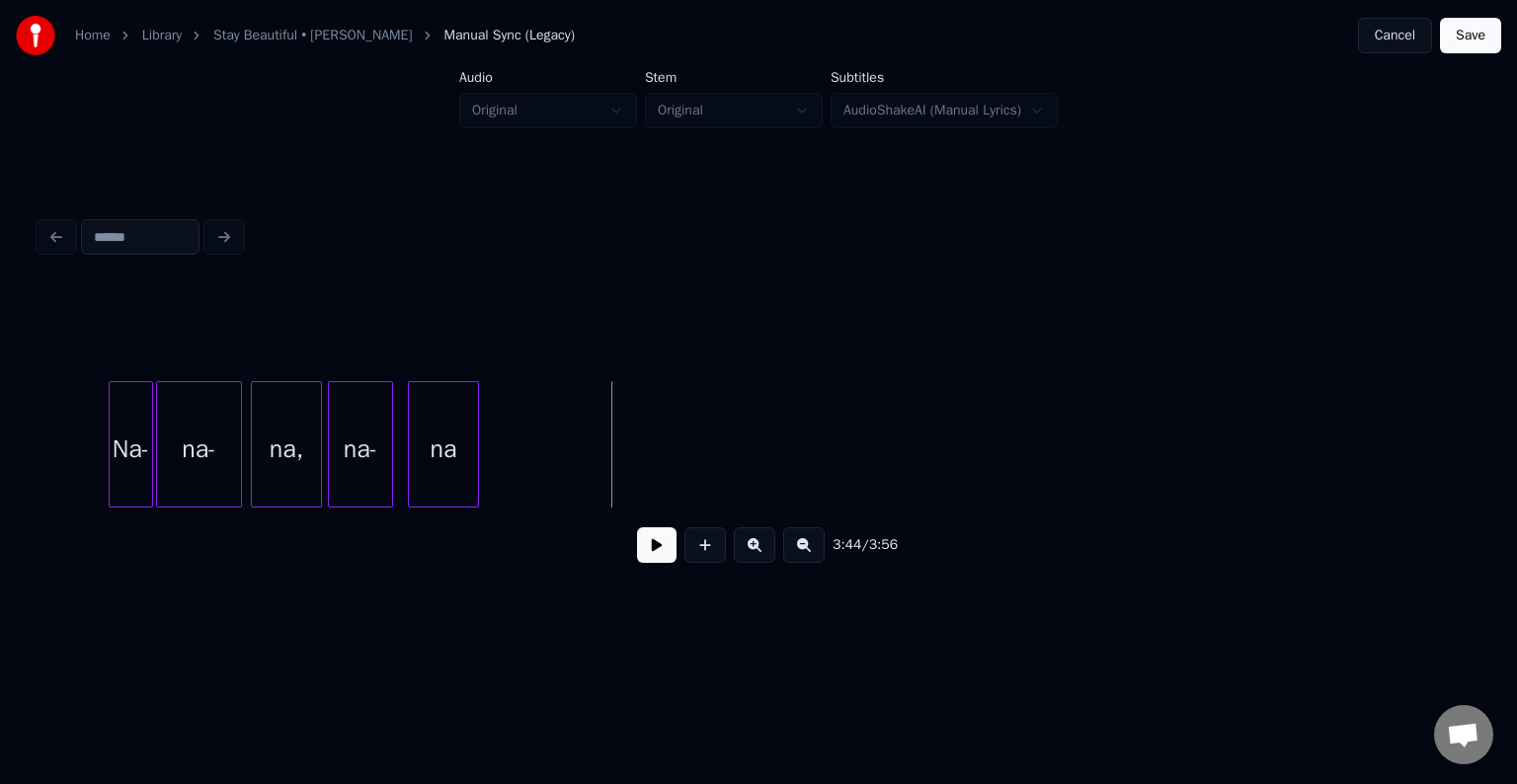 scroll, scrollTop: 0, scrollLeft: 32733, axis: horizontal 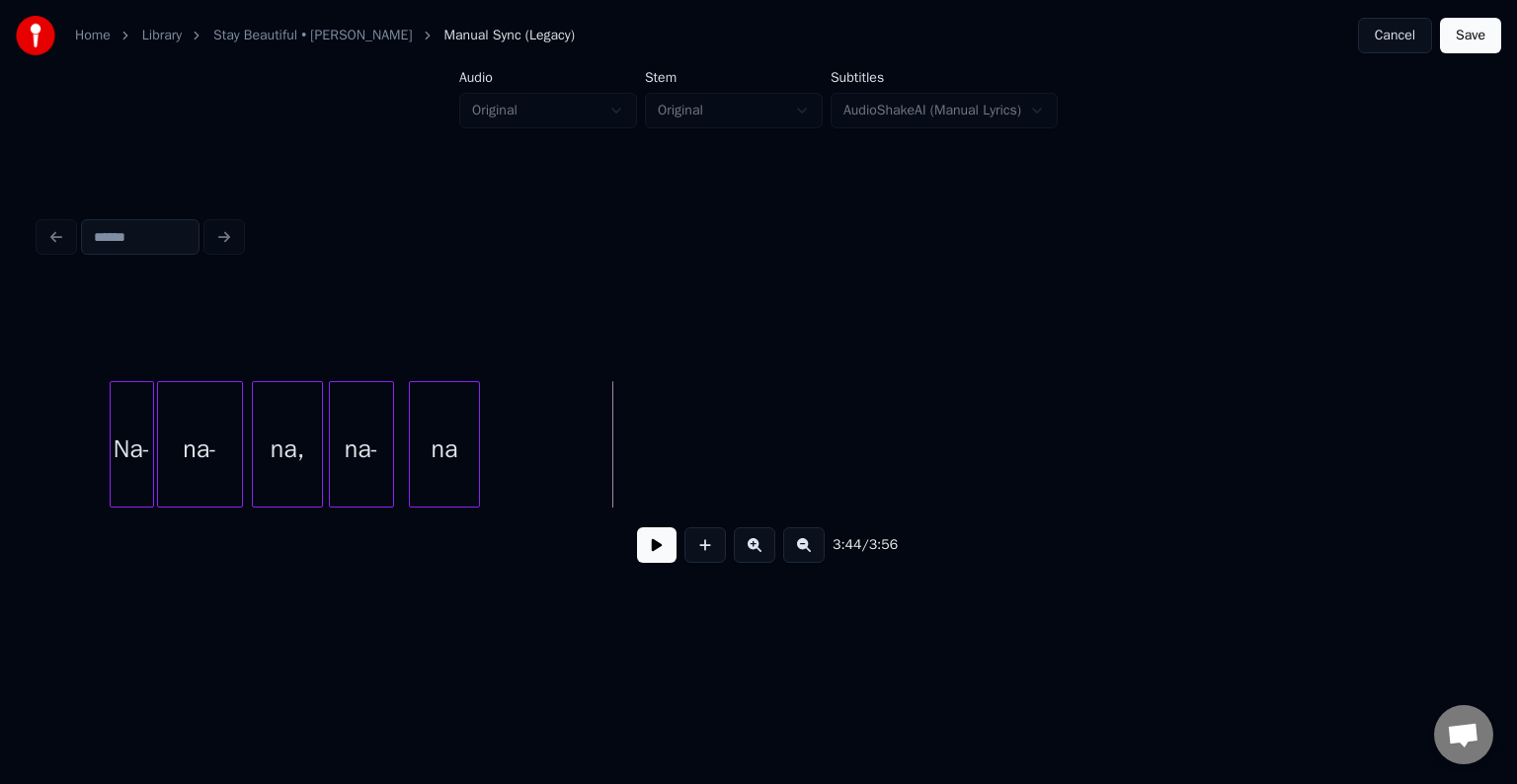 click on "na- na, [GEOGRAPHIC_DATA]-" at bounding box center [-15204, 444] 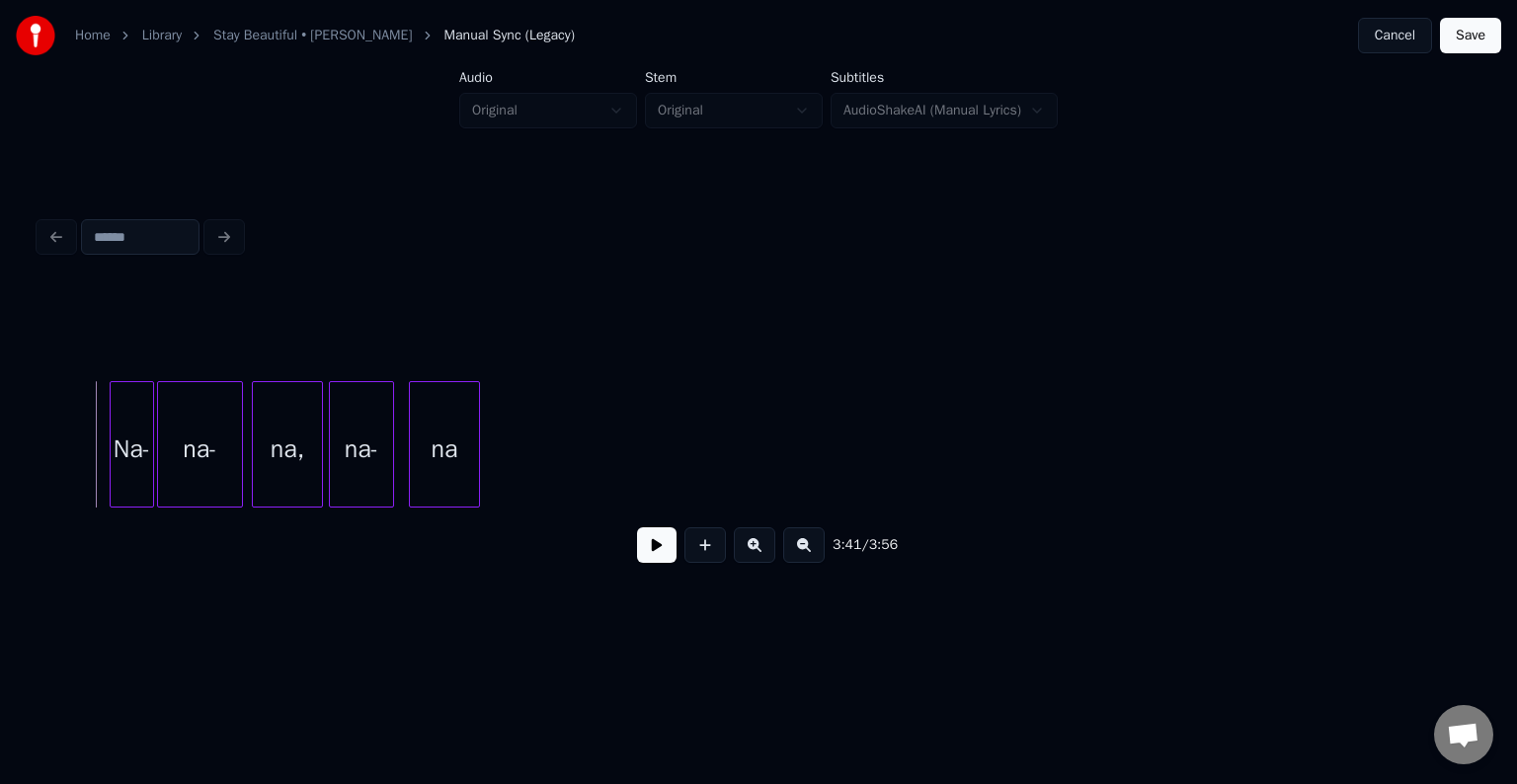click at bounding box center (657, 545) 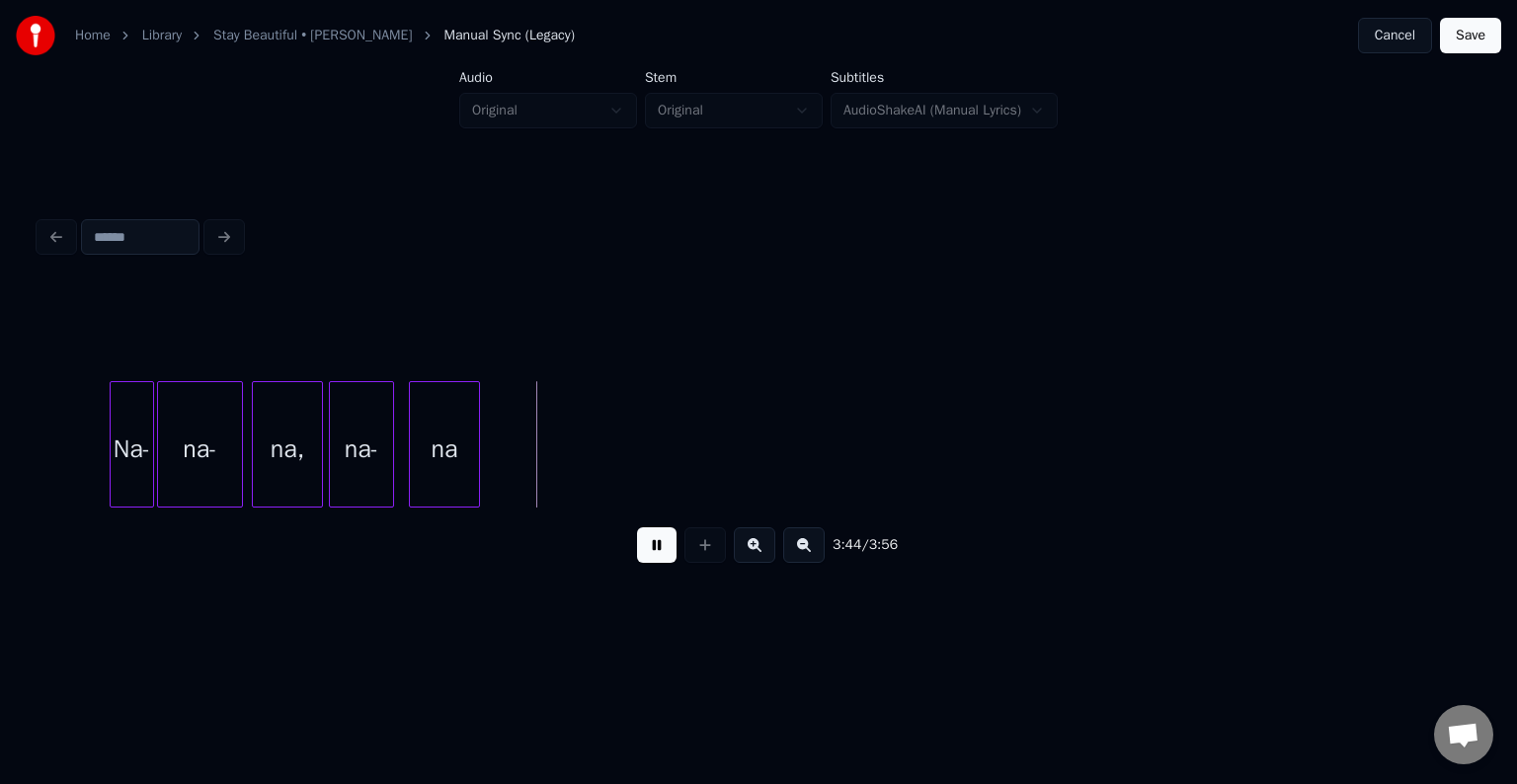 click at bounding box center (657, 545) 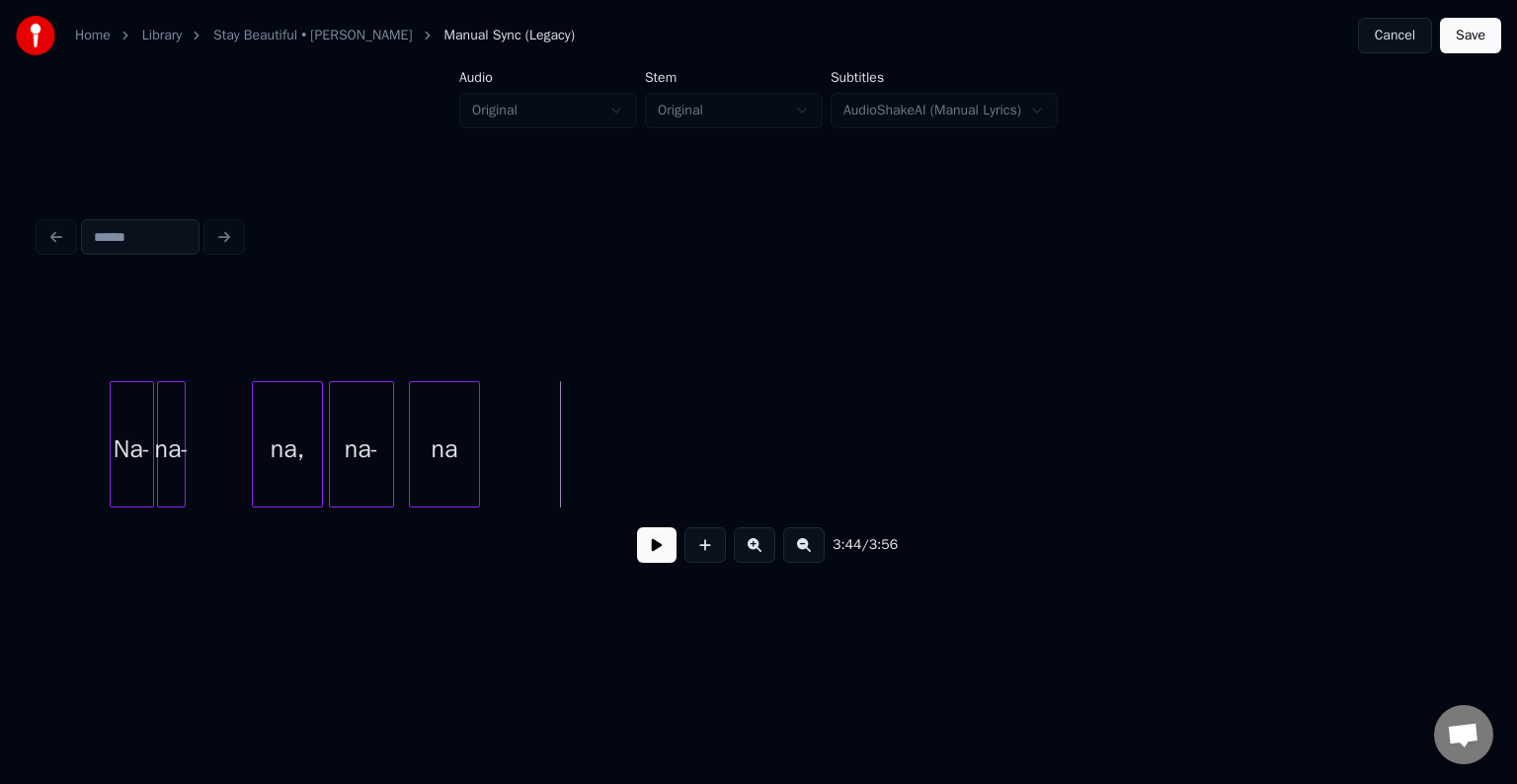 click at bounding box center [182, 444] 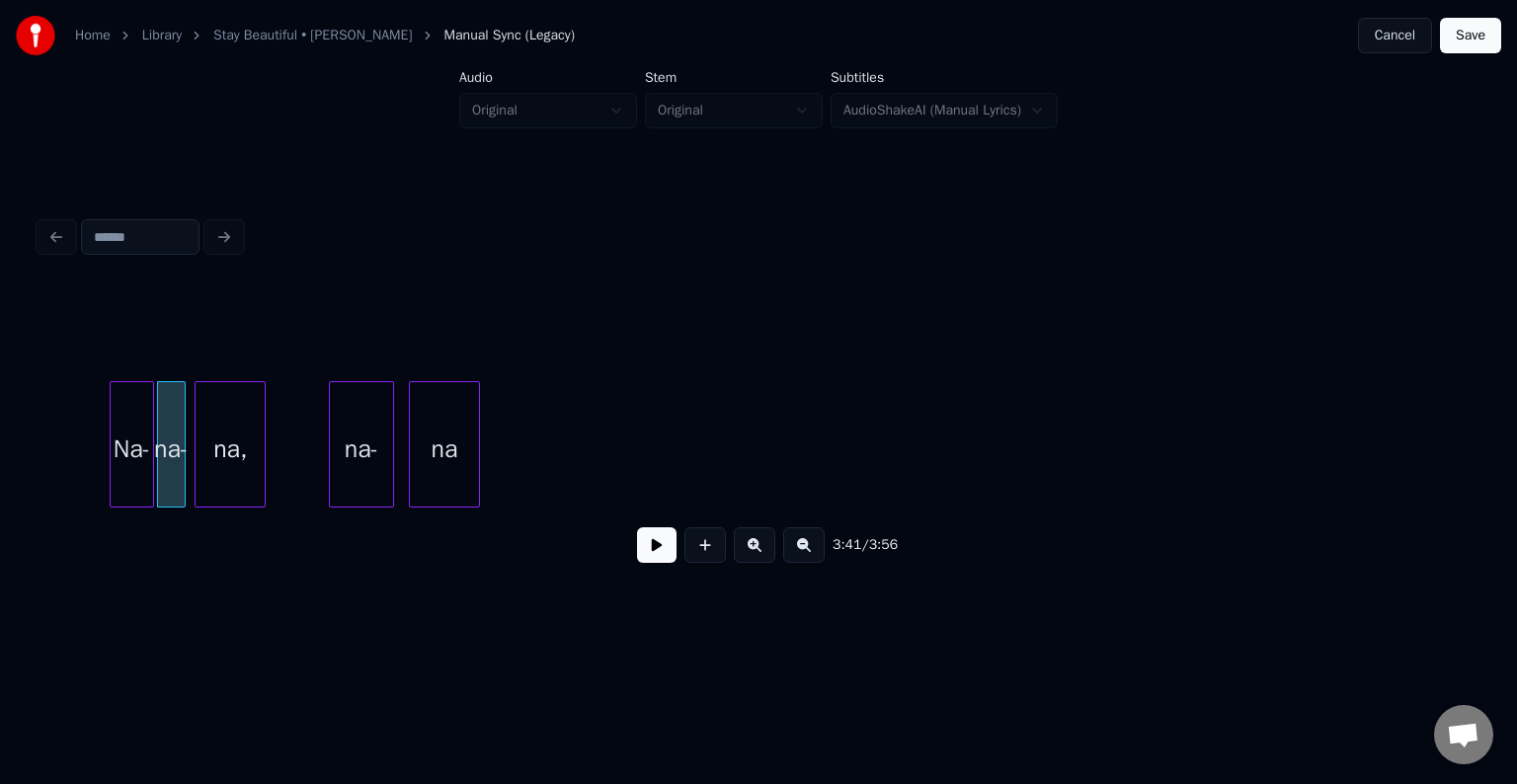 click on "na," at bounding box center (230, 449) 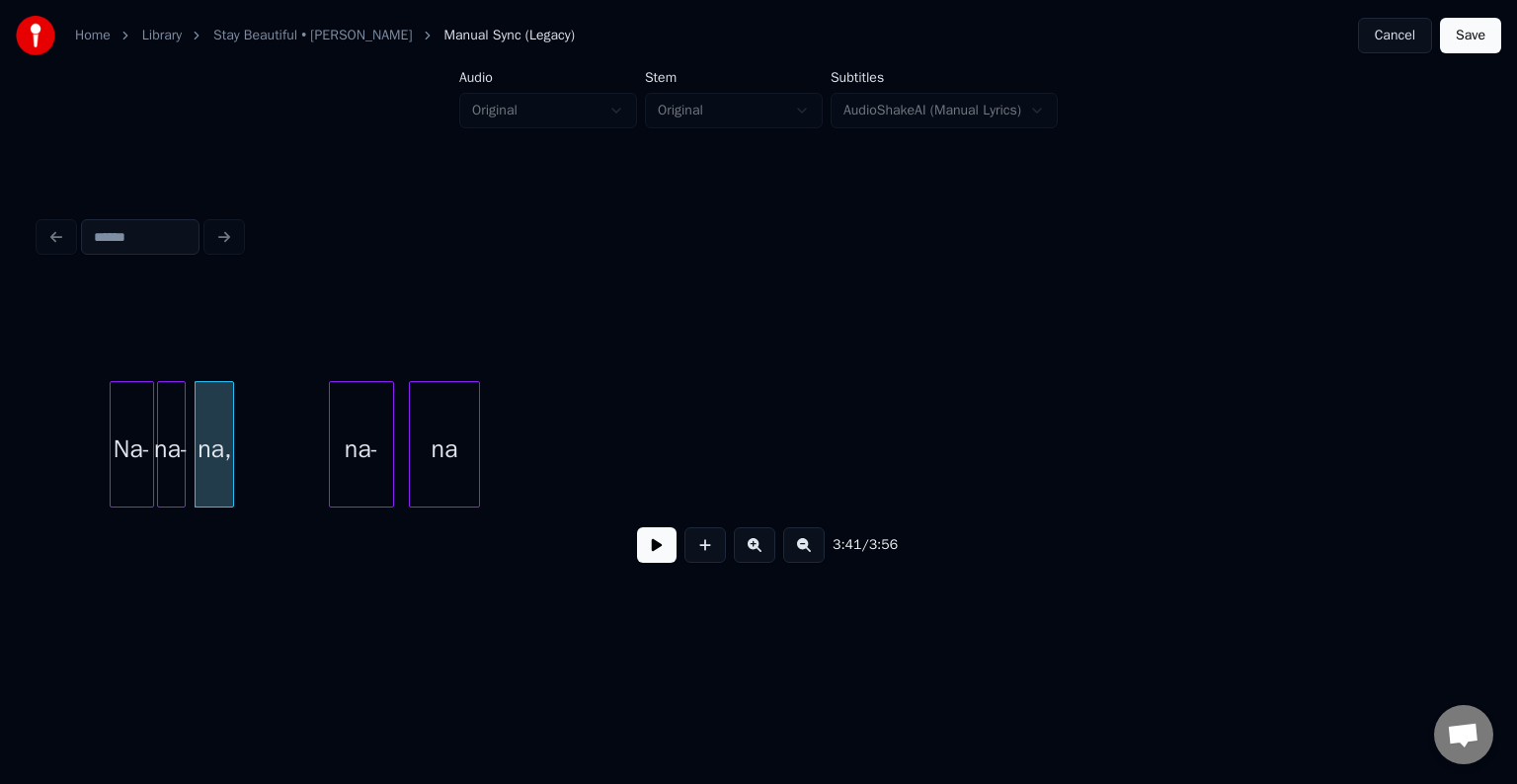 click at bounding box center [230, 444] 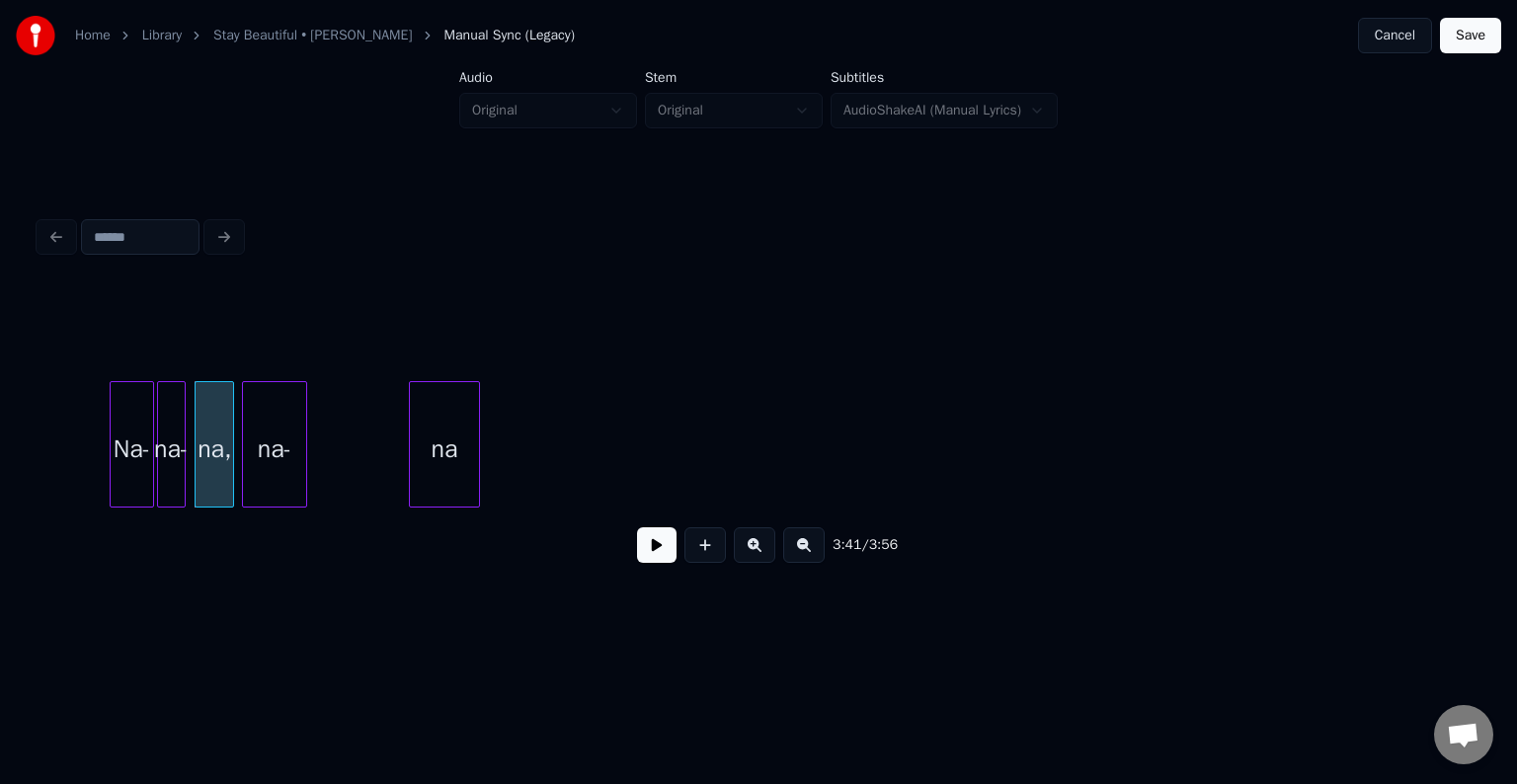 click on "na-" at bounding box center [275, 449] 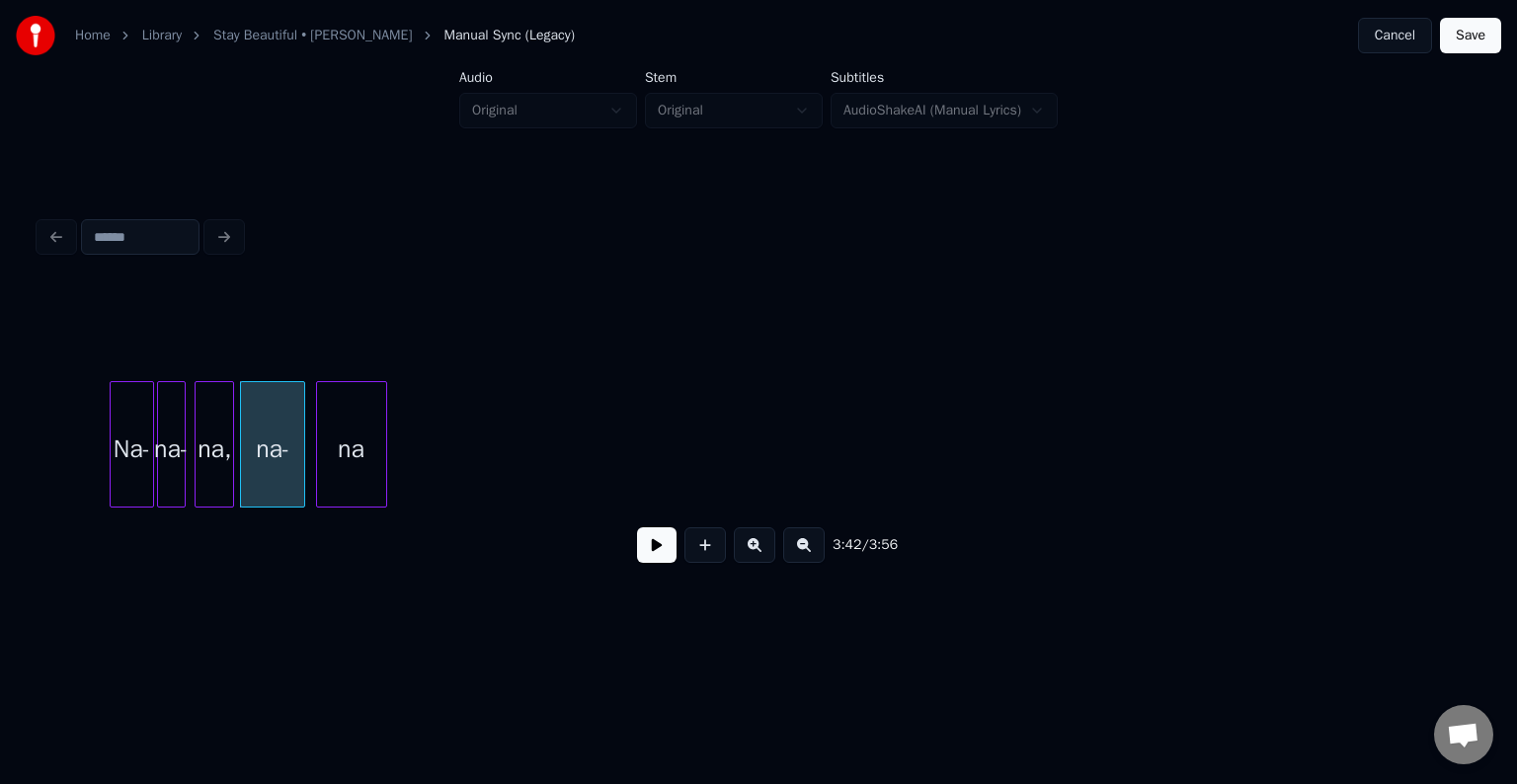 click on "na" at bounding box center (352, 449) 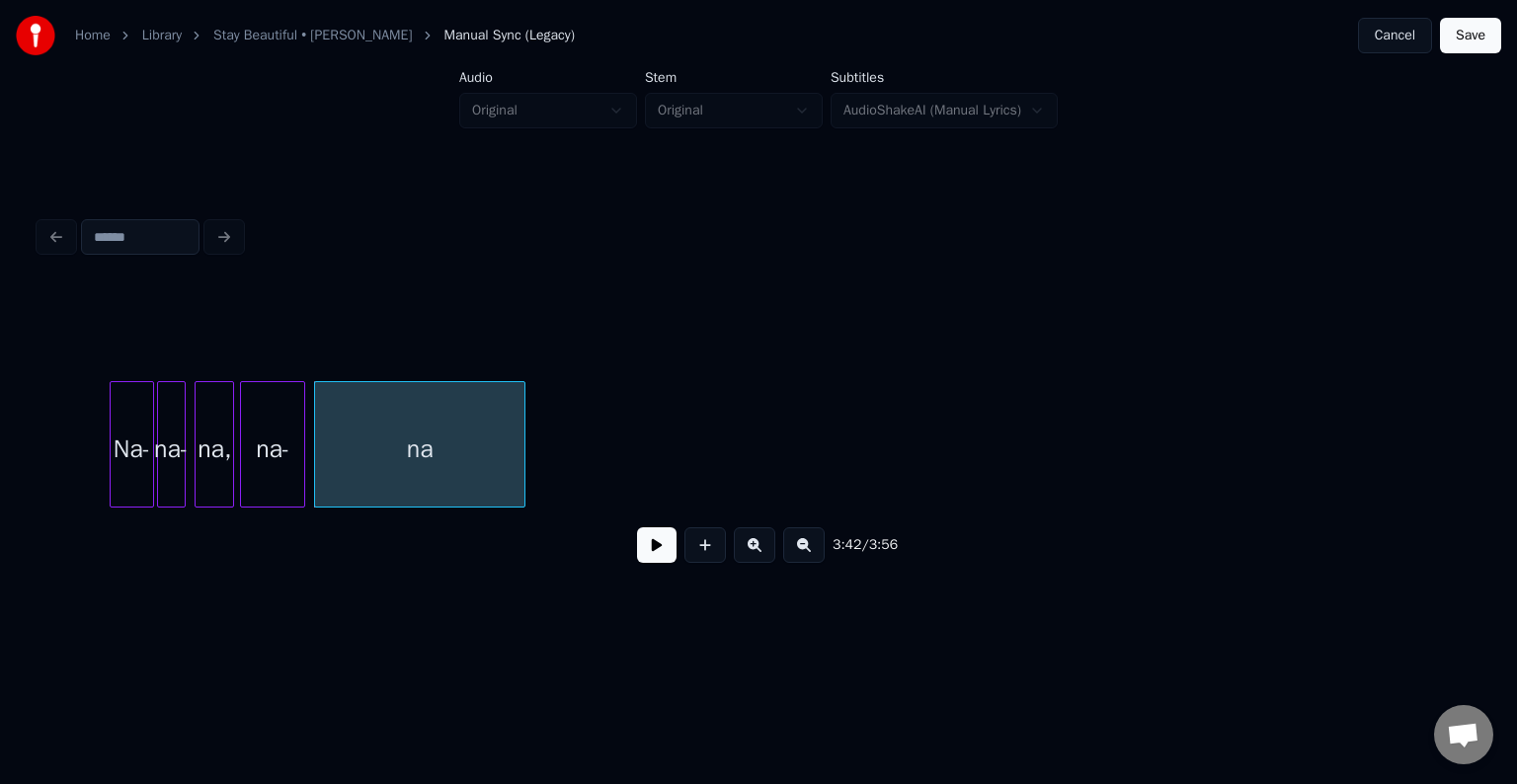 click at bounding box center (521, 444) 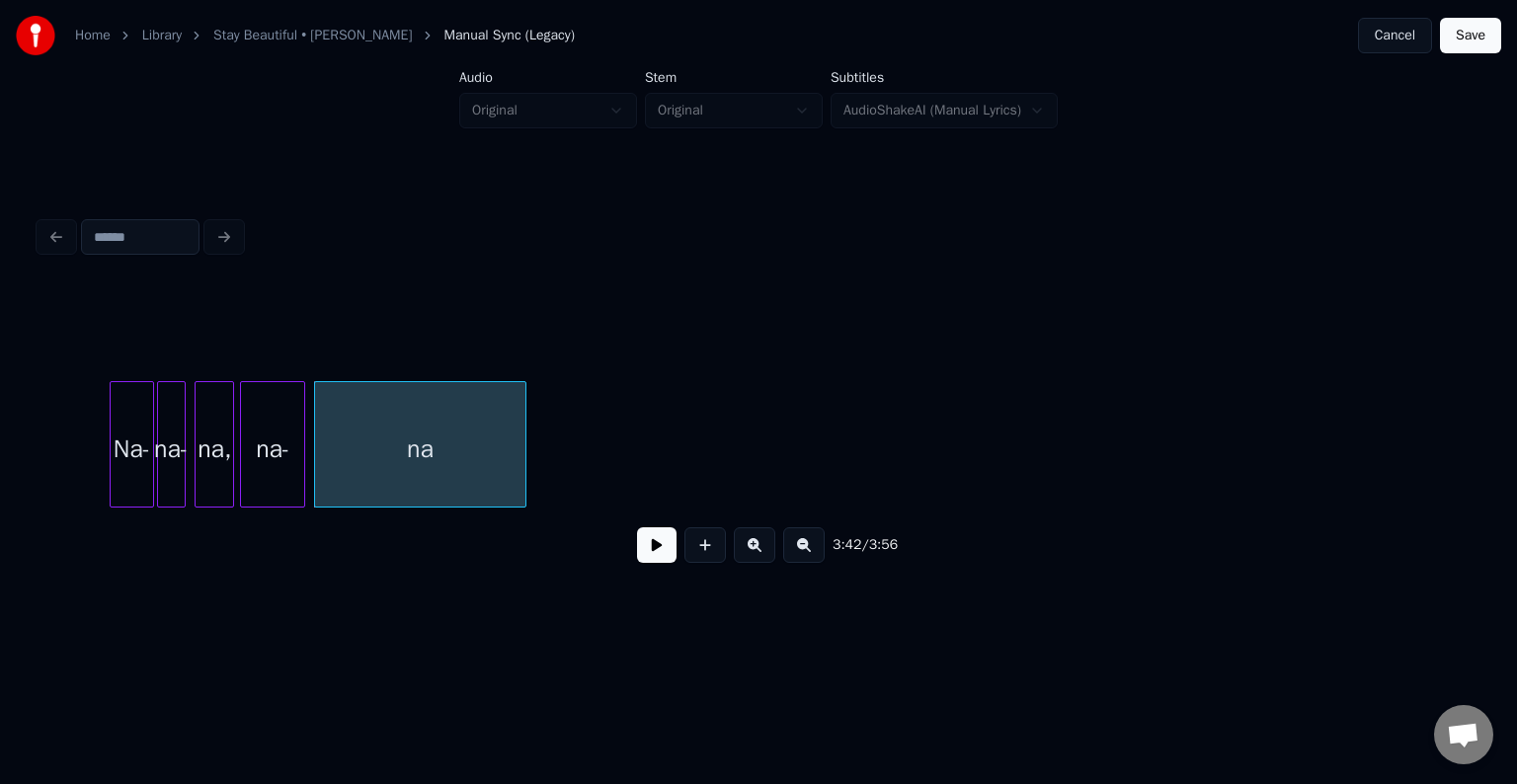 click on "na- na, [GEOGRAPHIC_DATA]-" at bounding box center (-15204, 444) 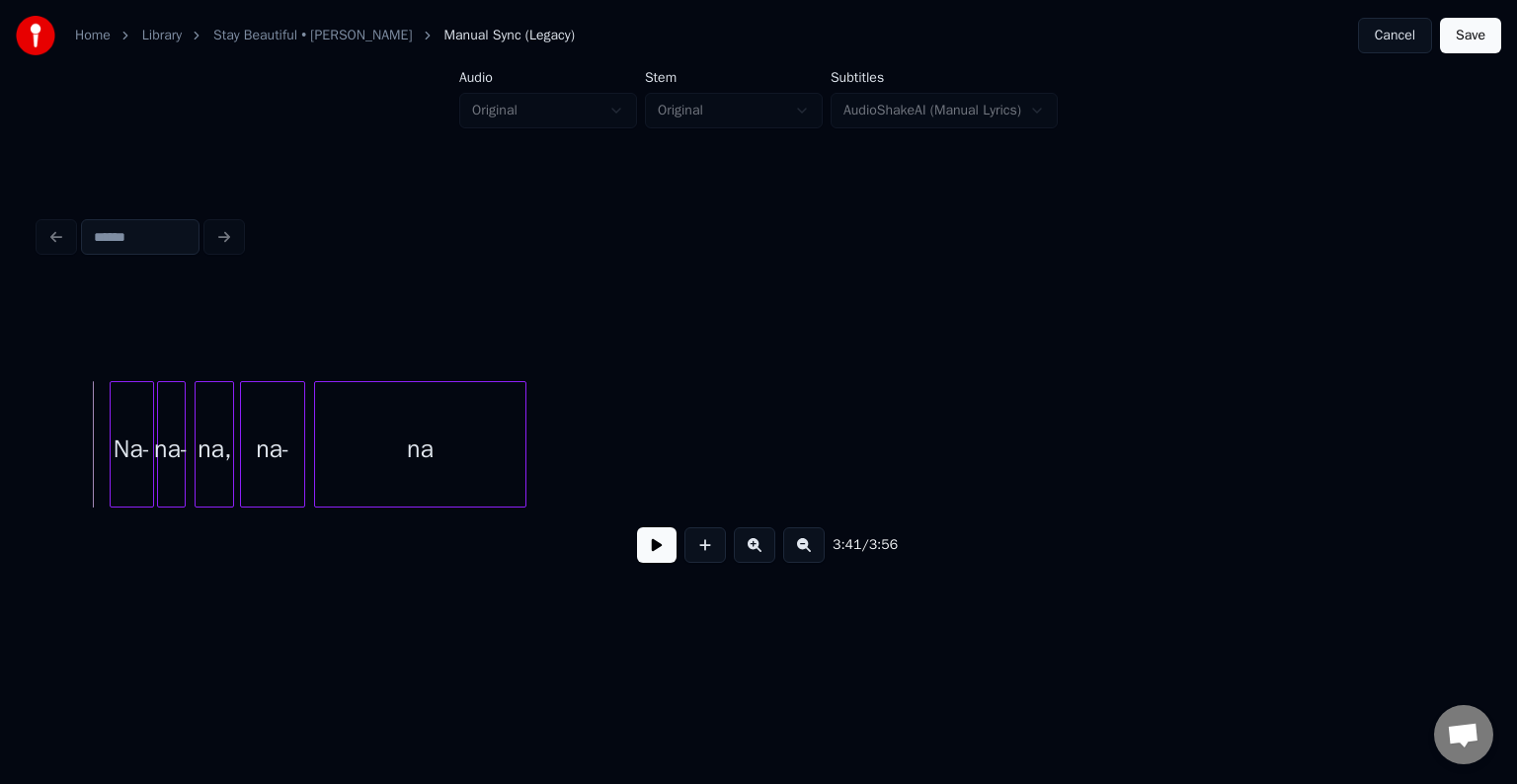 click at bounding box center [657, 545] 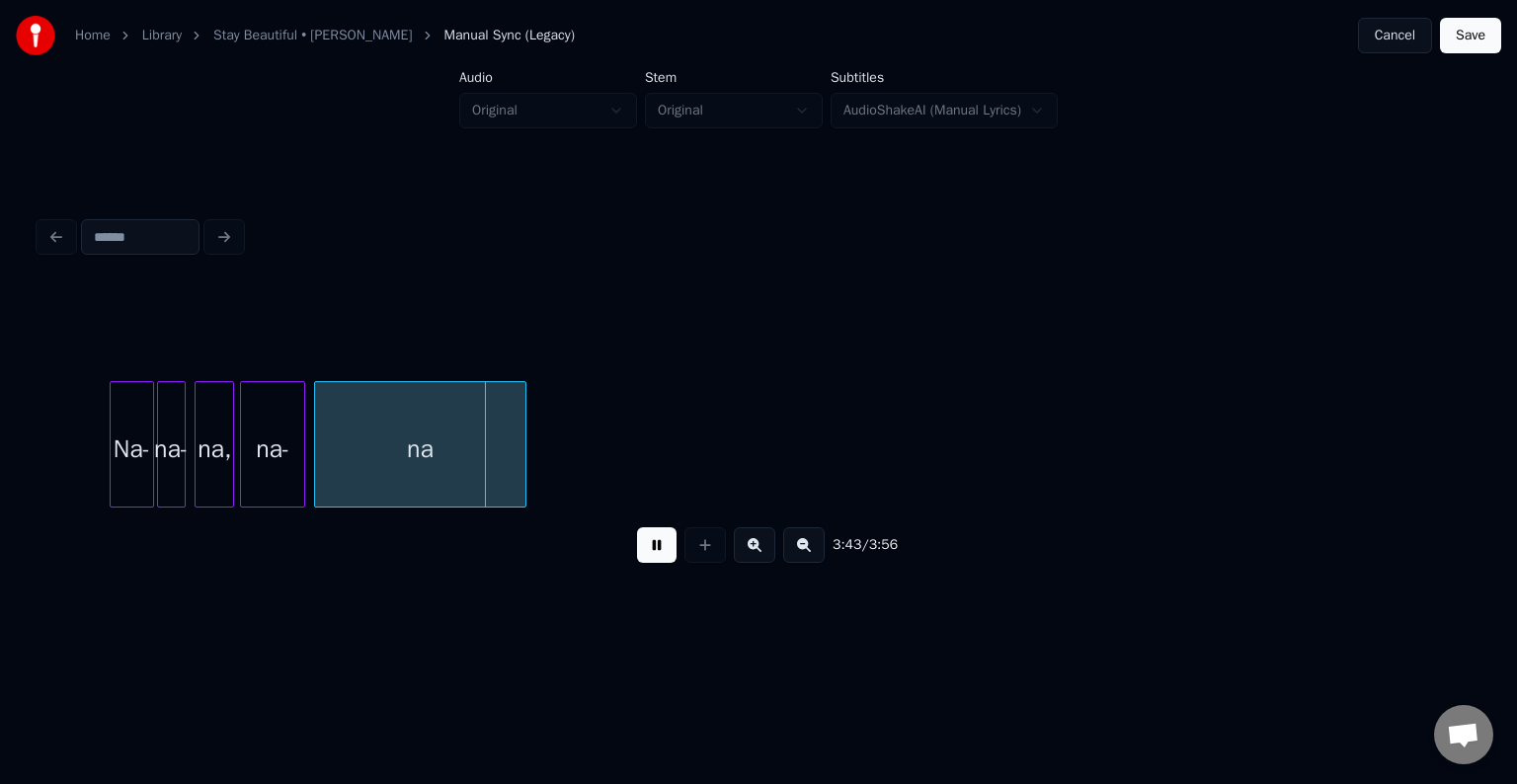 click at bounding box center (657, 545) 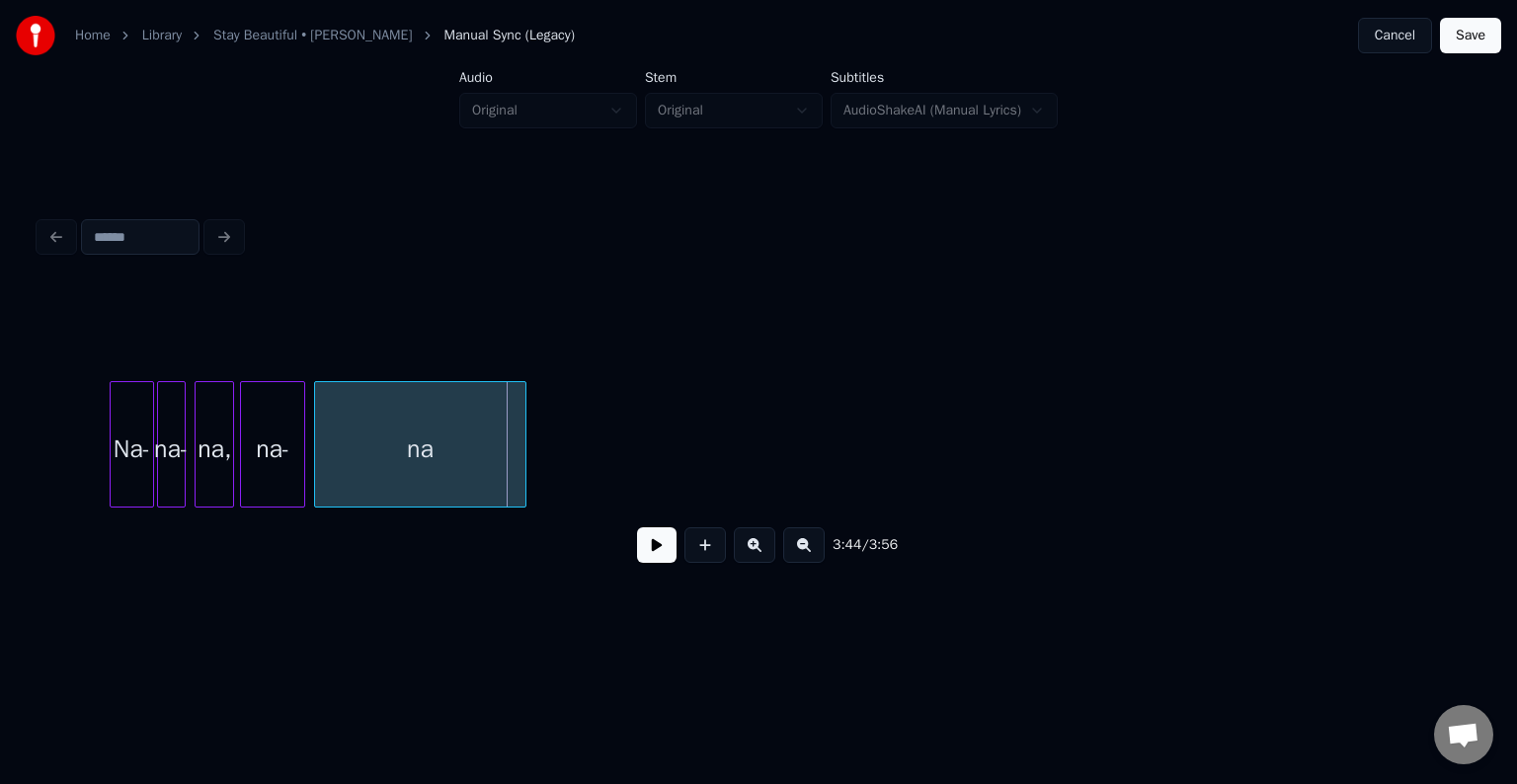 click on "na" at bounding box center [420, 449] 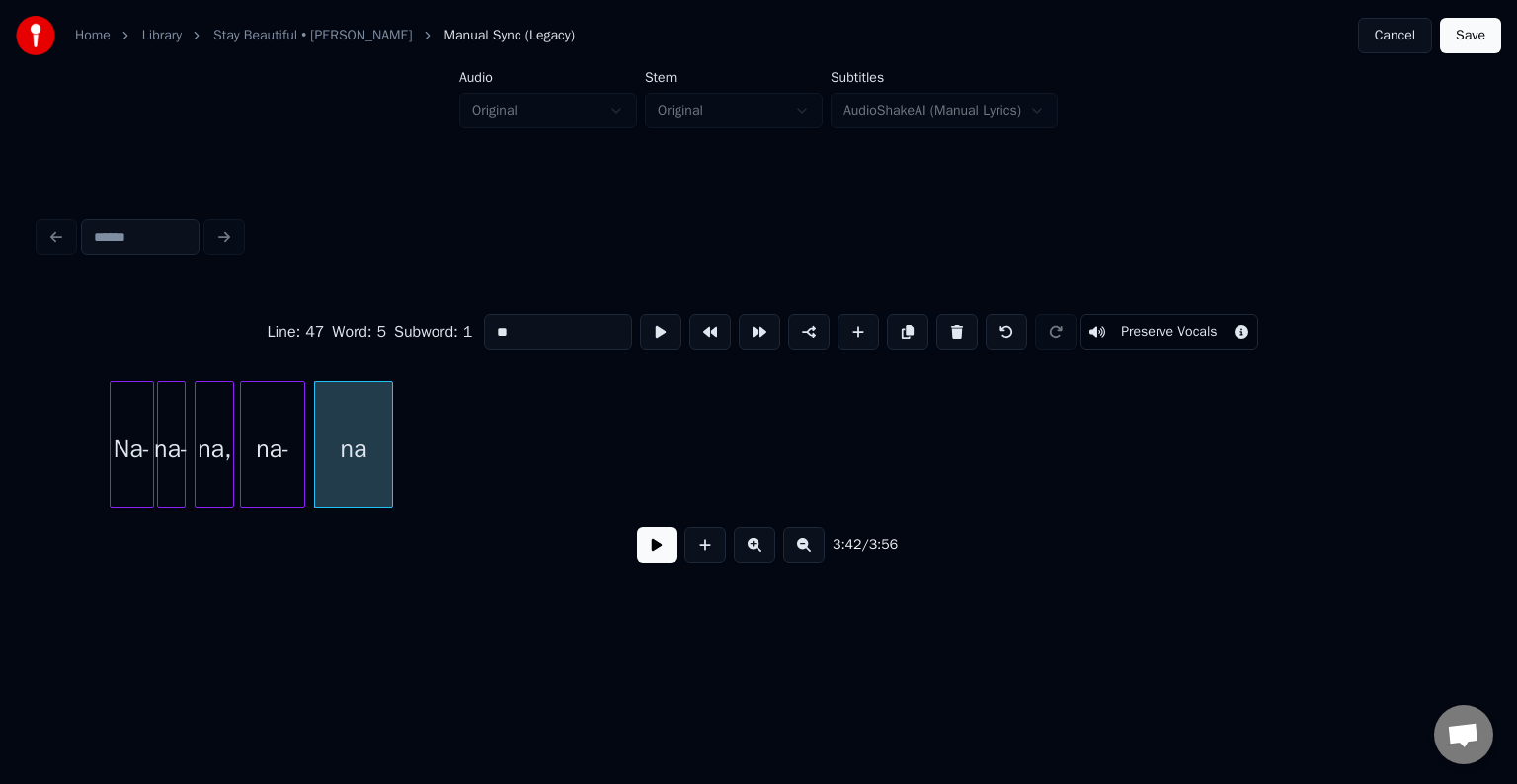 click at bounding box center (389, 444) 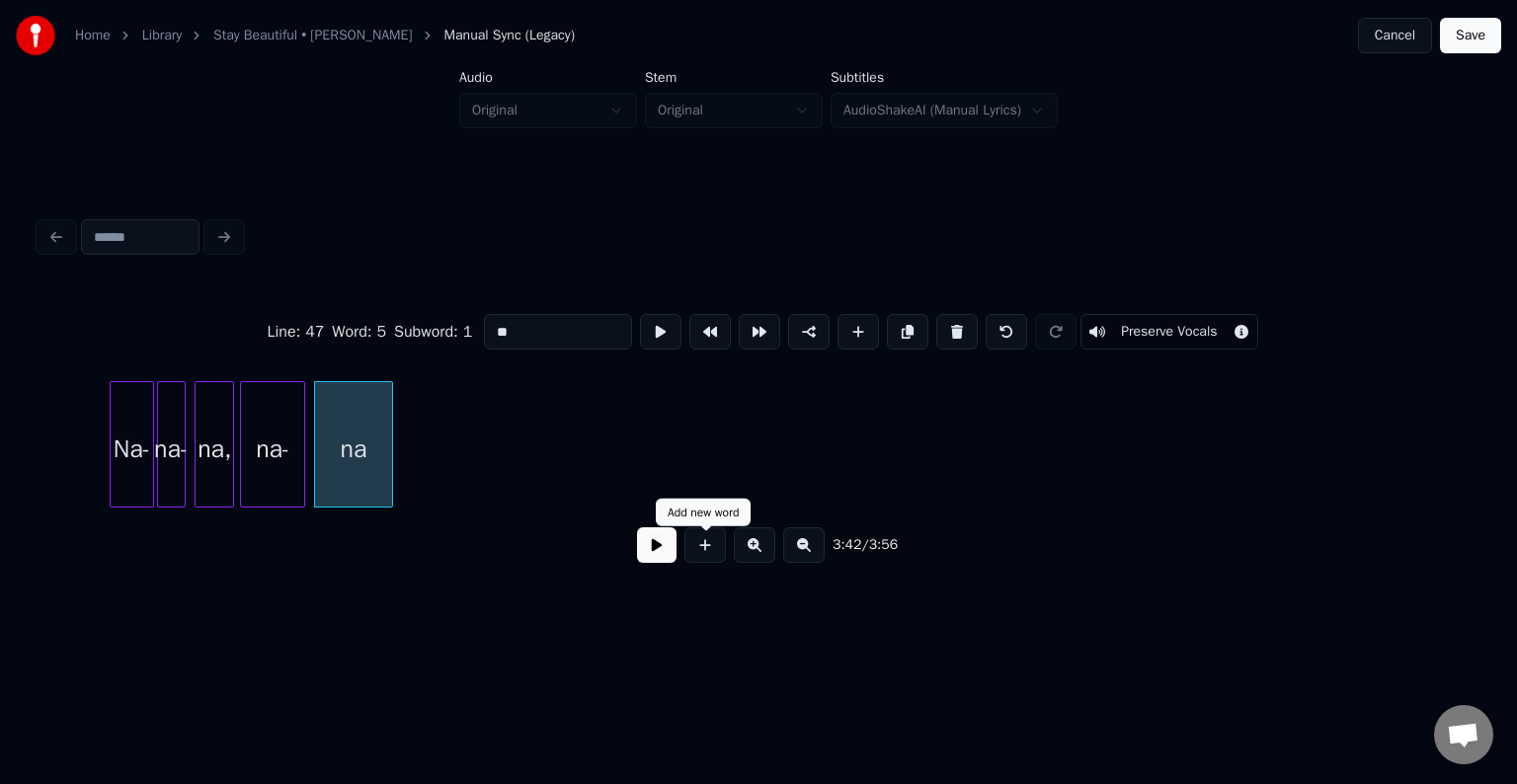 click at bounding box center [657, 545] 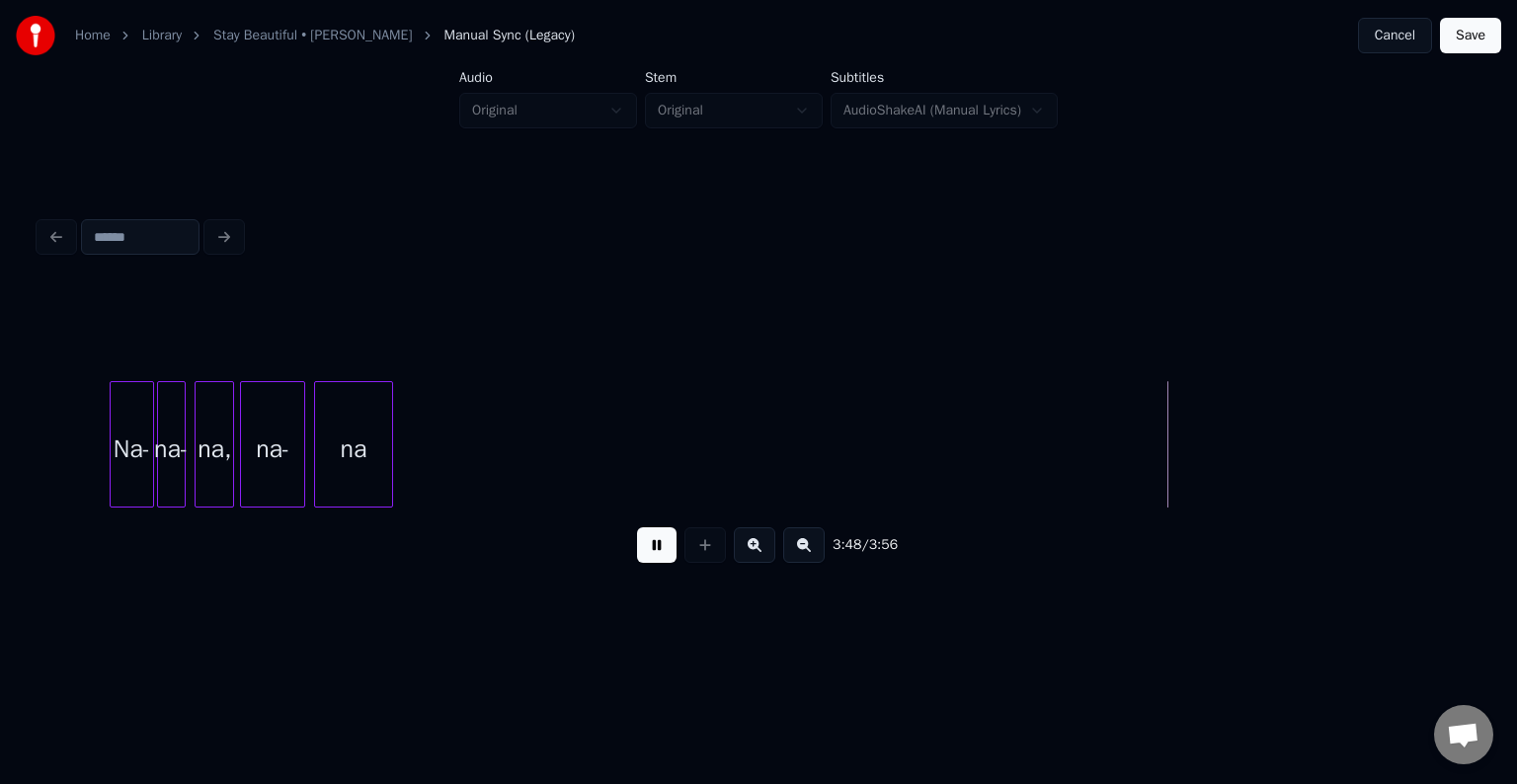 click on "Save" at bounding box center (1471, 36) 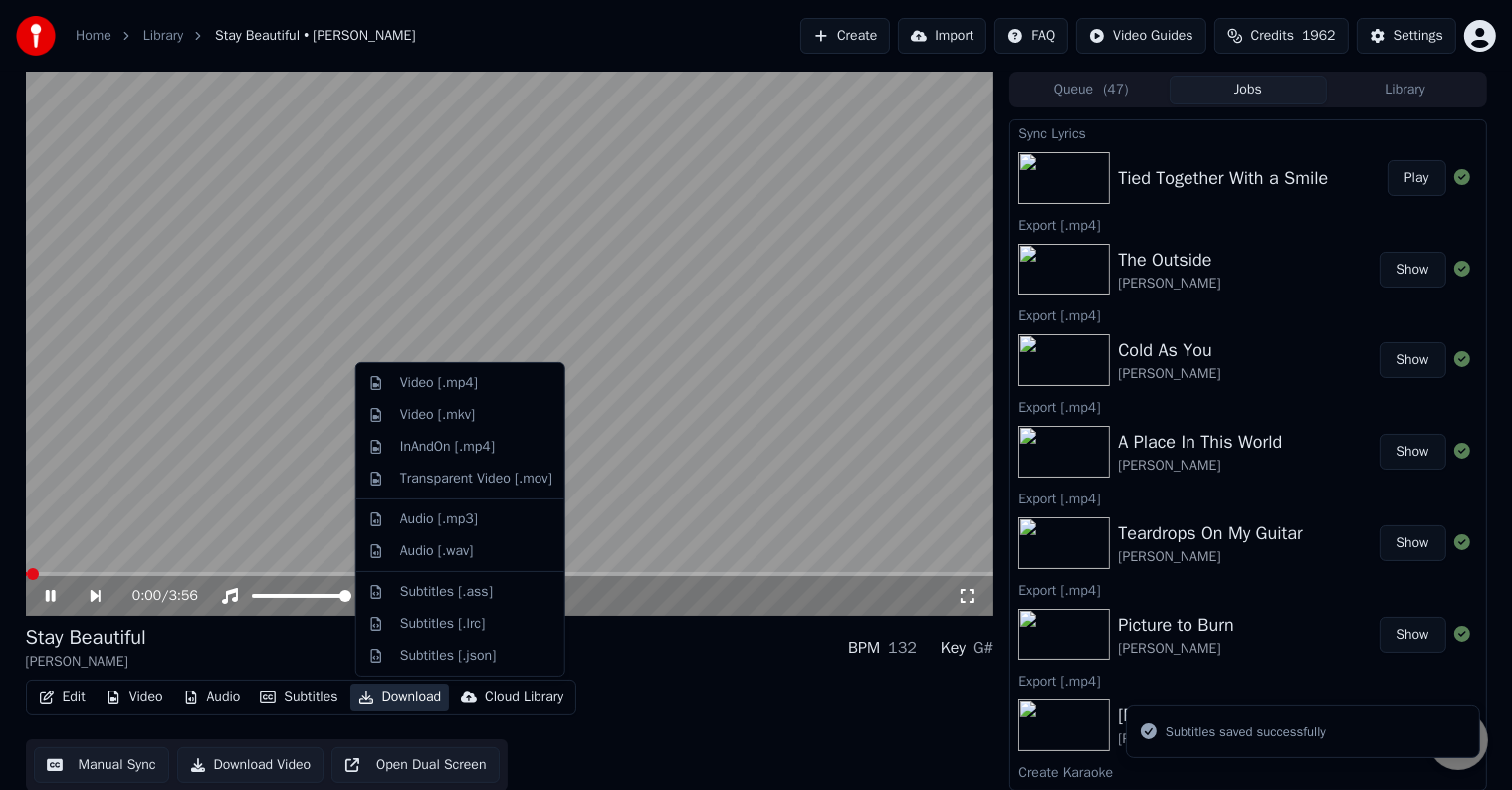 click on "Download" at bounding box center (400, 697) 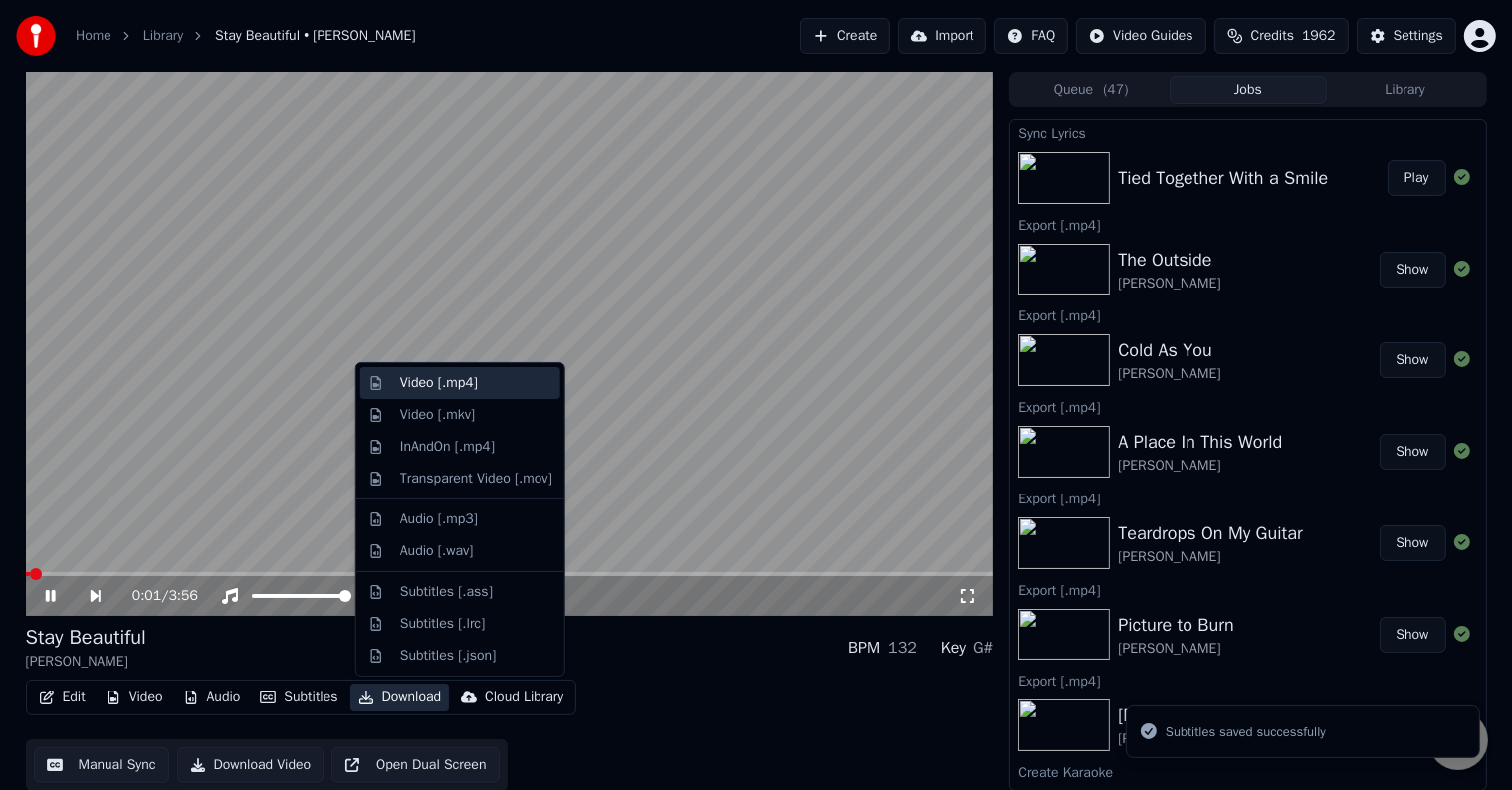 click on "Video [.mp4]" at bounding box center [476, 383] 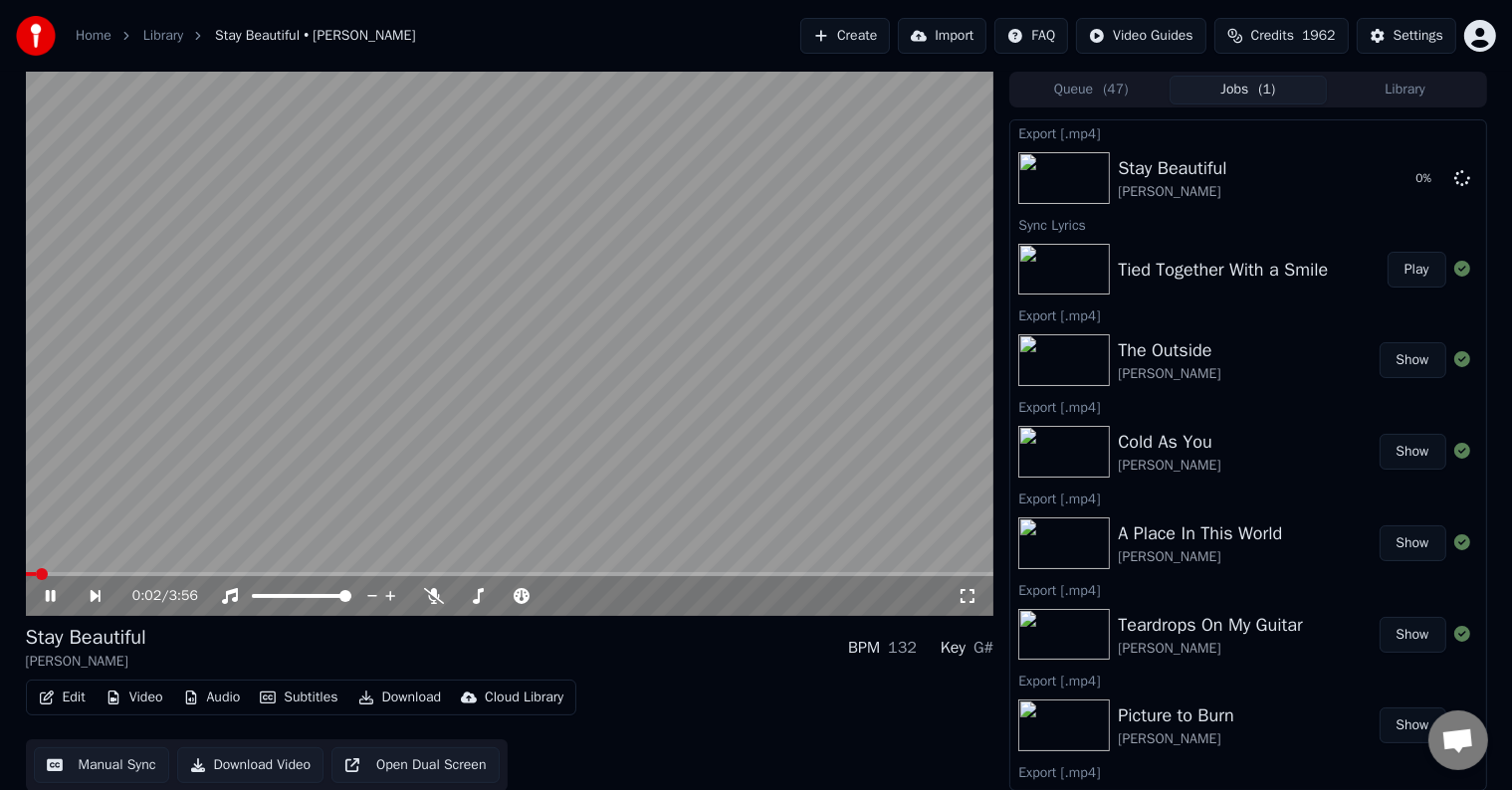 click on "Play" at bounding box center [1416, 270] 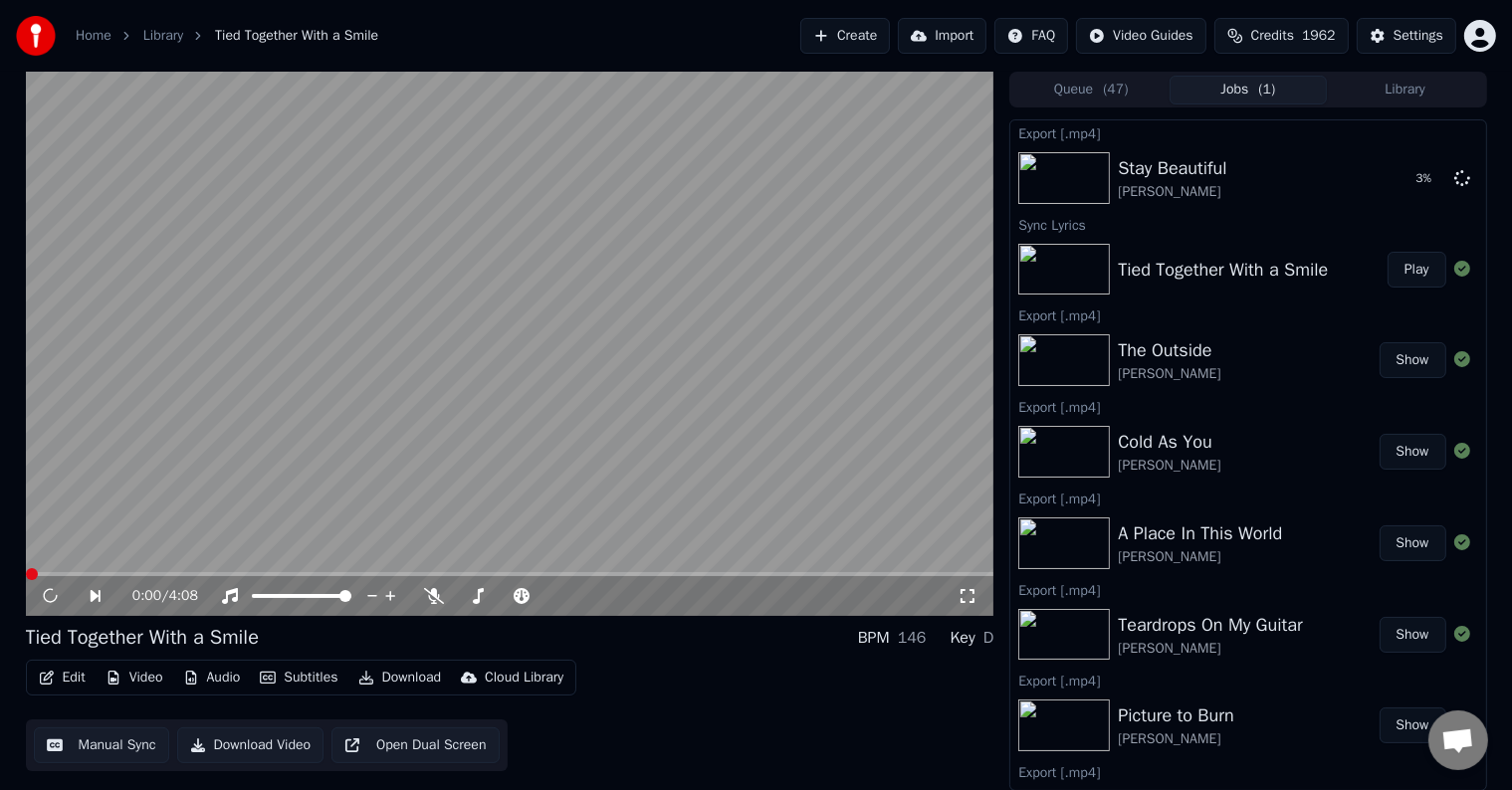 click on "Edit" at bounding box center [62, 678] 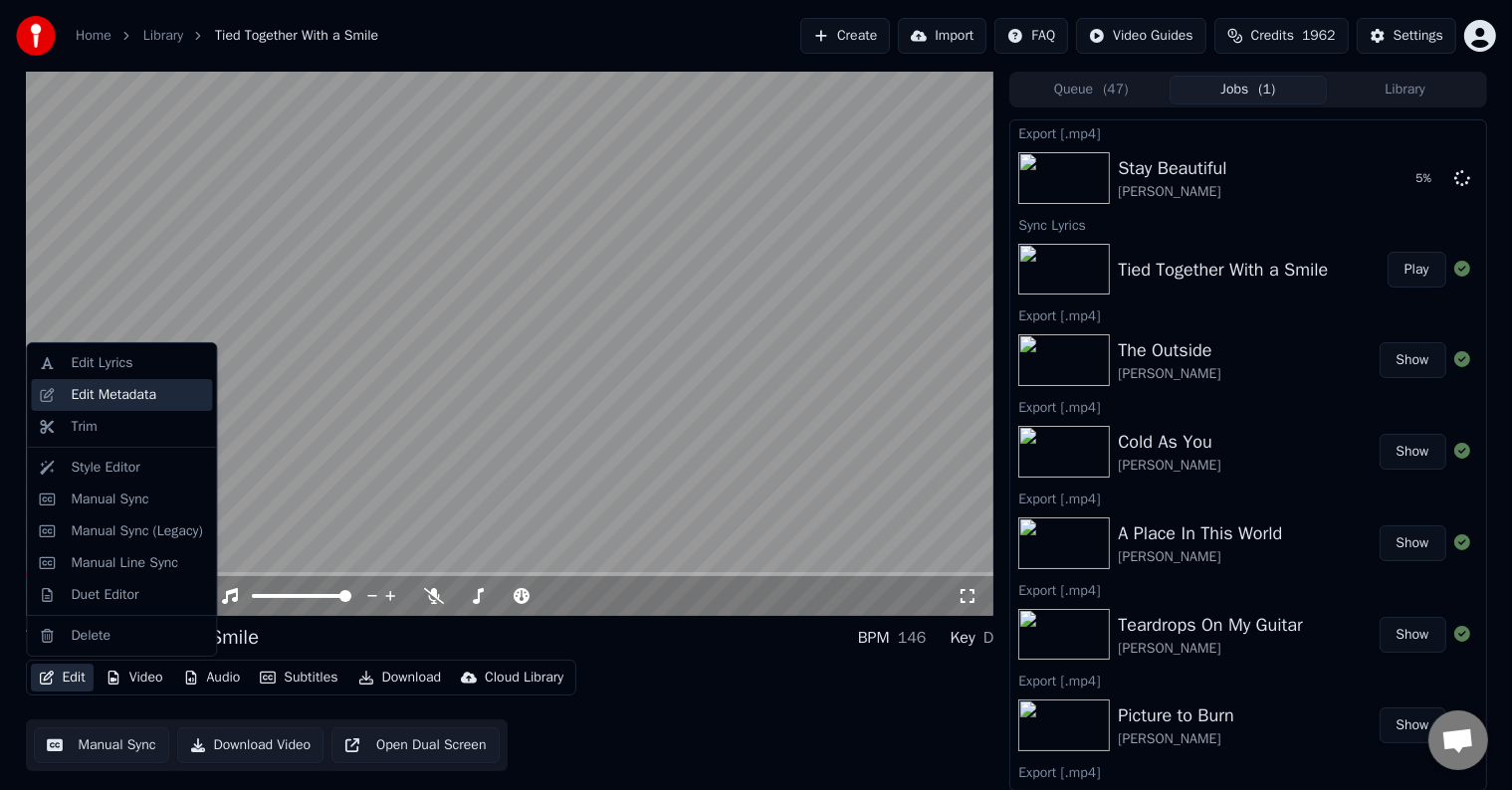click on "Edit Metadata" at bounding box center (113, 395) 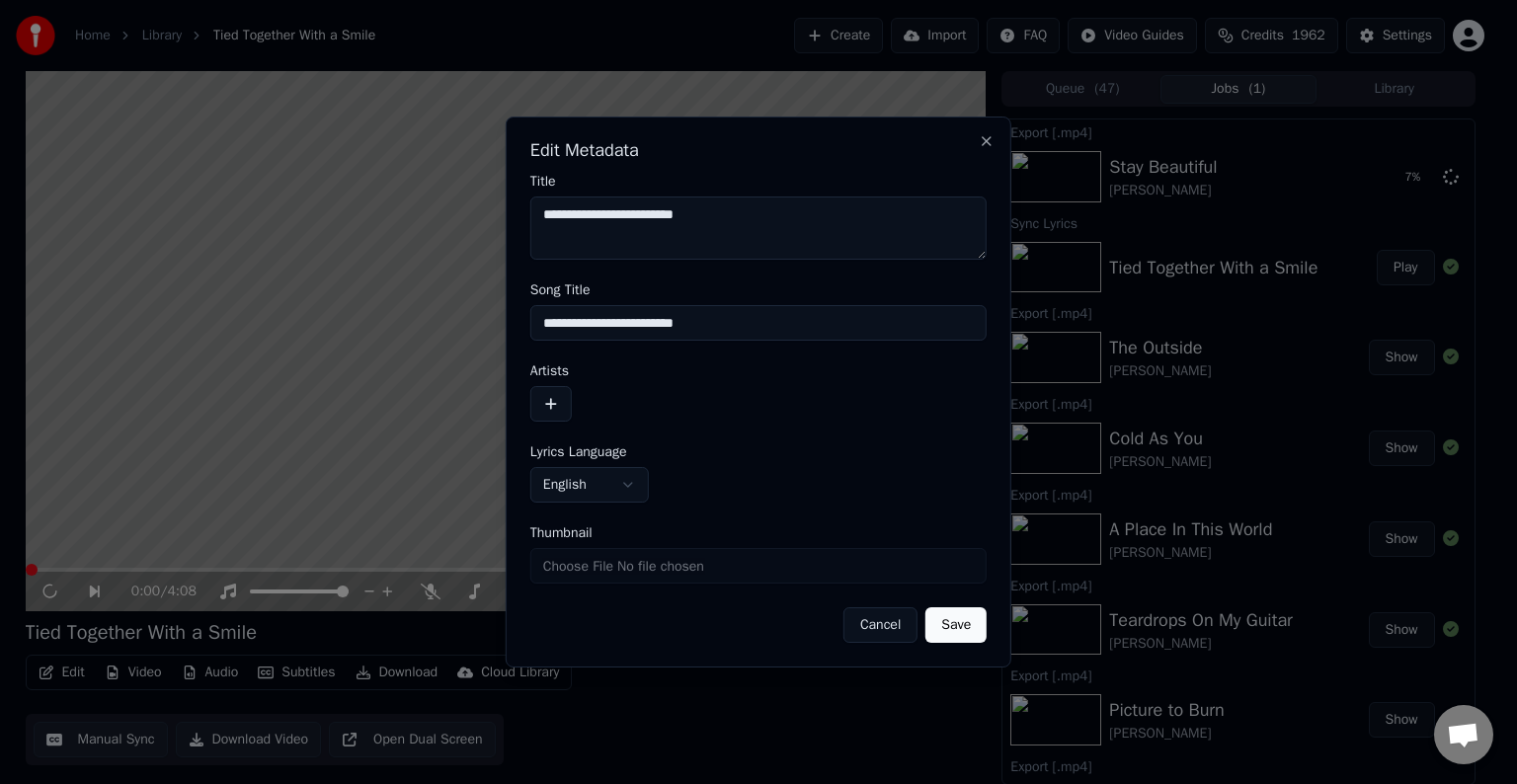 click at bounding box center (551, 404) 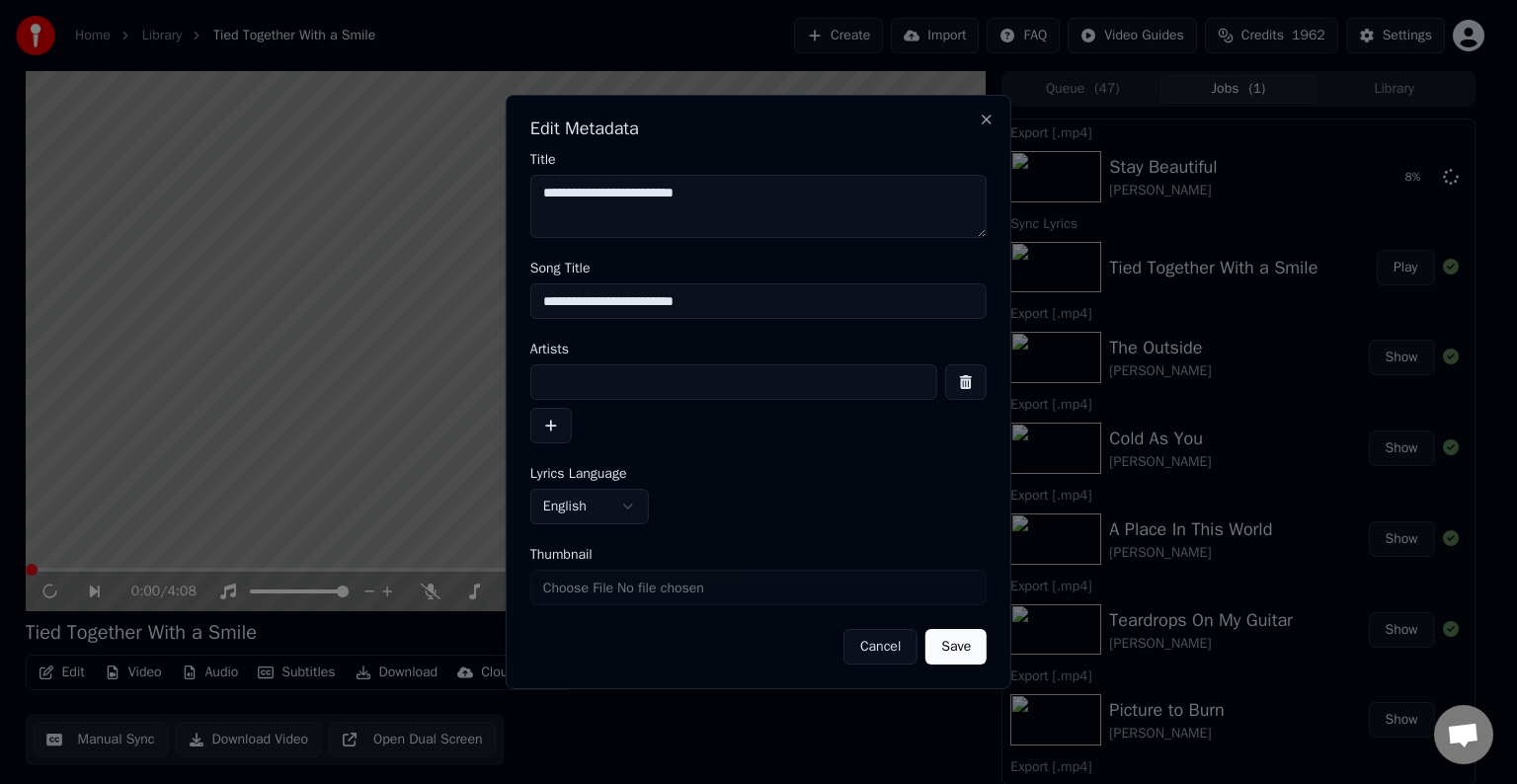 click at bounding box center (734, 382) 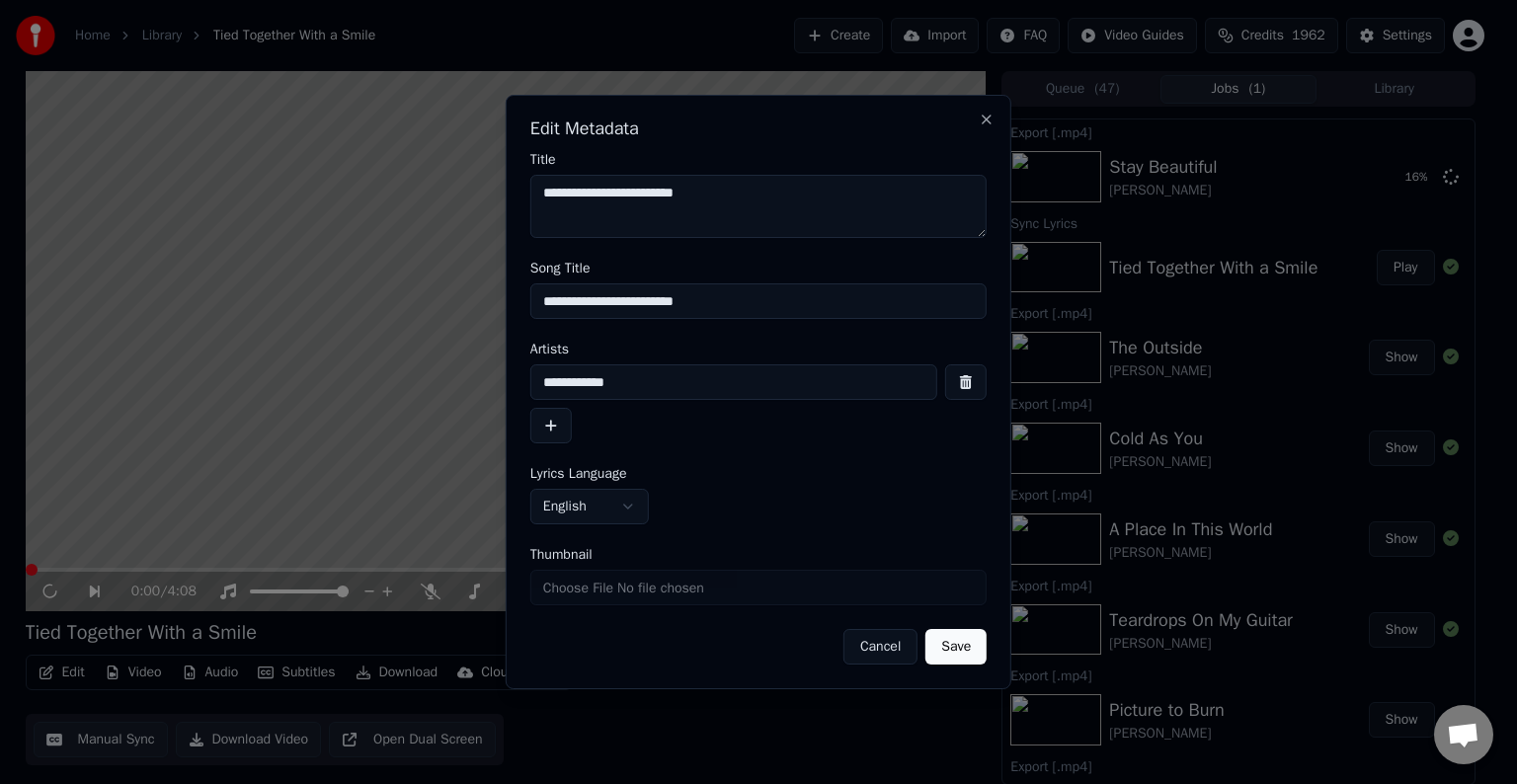type on "**********" 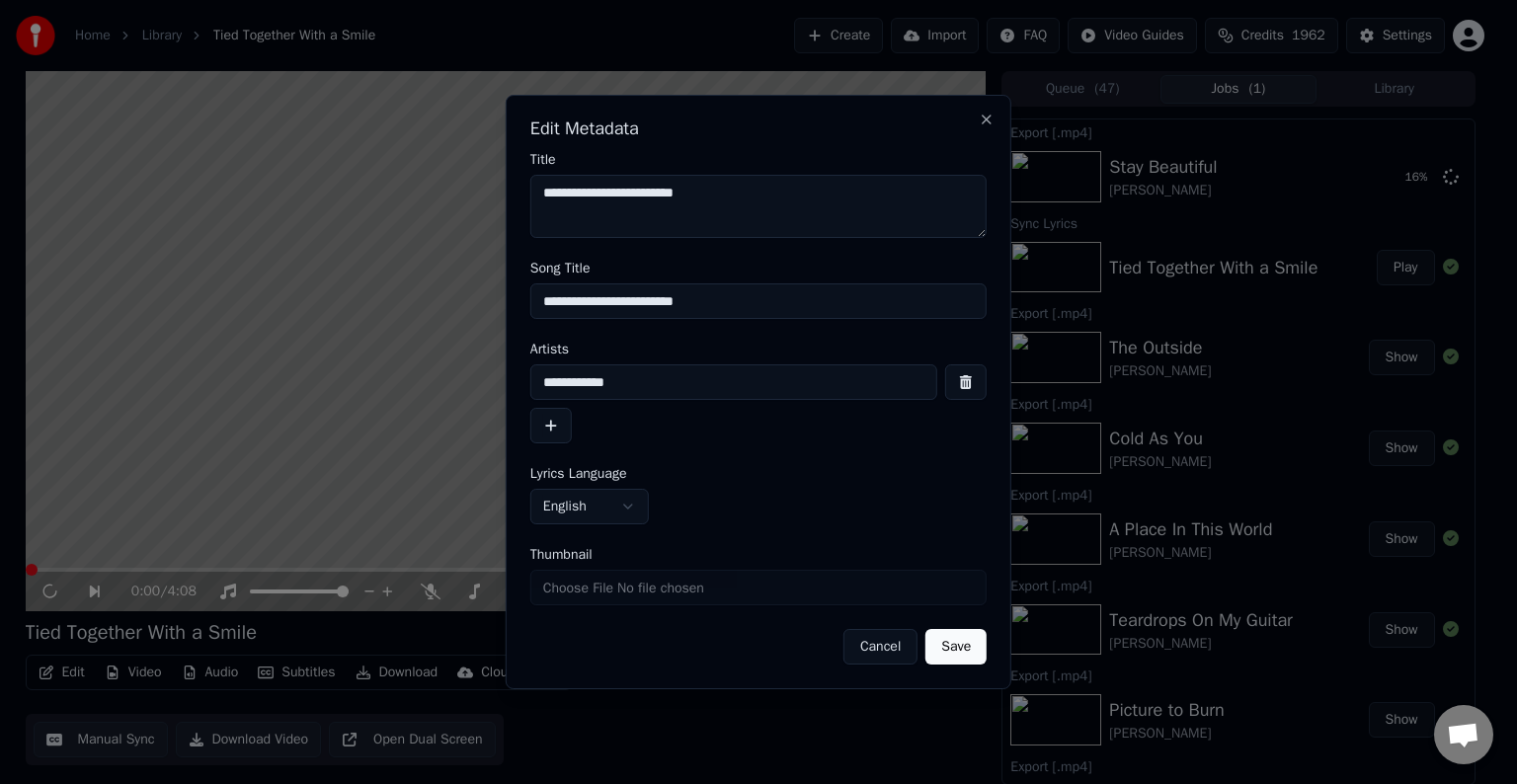 click on "Save" at bounding box center (956, 647) 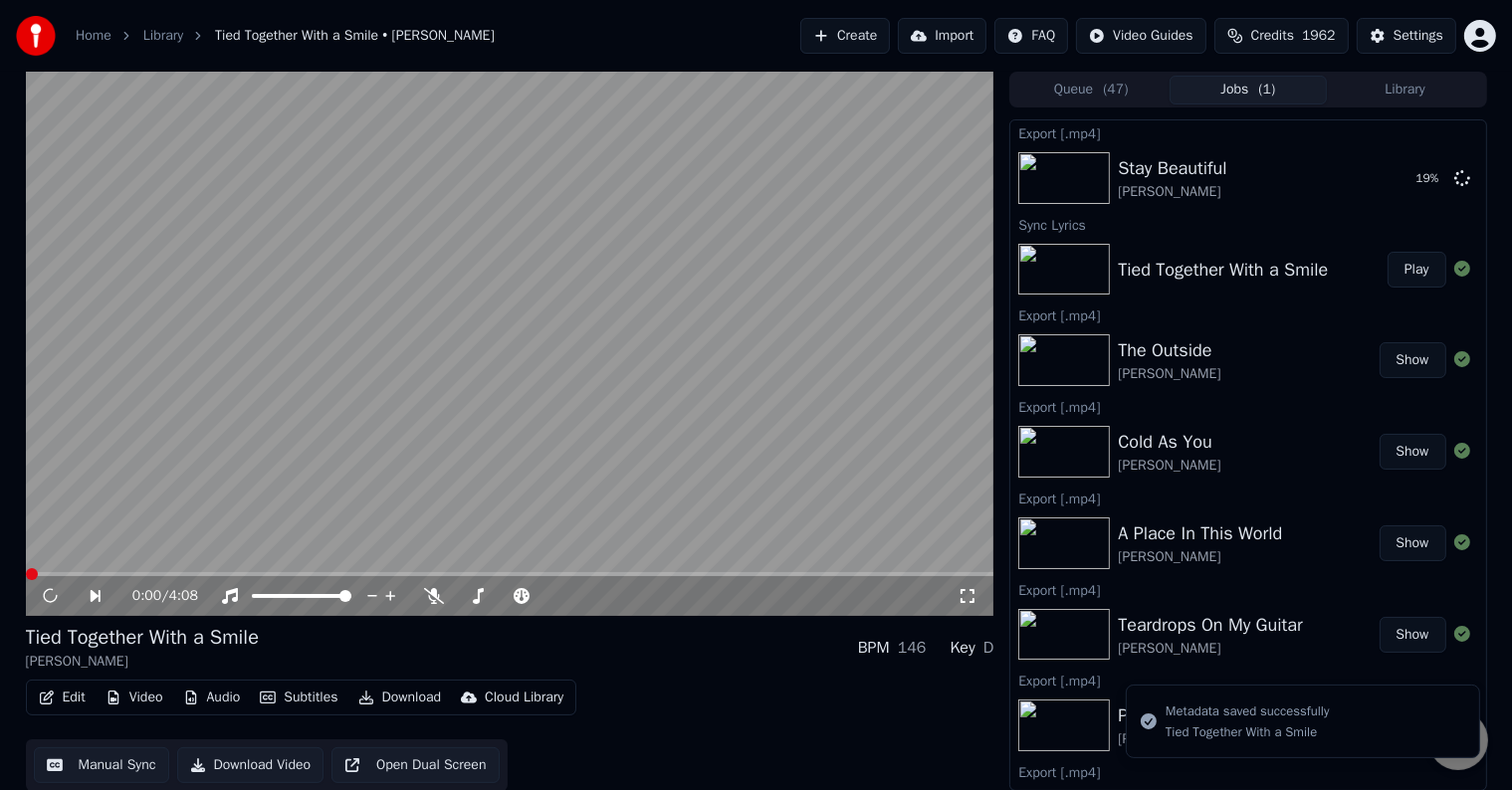 click on "Edit" at bounding box center (62, 697) 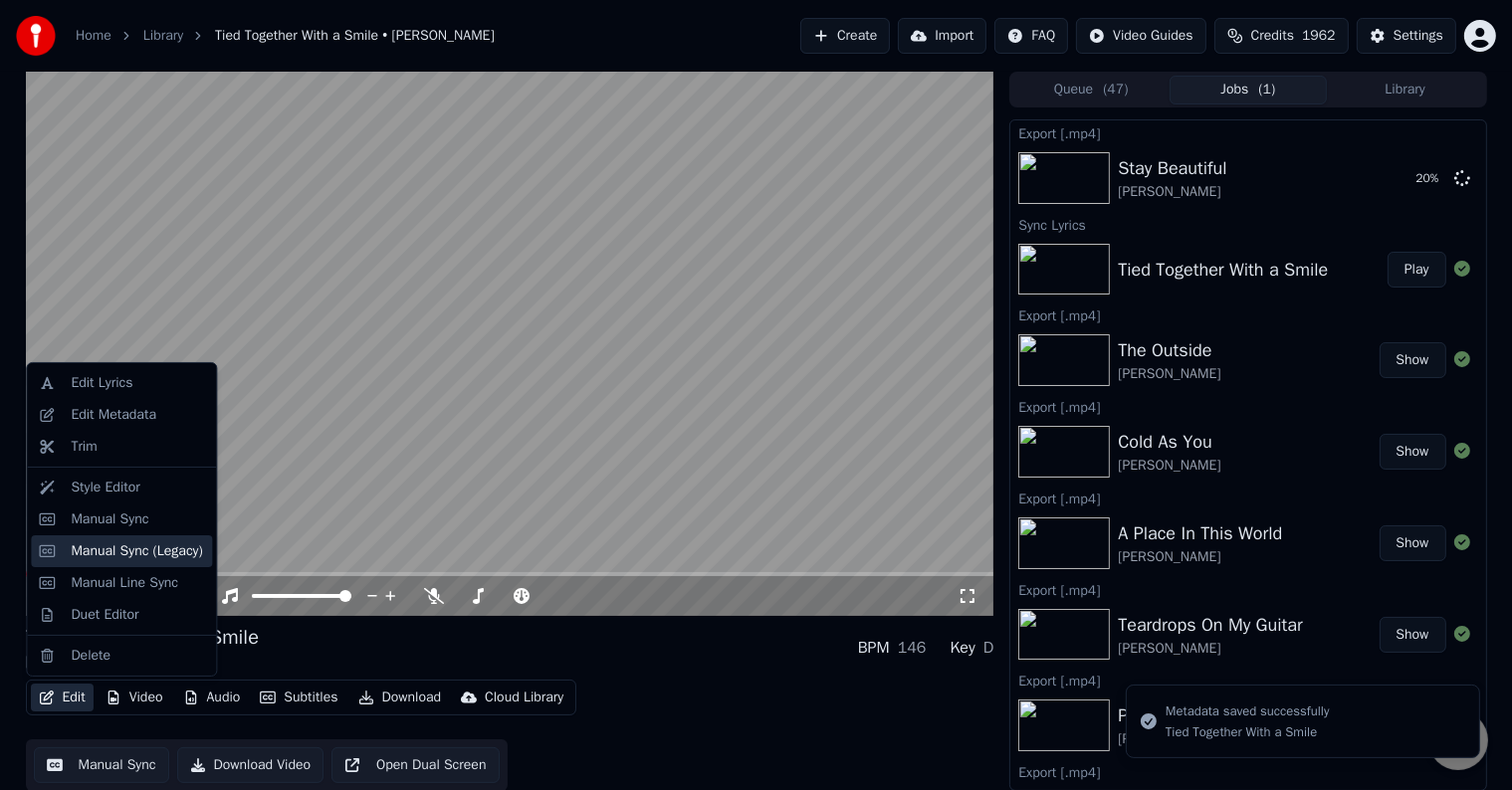 click on "Manual Sync (Legacy)" at bounding box center [136, 551] 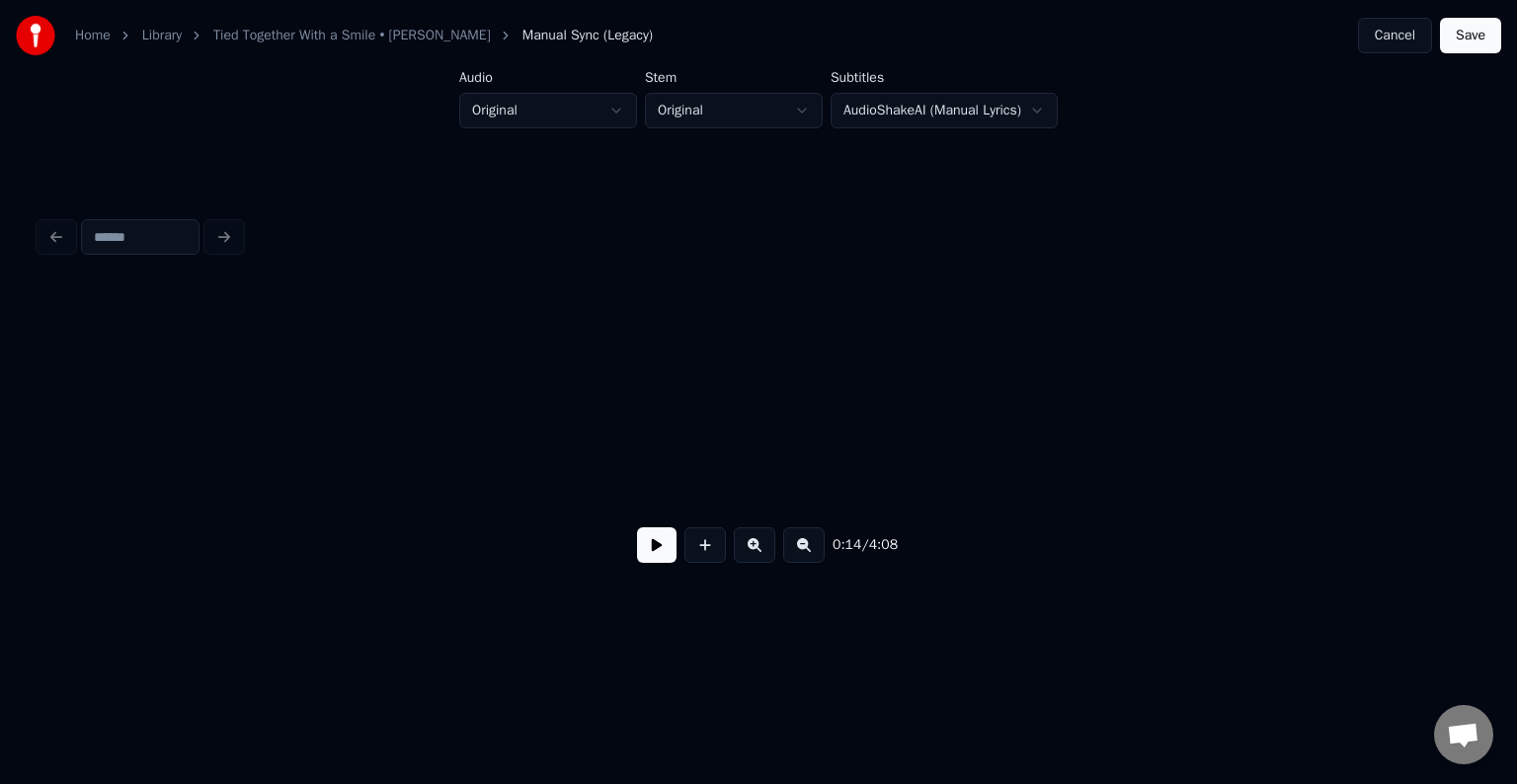 scroll, scrollTop: 0, scrollLeft: 2094, axis: horizontal 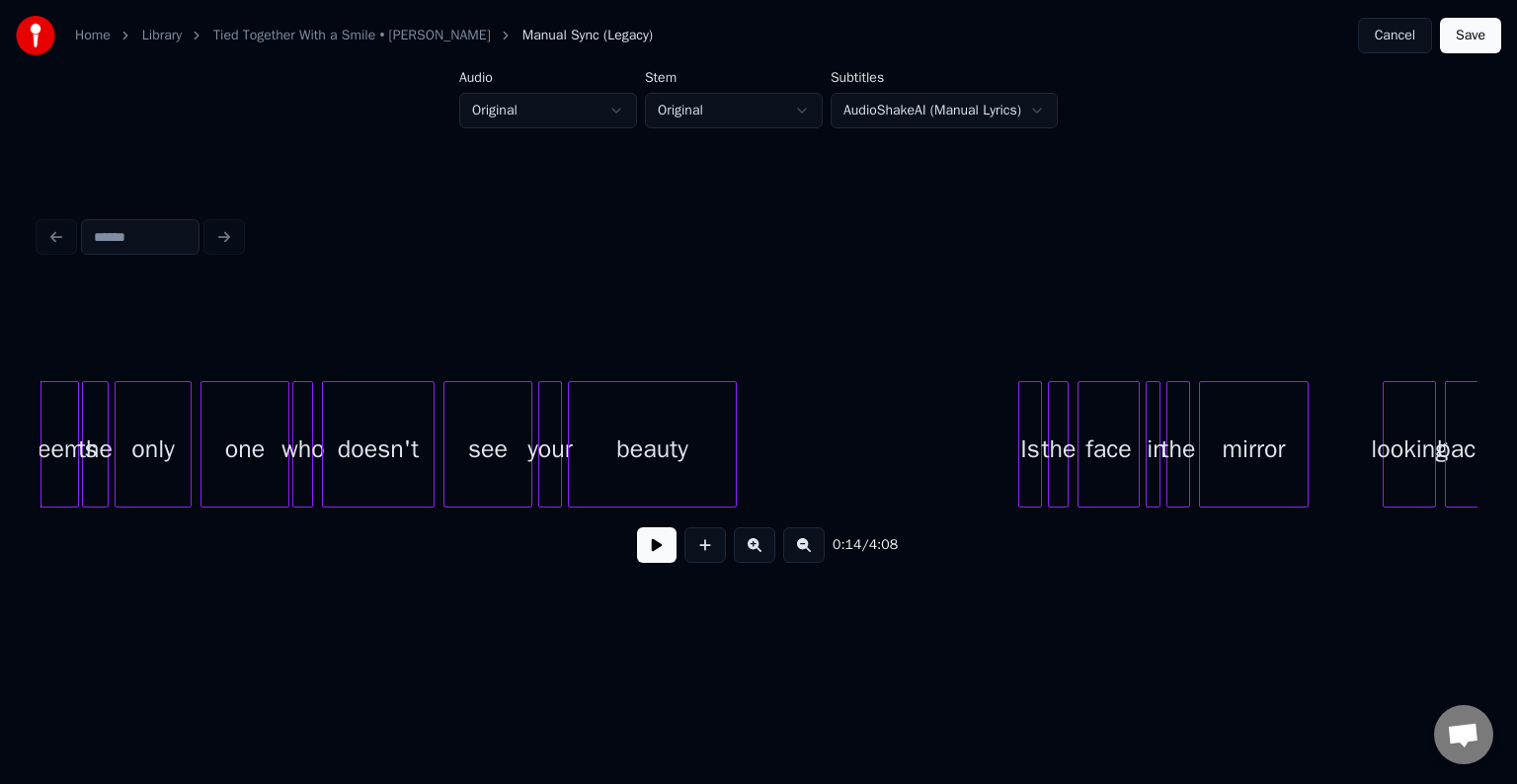 click on "0:14  /  4:08" at bounding box center [758, 545] 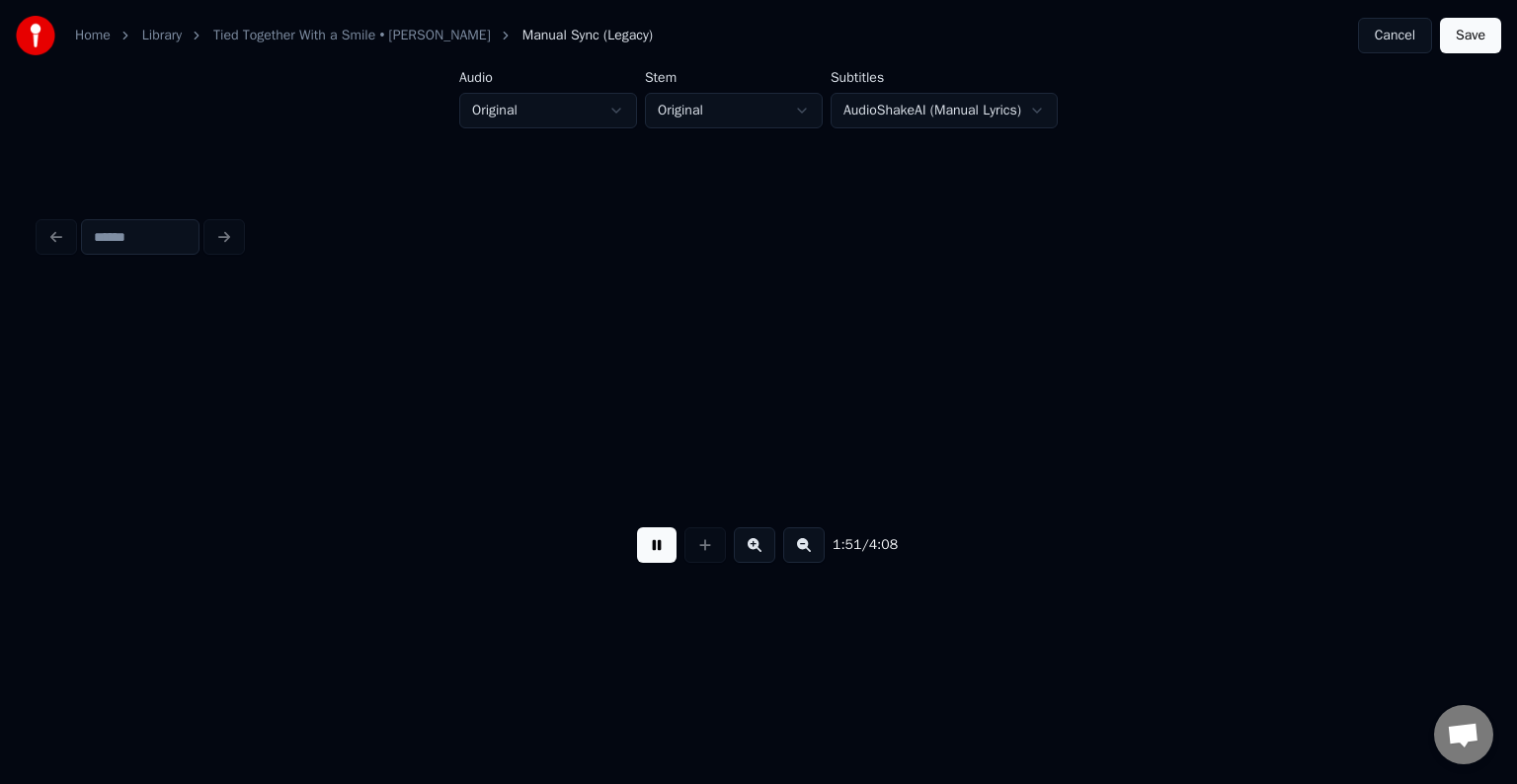 scroll, scrollTop: 0, scrollLeft: 16501, axis: horizontal 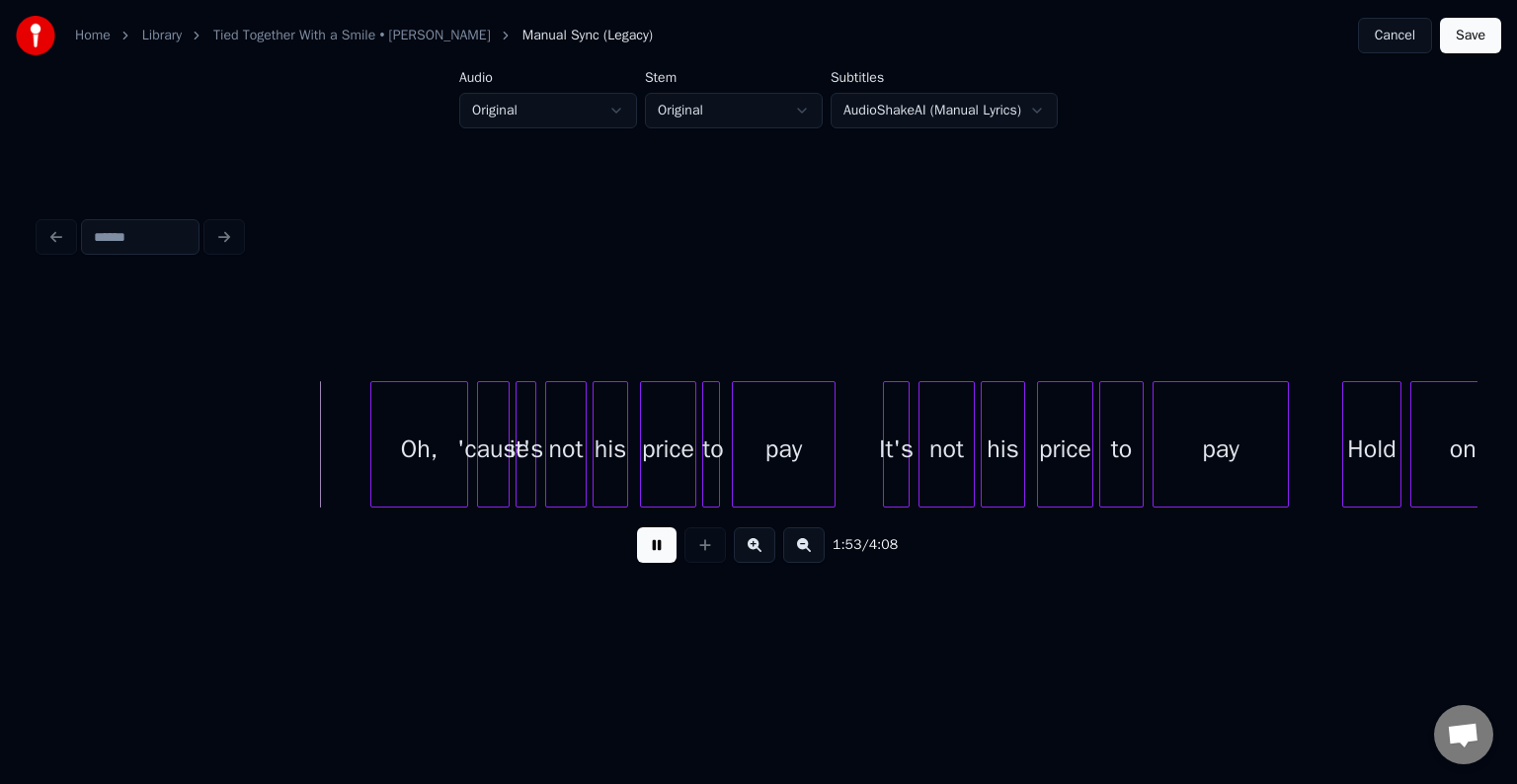 click at bounding box center [657, 545] 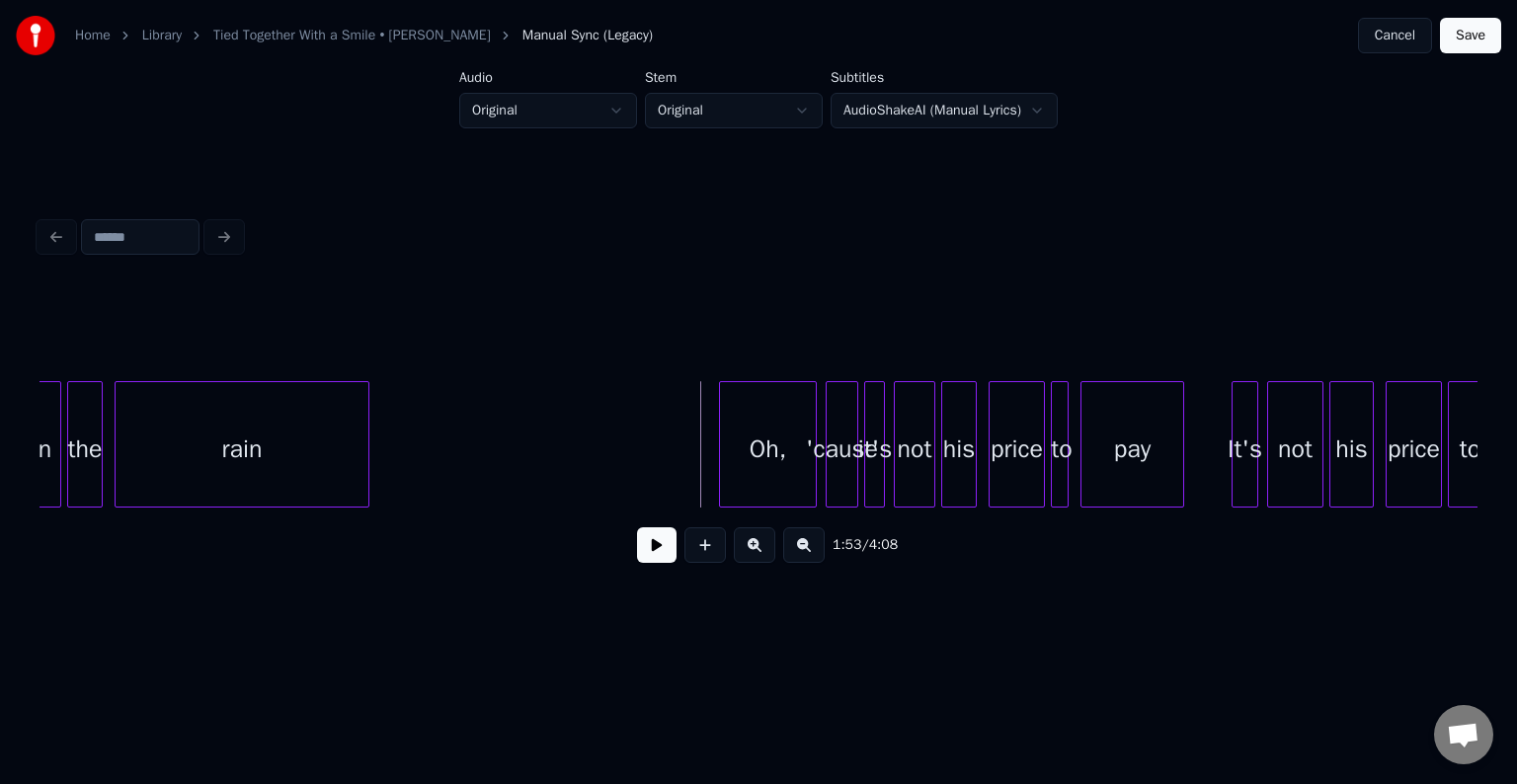 scroll, scrollTop: 0, scrollLeft: 16146, axis: horizontal 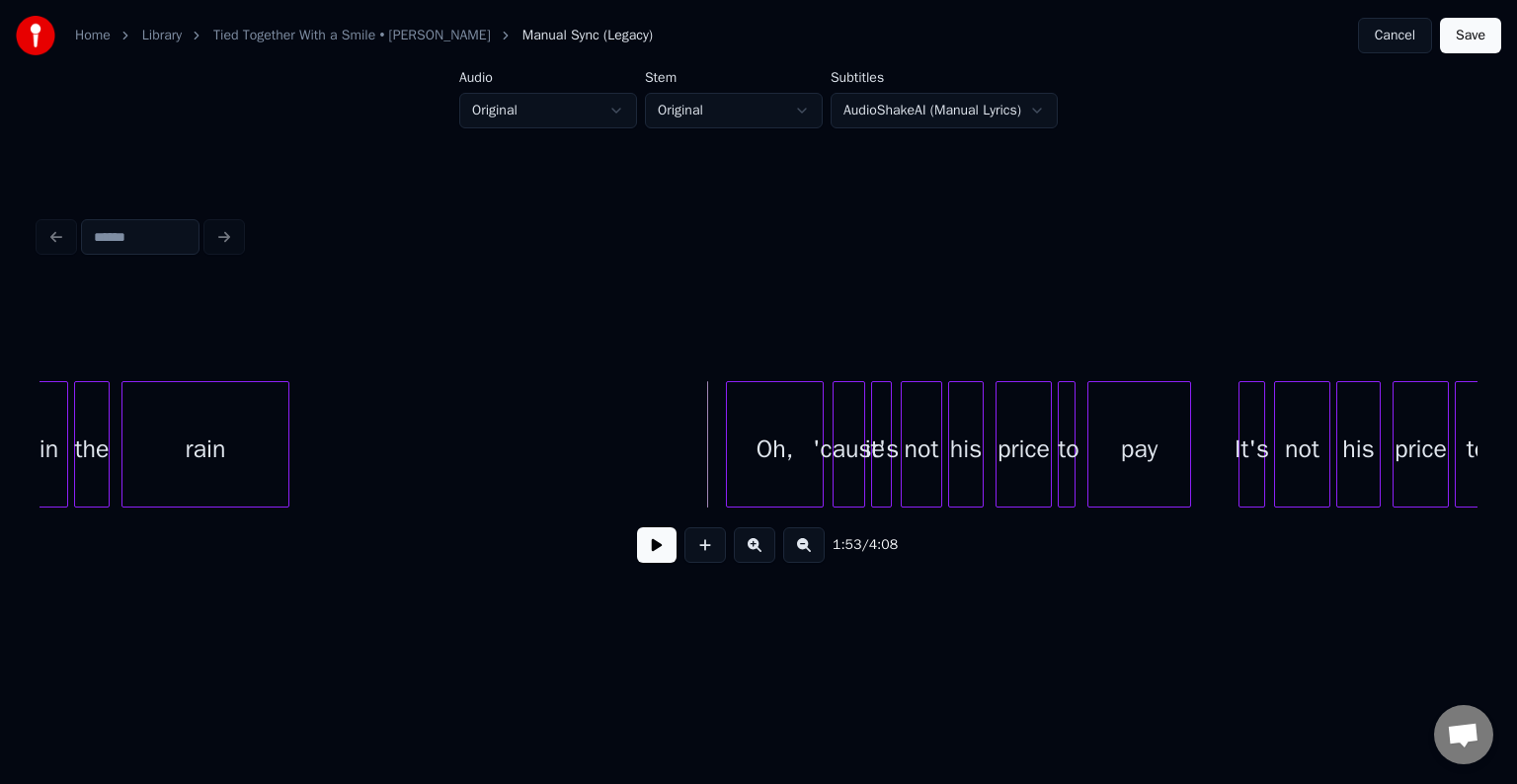 click at bounding box center (285, 444) 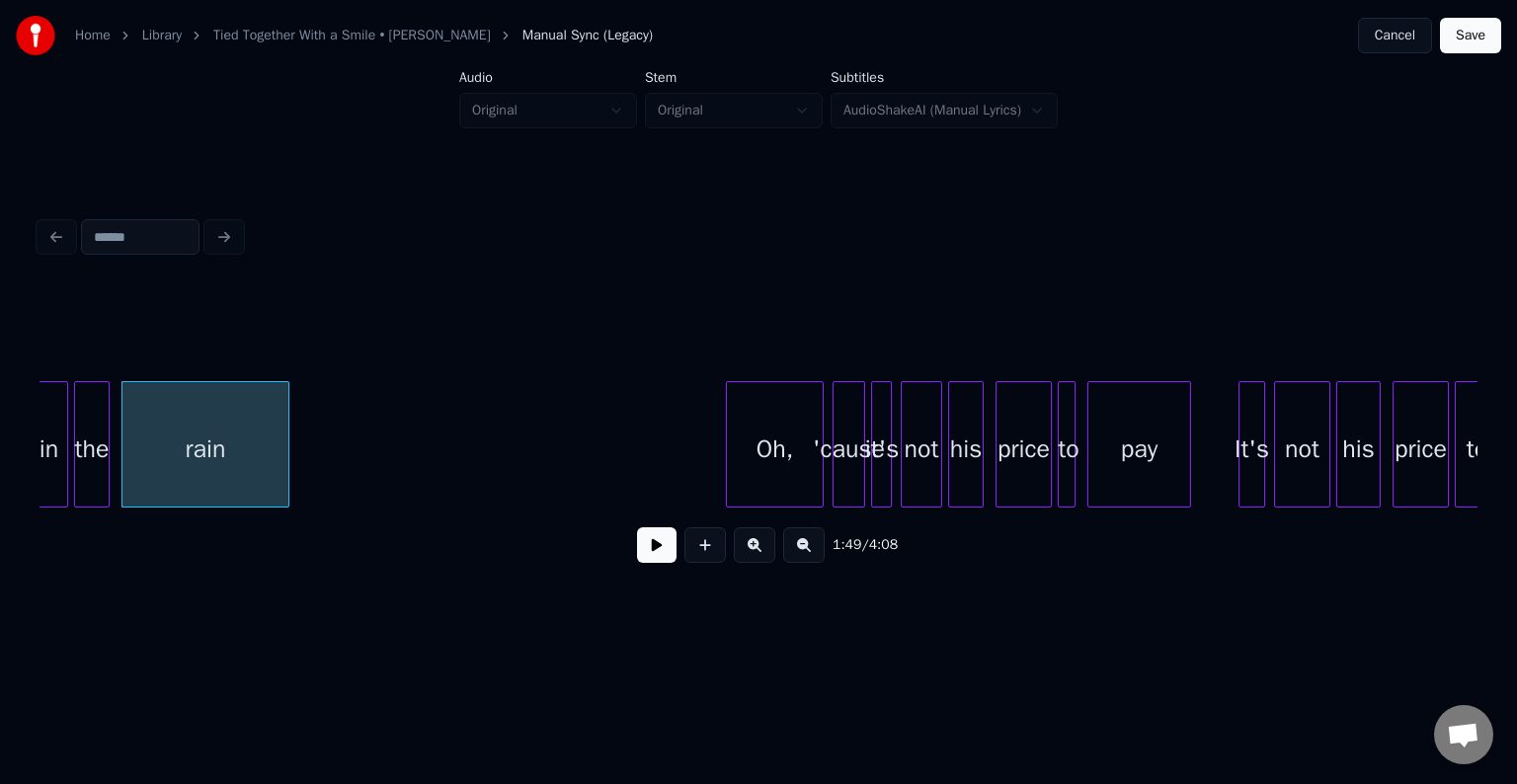 click at bounding box center [657, 545] 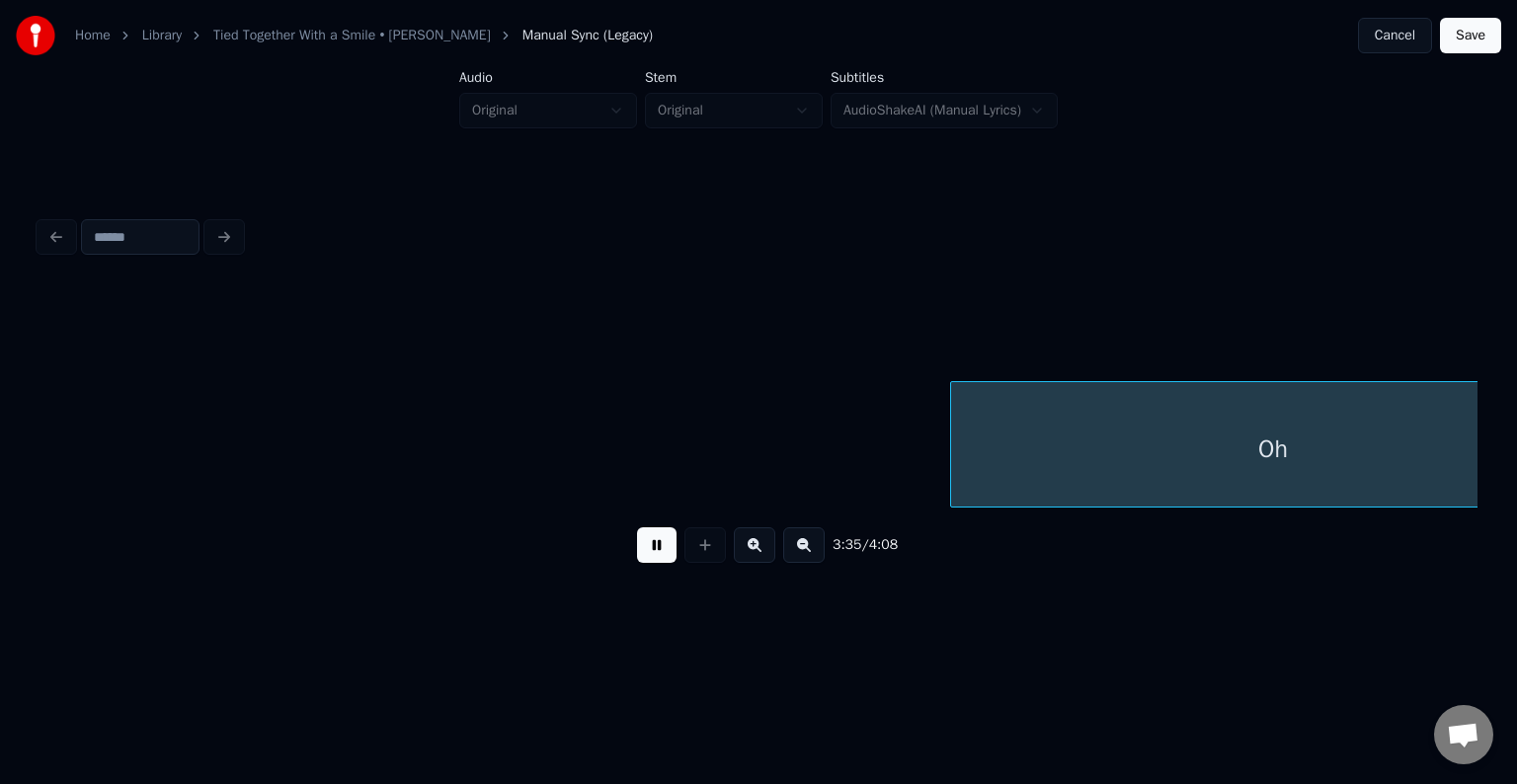 scroll, scrollTop: 0, scrollLeft: 31977, axis: horizontal 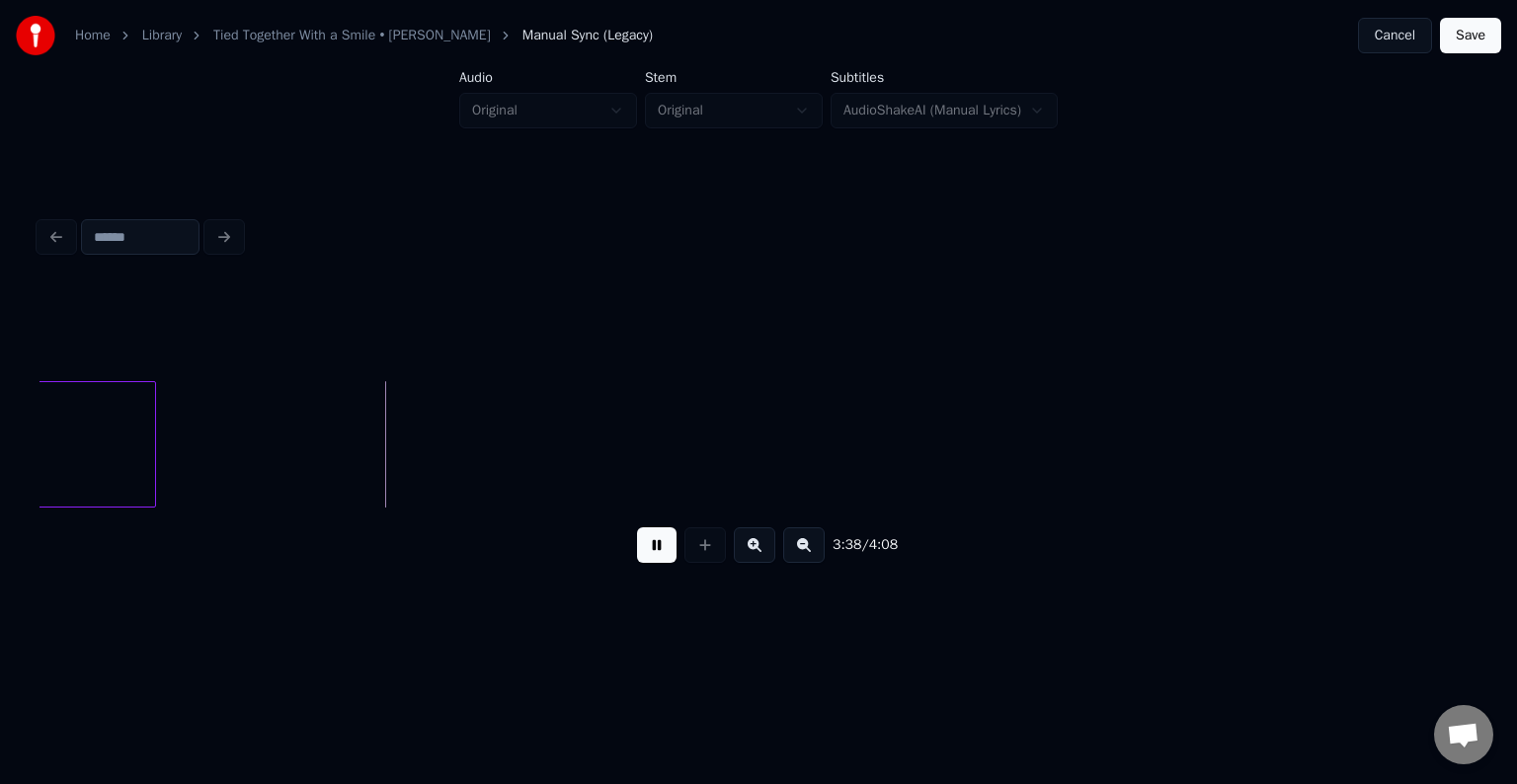 click at bounding box center (657, 545) 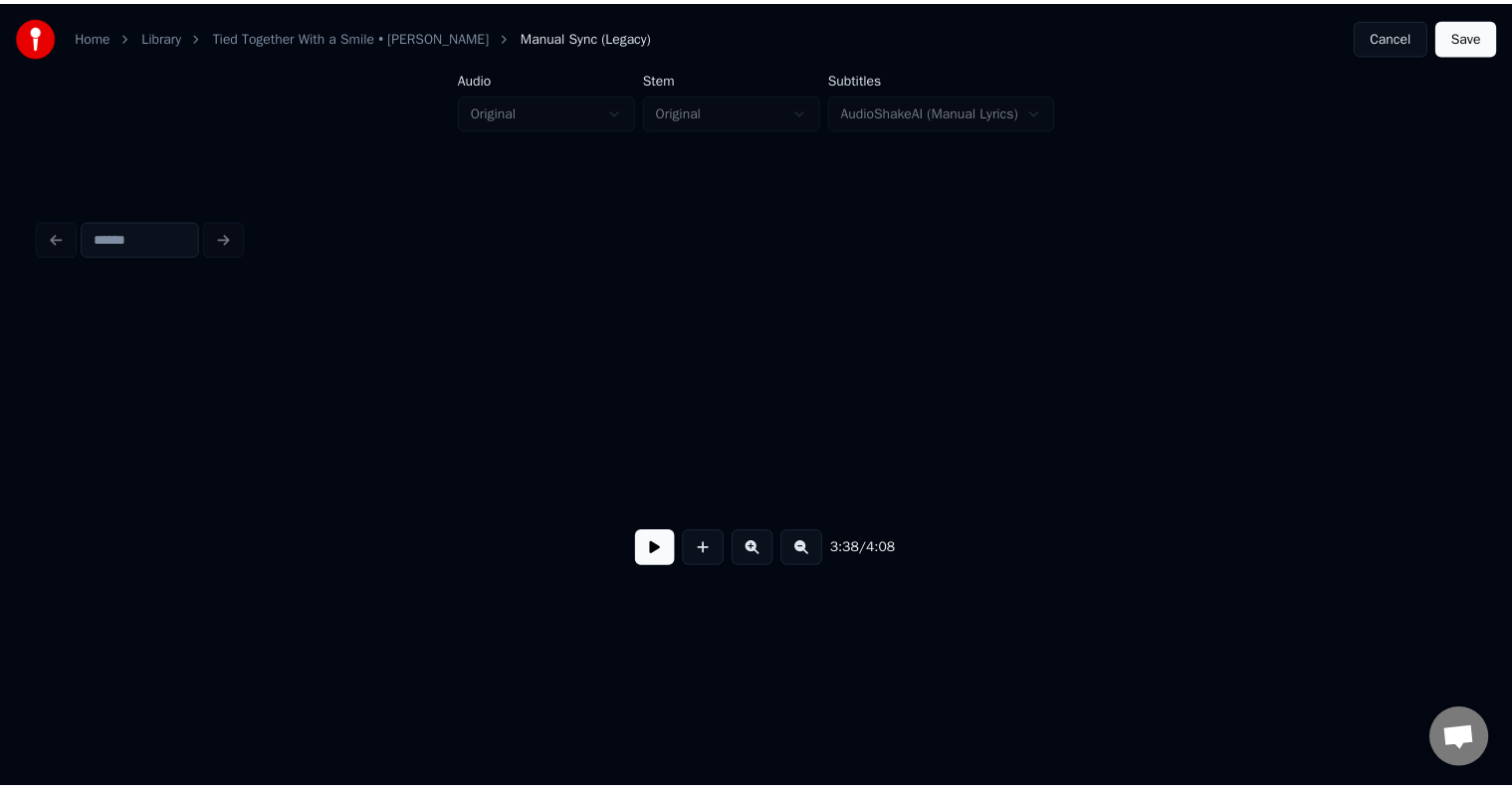 scroll, scrollTop: 0, scrollLeft: 35606, axis: horizontal 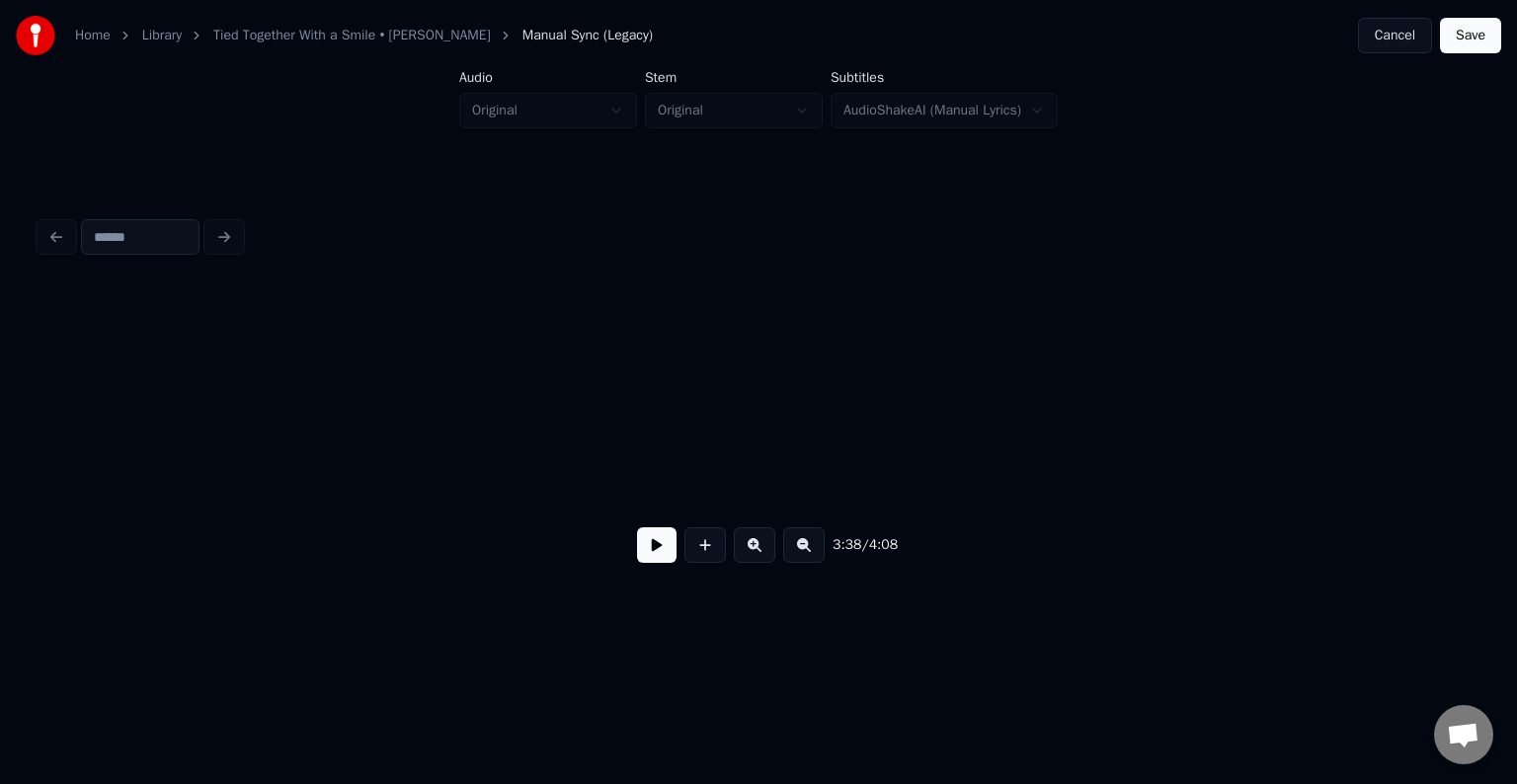 click on "Save" at bounding box center (1471, 36) 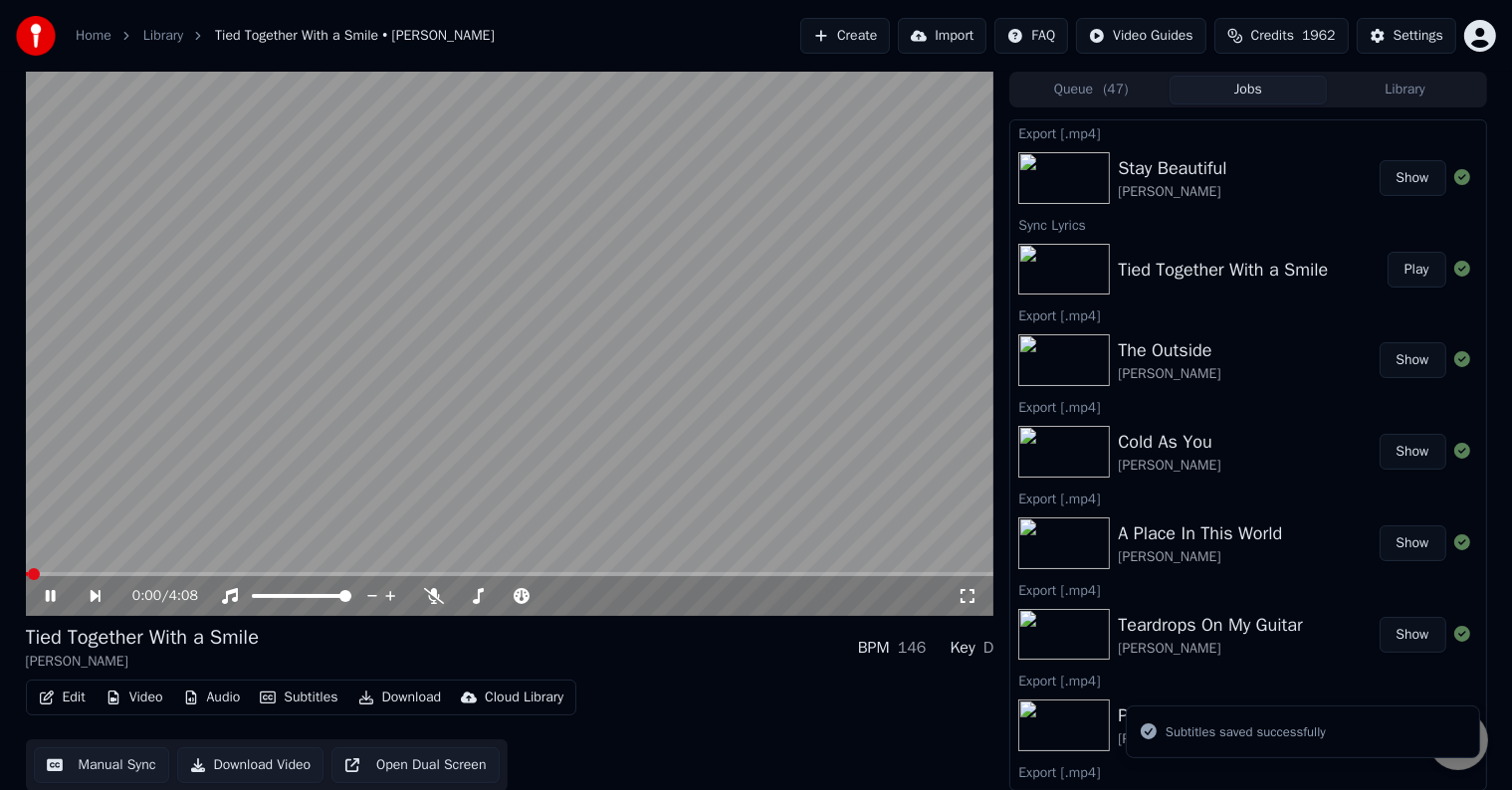 click on "Download" at bounding box center (400, 697) 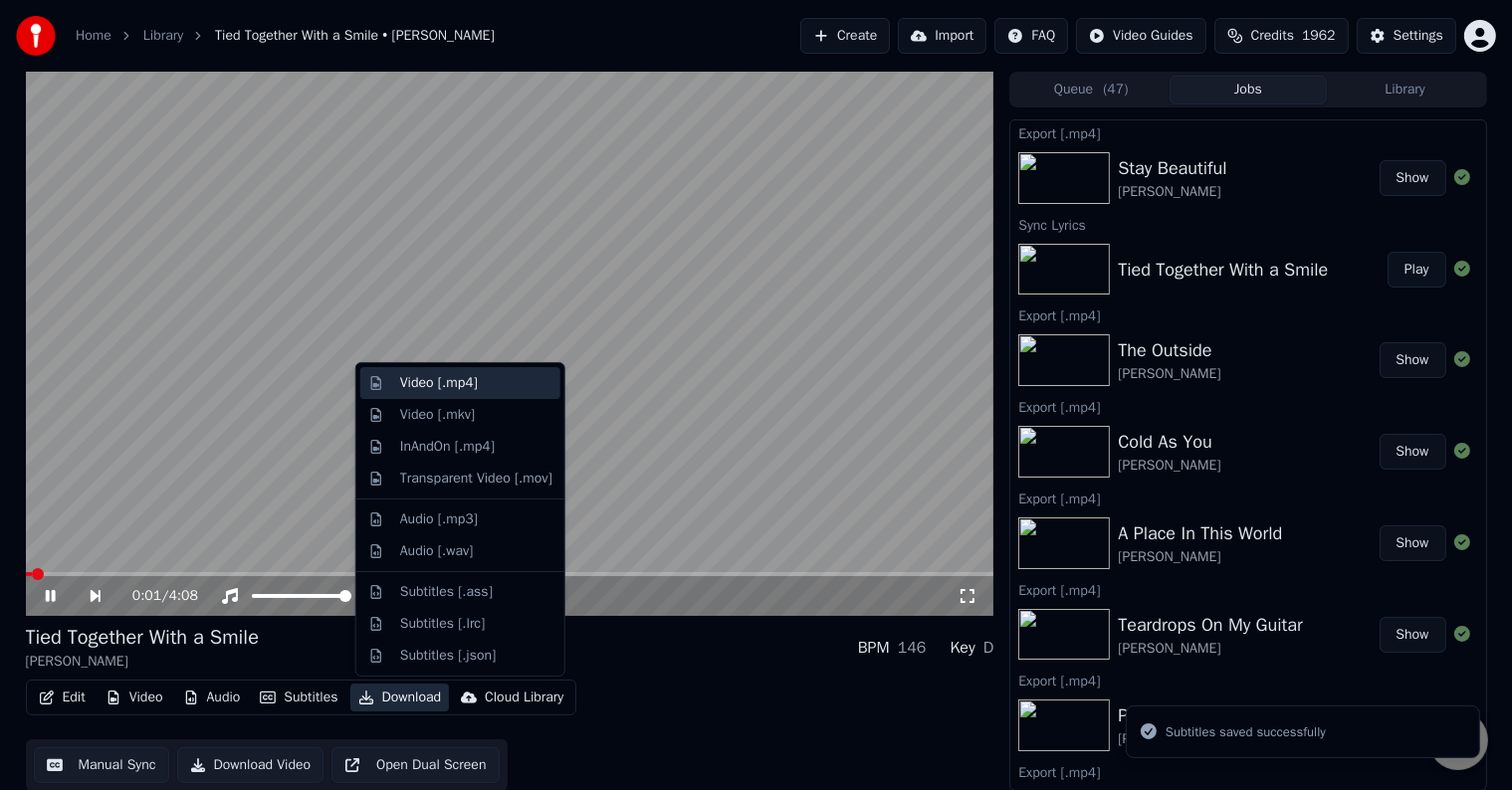 click on "Video [.mp4]" at bounding box center (439, 383) 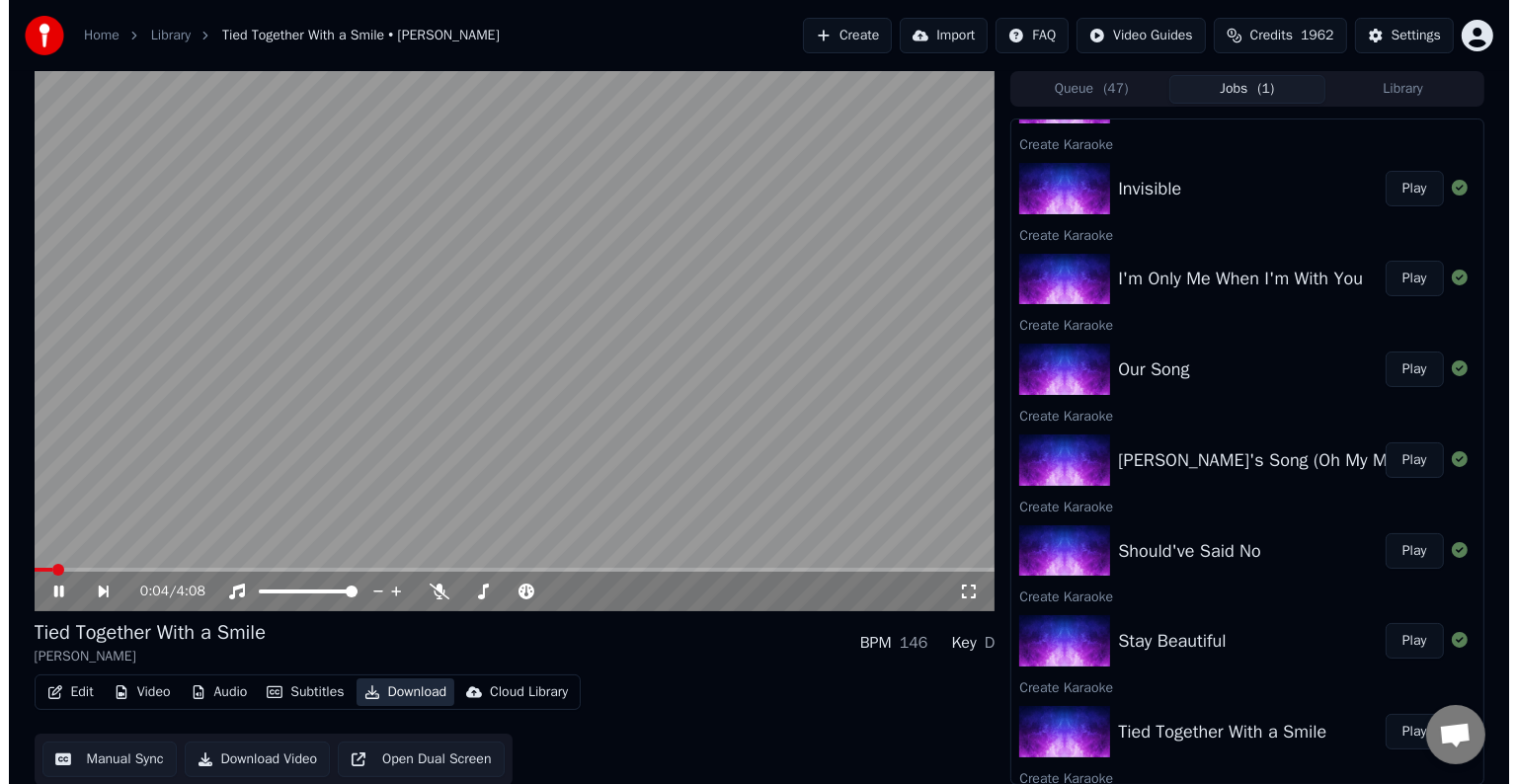 scroll, scrollTop: 1086, scrollLeft: 0, axis: vertical 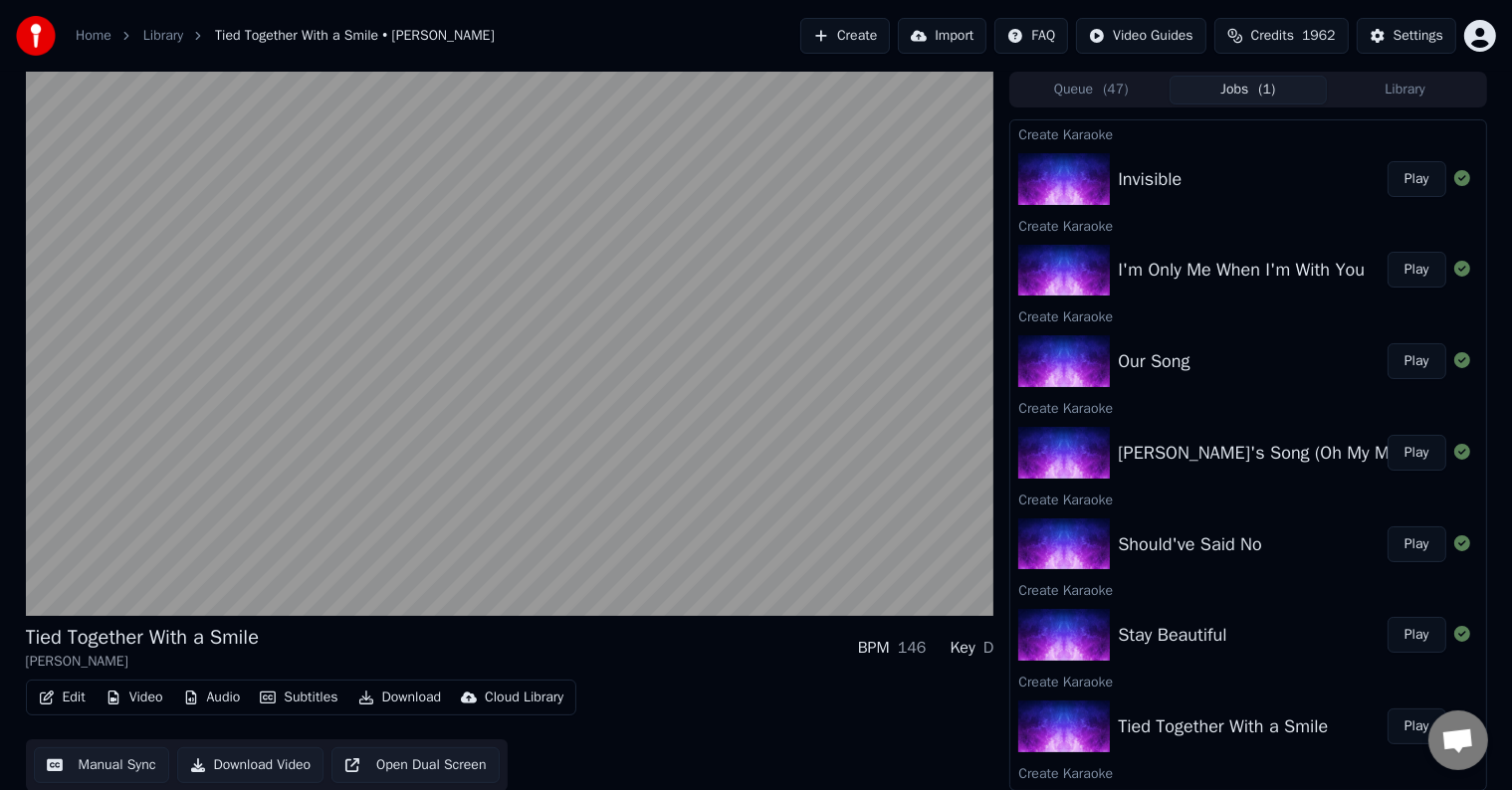 click on "Play" at bounding box center [1416, 544] 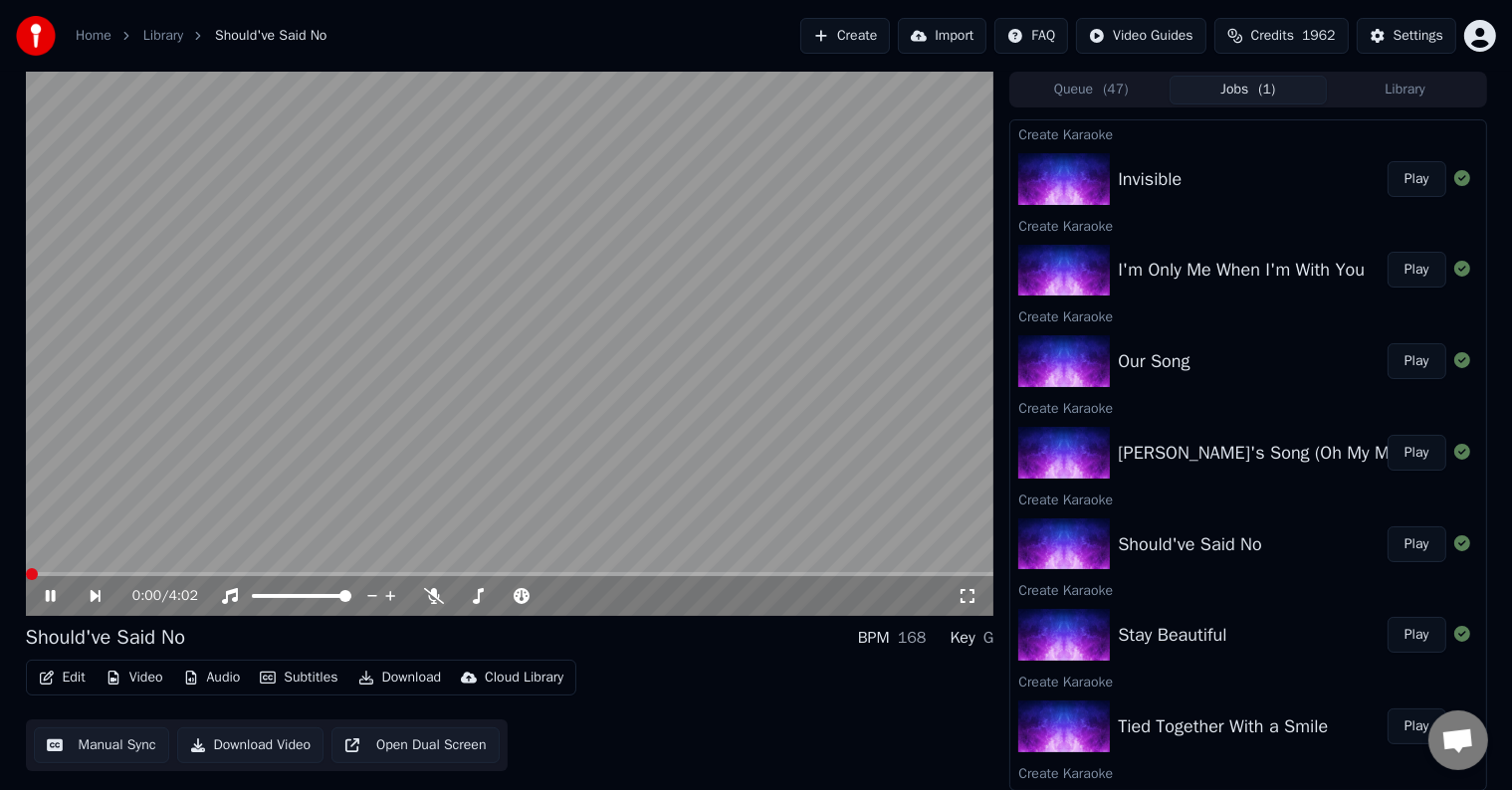 click 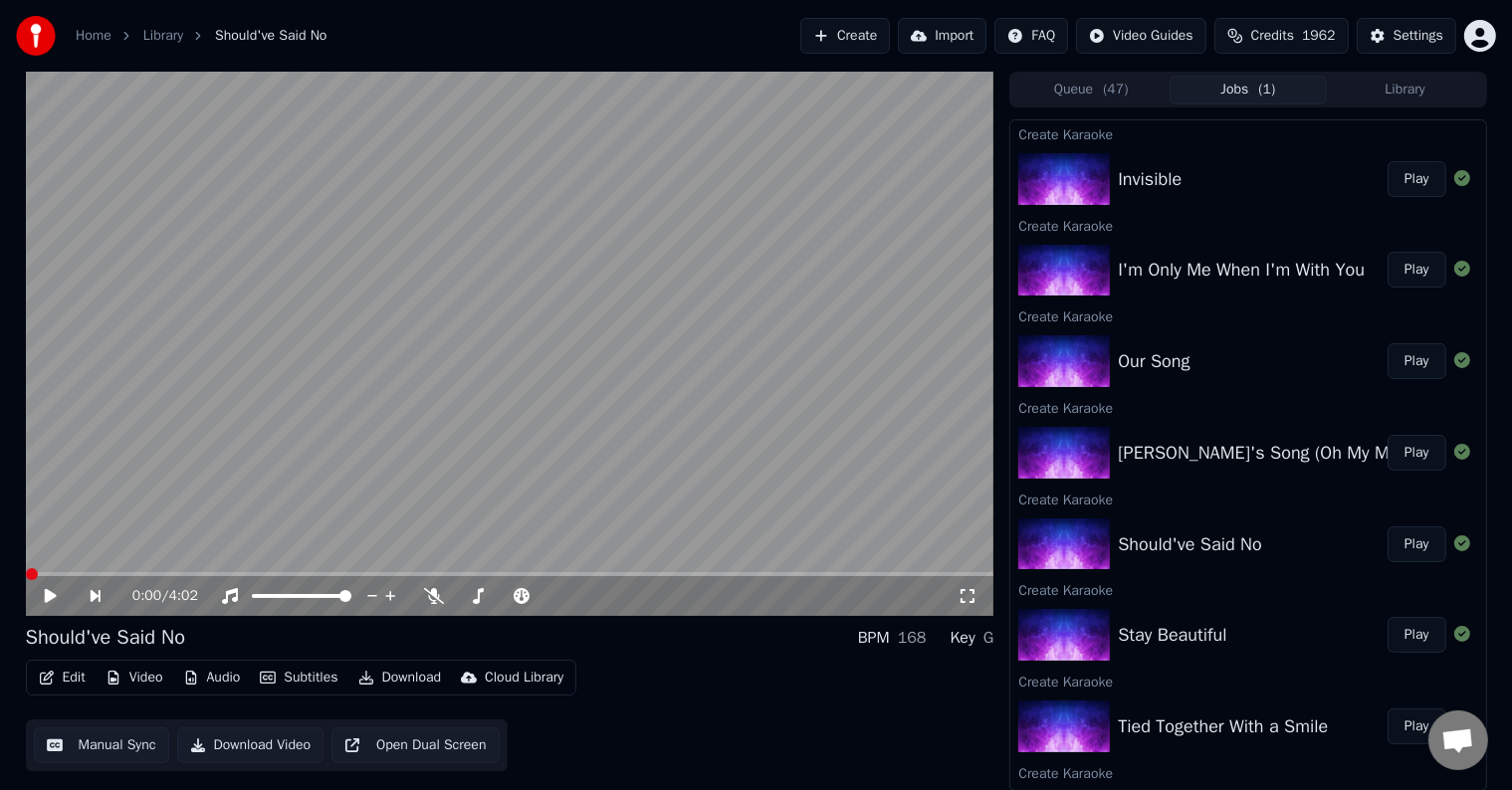 click on "Edit" at bounding box center (62, 678) 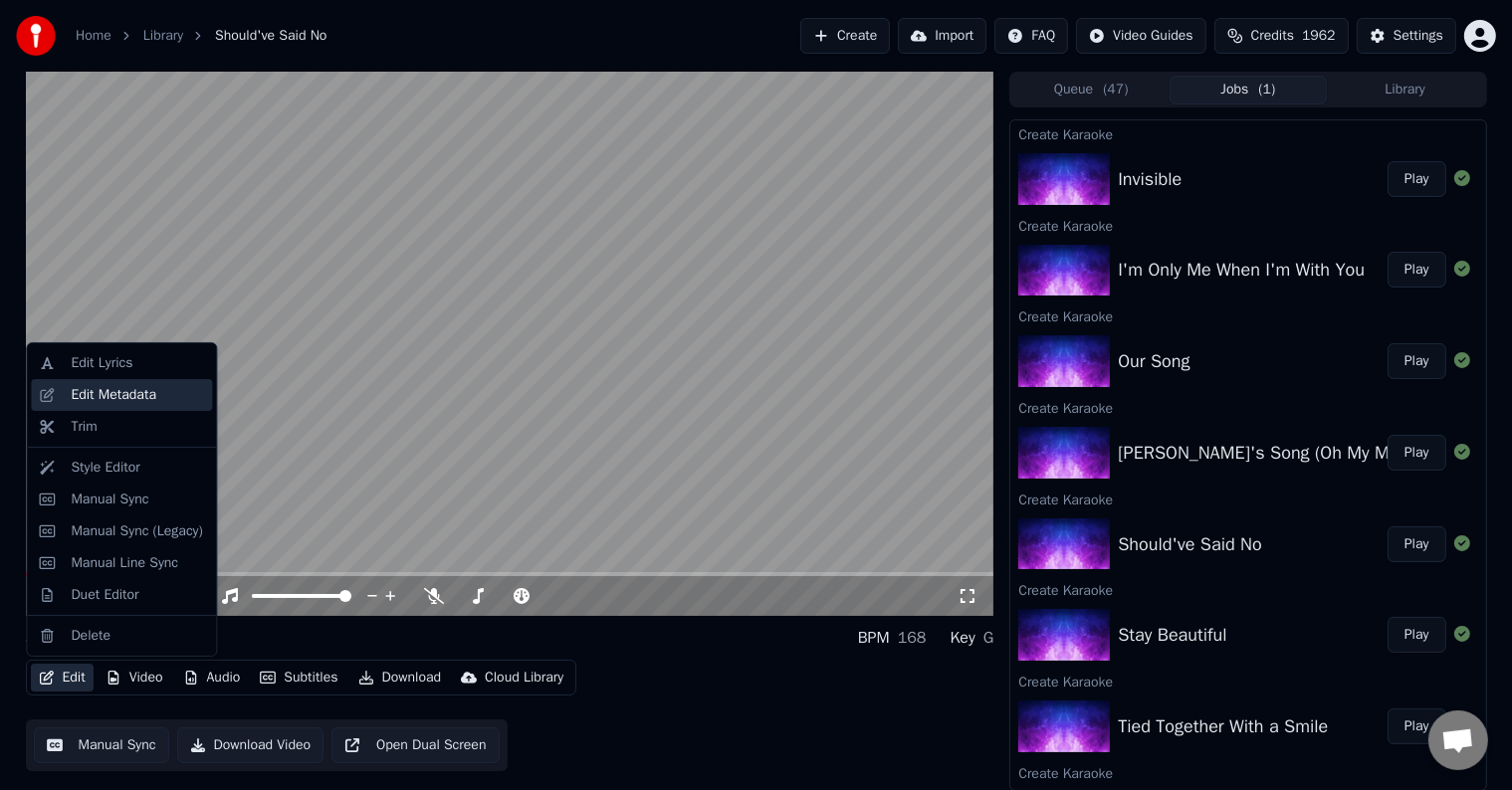 click on "Edit Metadata" at bounding box center (121, 395) 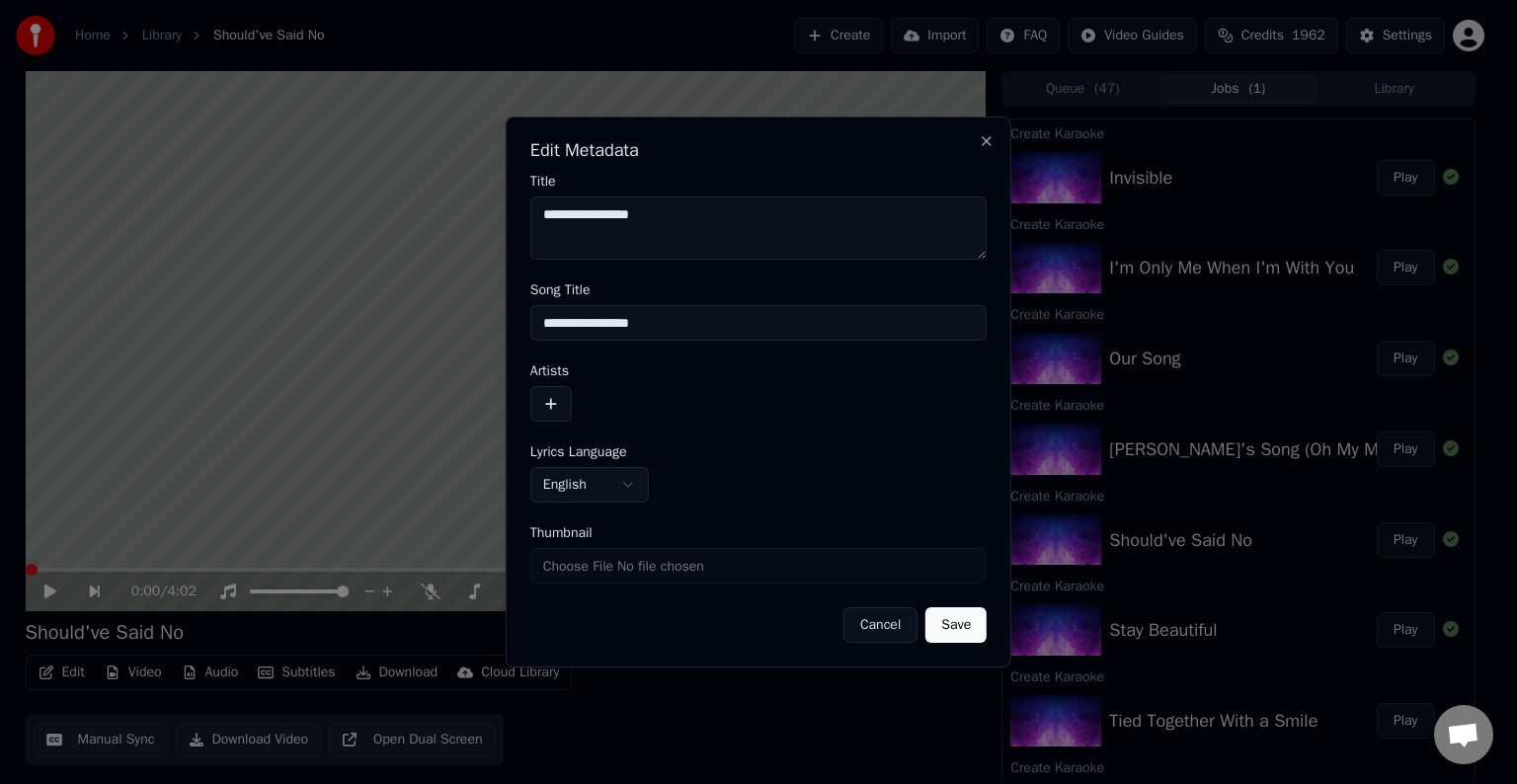 click at bounding box center (551, 404) 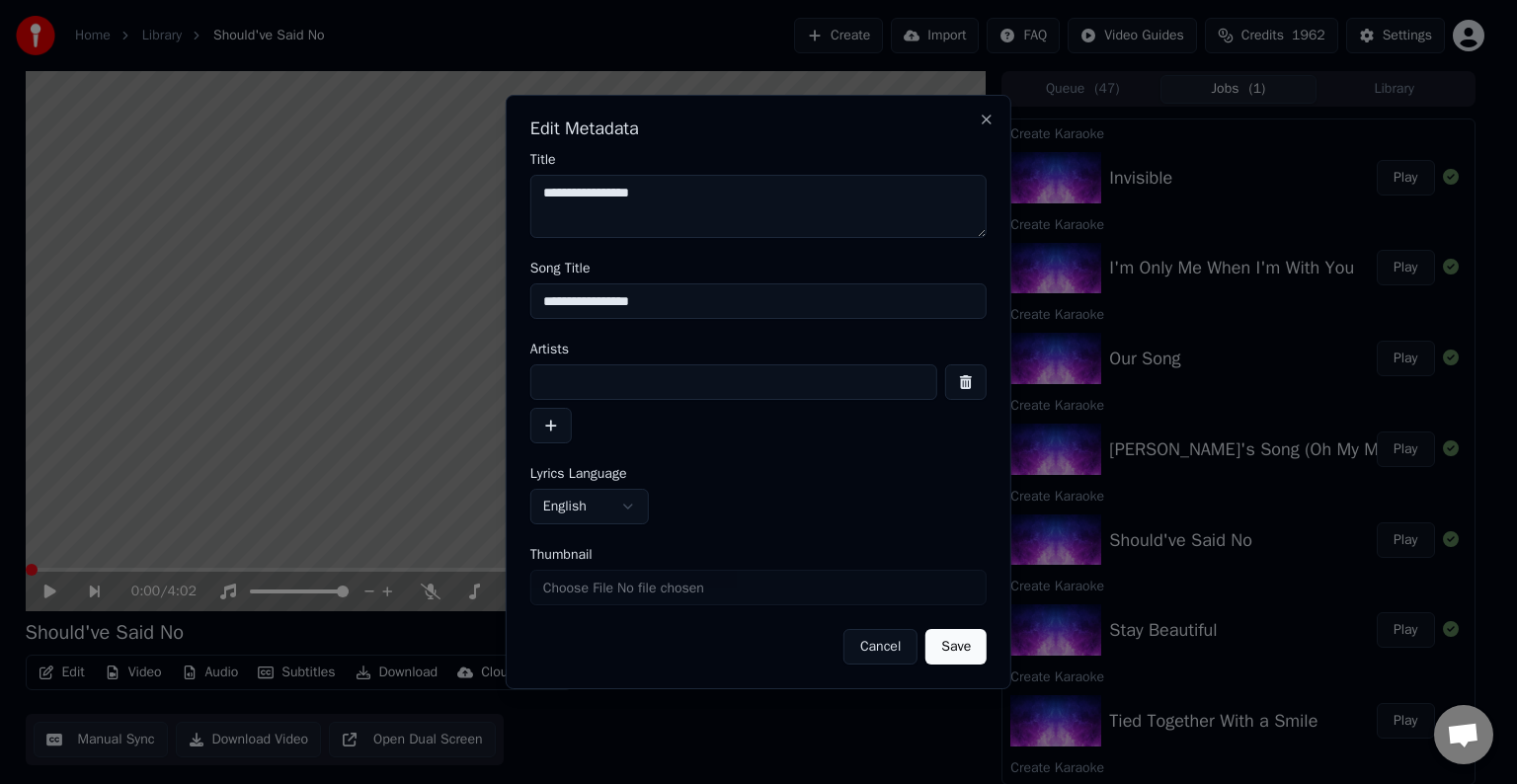 click at bounding box center (734, 382) 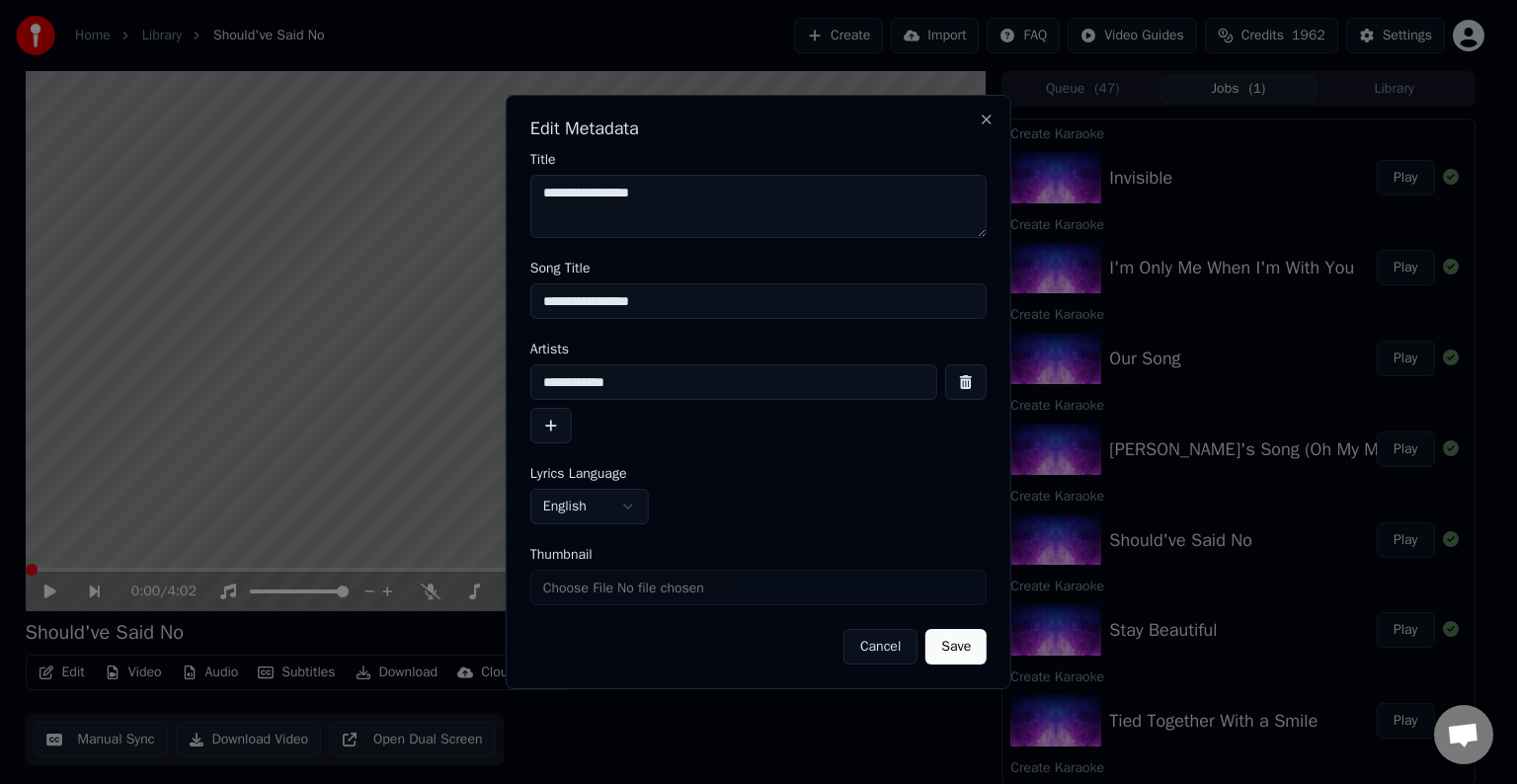 type on "**********" 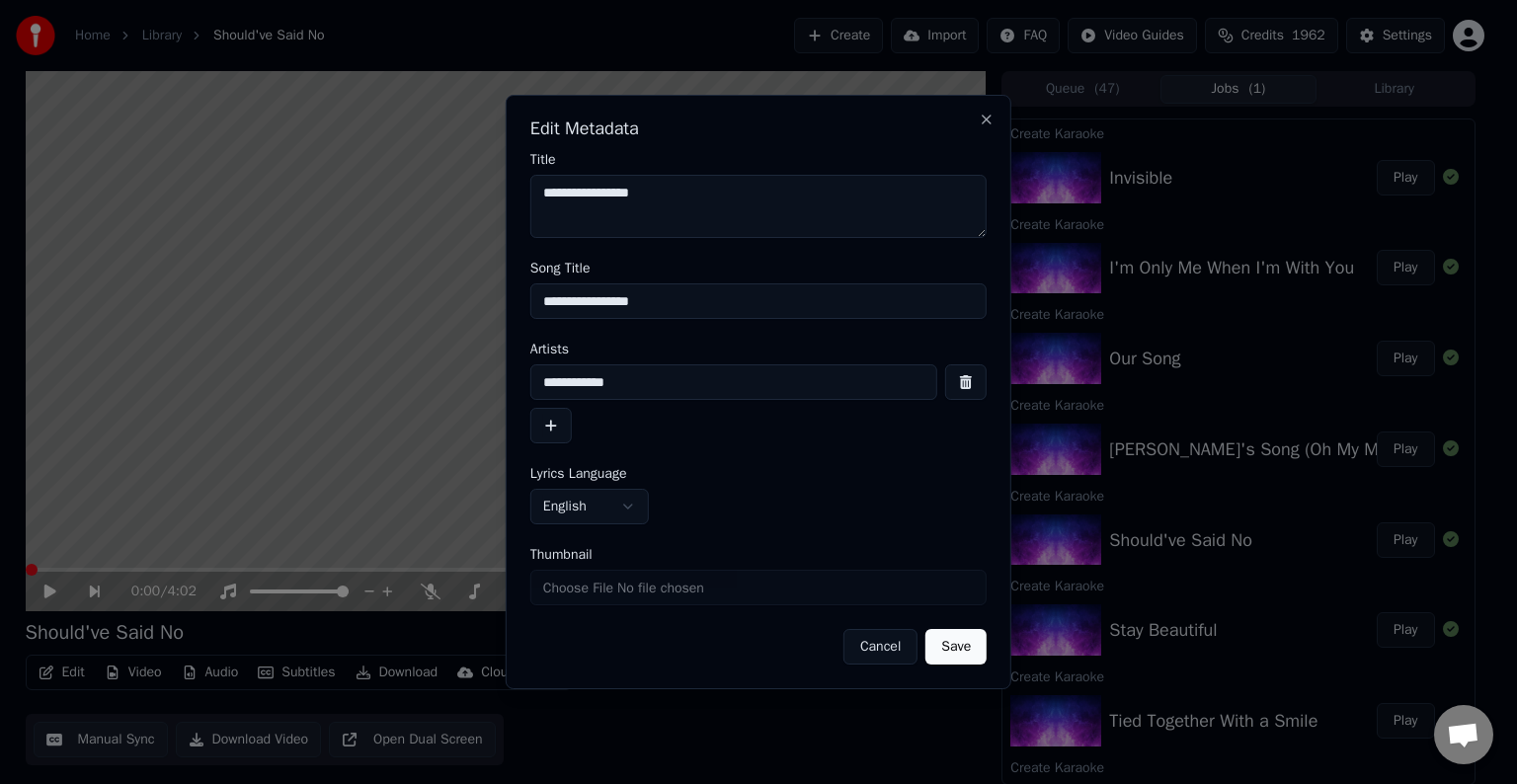 click on "Save" at bounding box center (956, 647) 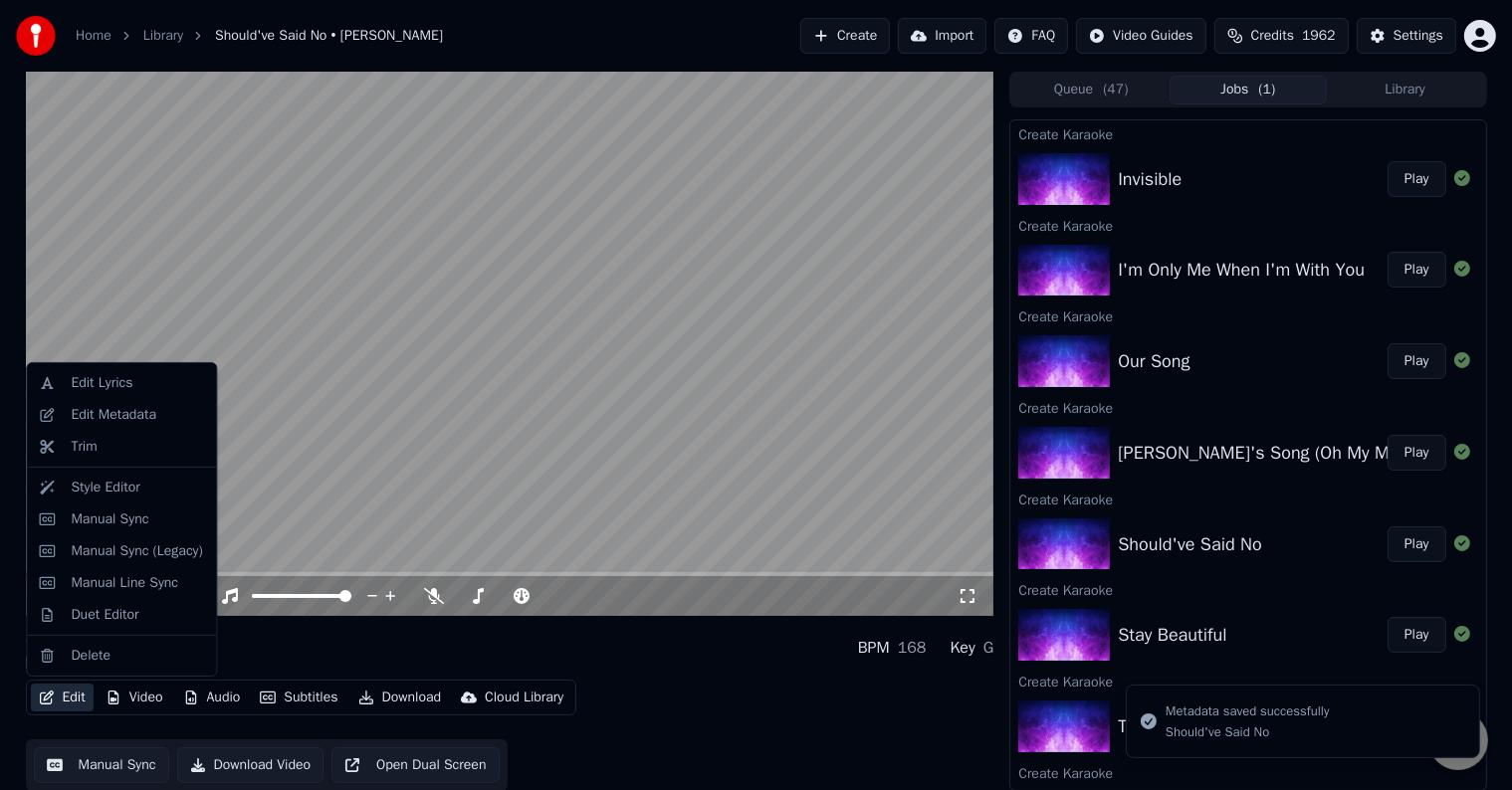 click on "Edit" at bounding box center [62, 697] 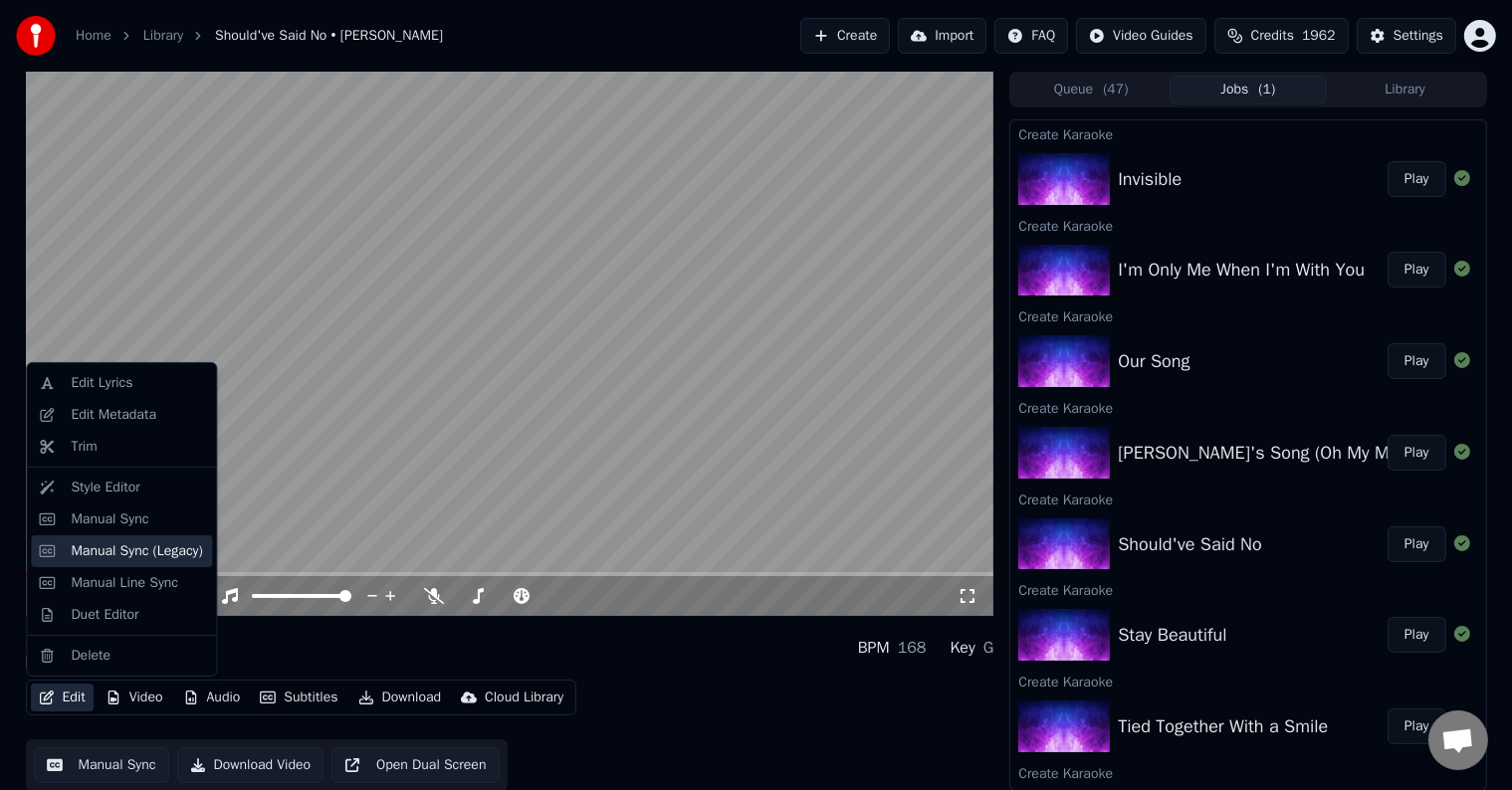 click on "Manual Sync (Legacy)" at bounding box center [136, 551] 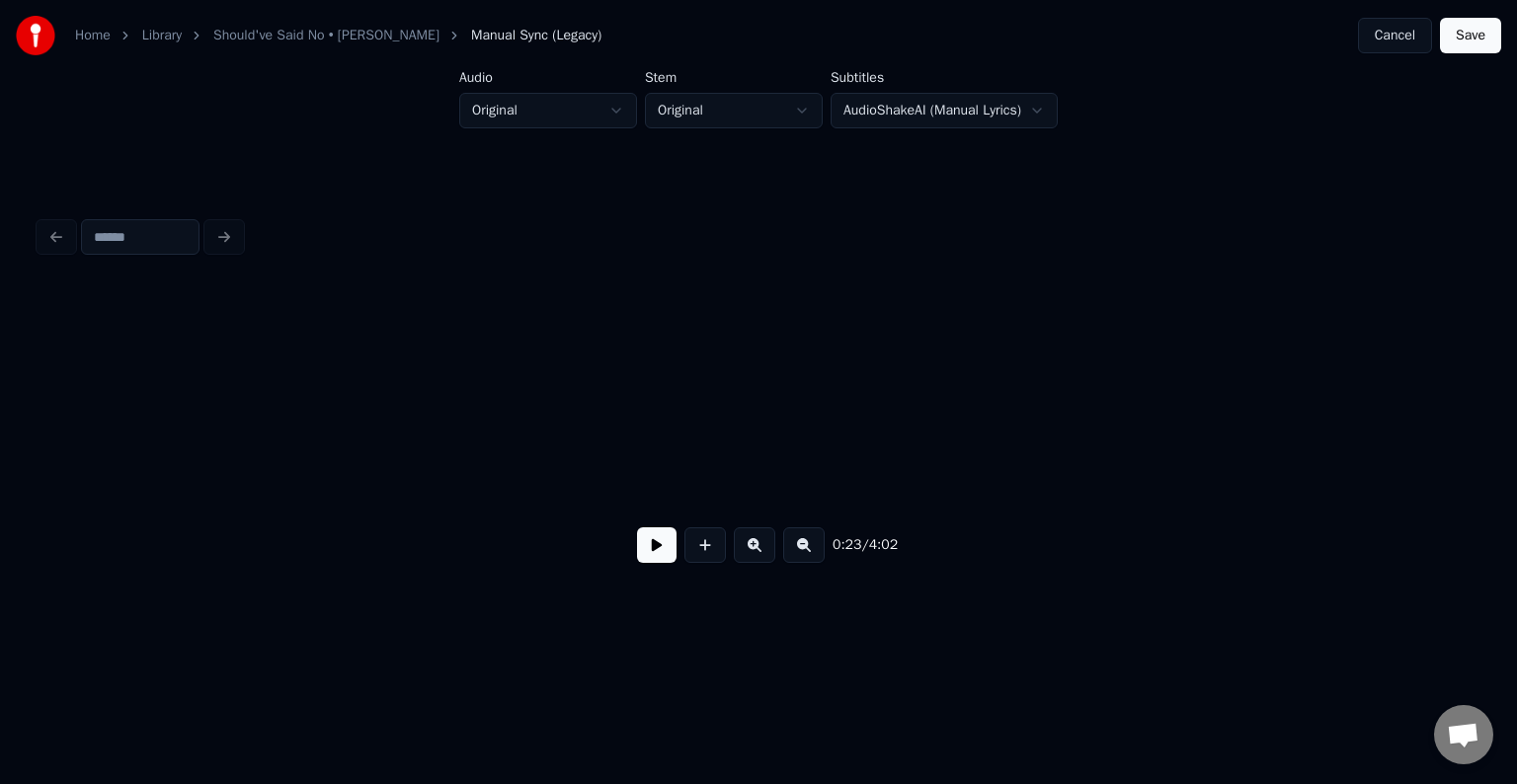 scroll, scrollTop: 0, scrollLeft: 3552, axis: horizontal 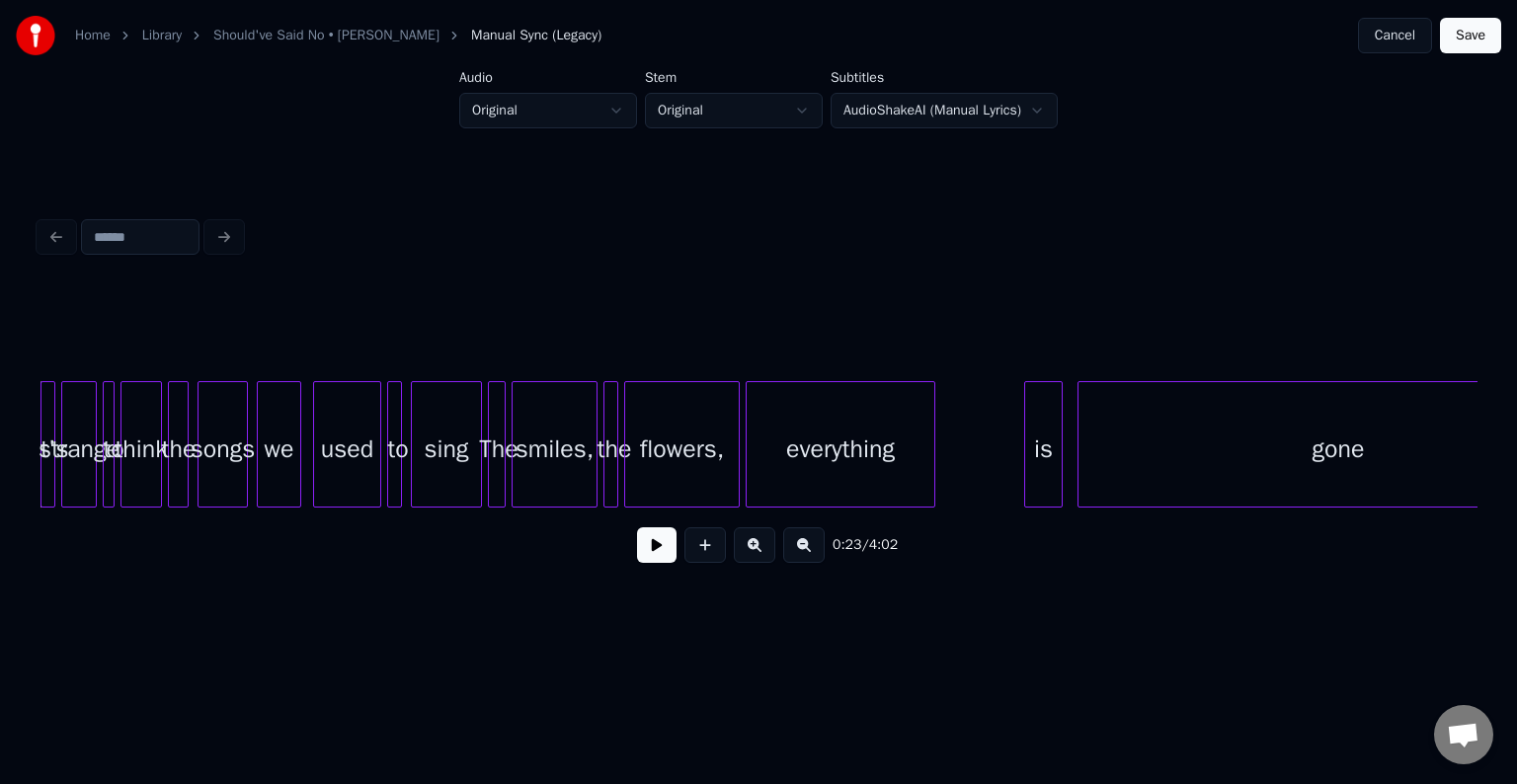 click at bounding box center [657, 545] 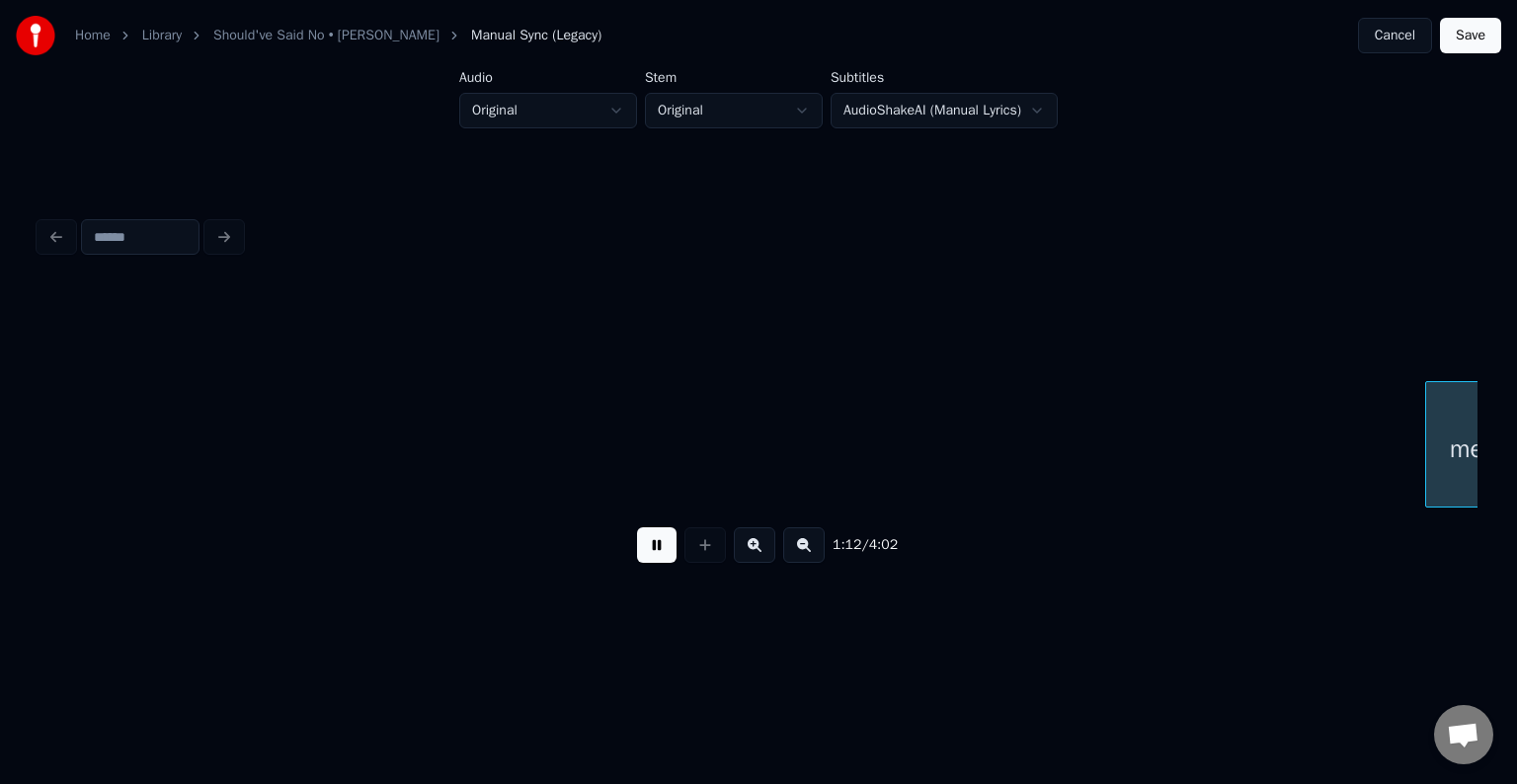 scroll, scrollTop: 0, scrollLeft: 10757, axis: horizontal 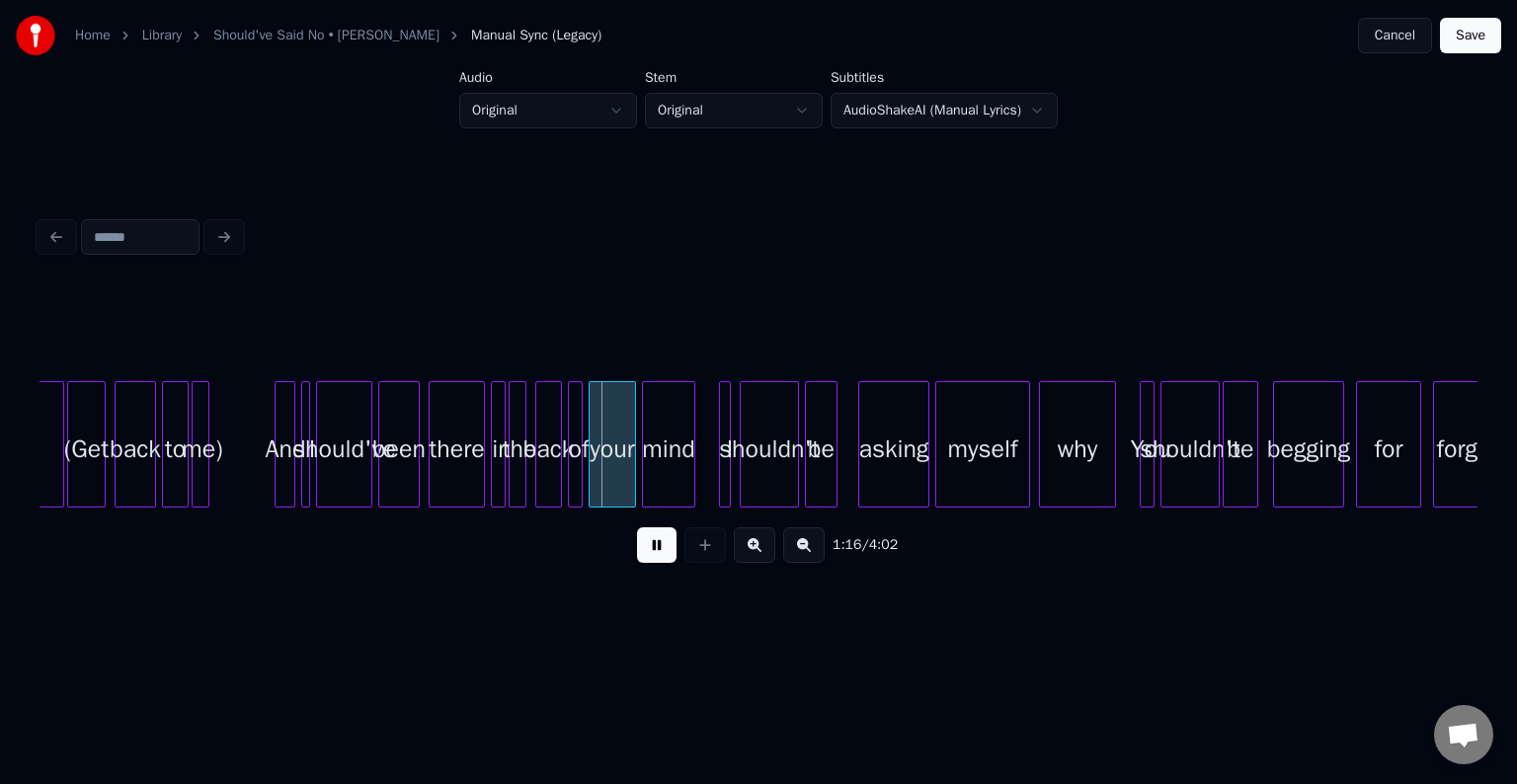 click at bounding box center [657, 545] 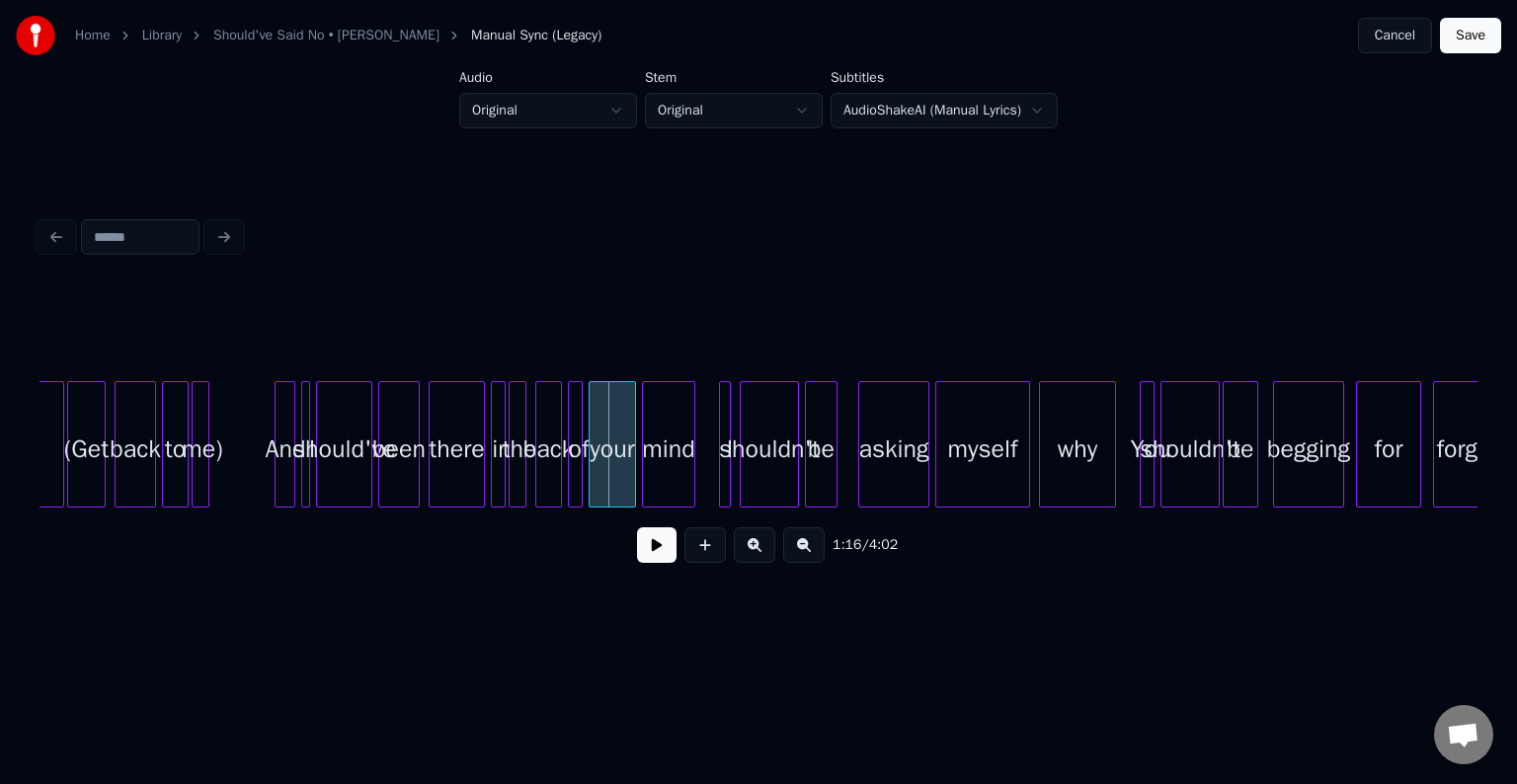 click on "me)" at bounding box center [202, 449] 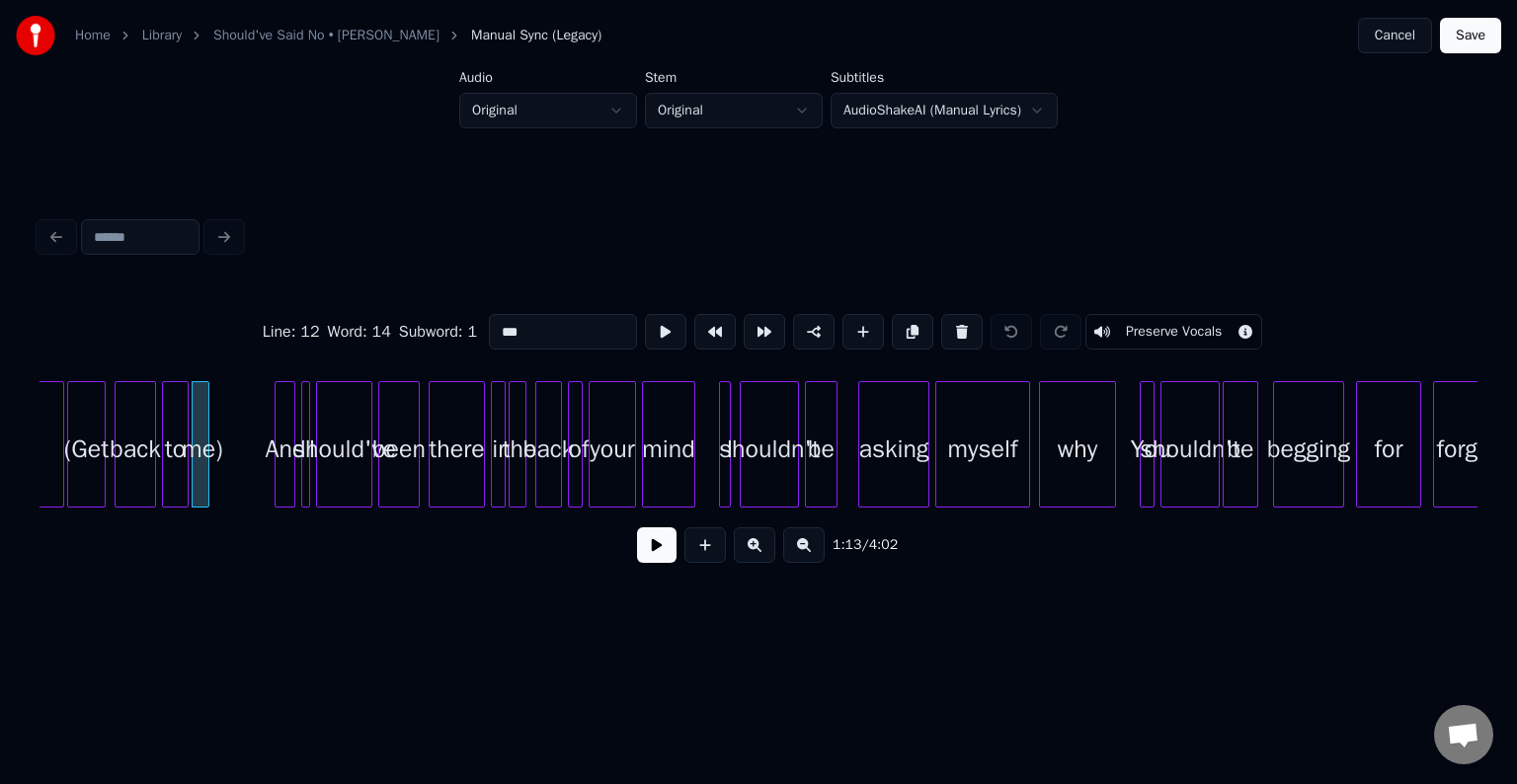 click at bounding box center [657, 545] 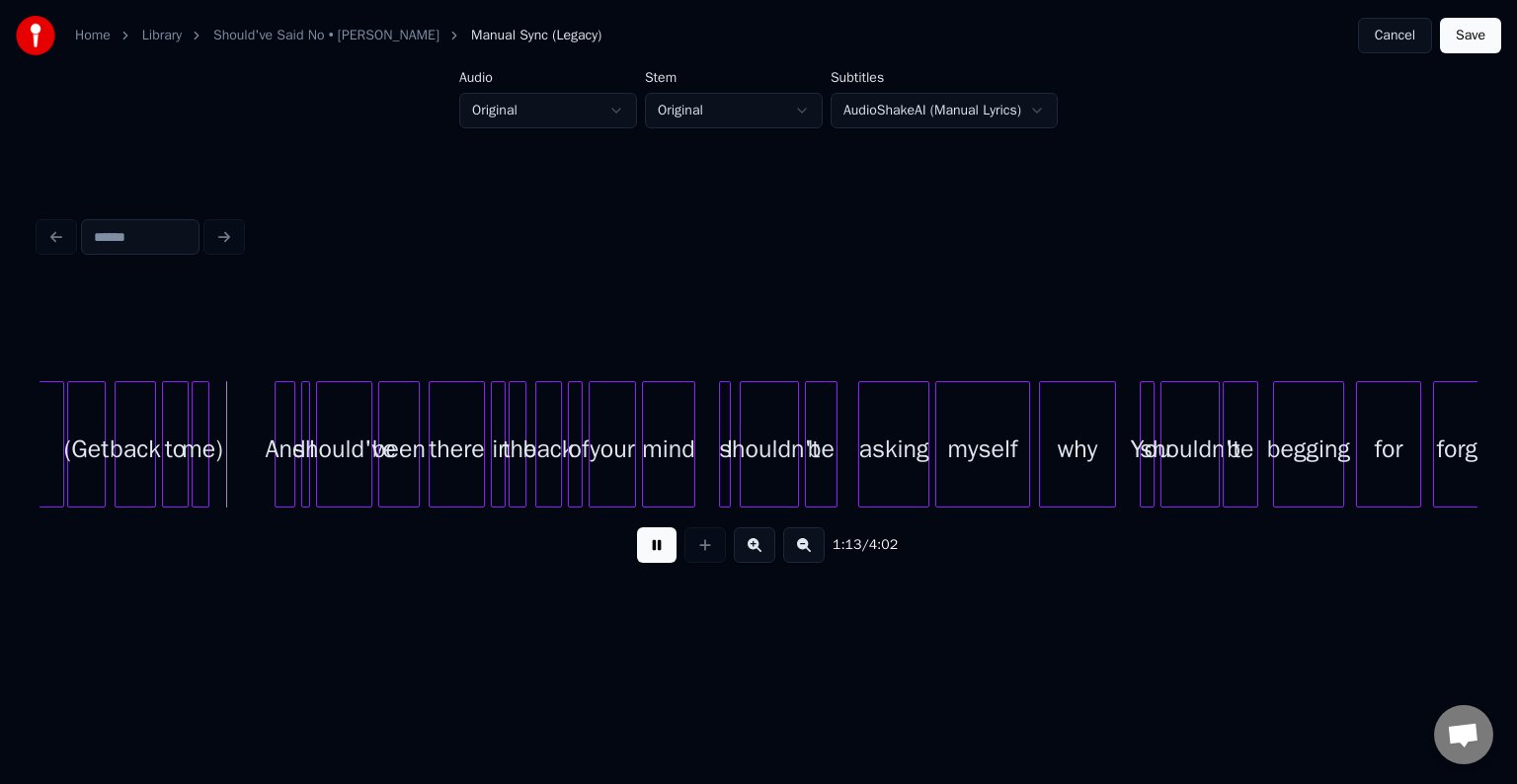 click at bounding box center [657, 545] 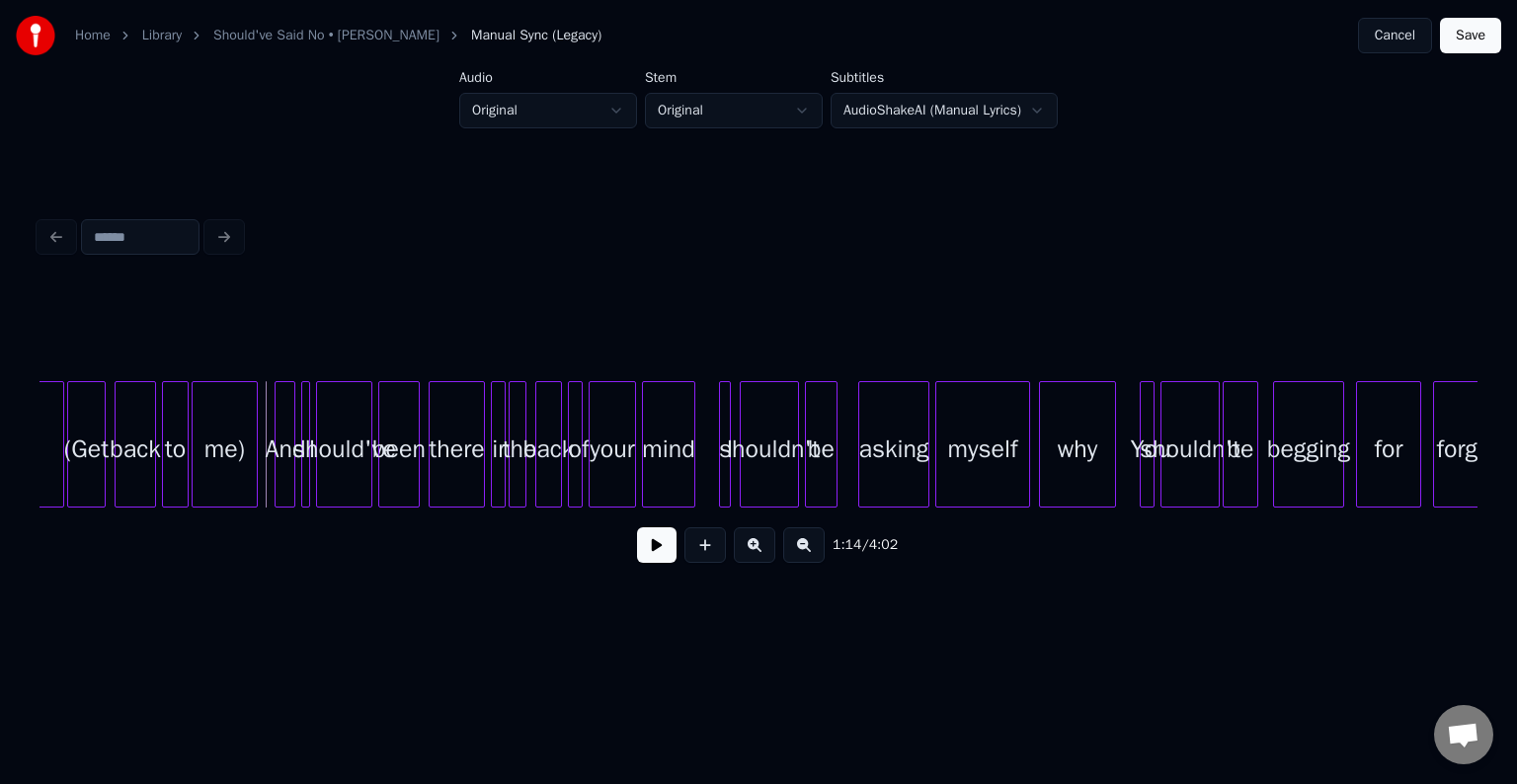 click at bounding box center [254, 444] 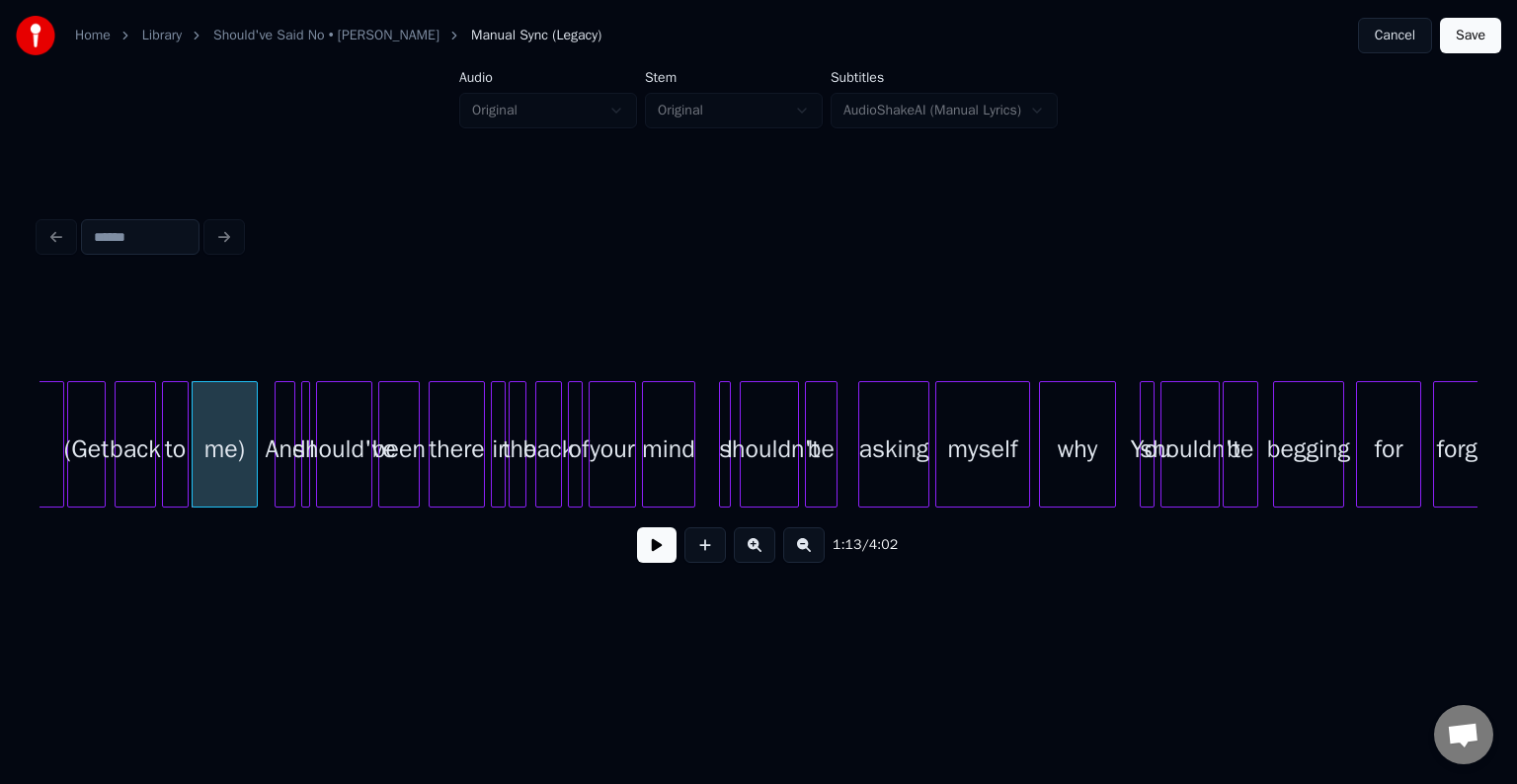 click on "me)" at bounding box center [224, 449] 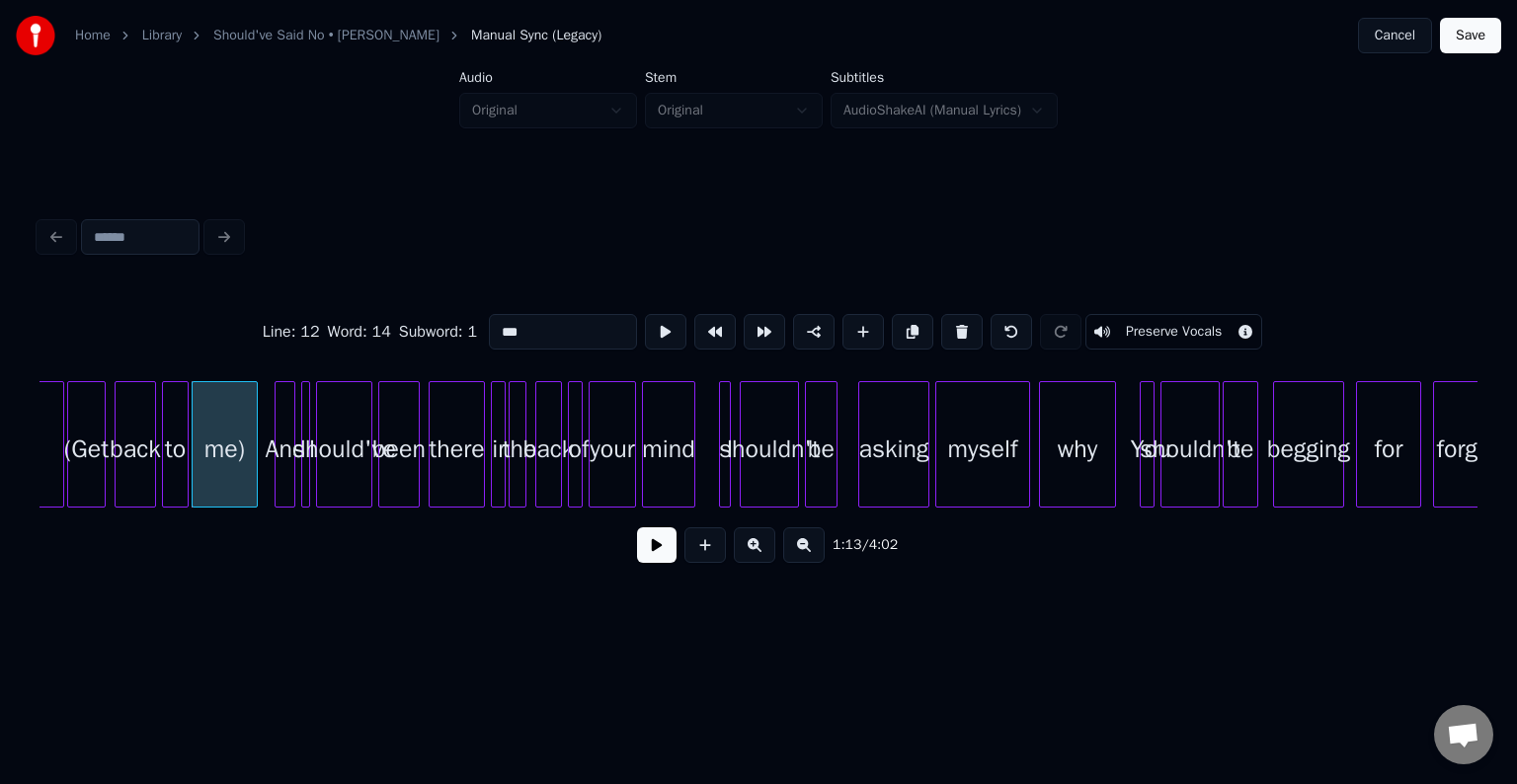 click on "Preserve Vocals" at bounding box center [1173, 332] 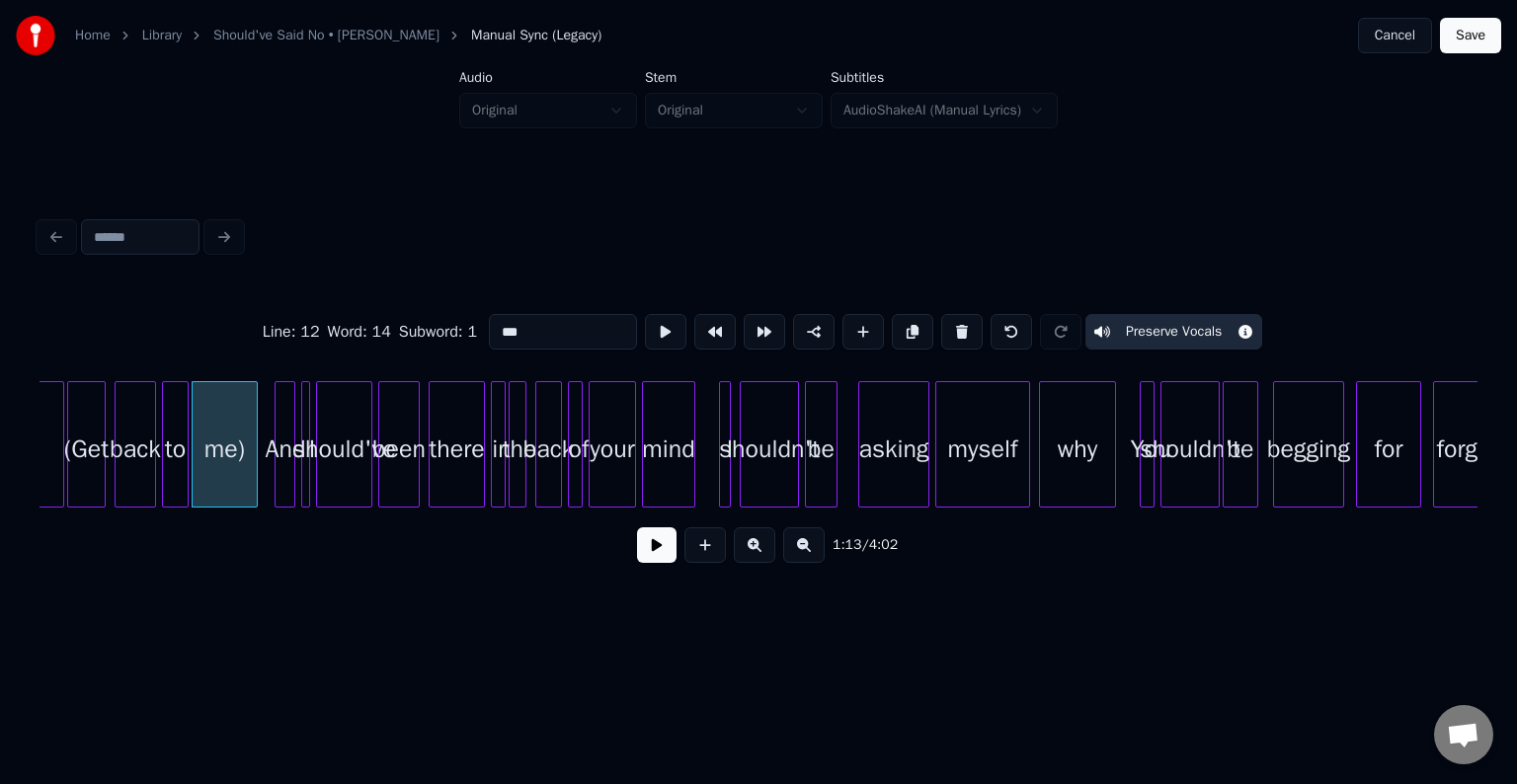 click at bounding box center (185, 444) 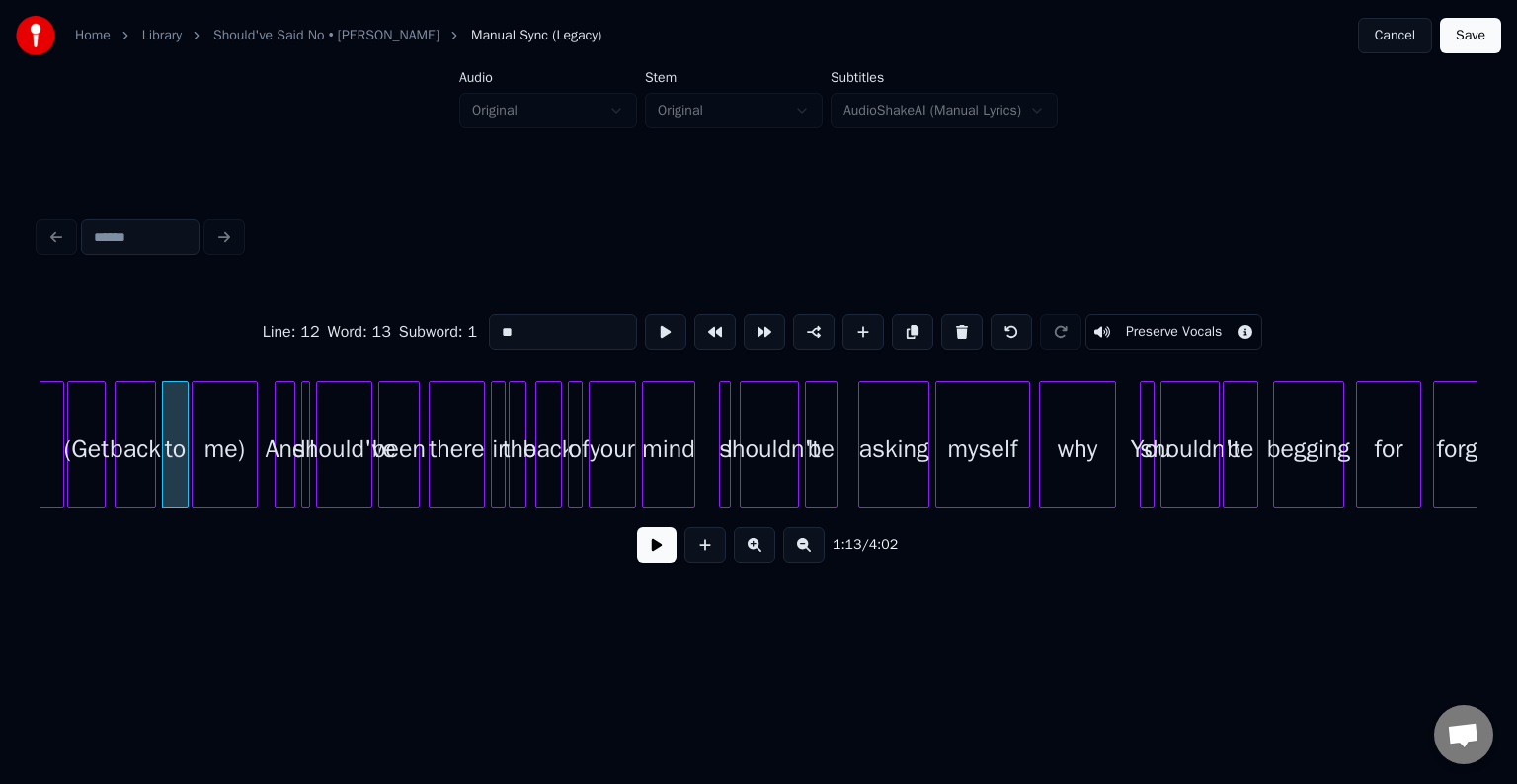 click on "Preserve Vocals" at bounding box center [1173, 332] 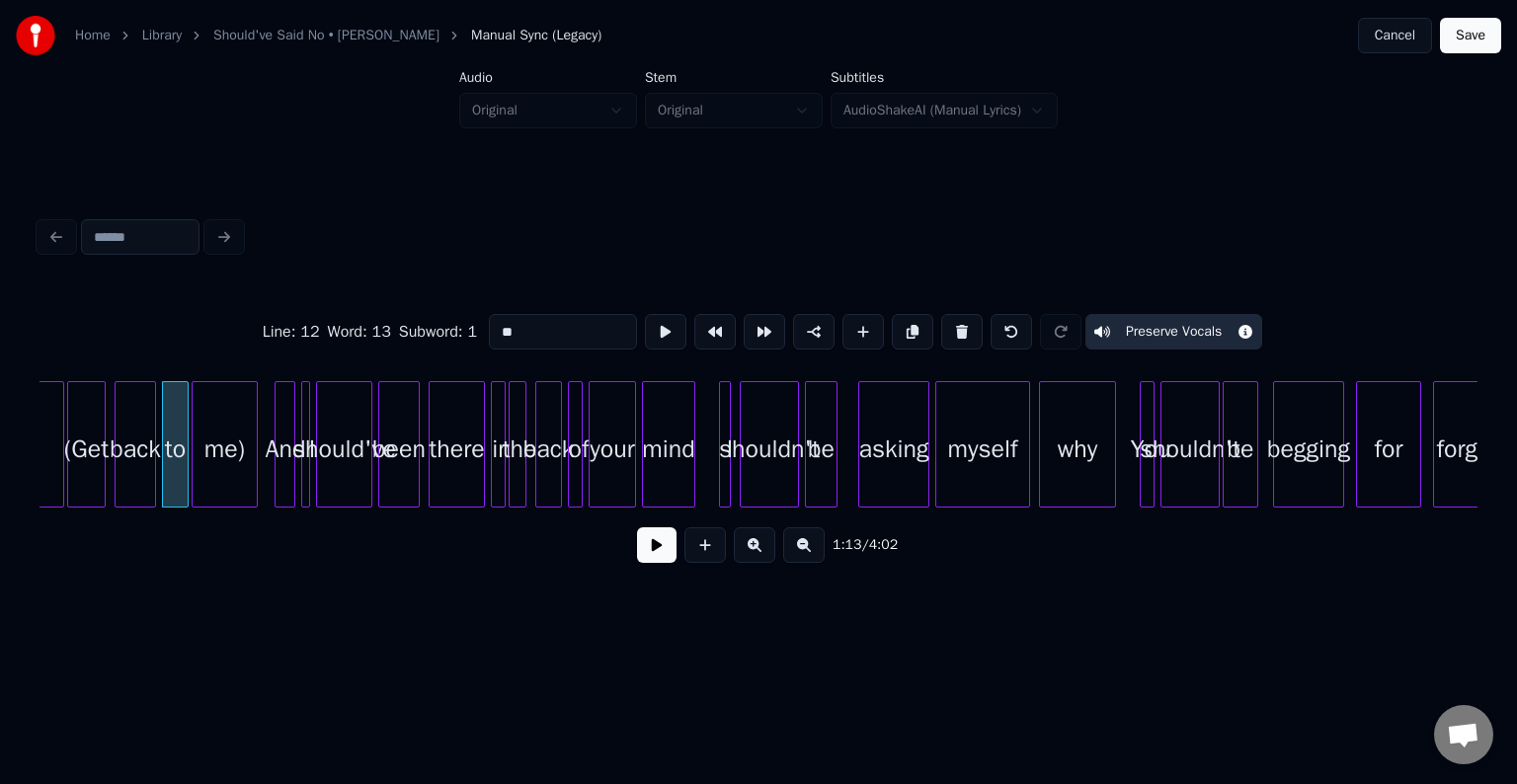 click on "back" at bounding box center (135, 449) 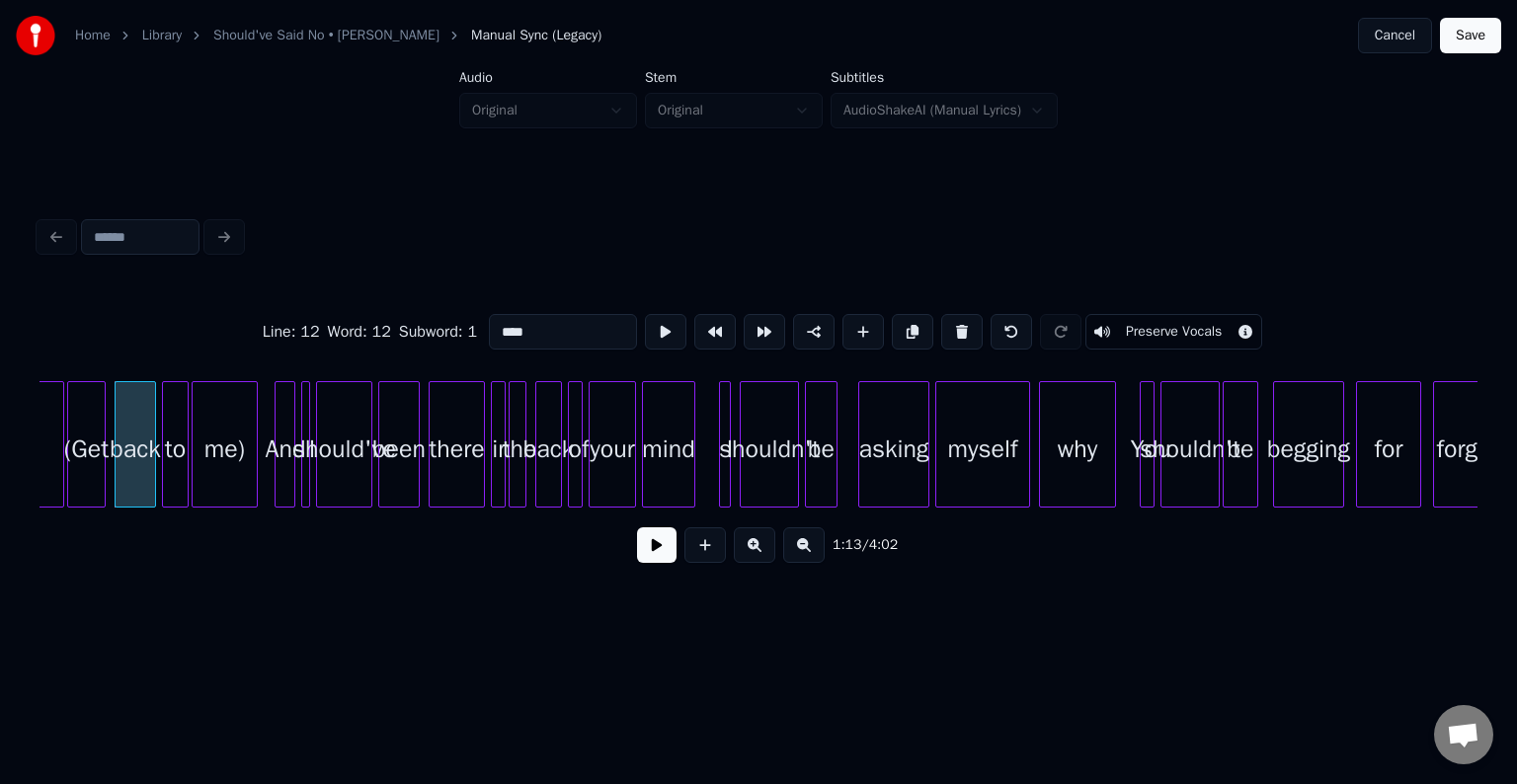 click on "Preserve Vocals" at bounding box center (1173, 332) 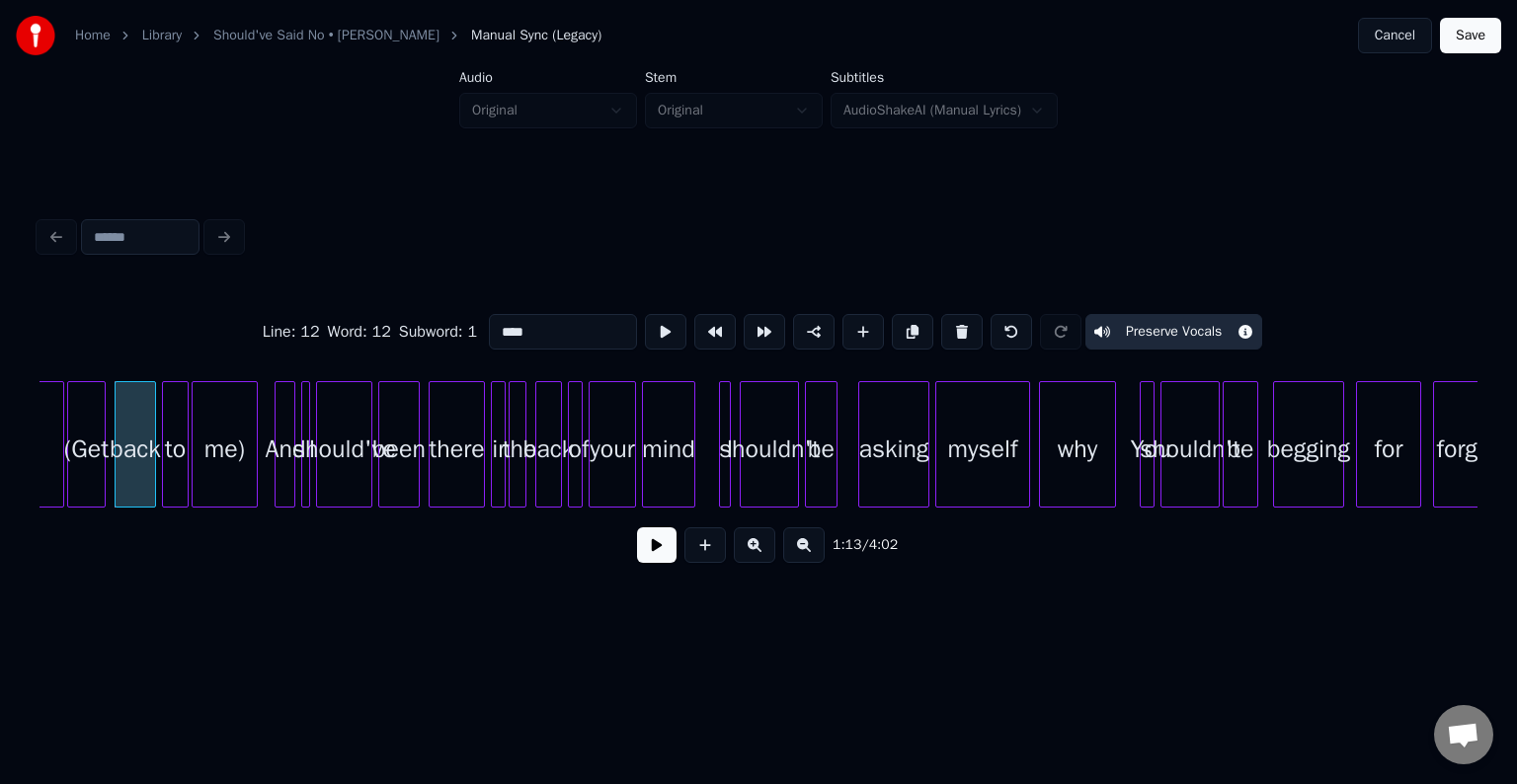 click on "(Get" at bounding box center (86, 449) 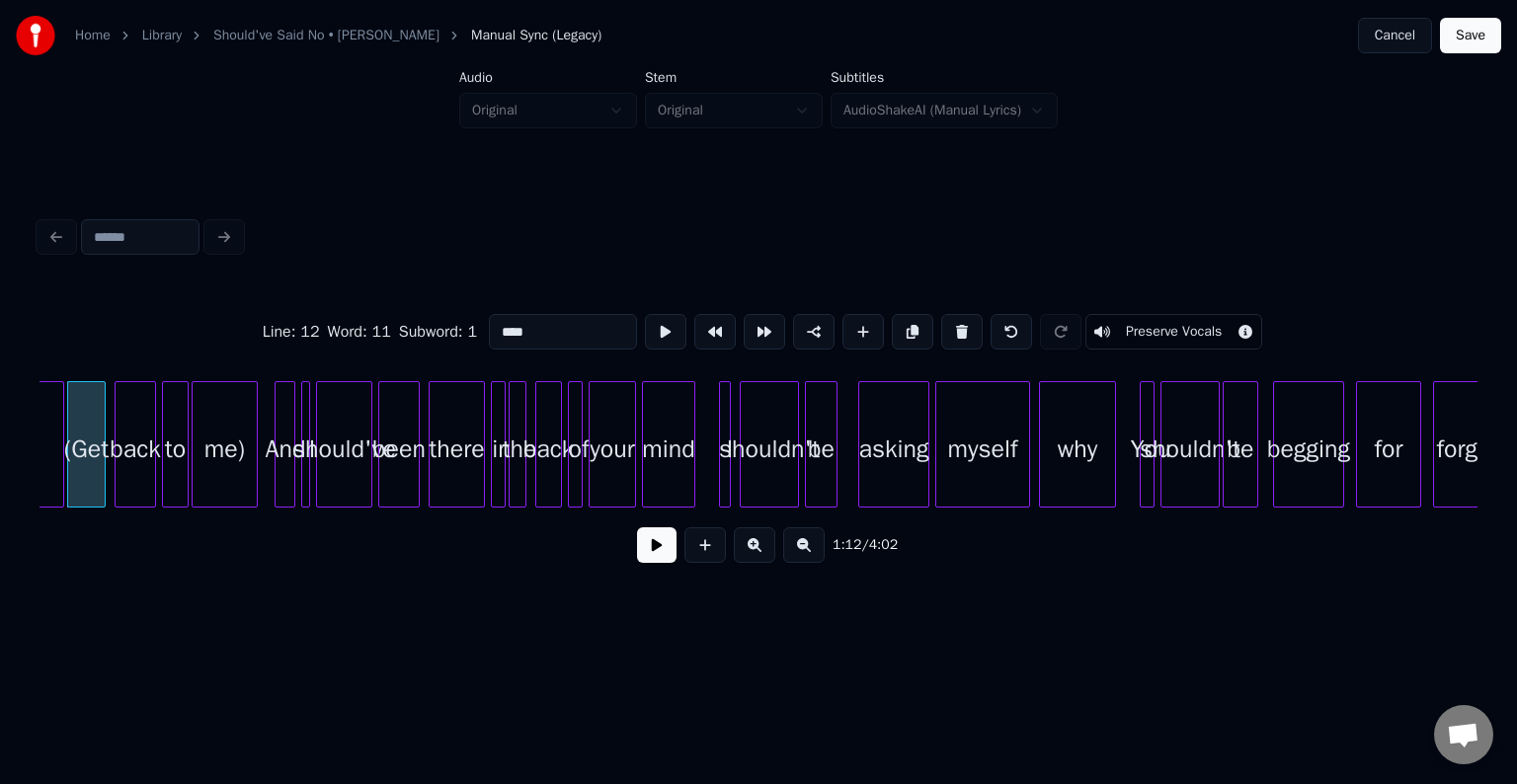 click on "Preserve Vocals" at bounding box center [1173, 332] 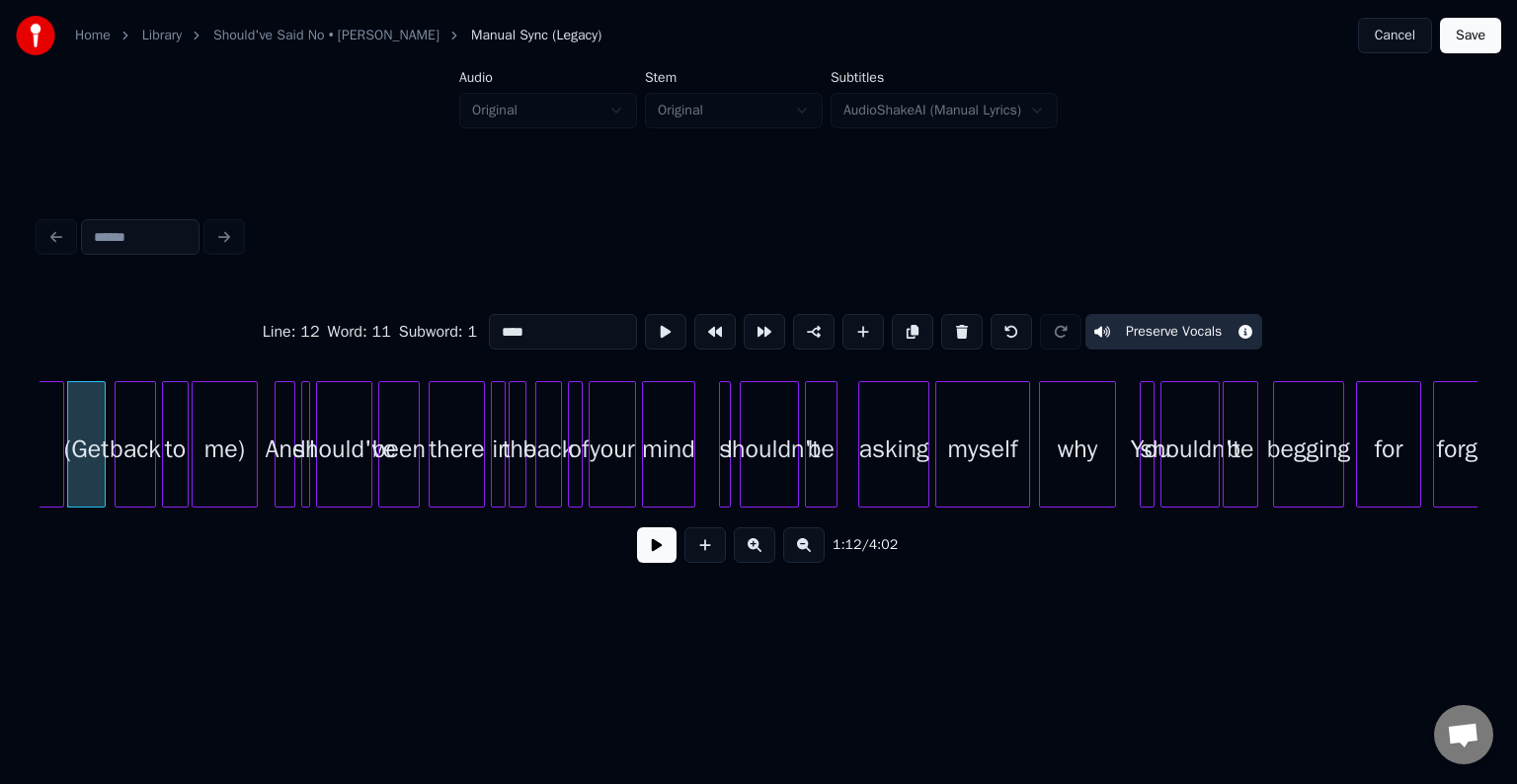 click at bounding box center (657, 545) 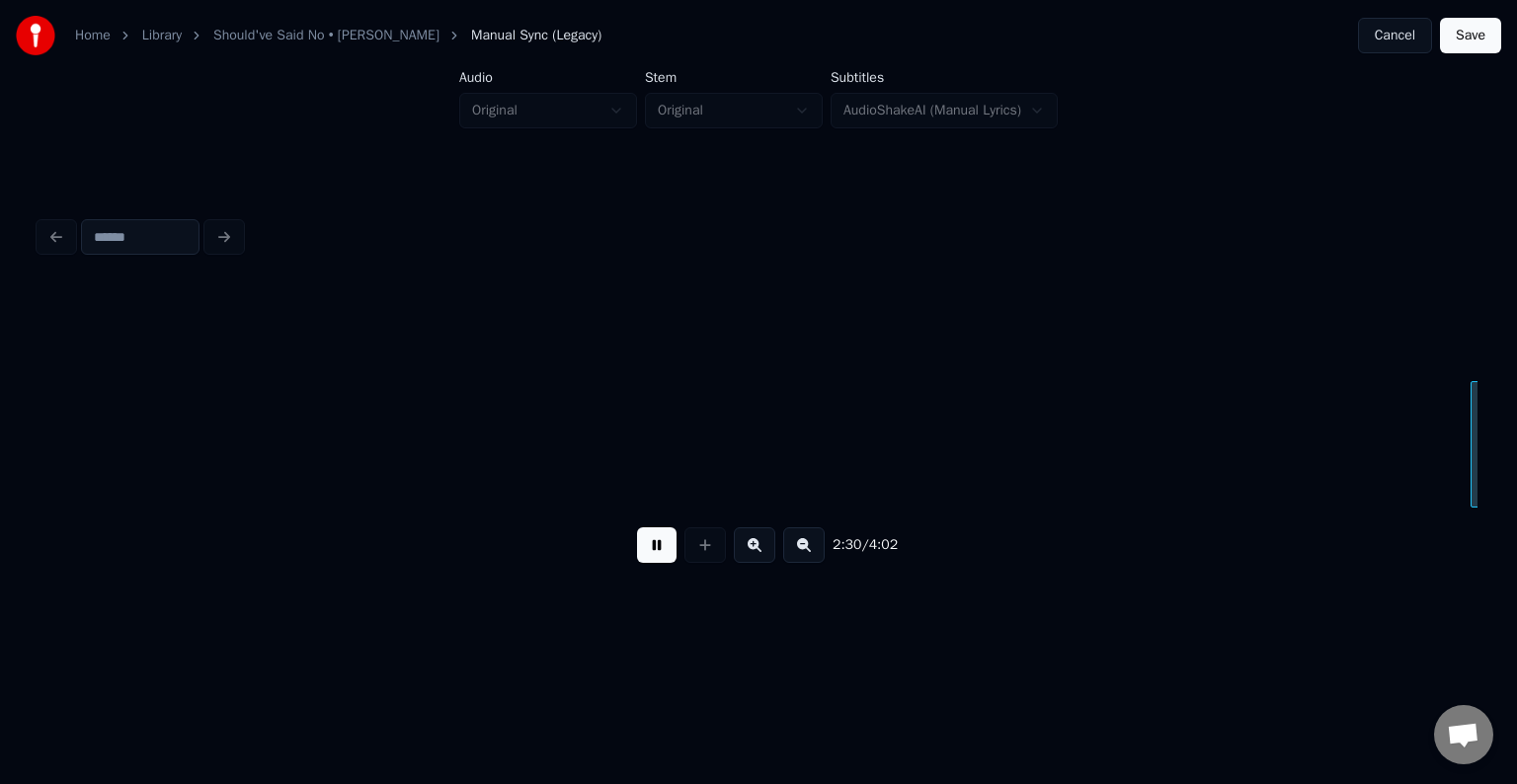 scroll, scrollTop: 0, scrollLeft: 22269, axis: horizontal 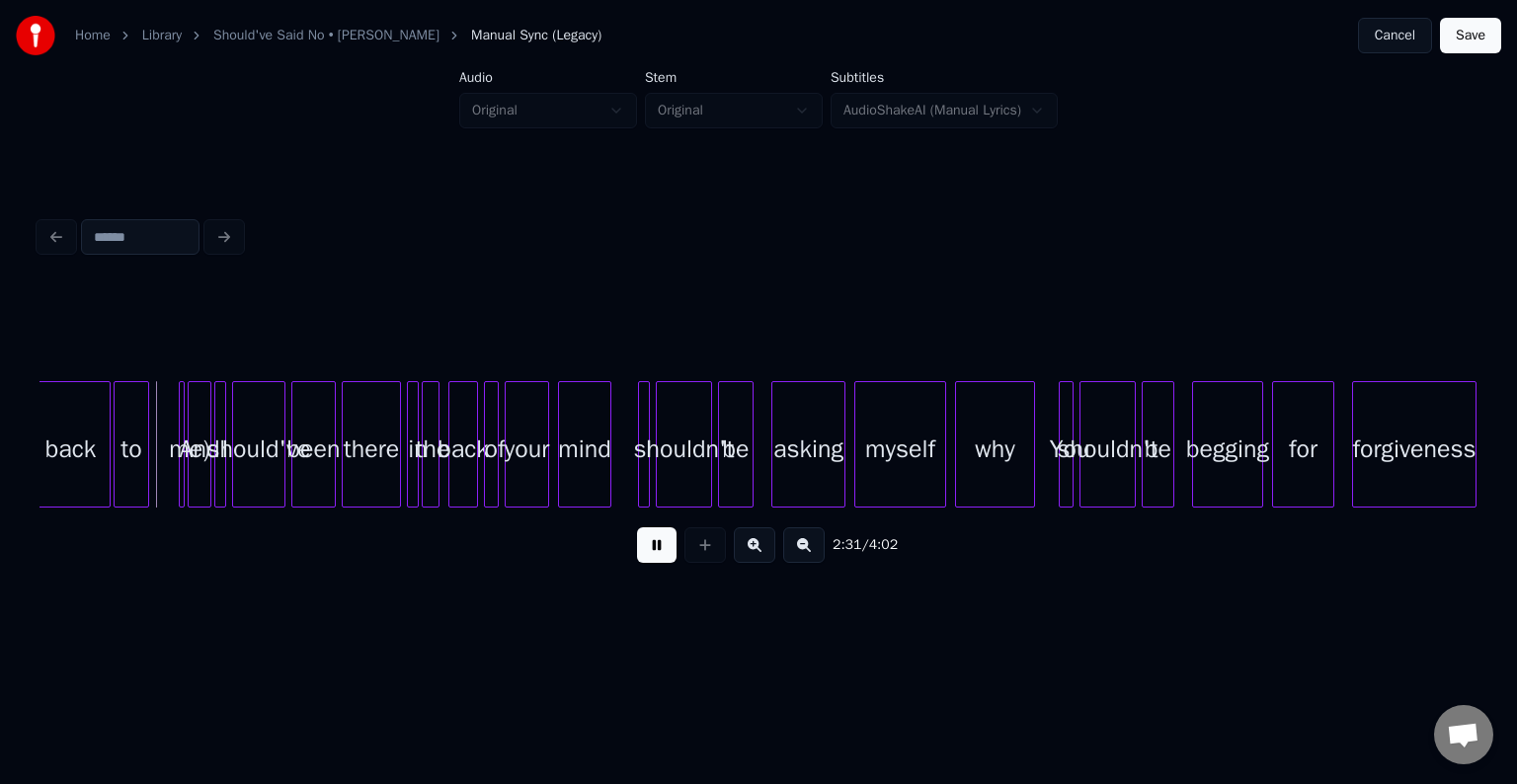 click at bounding box center (657, 545) 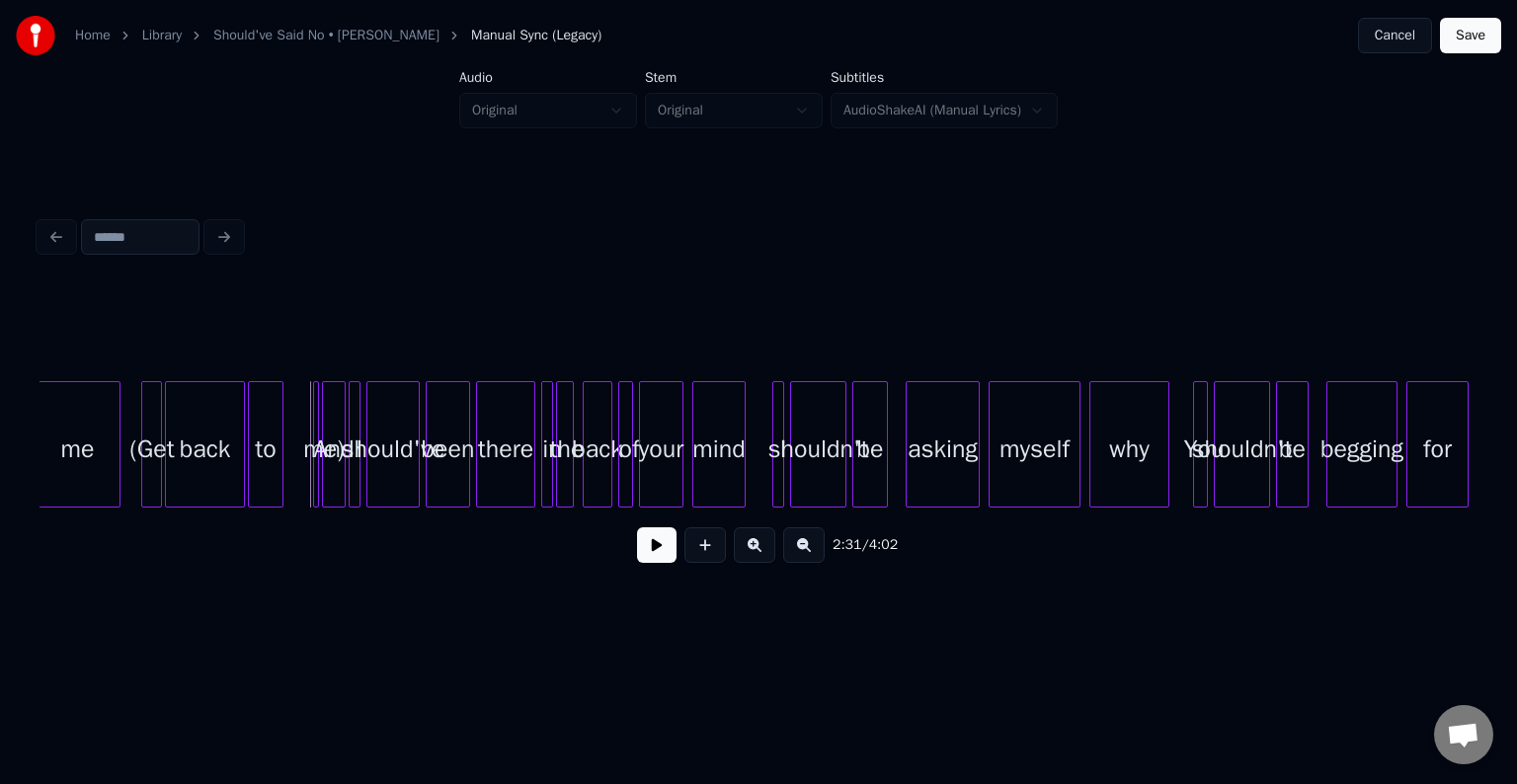 scroll, scrollTop: 0, scrollLeft: 22072, axis: horizontal 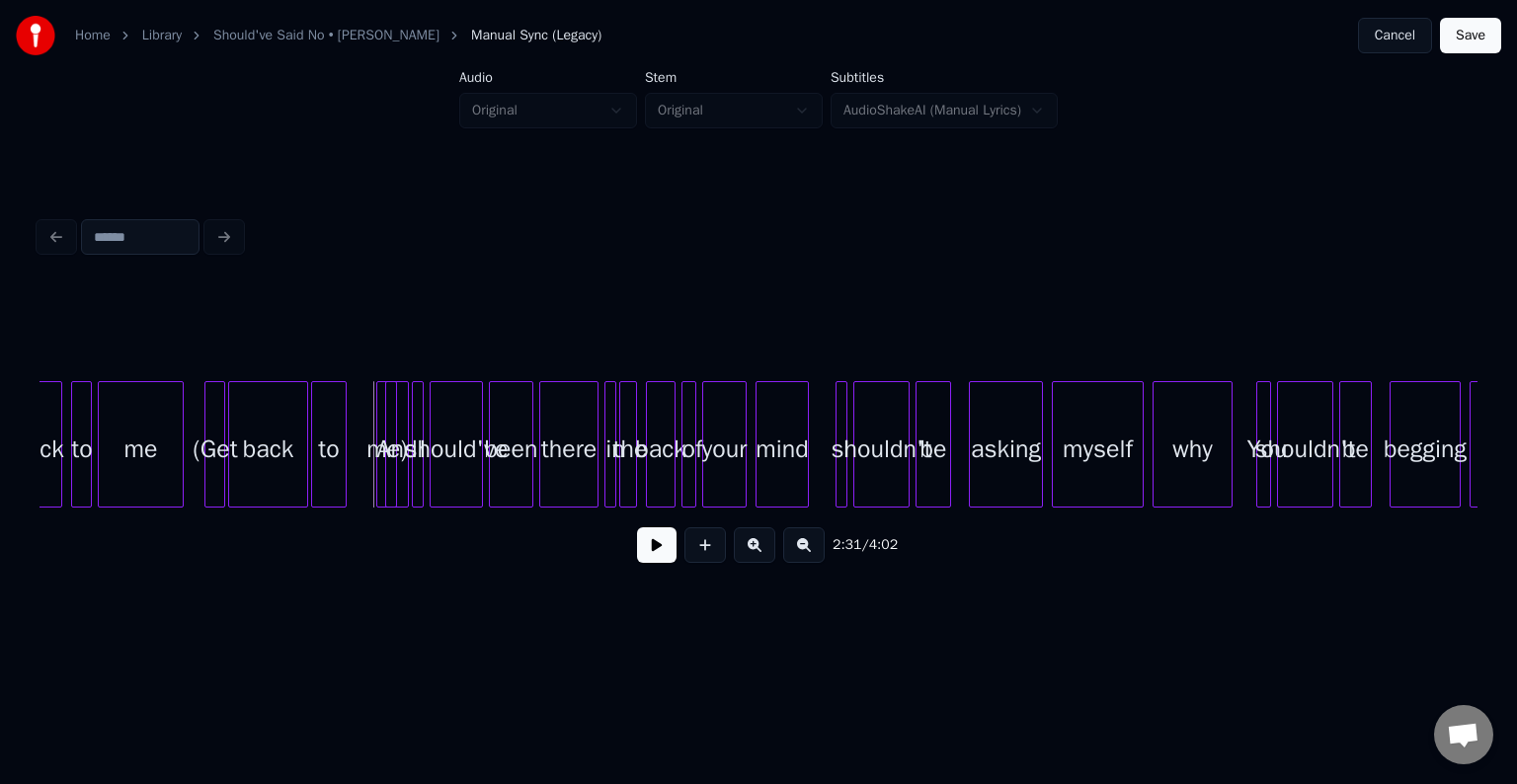 click on "back to me) And I should've been there in the back of your mind I shouldn't be asking myself why You shouldn't be begging for (Get me to back" at bounding box center [-4088, 444] 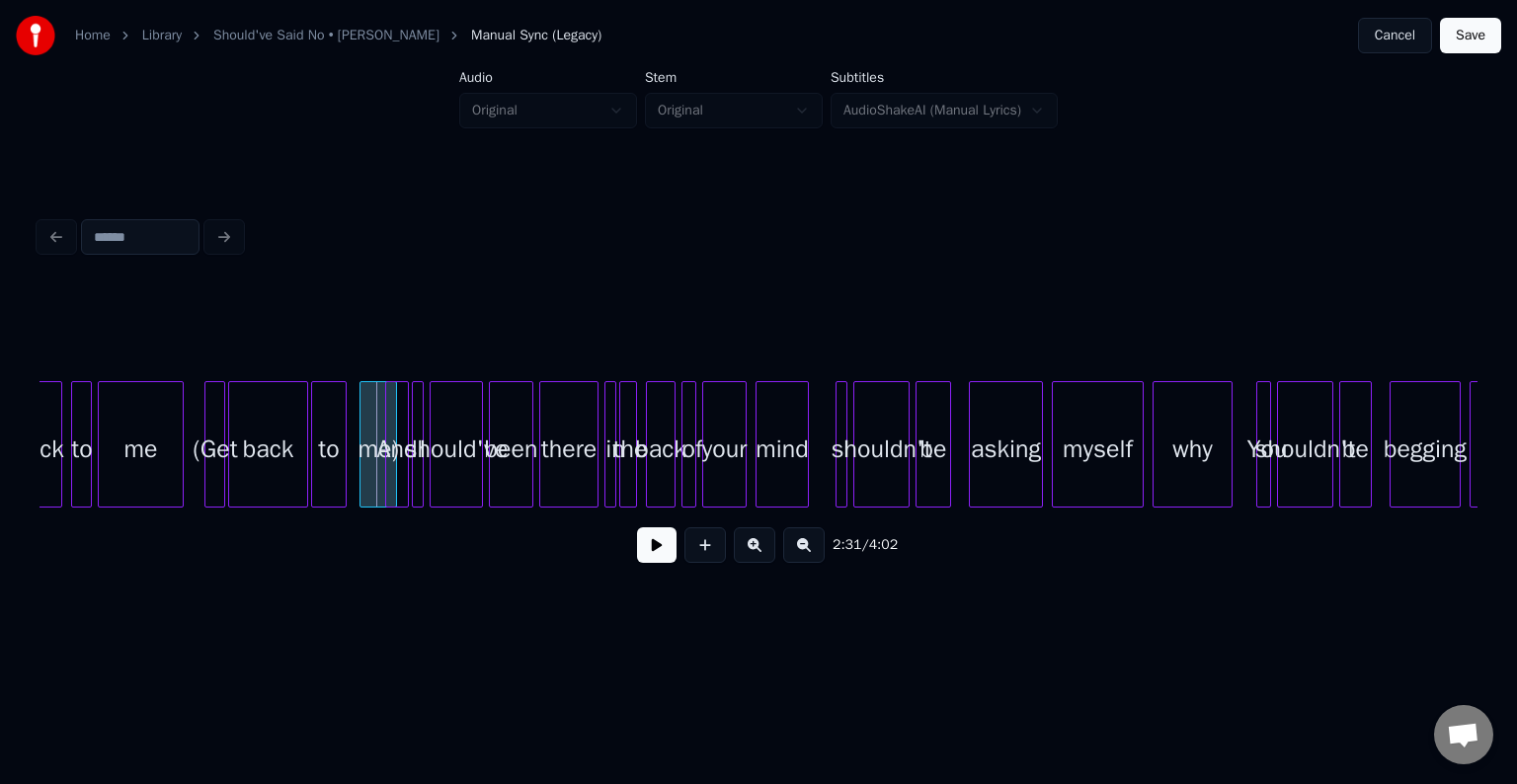 click at bounding box center (363, 444) 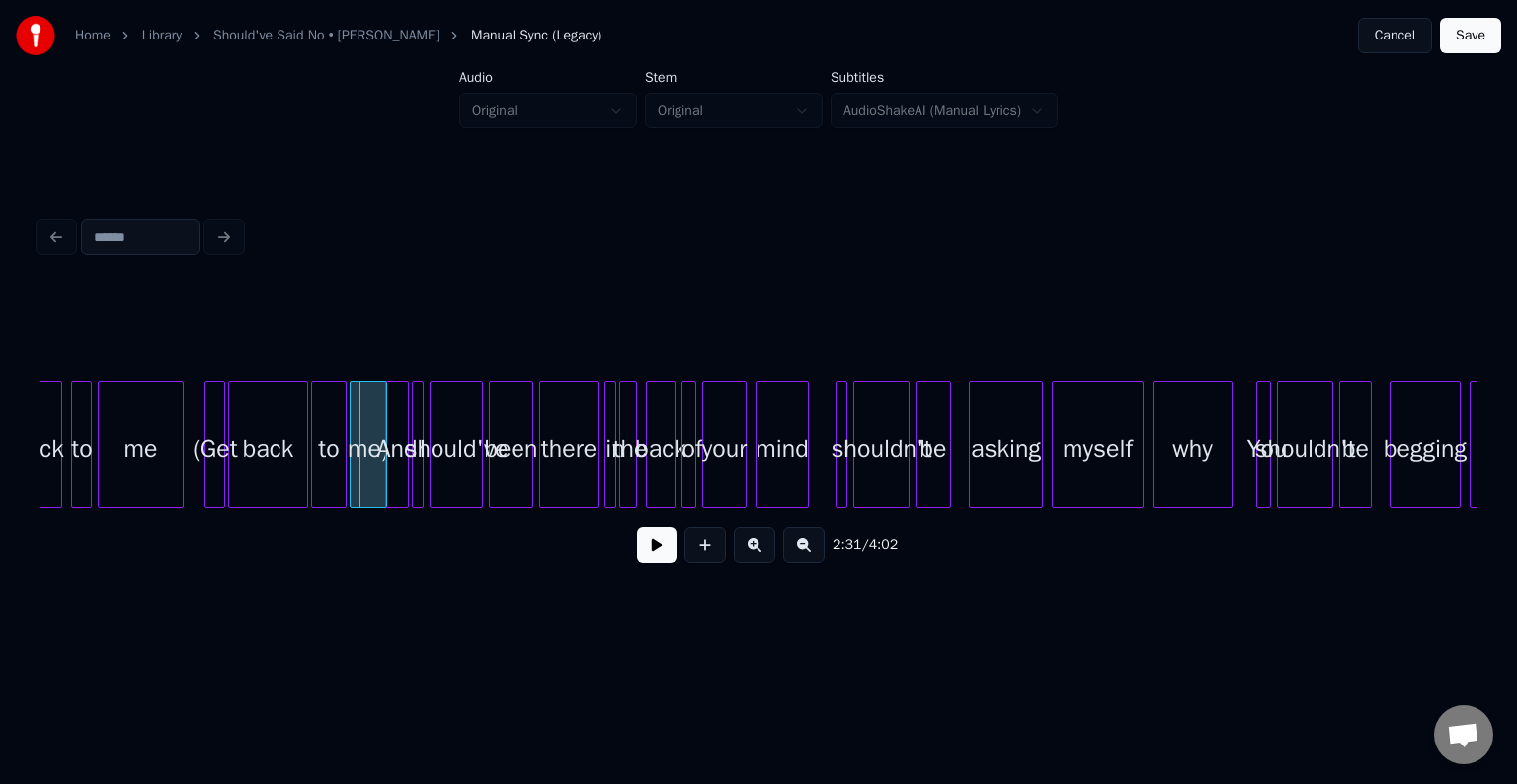 click on "me)" at bounding box center (368, 449) 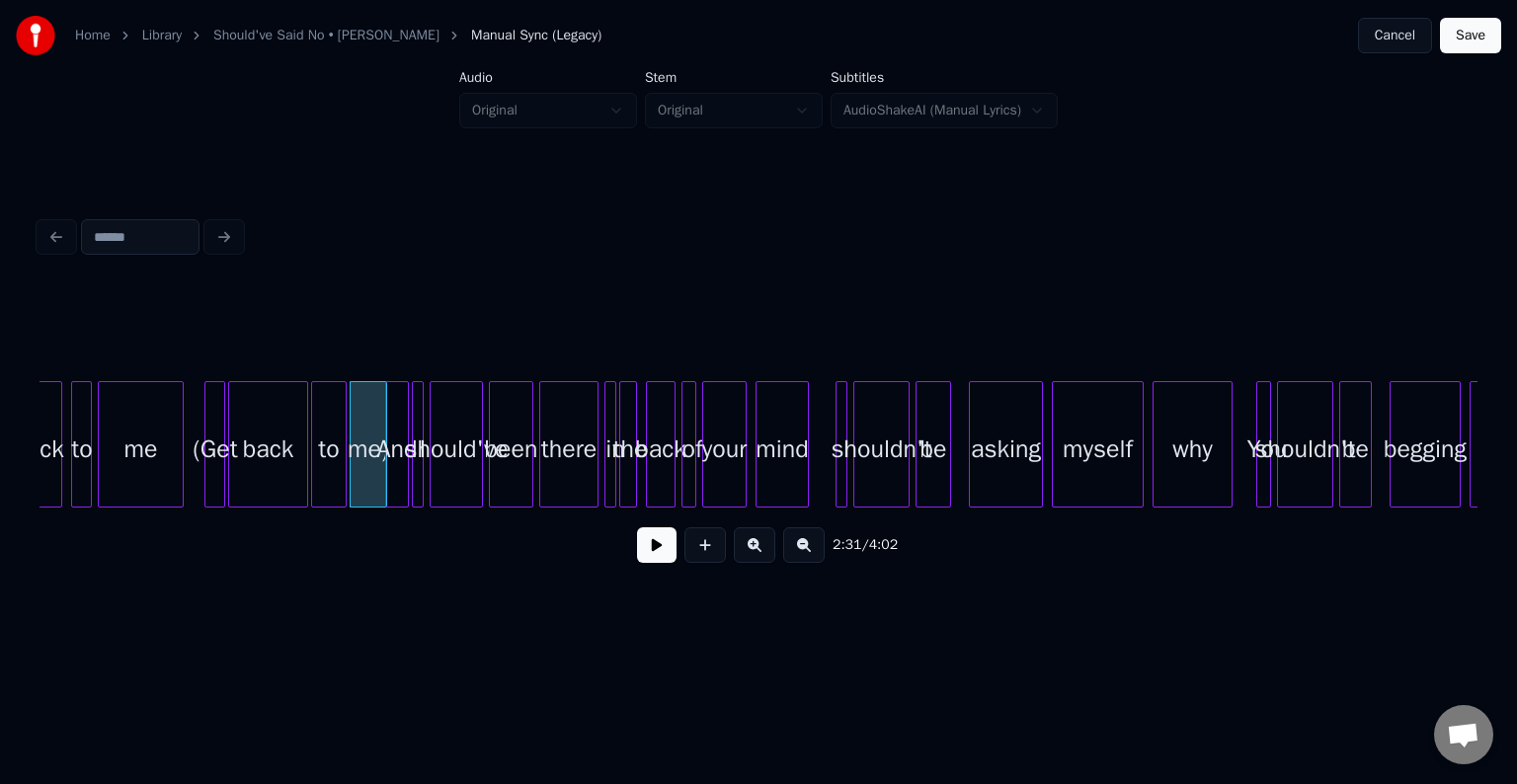 click at bounding box center [208, 444] 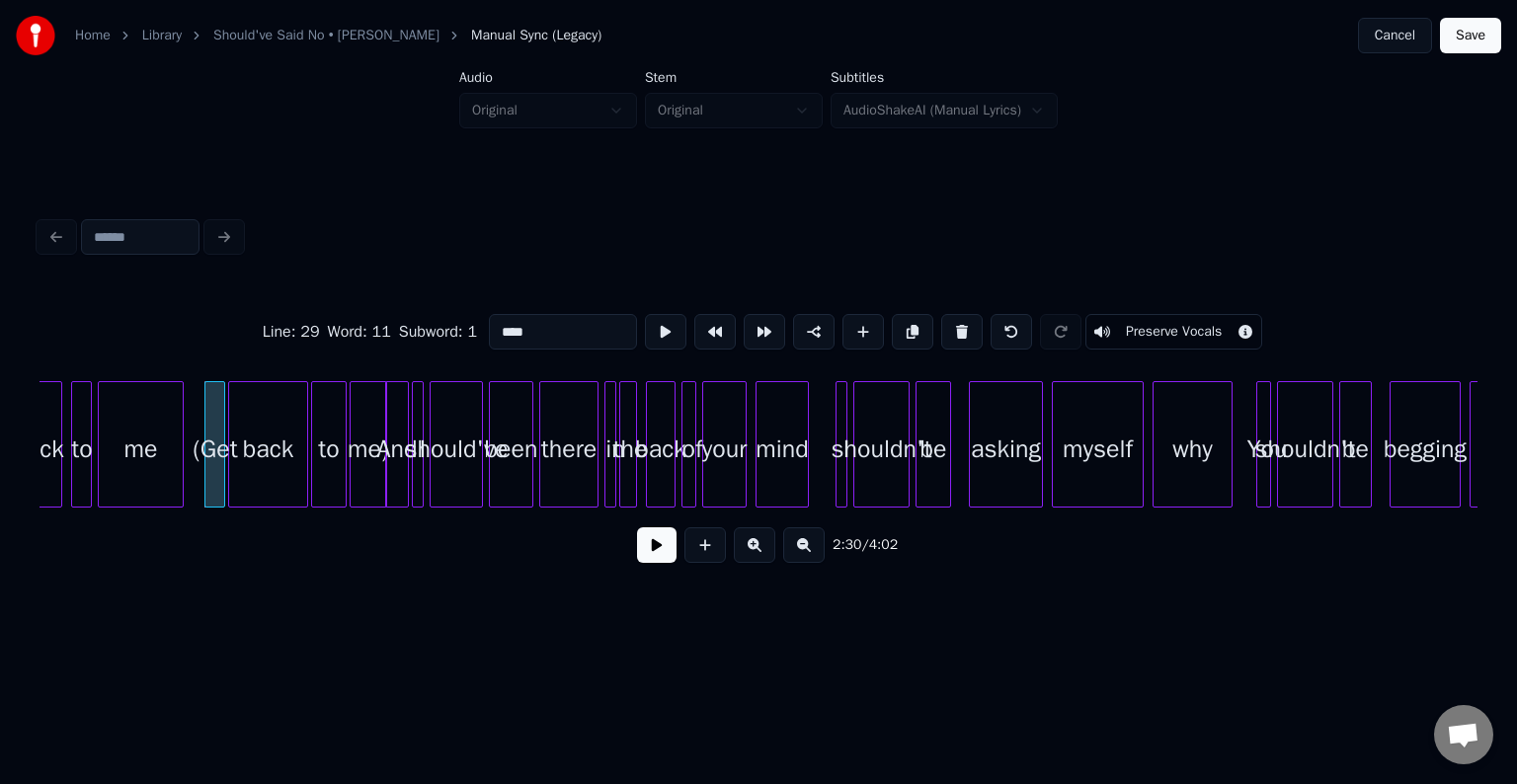 click at bounding box center (657, 545) 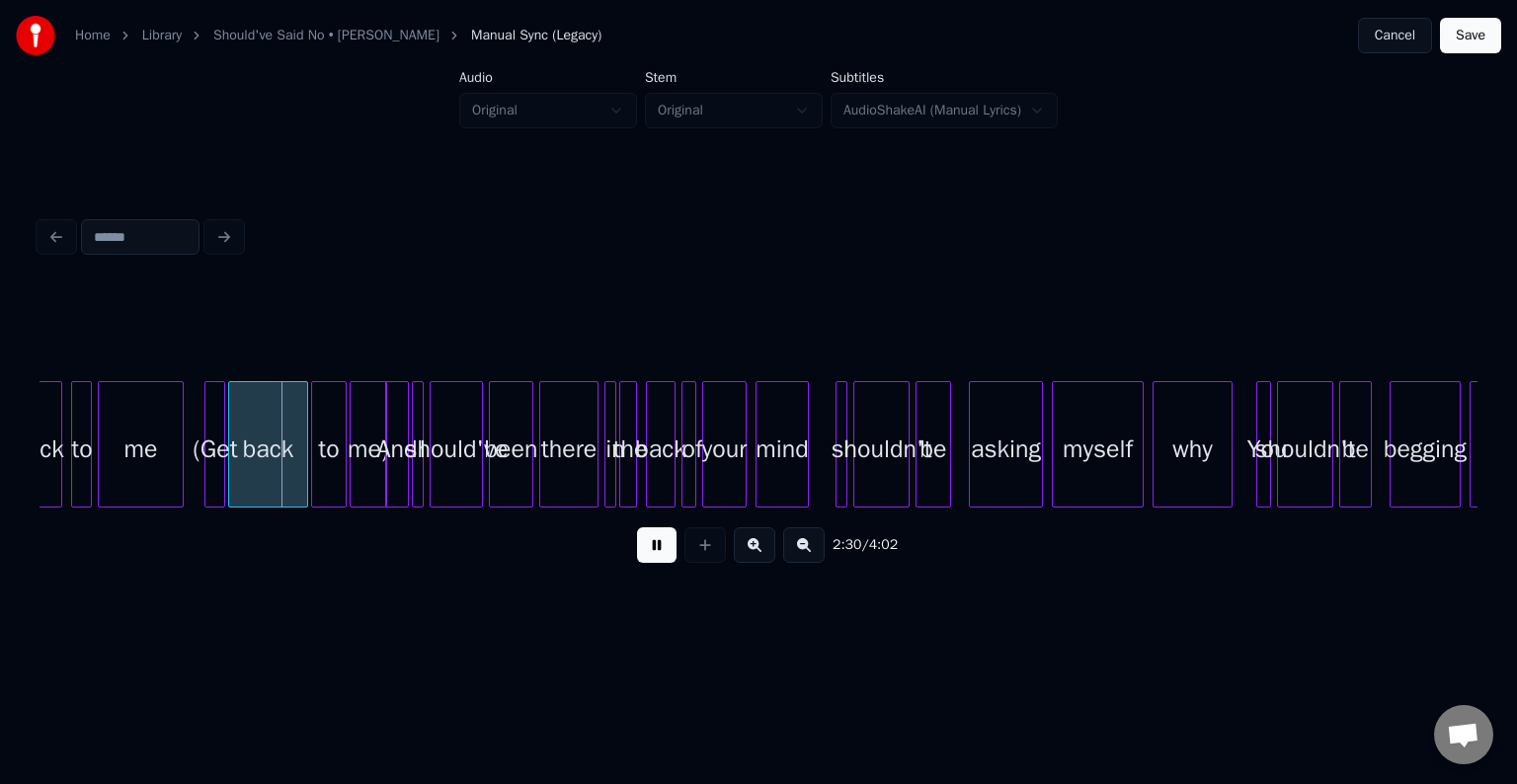 drag, startPoint x: 661, startPoint y: 546, endPoint x: 258, endPoint y: 473, distance: 409.5583 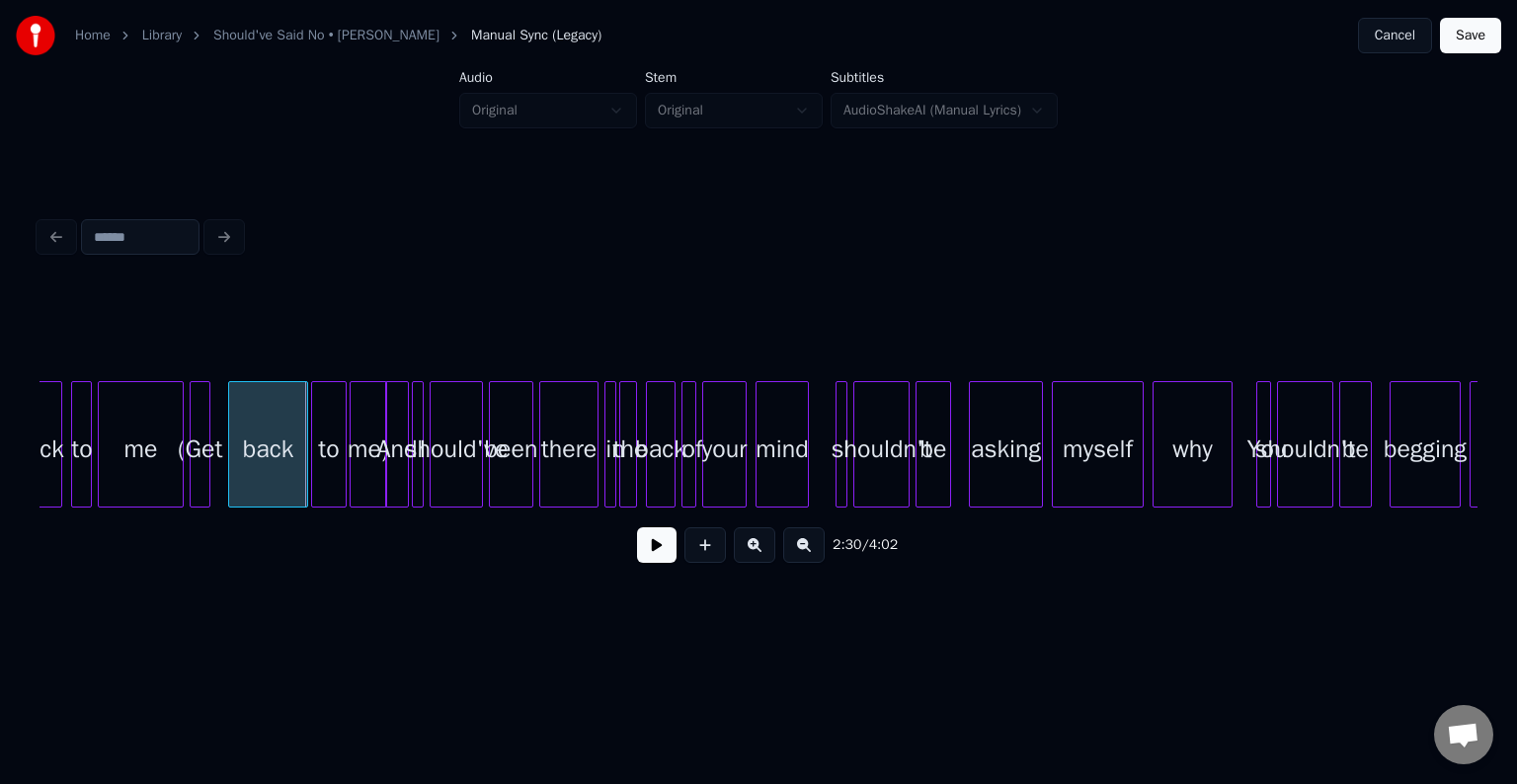 click on "(Get" at bounding box center (200, 449) 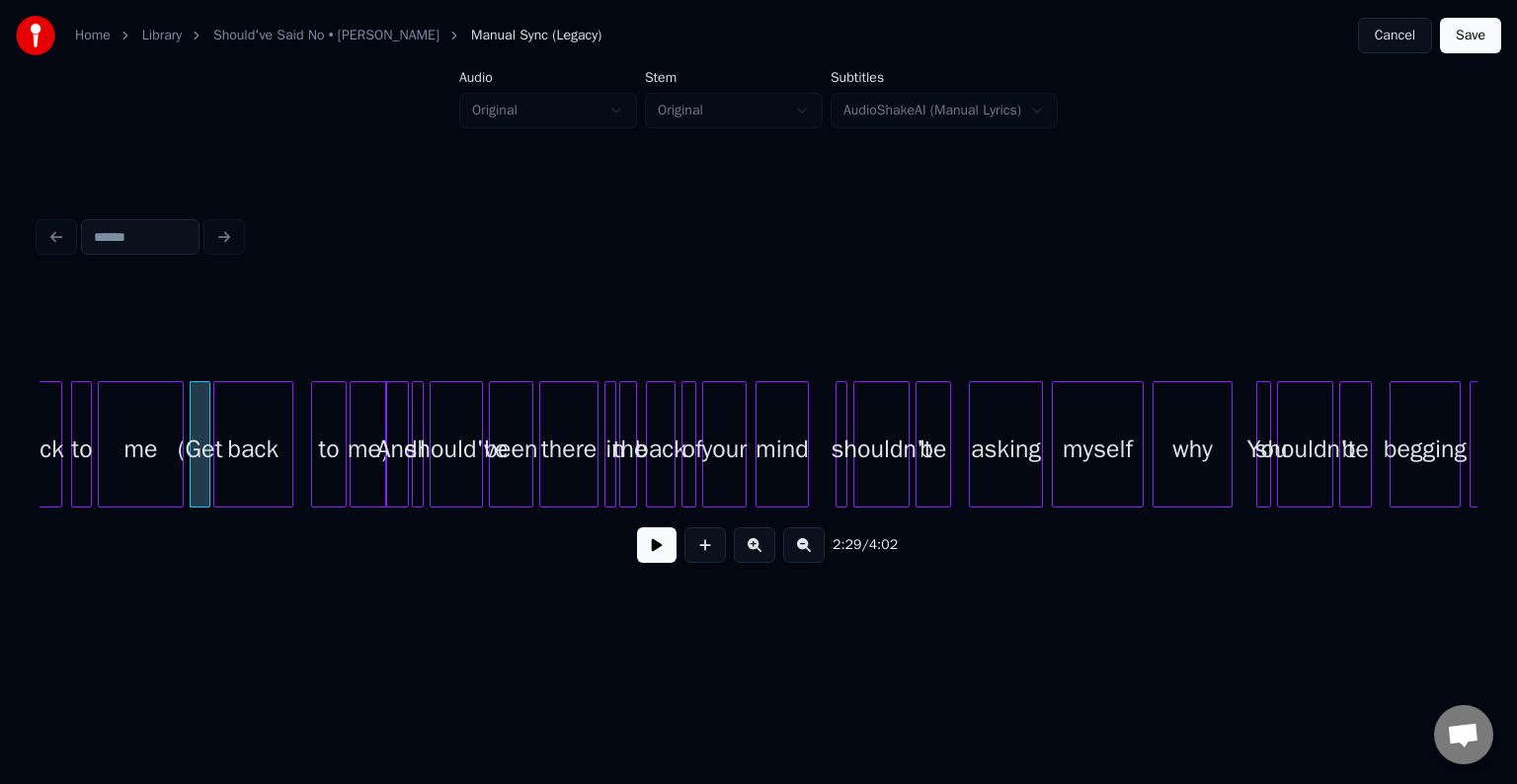 click on "back" at bounding box center [253, 449] 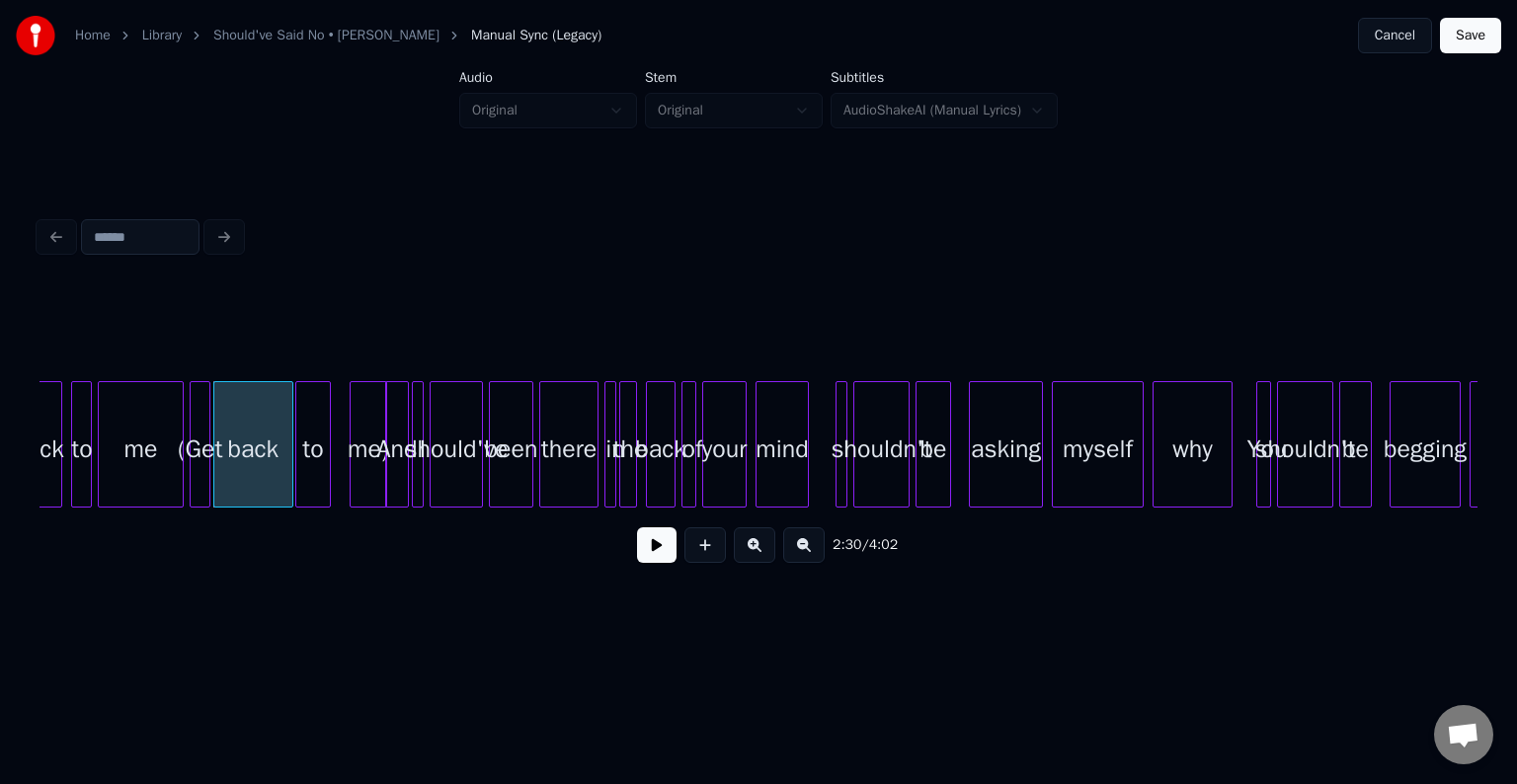 click on "to" at bounding box center (313, 449) 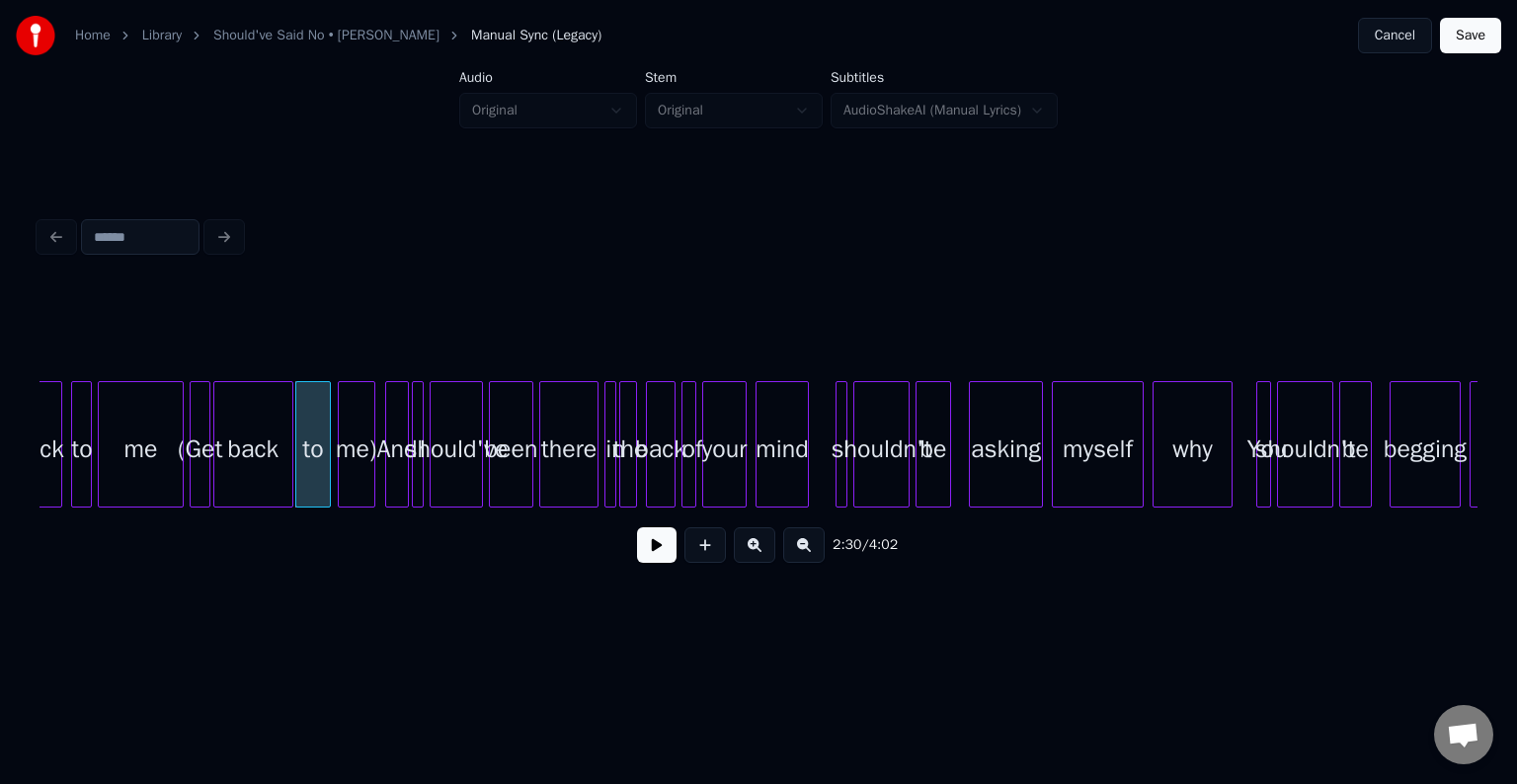 click on "me)" at bounding box center [357, 449] 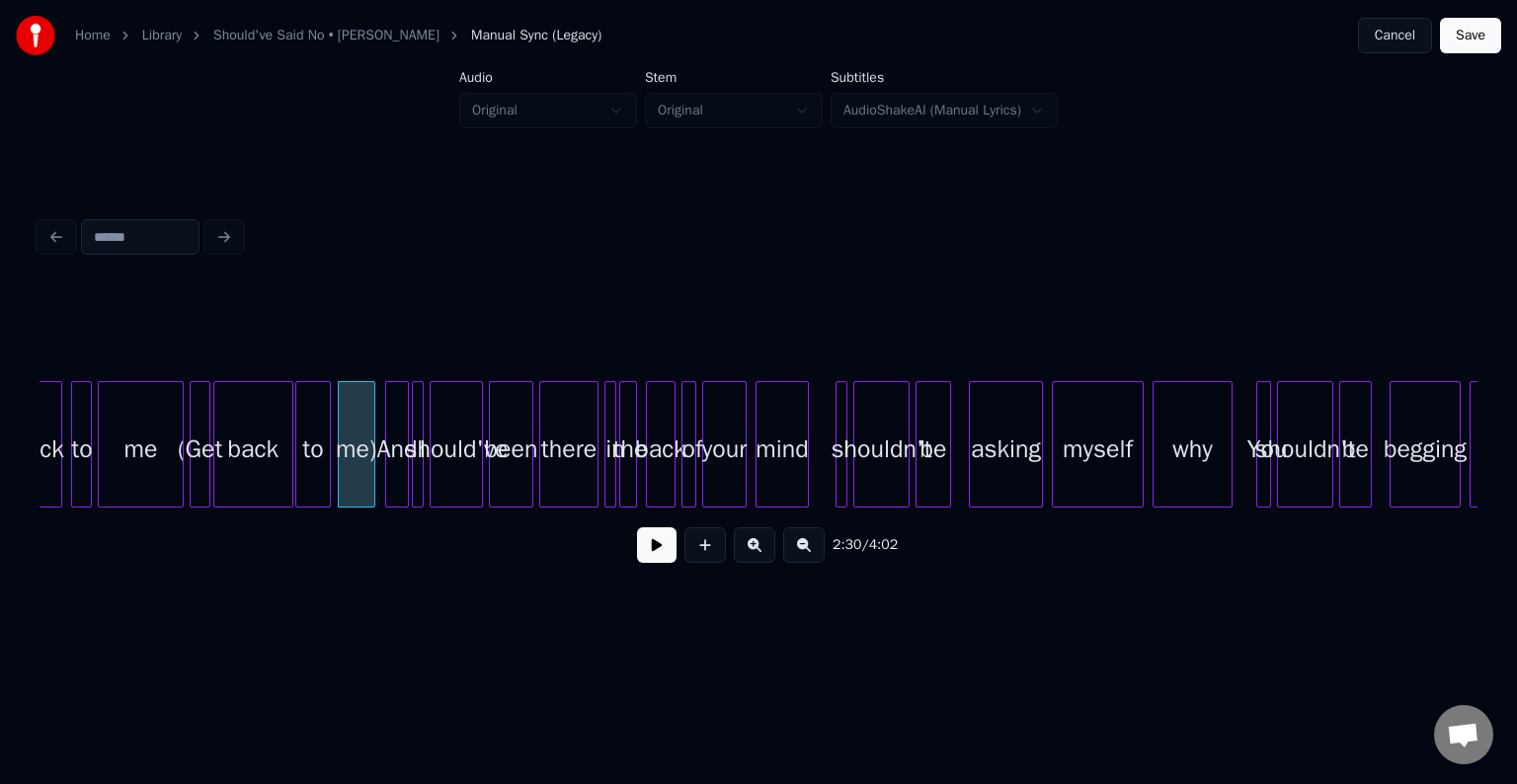 click on "back" at bounding box center (253, 444) 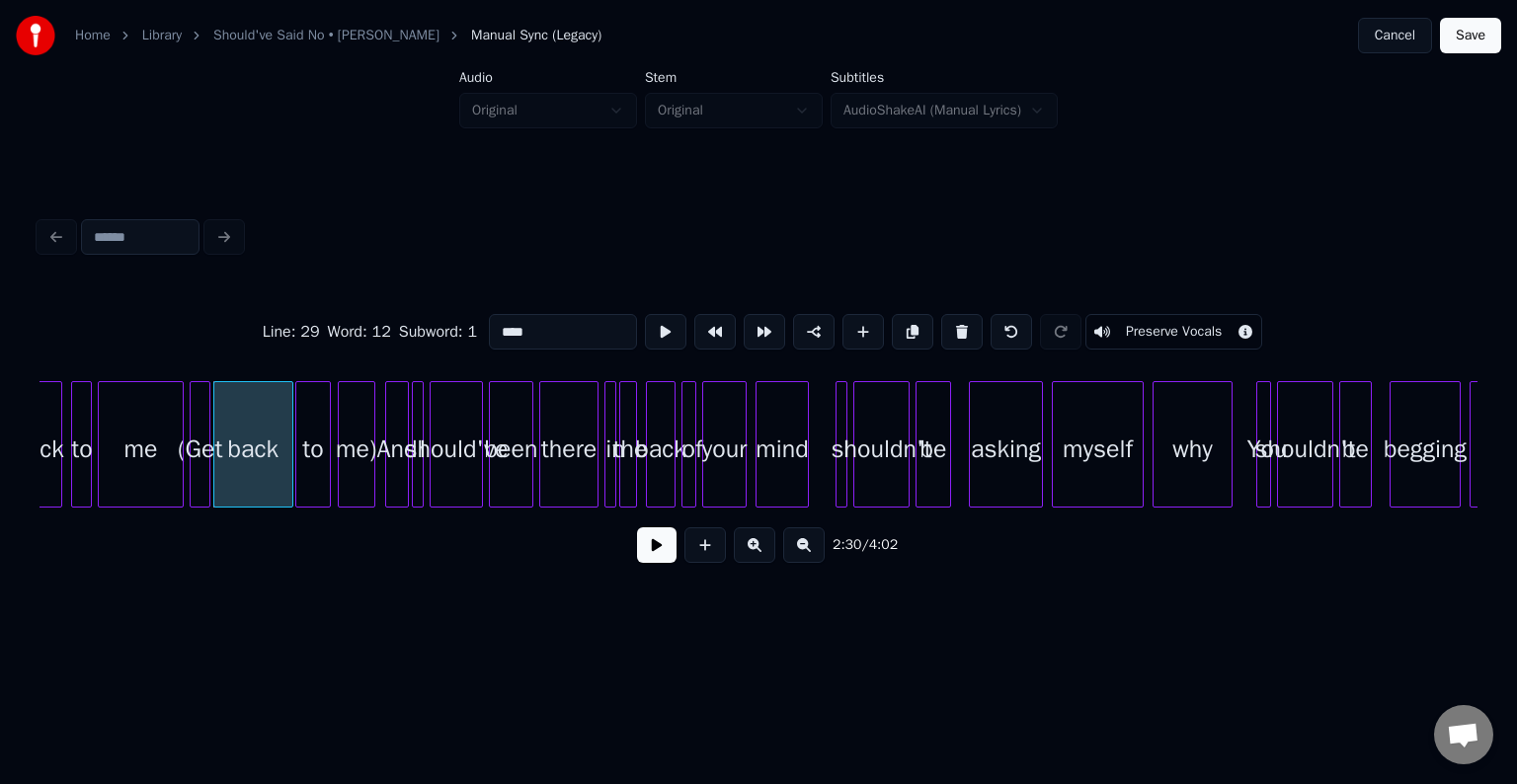 click on "(Get" at bounding box center [200, 449] 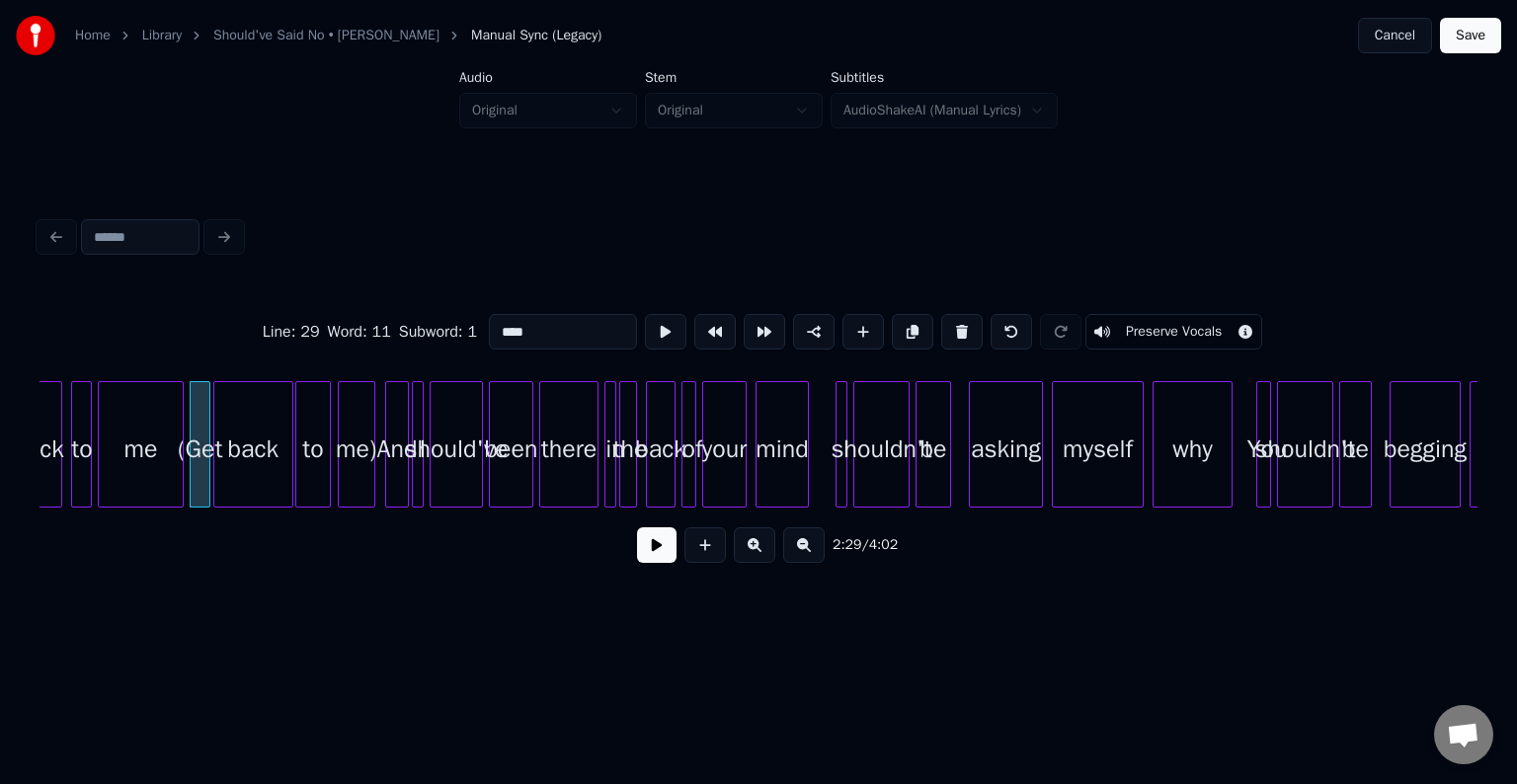 click at bounding box center (657, 545) 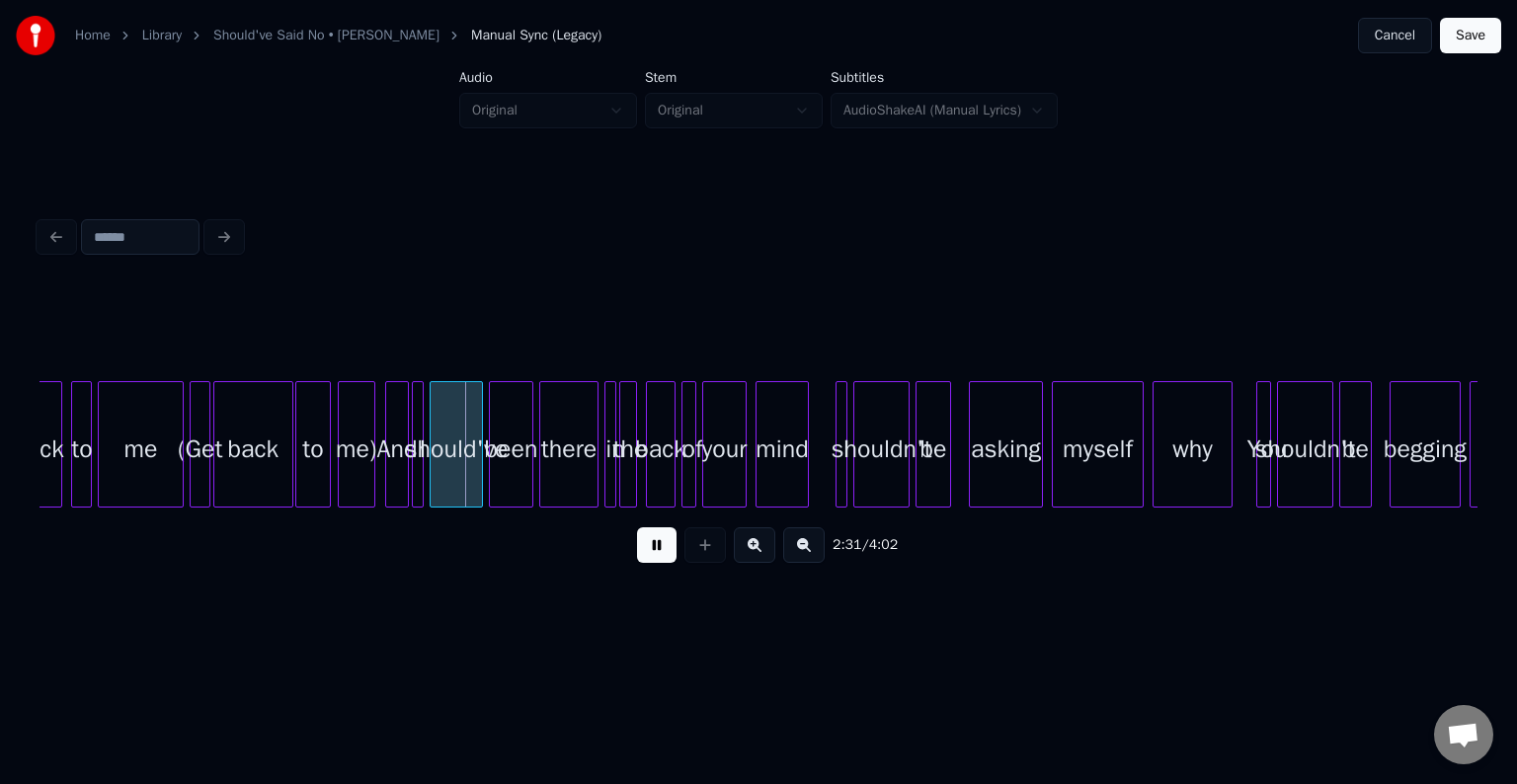 click at bounding box center (657, 545) 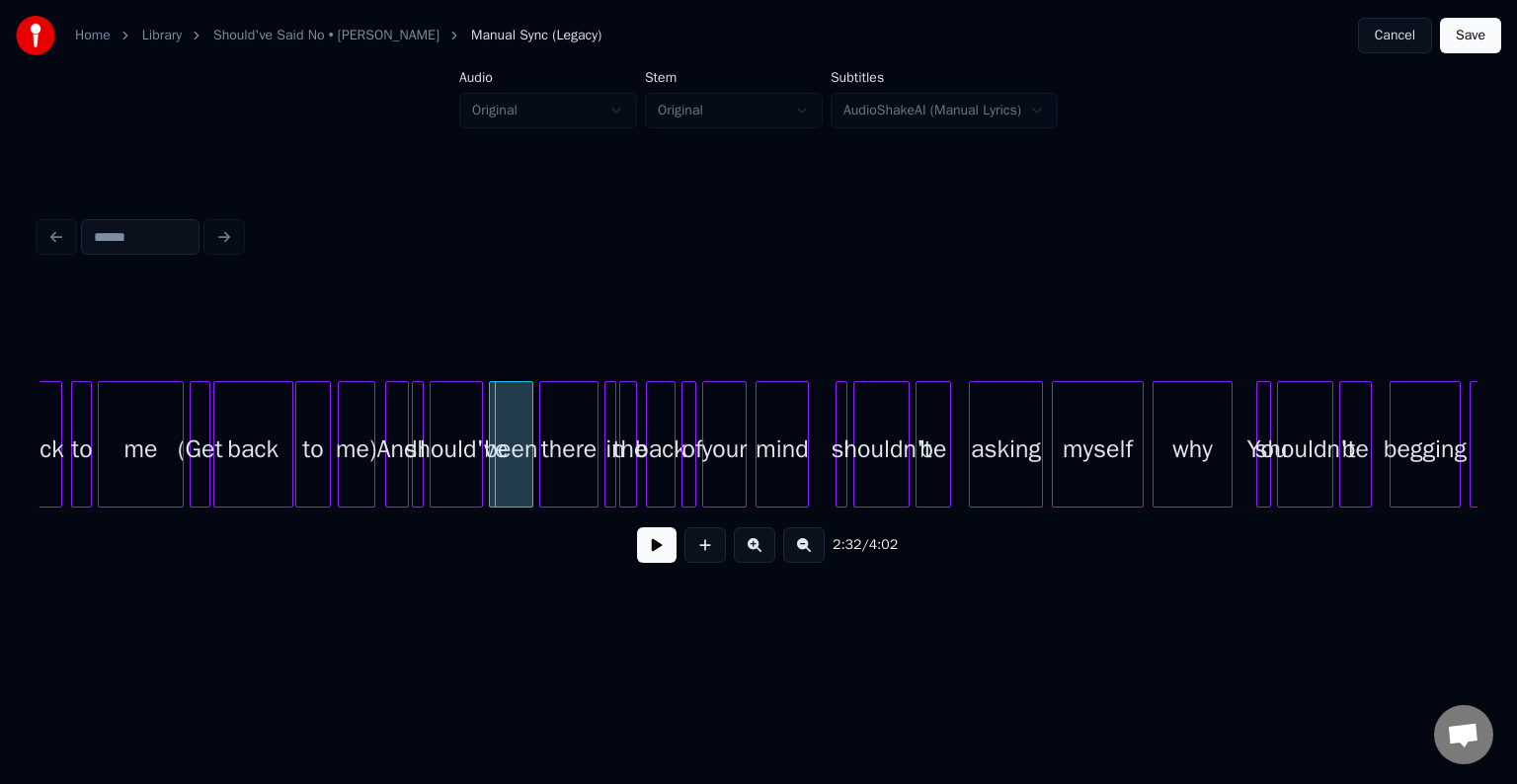 click on "me" at bounding box center [140, 449] 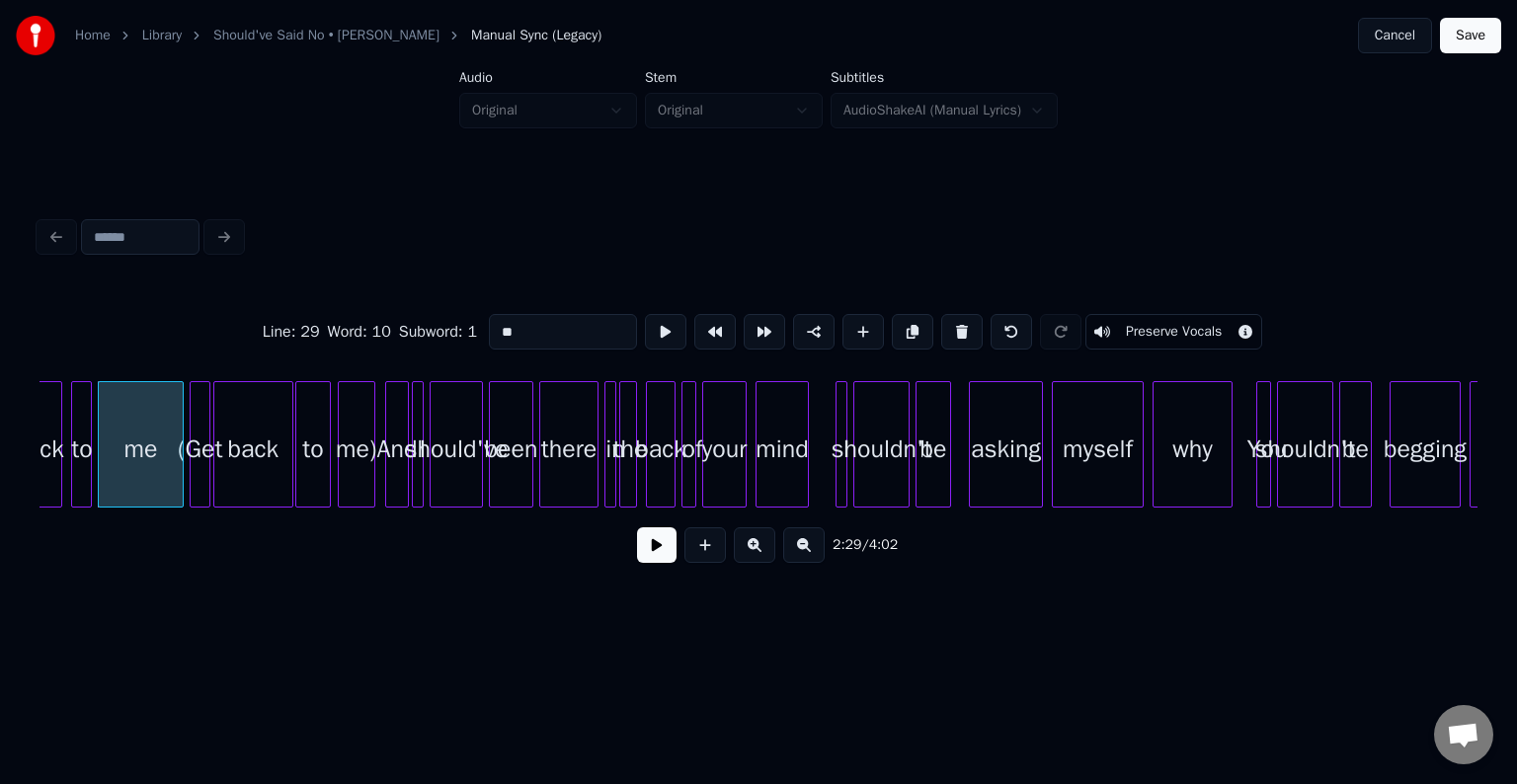 click at bounding box center (657, 545) 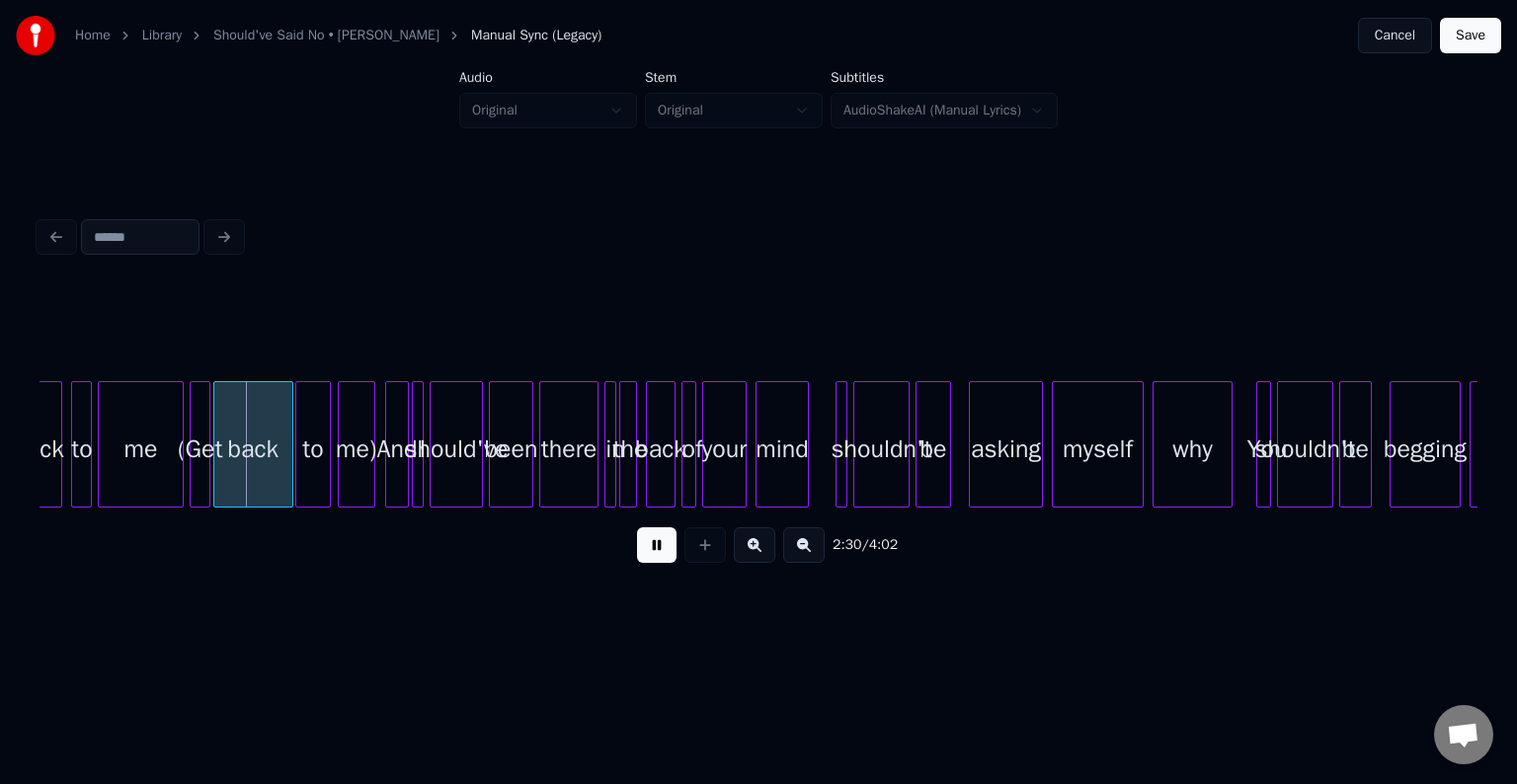 click at bounding box center [657, 545] 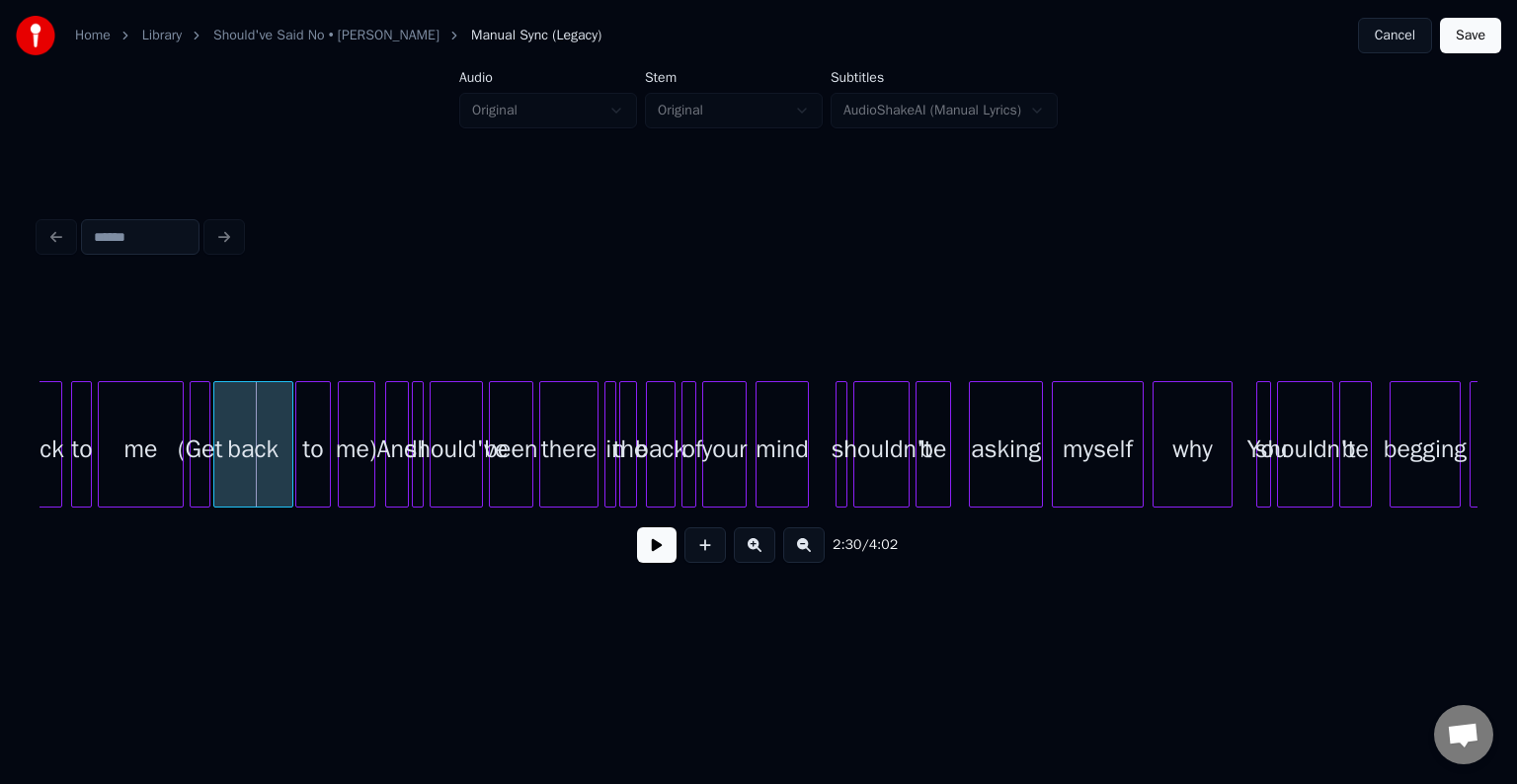 click on "back to me) And I should've been there in the back of your mind I shouldn't be asking myself why You shouldn't be begging for (Get me to back" at bounding box center [-4088, 444] 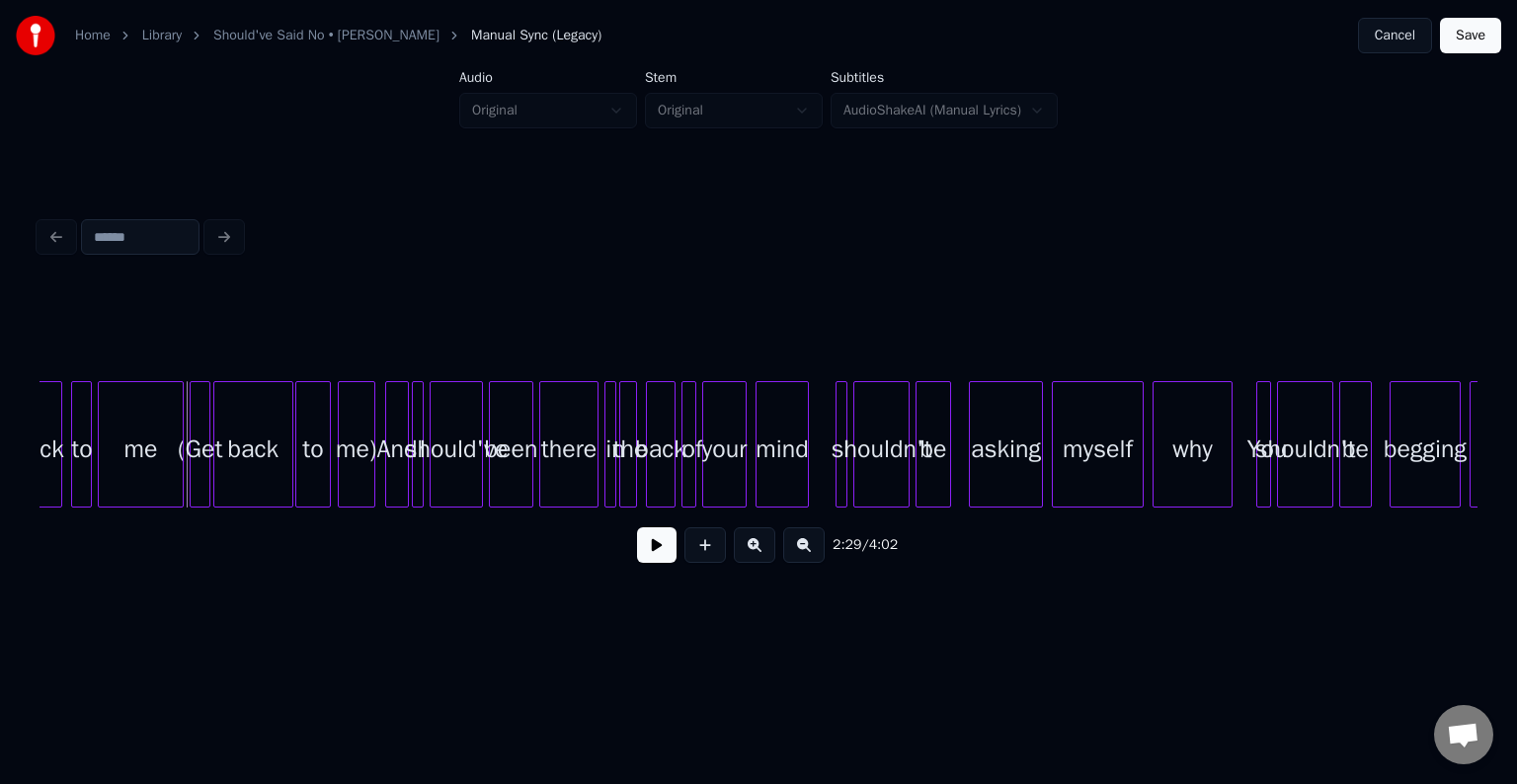 click at bounding box center (657, 545) 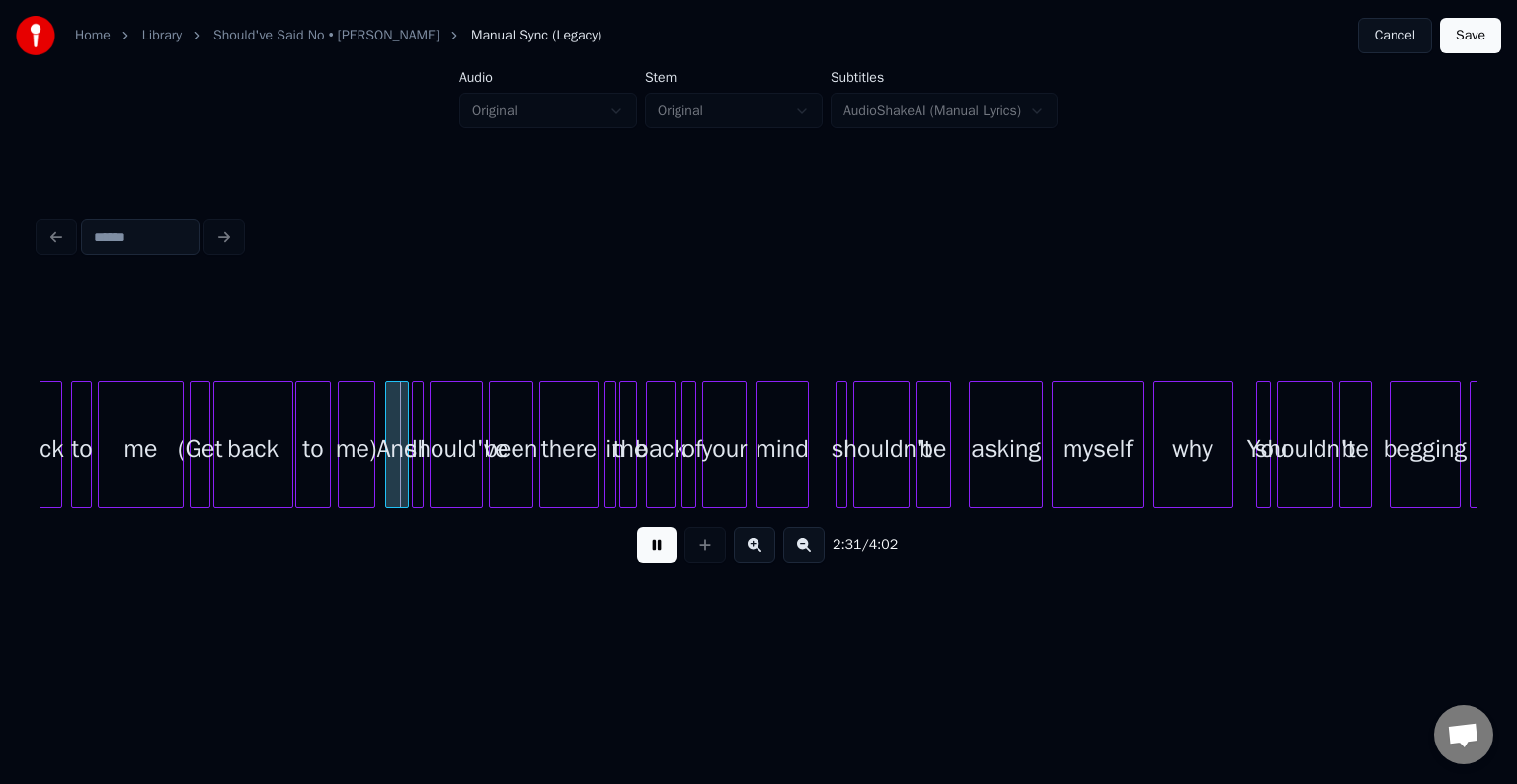 click at bounding box center [657, 545] 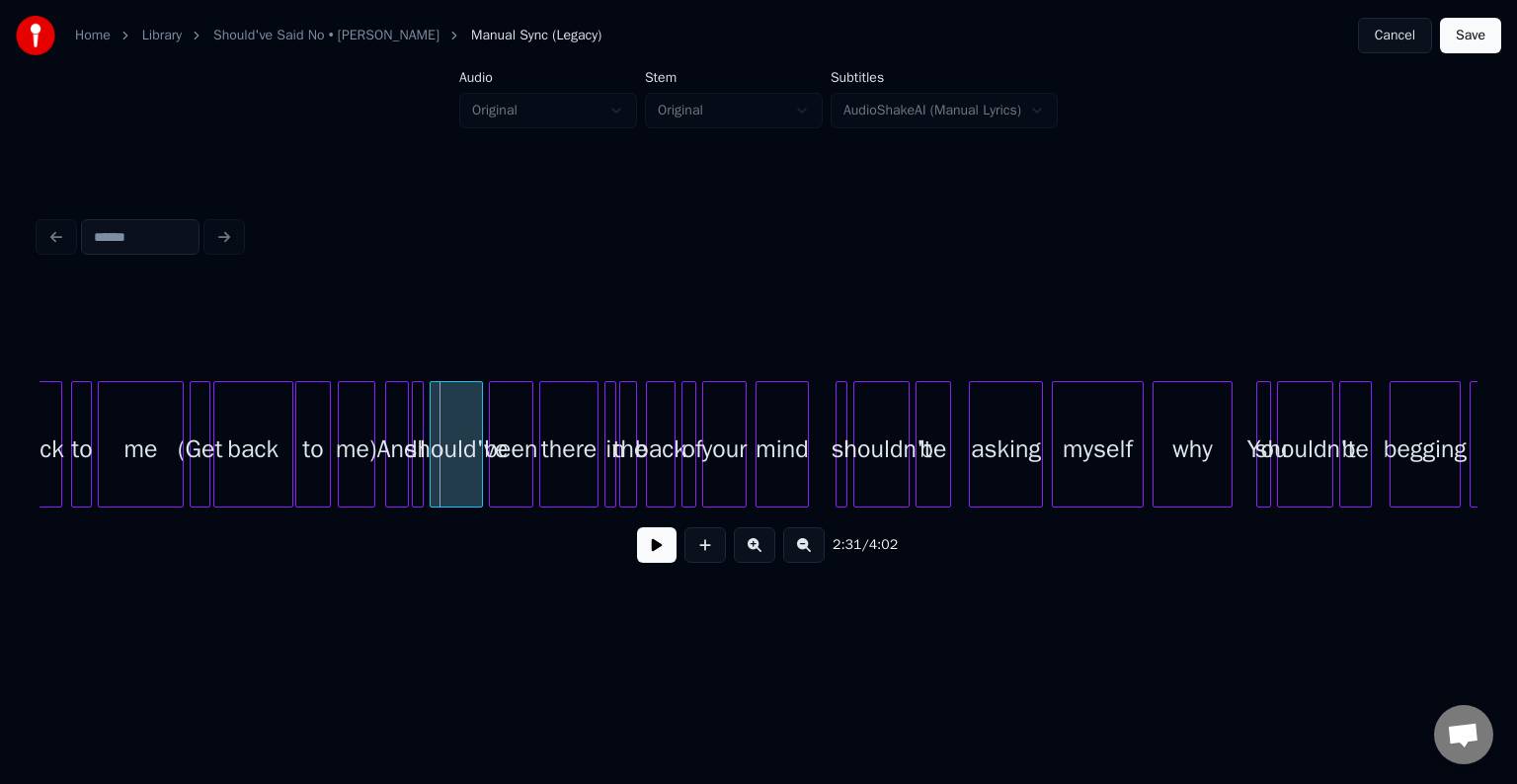 click on "me)" at bounding box center (357, 449) 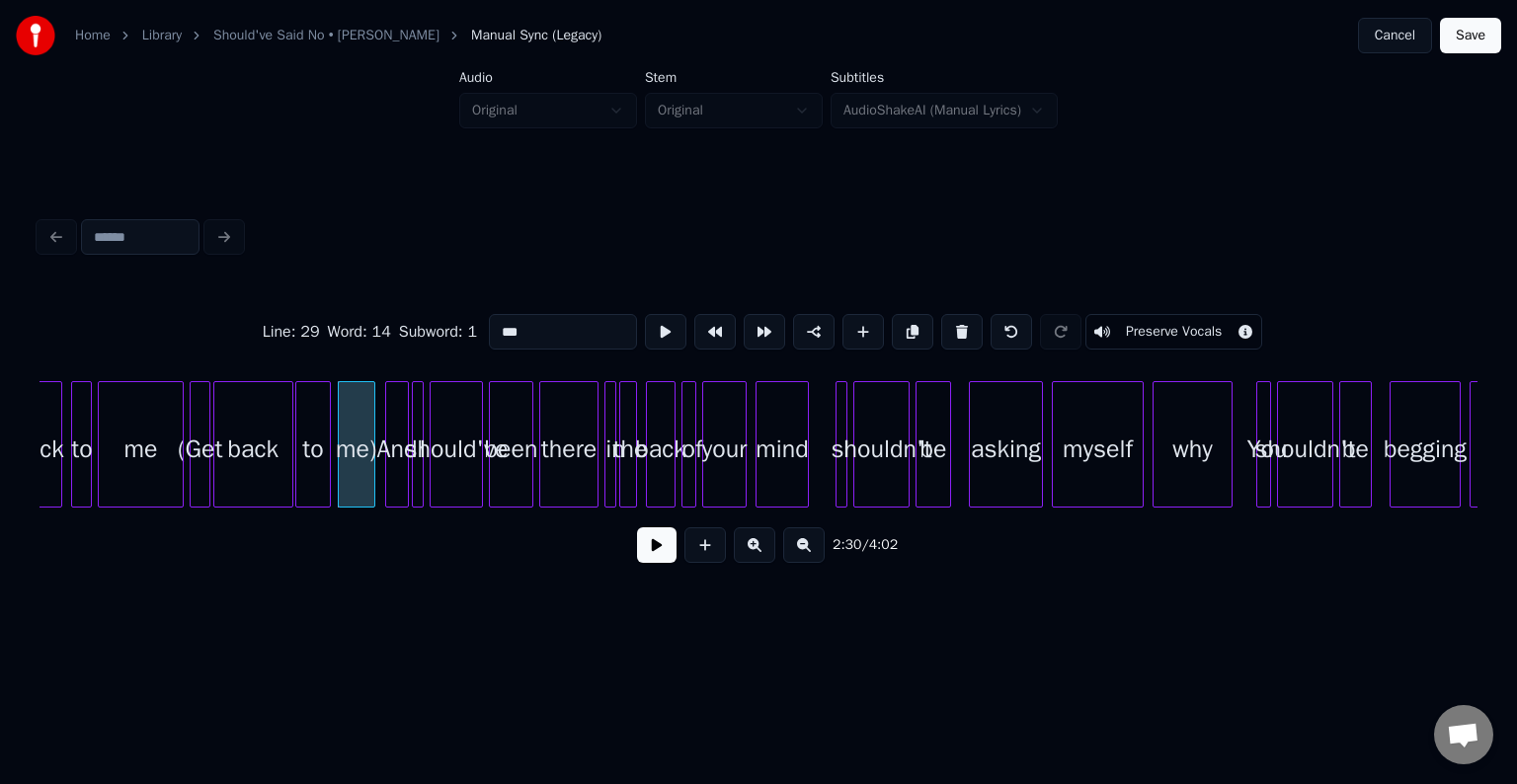click on "Preserve Vocals" at bounding box center [1173, 332] 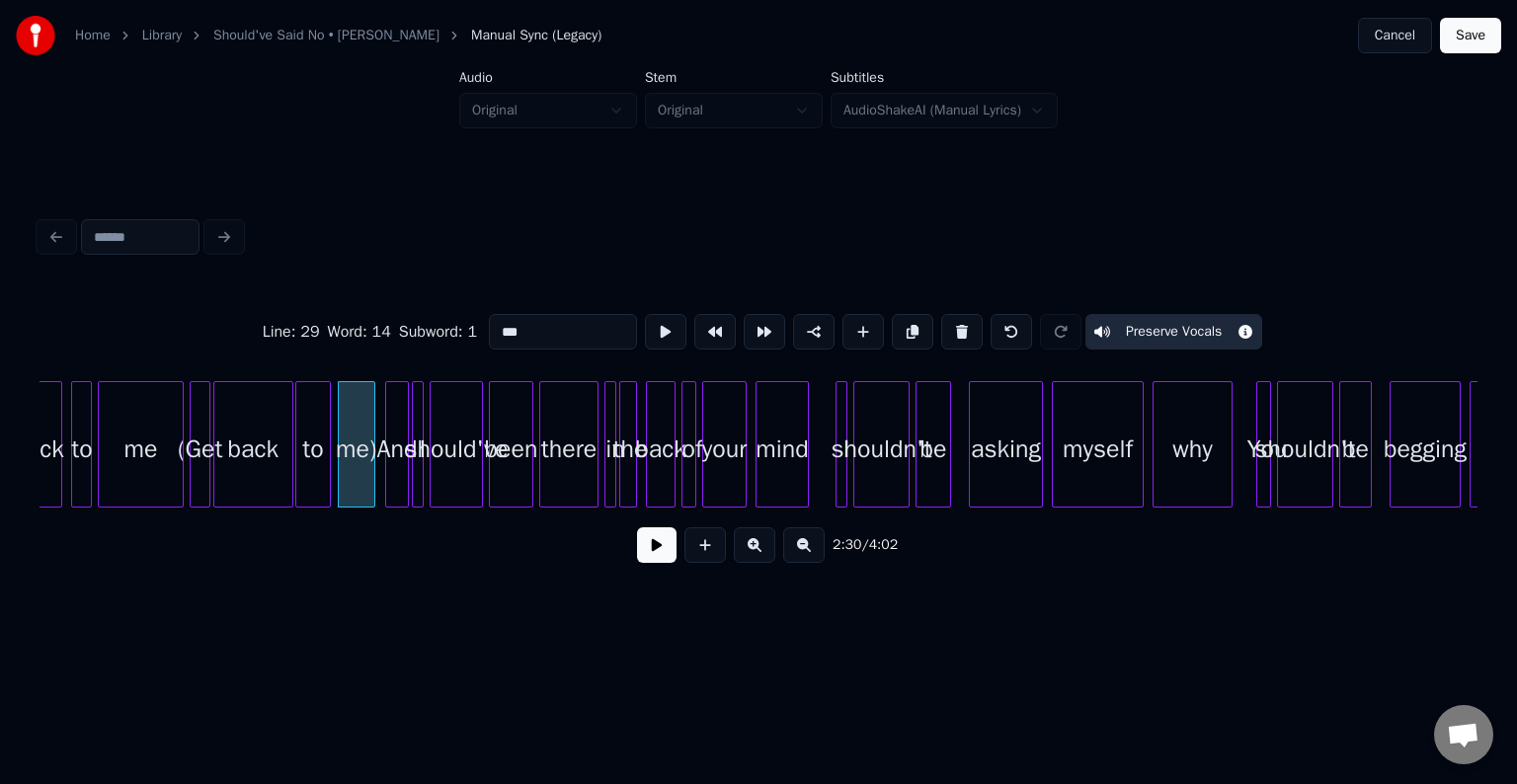 click on "to" at bounding box center (313, 449) 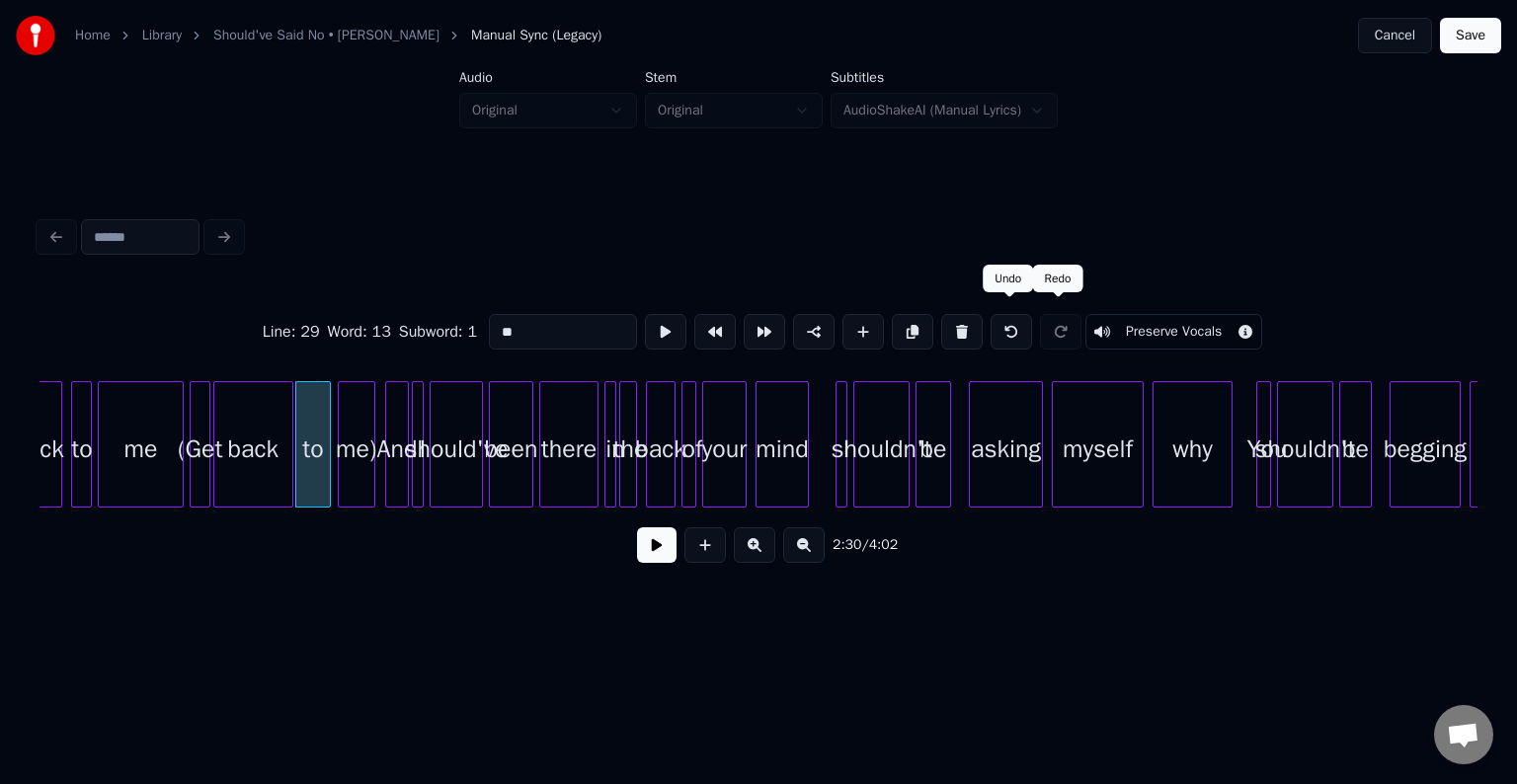click on "Preserve Vocals" at bounding box center [1173, 332] 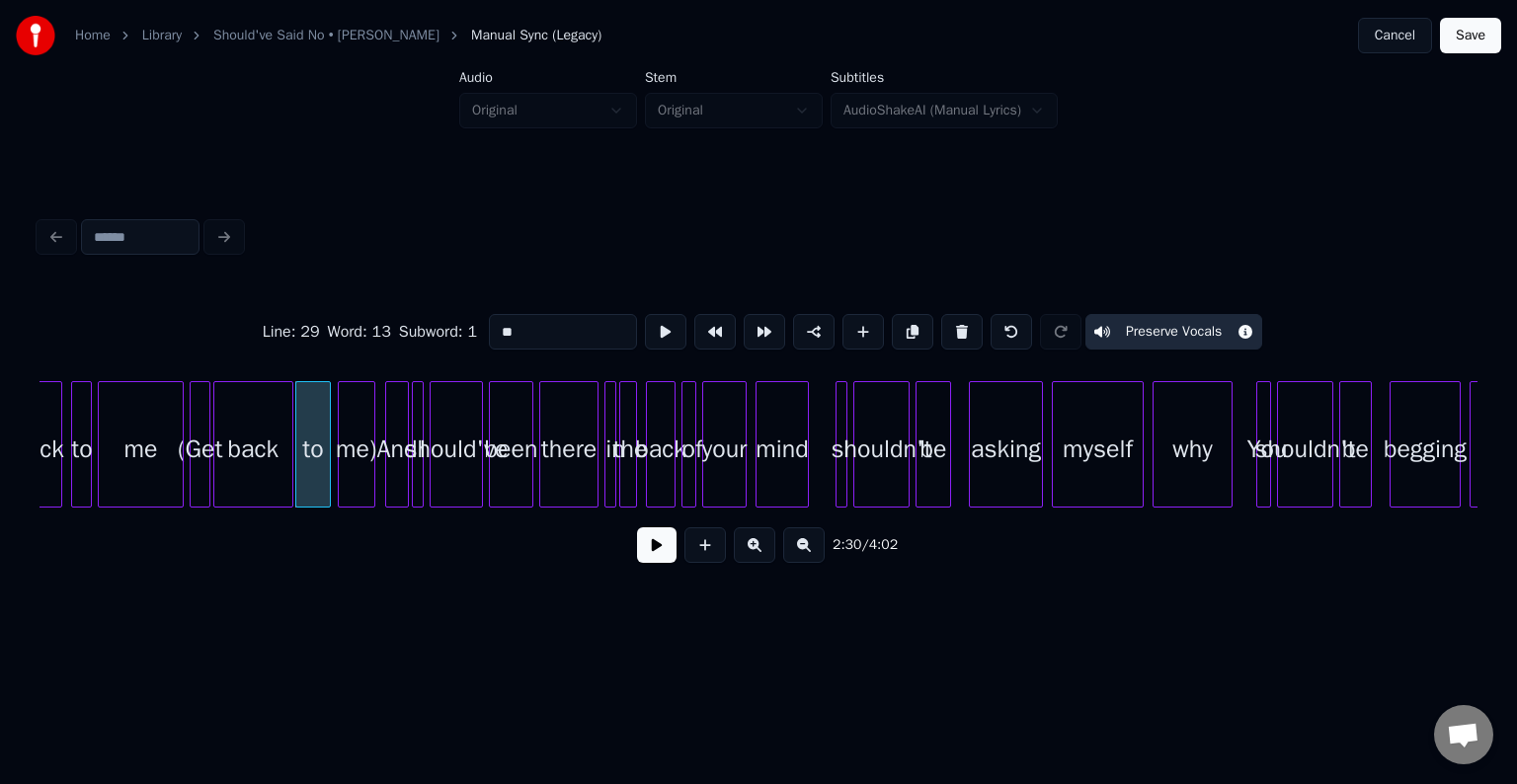 click on "back" at bounding box center (253, 449) 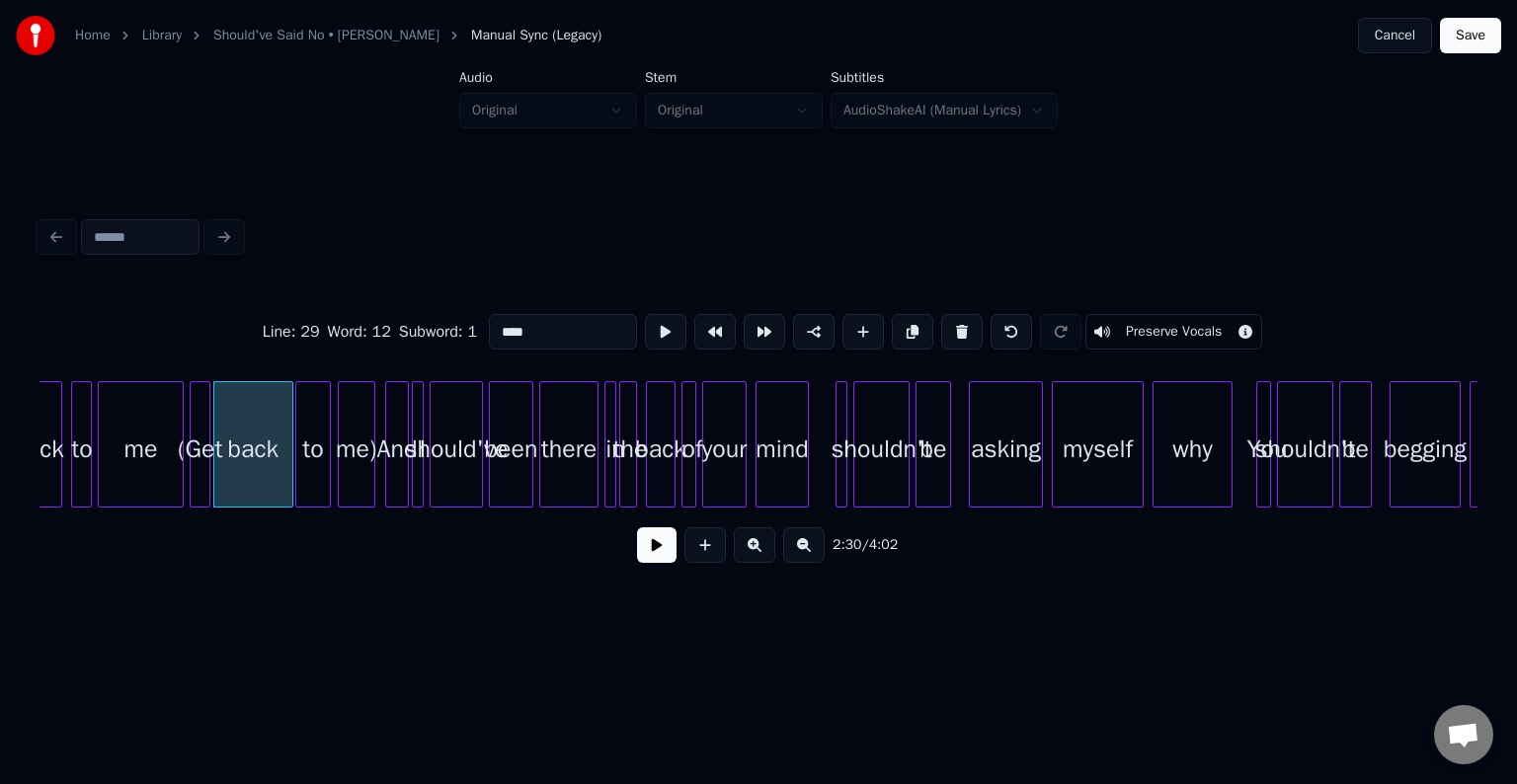 click on "Preserve Vocals" at bounding box center (1173, 332) 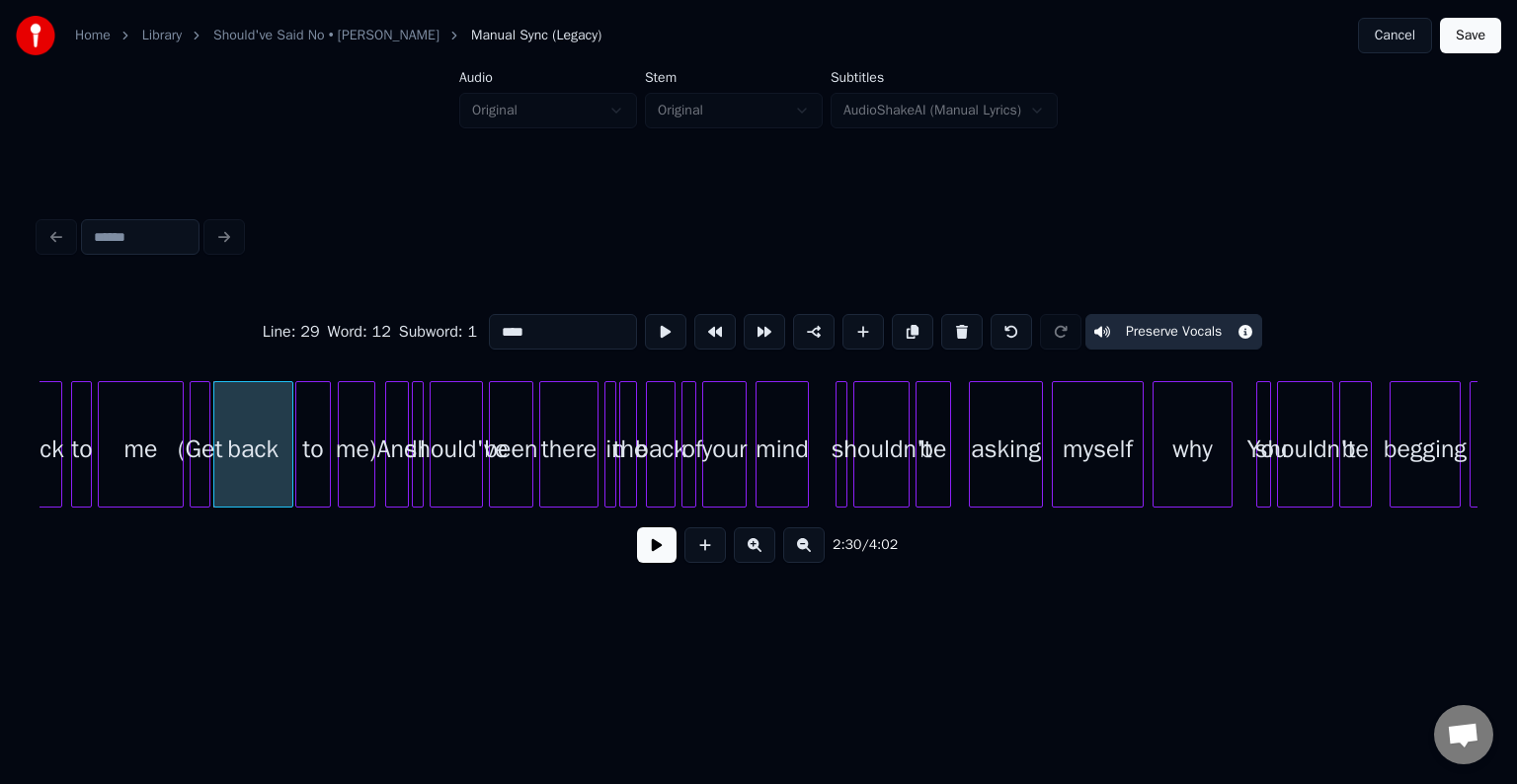 click at bounding box center (194, 444) 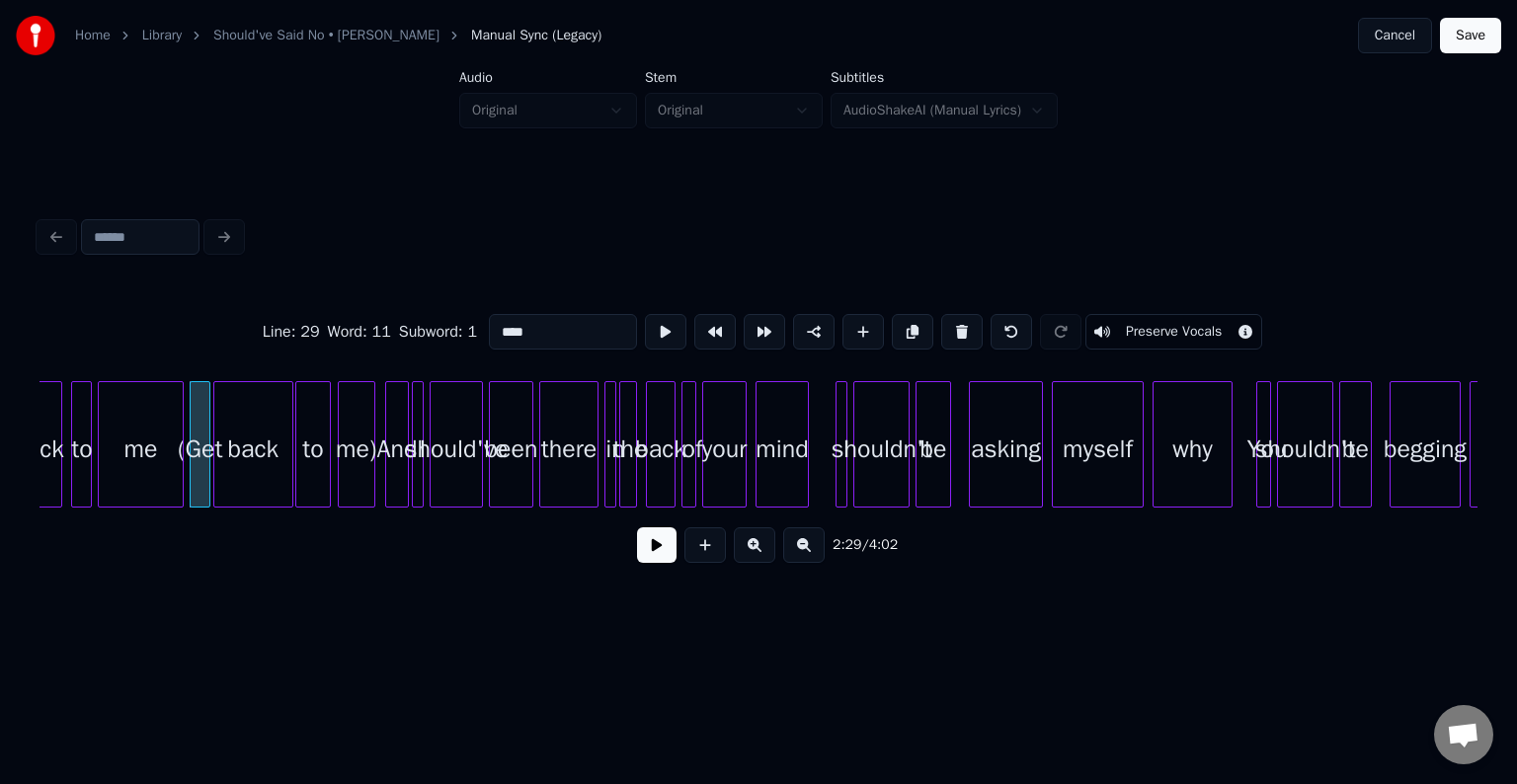 click on "Preserve Vocals" at bounding box center [1173, 332] 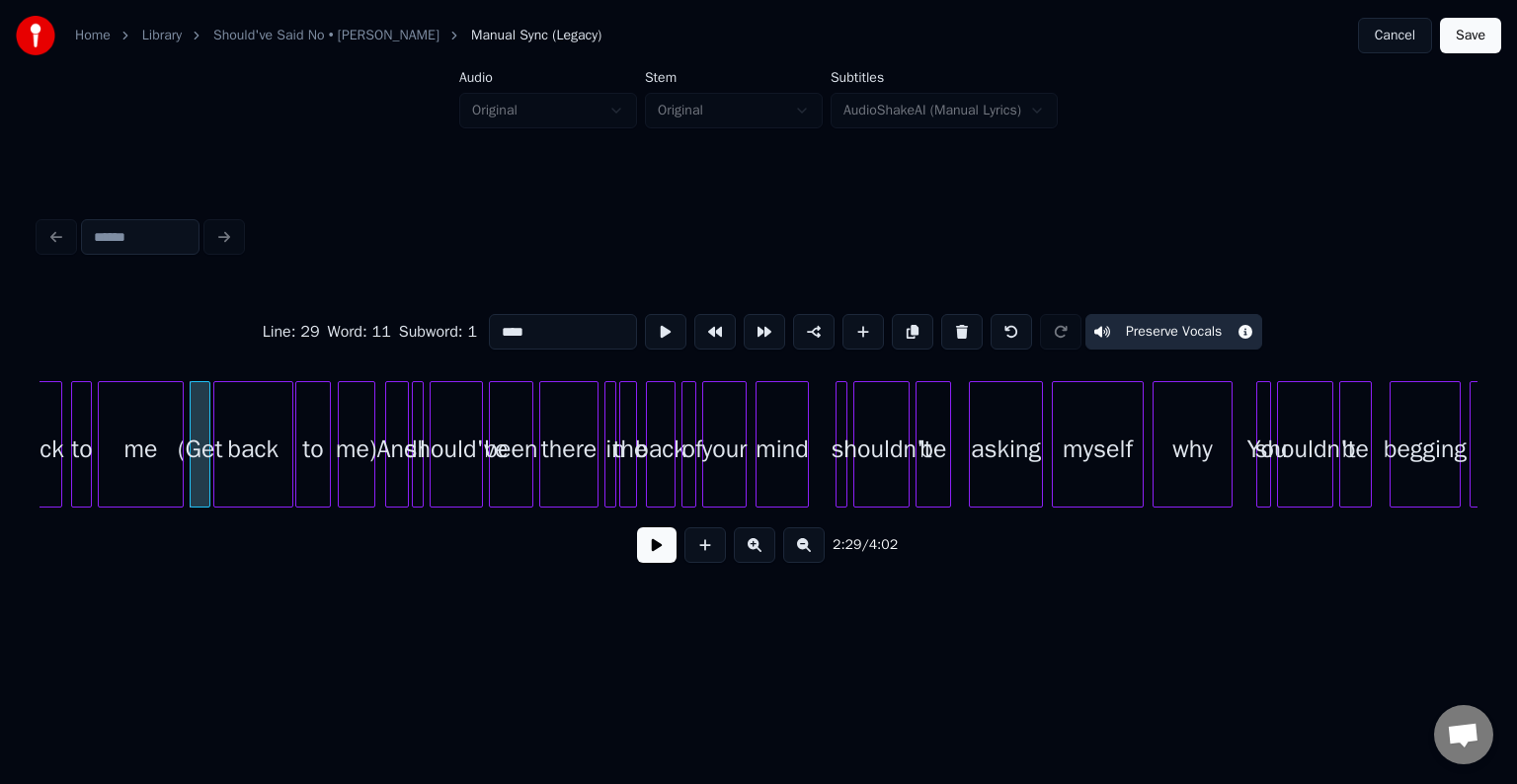 click at bounding box center [657, 545] 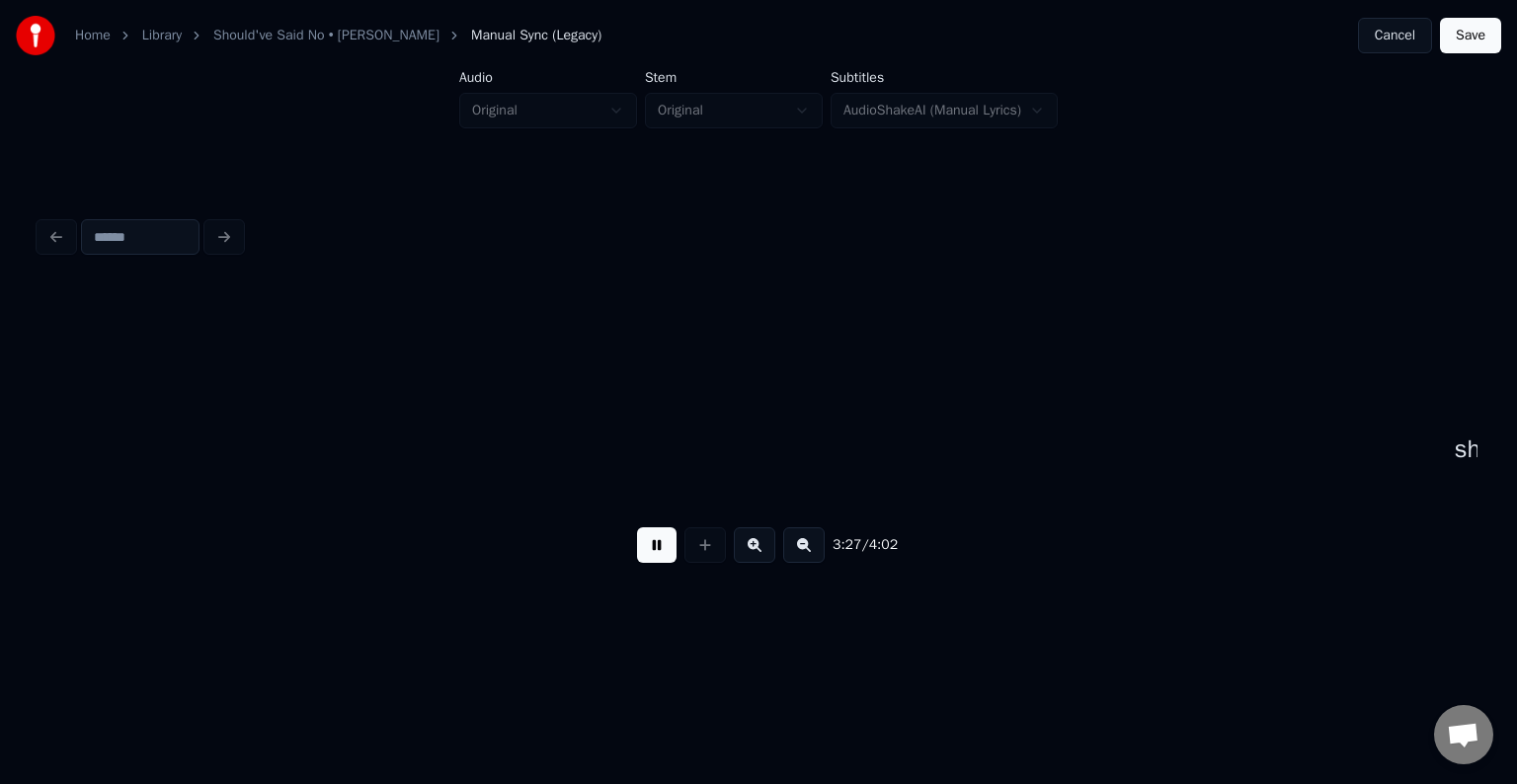 scroll, scrollTop: 0, scrollLeft: 30707, axis: horizontal 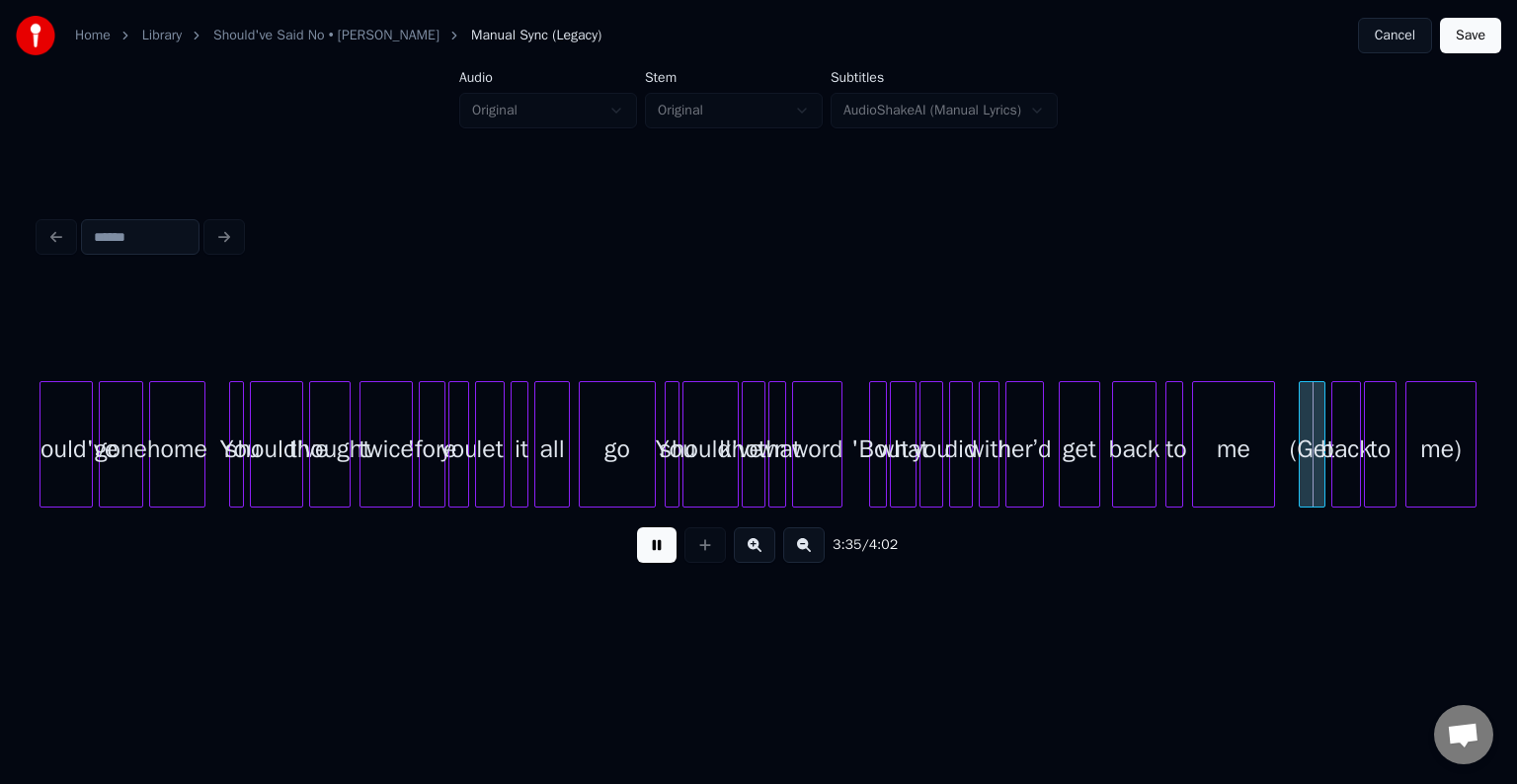 click at bounding box center (657, 545) 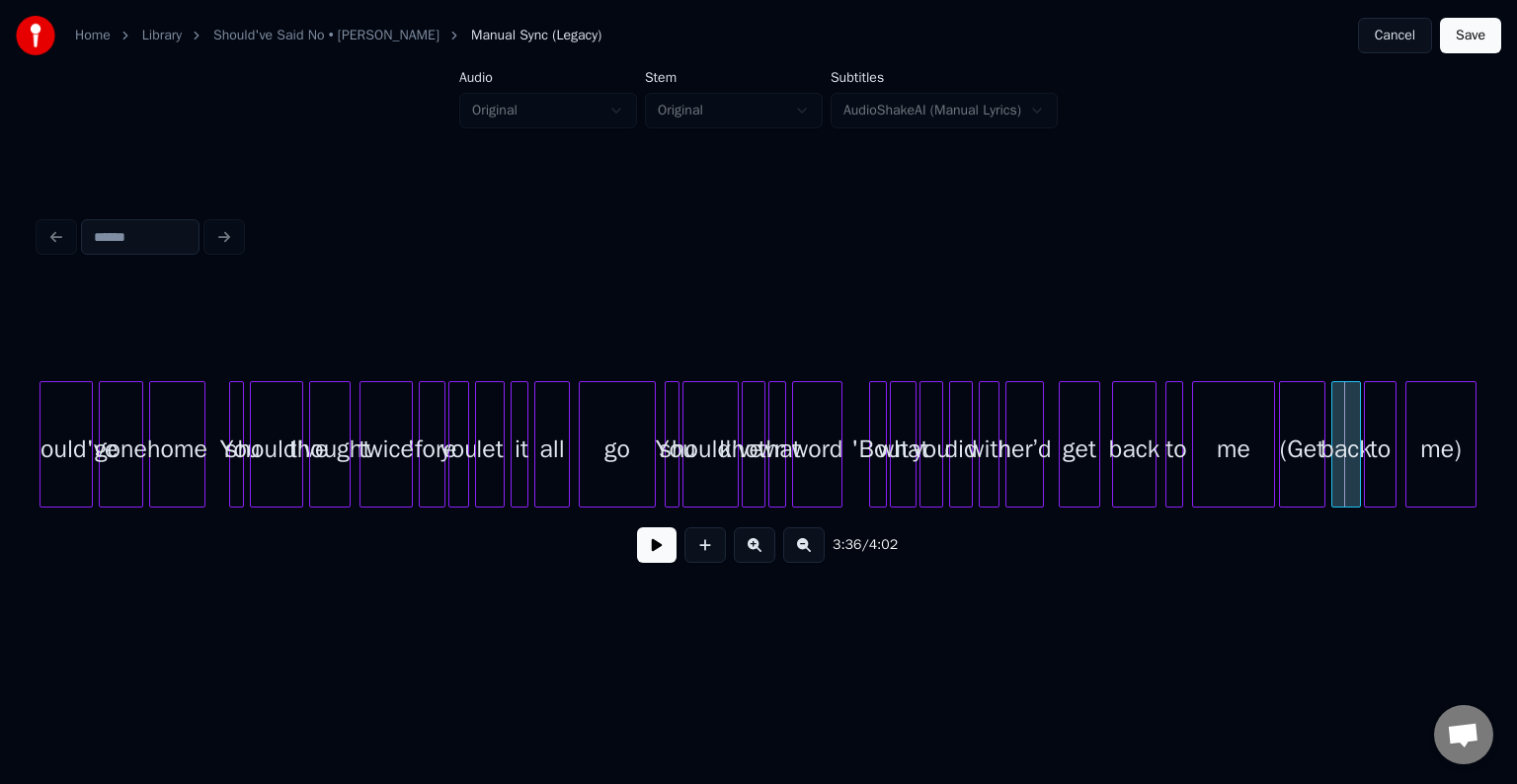 click at bounding box center (1283, 444) 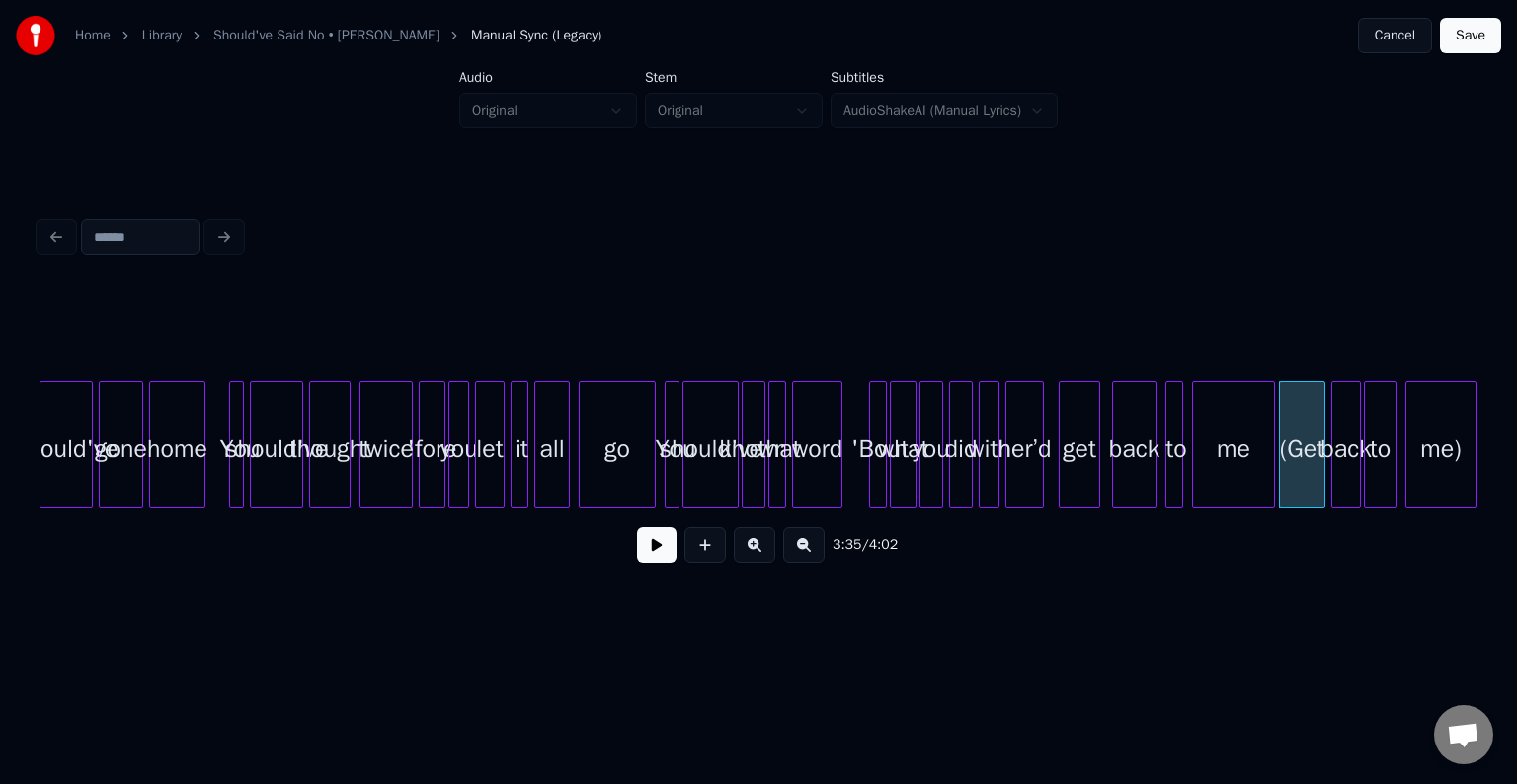 click on "(Get" at bounding box center [1302, 449] 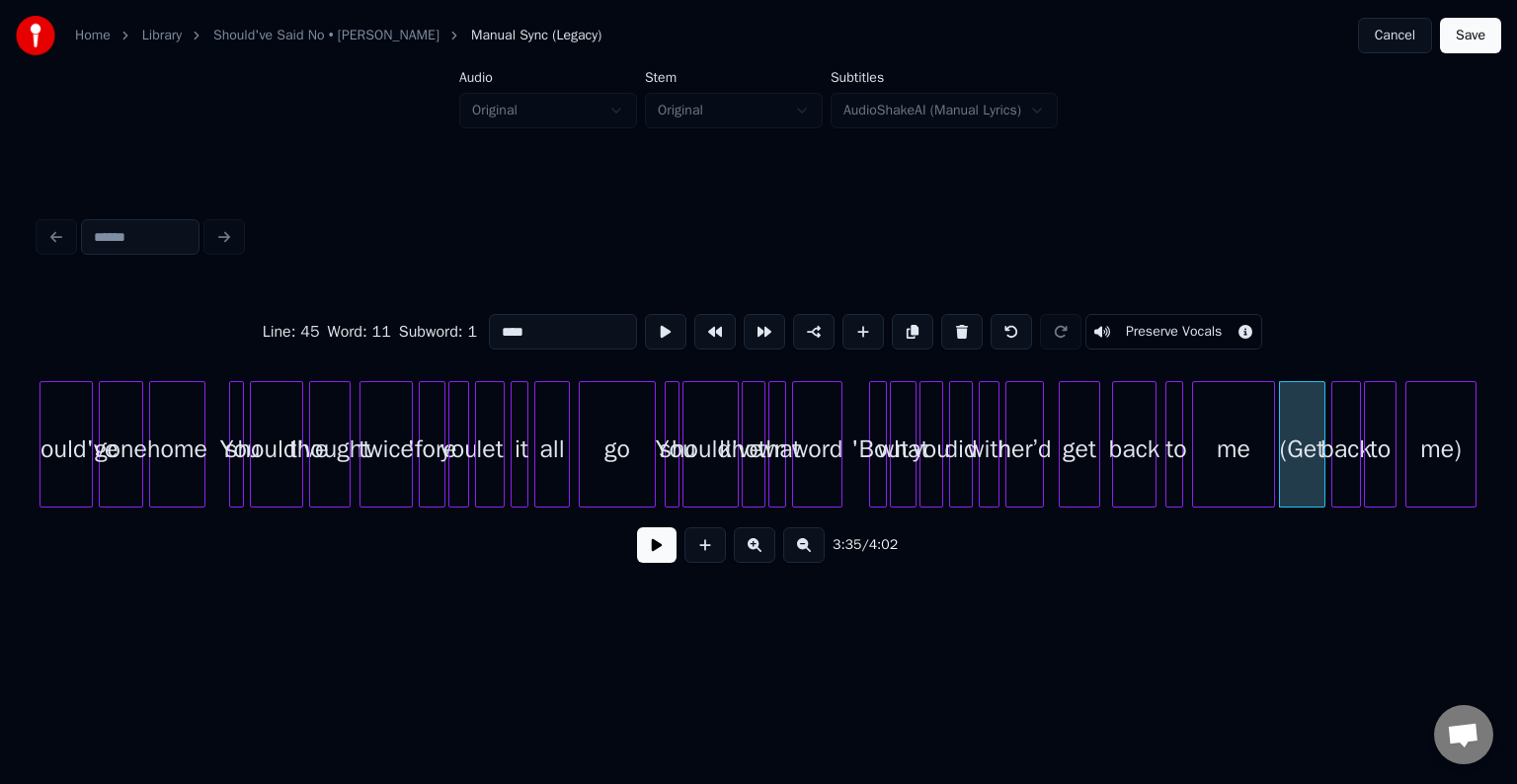click on "me)" at bounding box center (1441, 449) 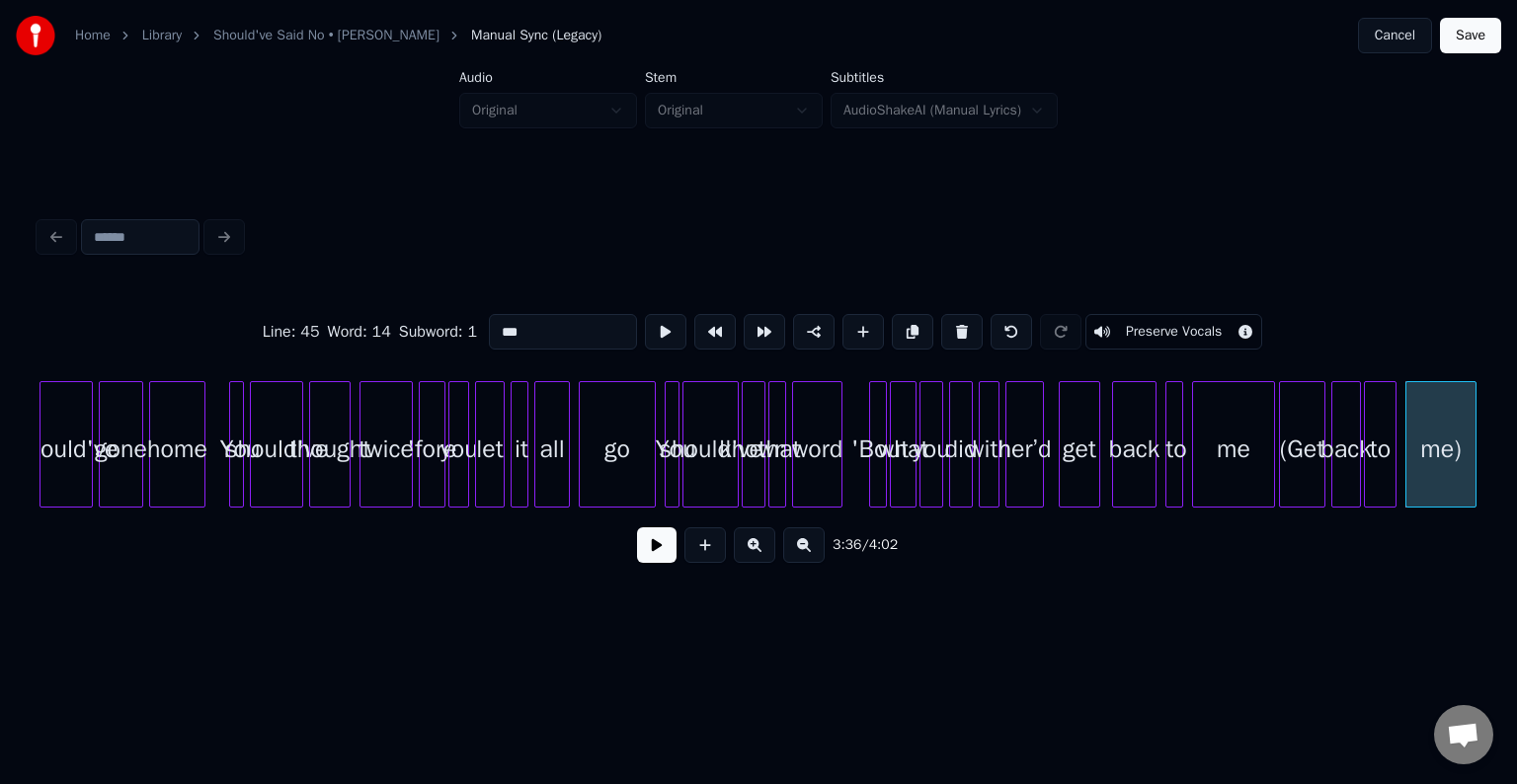 click on "Preserve Vocals" at bounding box center [1173, 332] 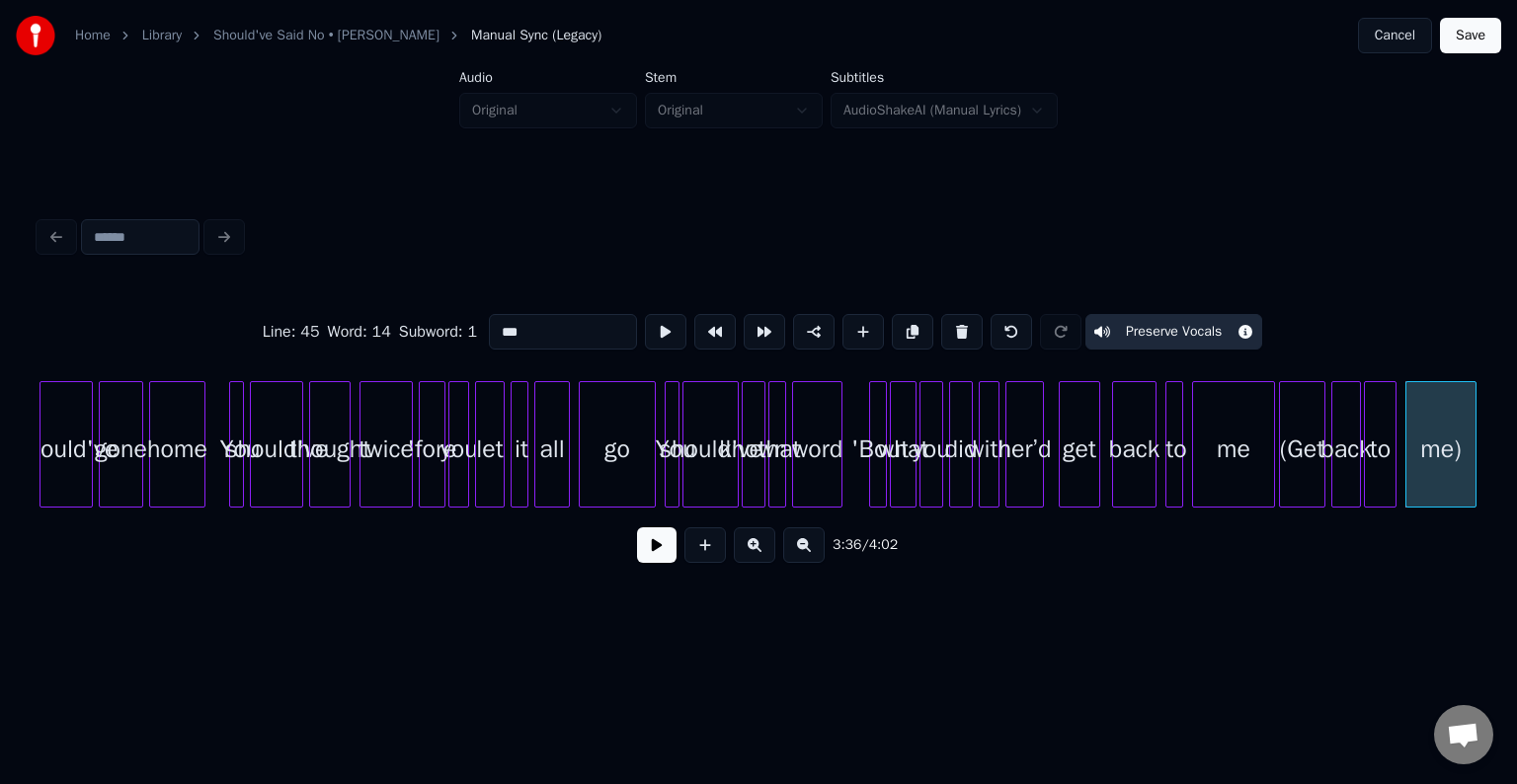 click on "to" at bounding box center [1380, 449] 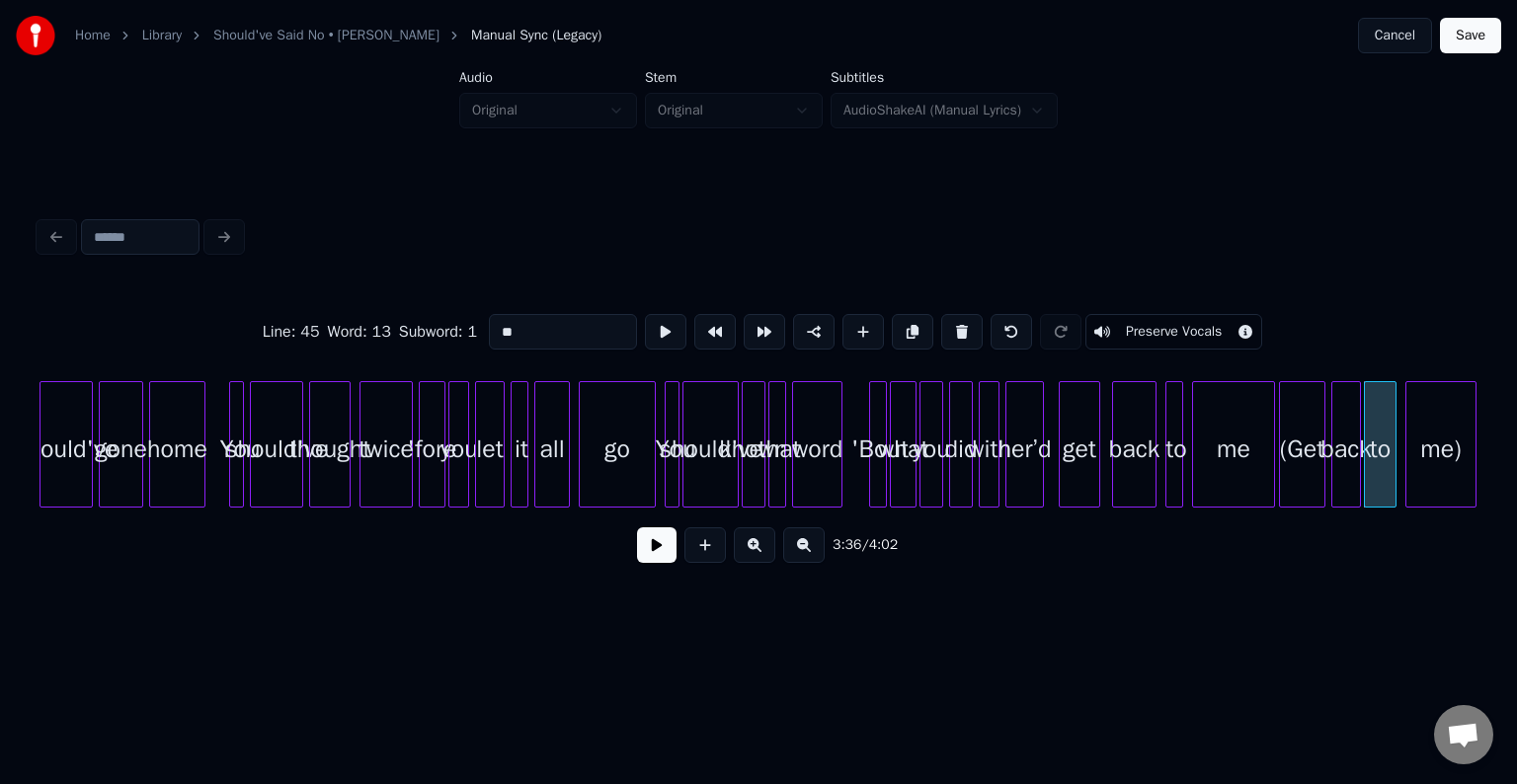 click on "Preserve Vocals" at bounding box center (1173, 332) 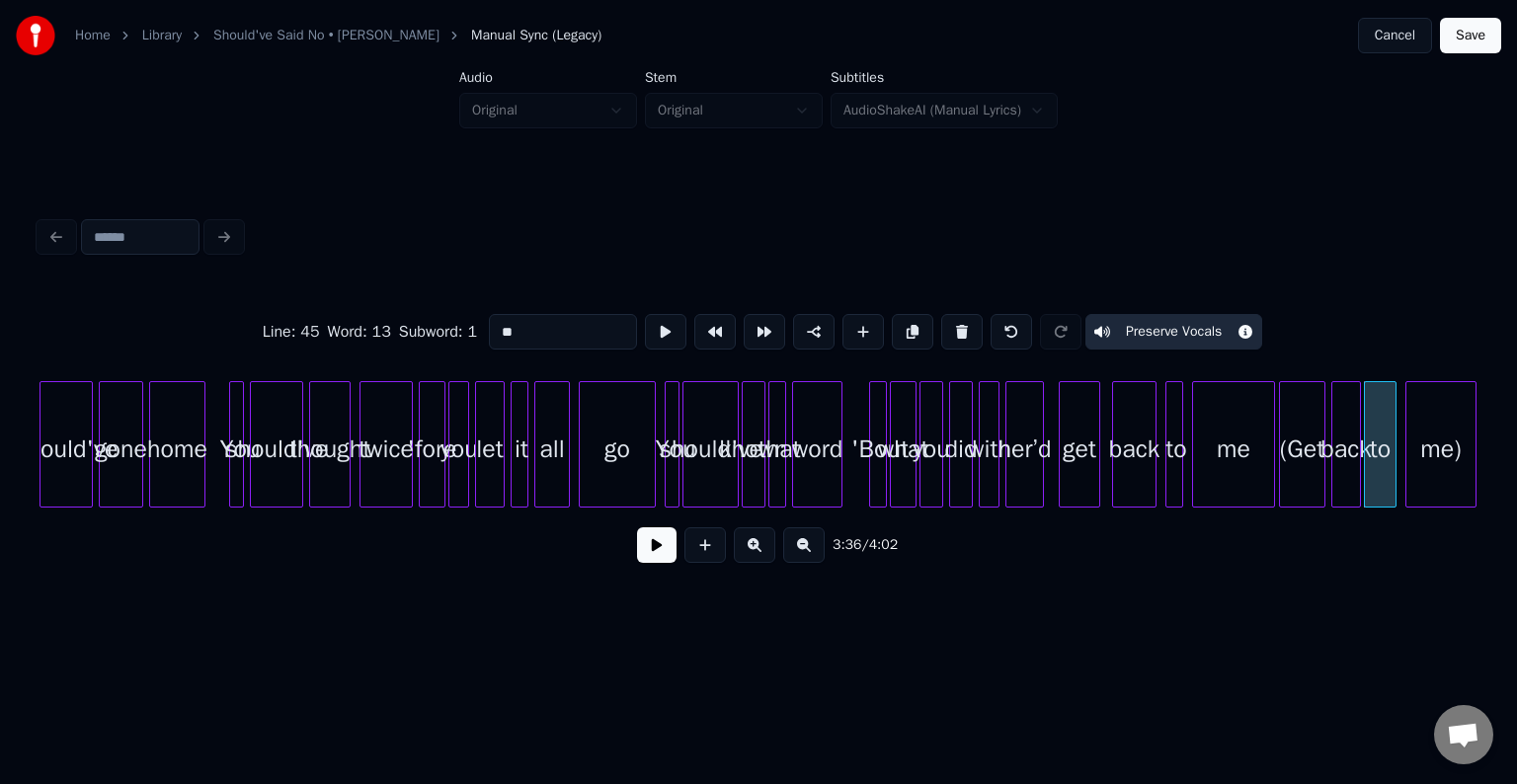 click on "back" at bounding box center [1346, 449] 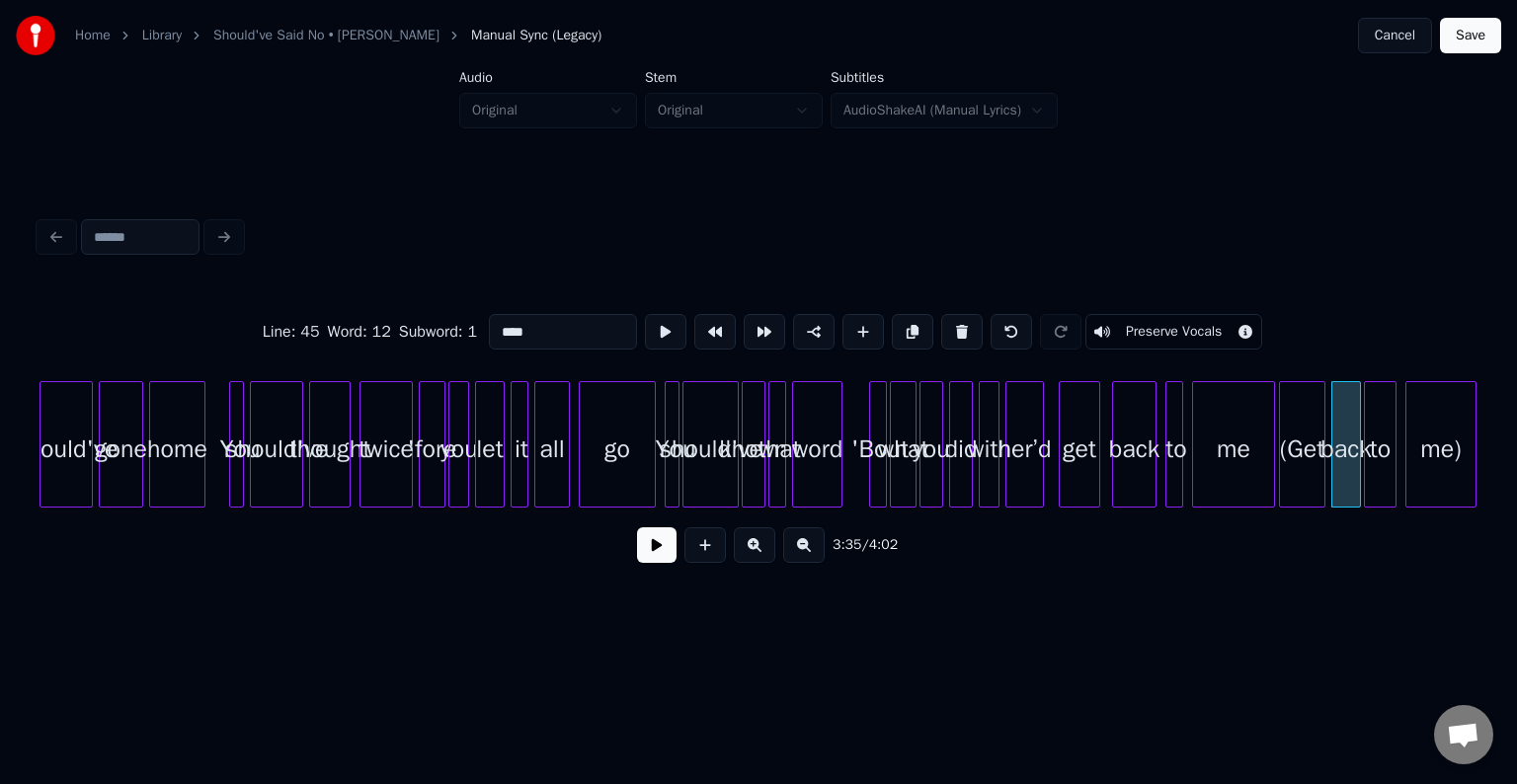 click on "Preserve Vocals" at bounding box center [1173, 332] 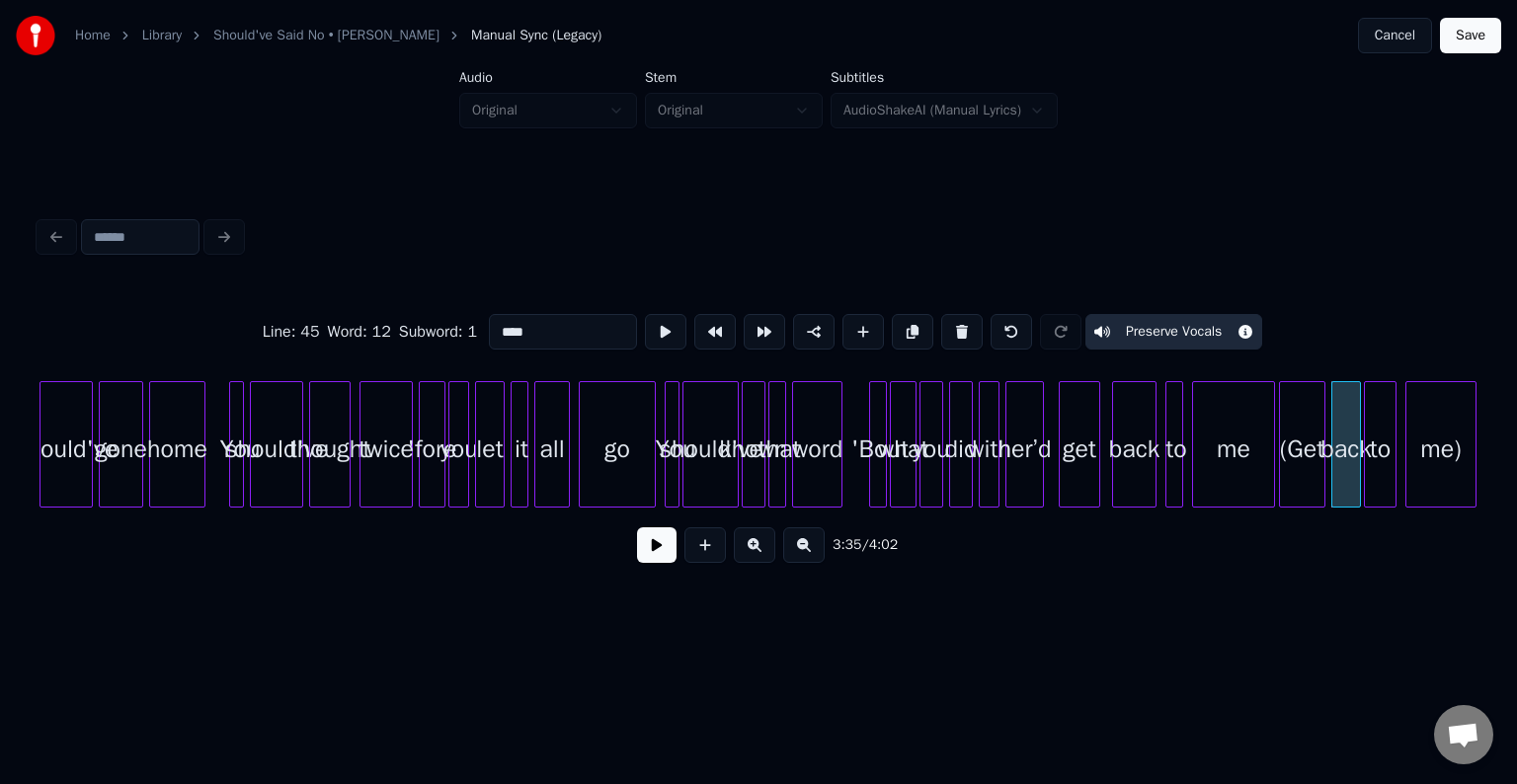 click on "(Get" at bounding box center [1302, 449] 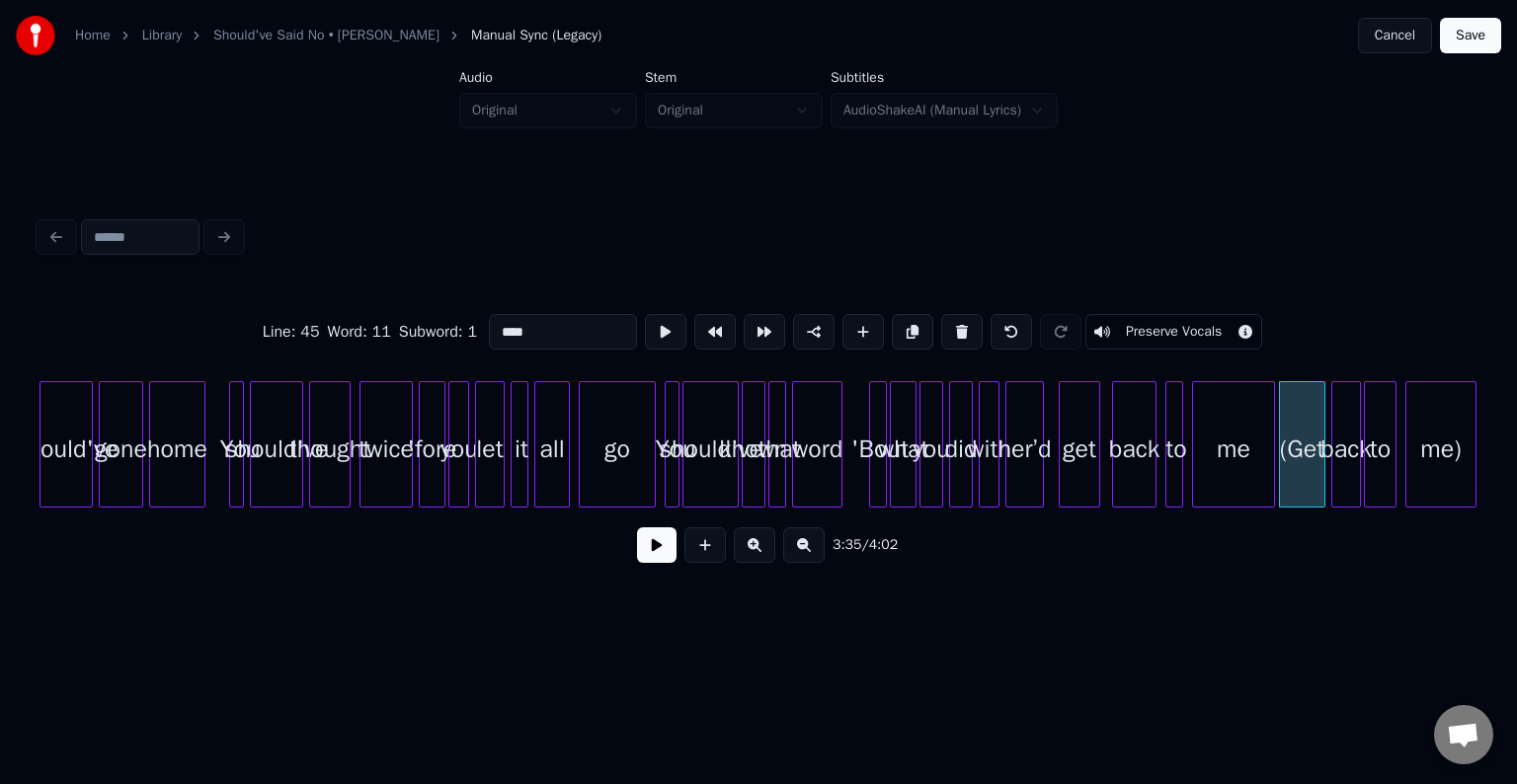 click on "Preserve Vocals" at bounding box center [1173, 332] 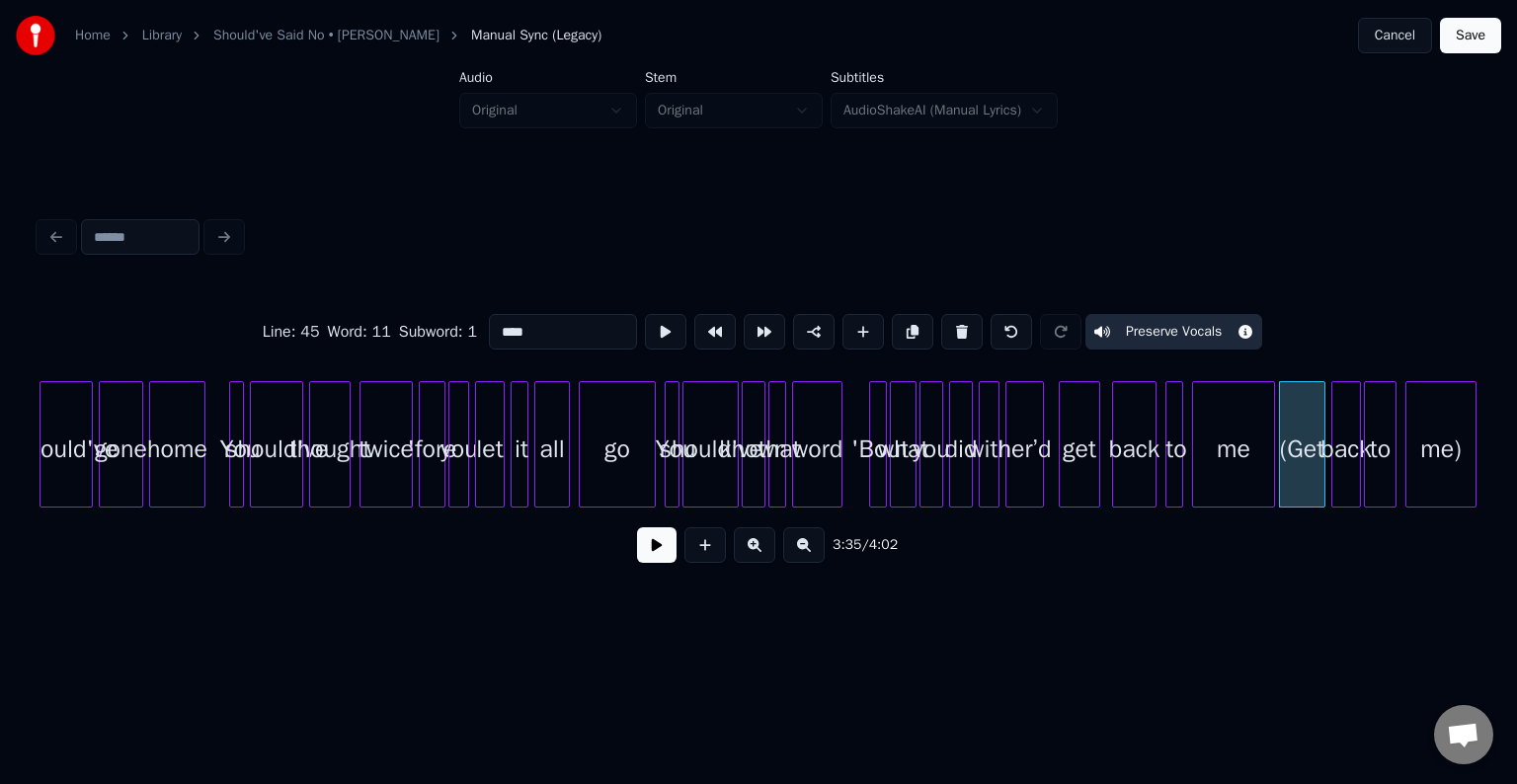 click at bounding box center (657, 545) 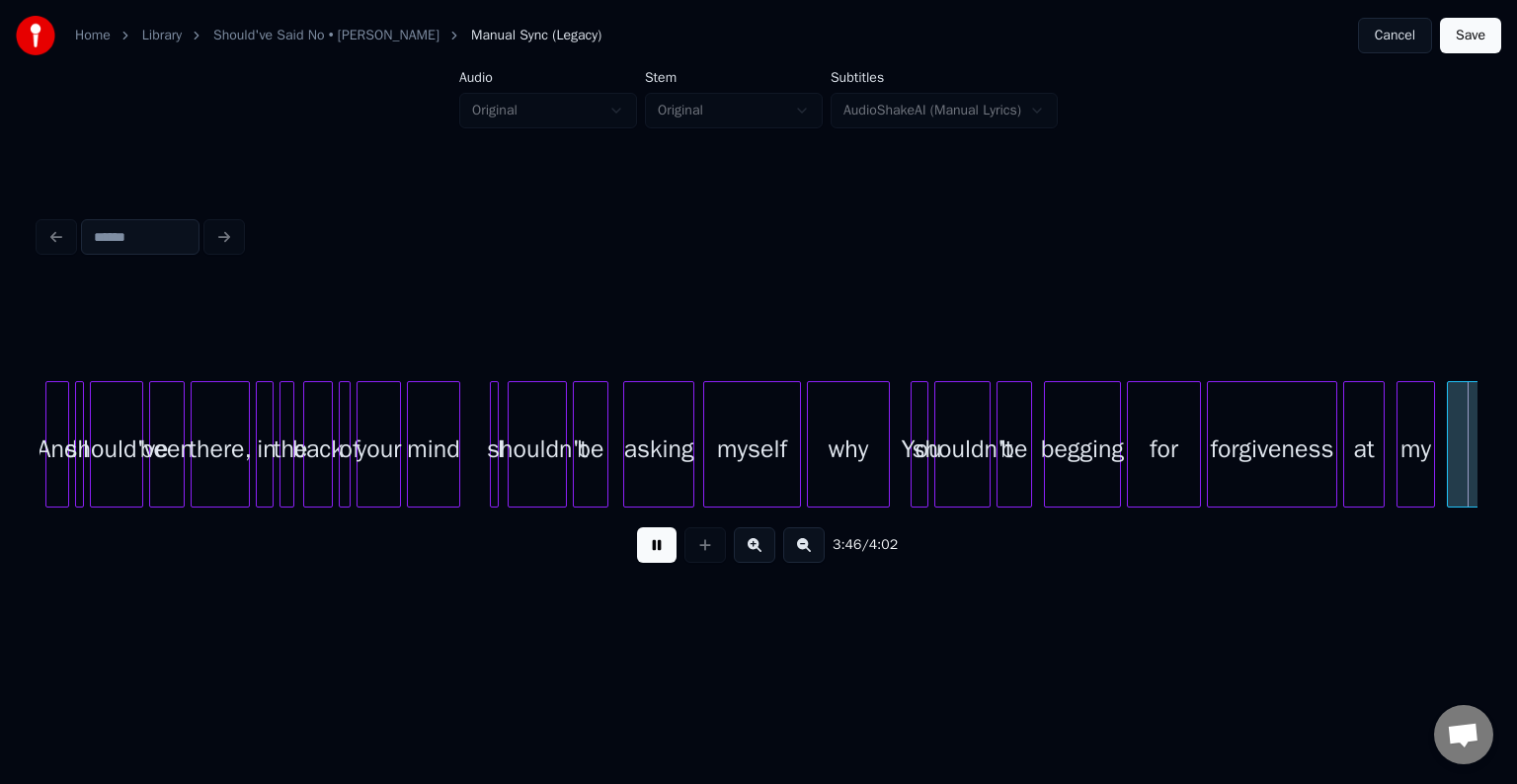 scroll, scrollTop: 0, scrollLeft: 33590, axis: horizontal 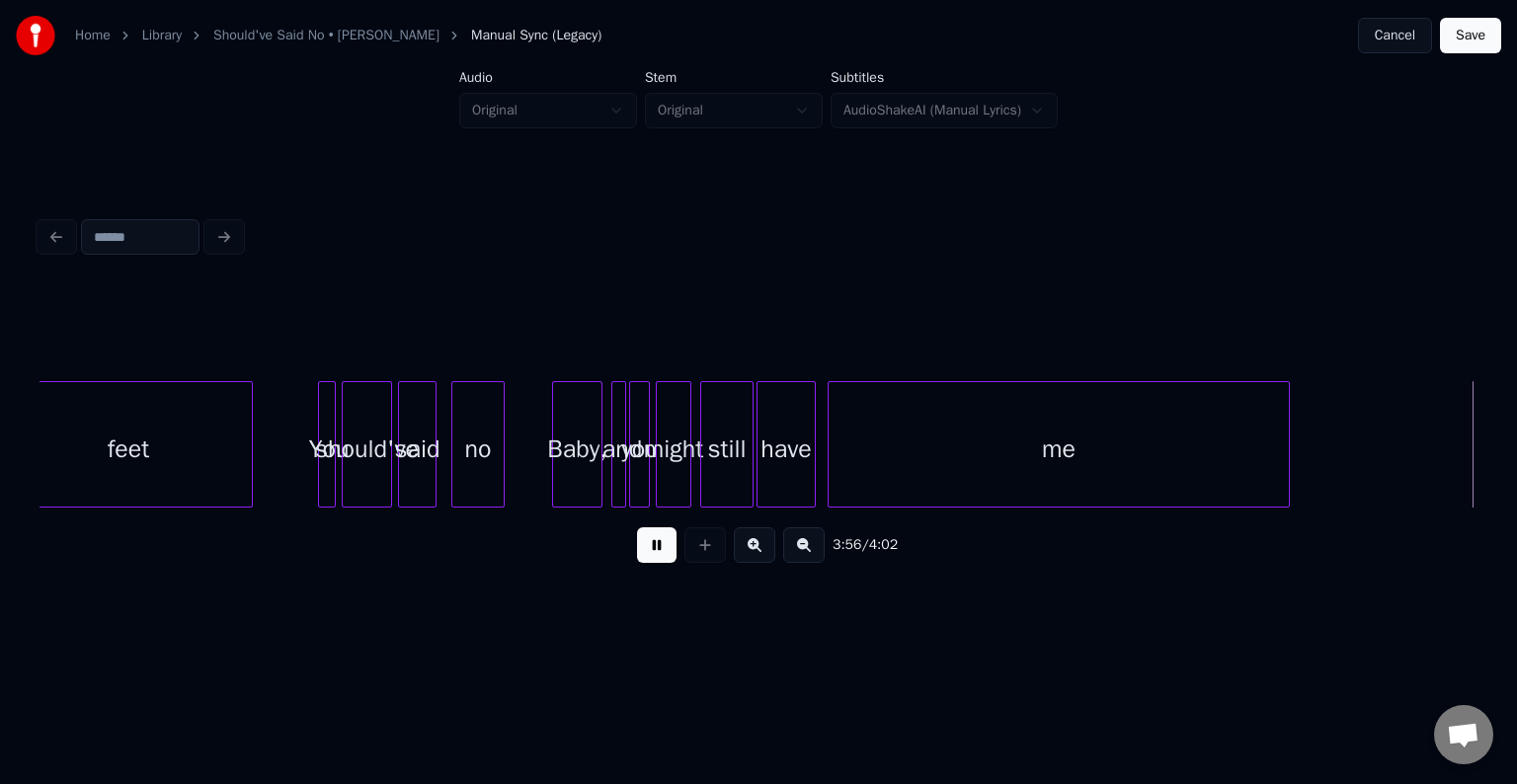 click on "Save" at bounding box center (1471, 36) 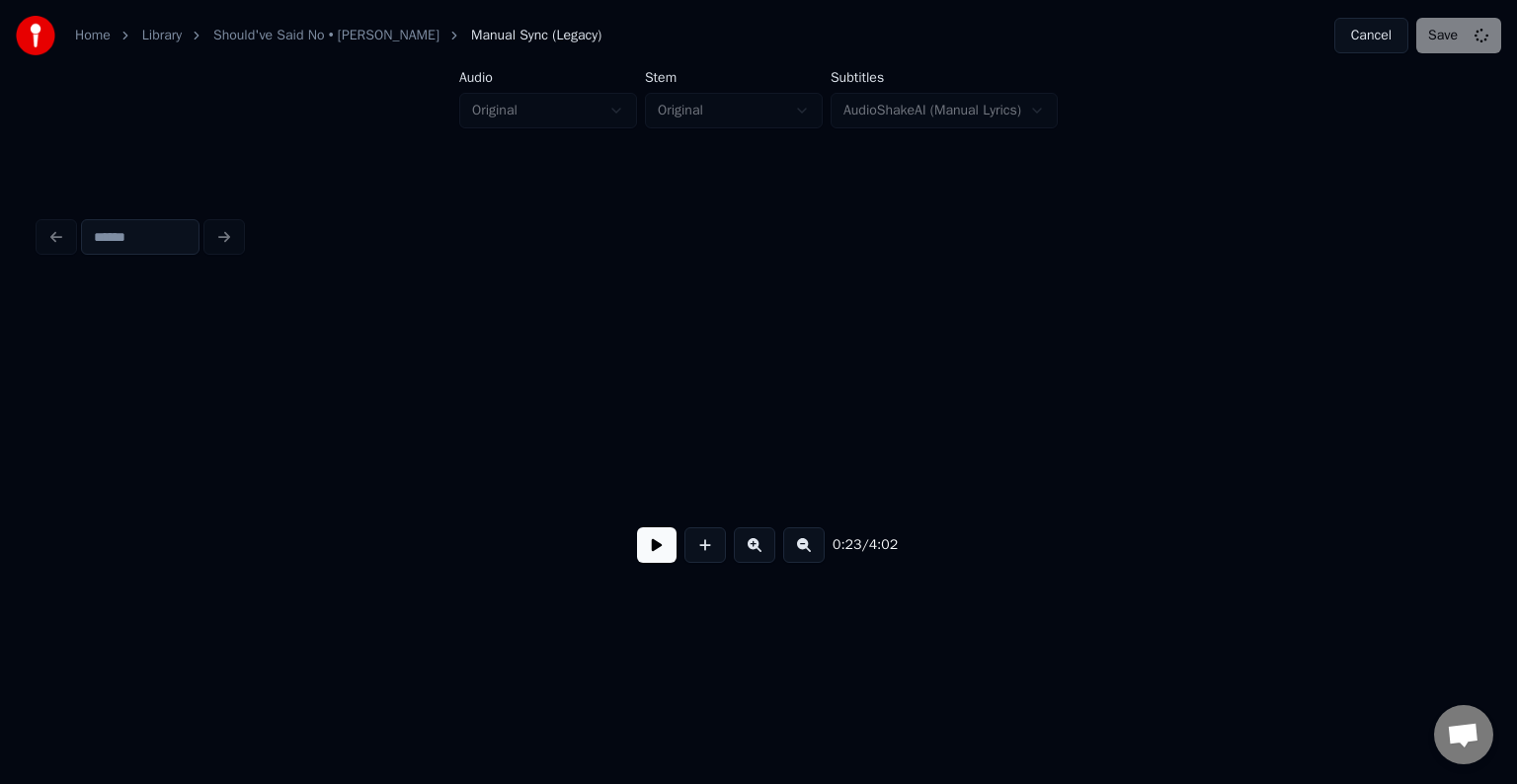 scroll, scrollTop: 0, scrollLeft: 3552, axis: horizontal 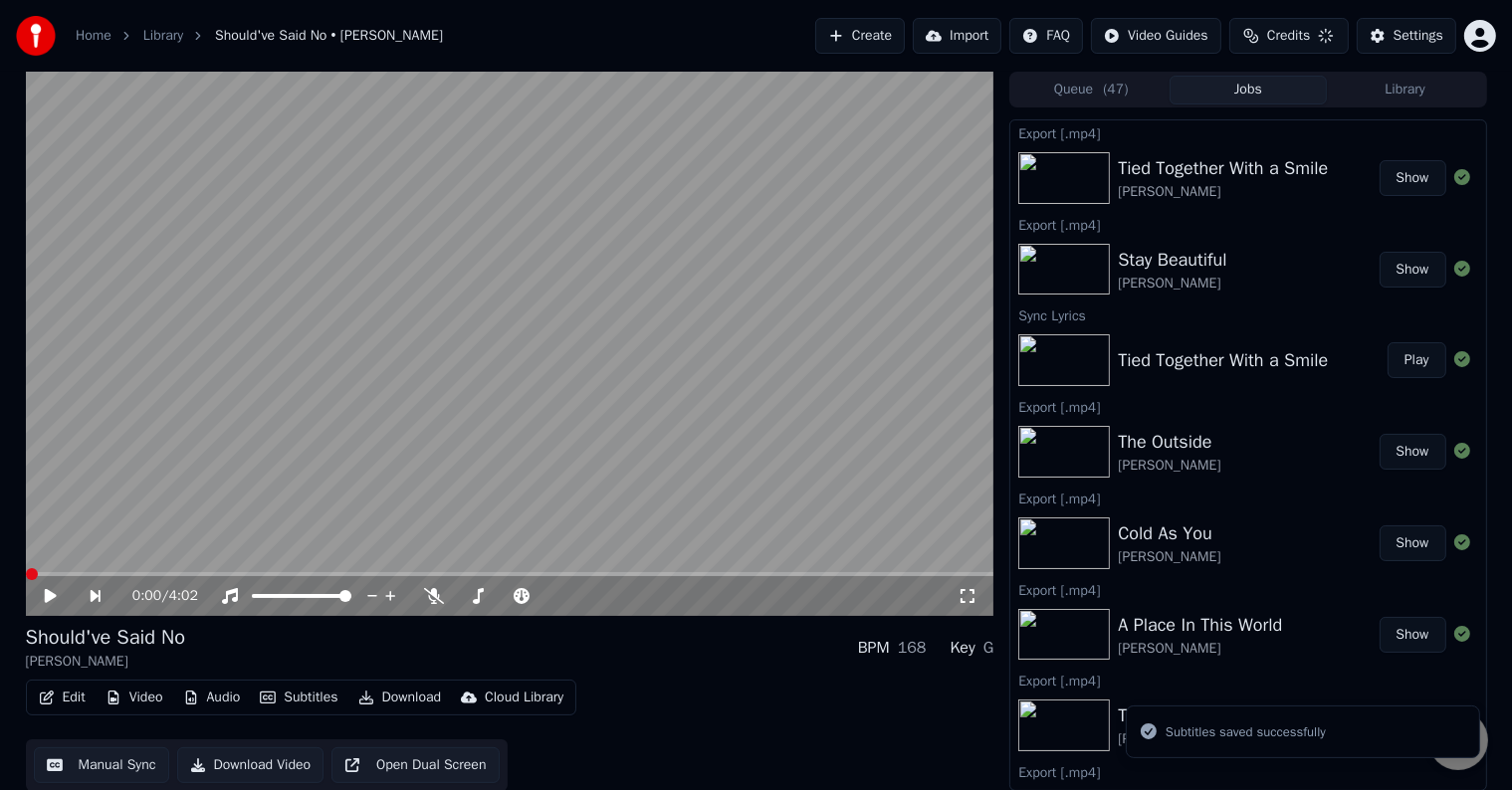 click on "Download" at bounding box center (400, 697) 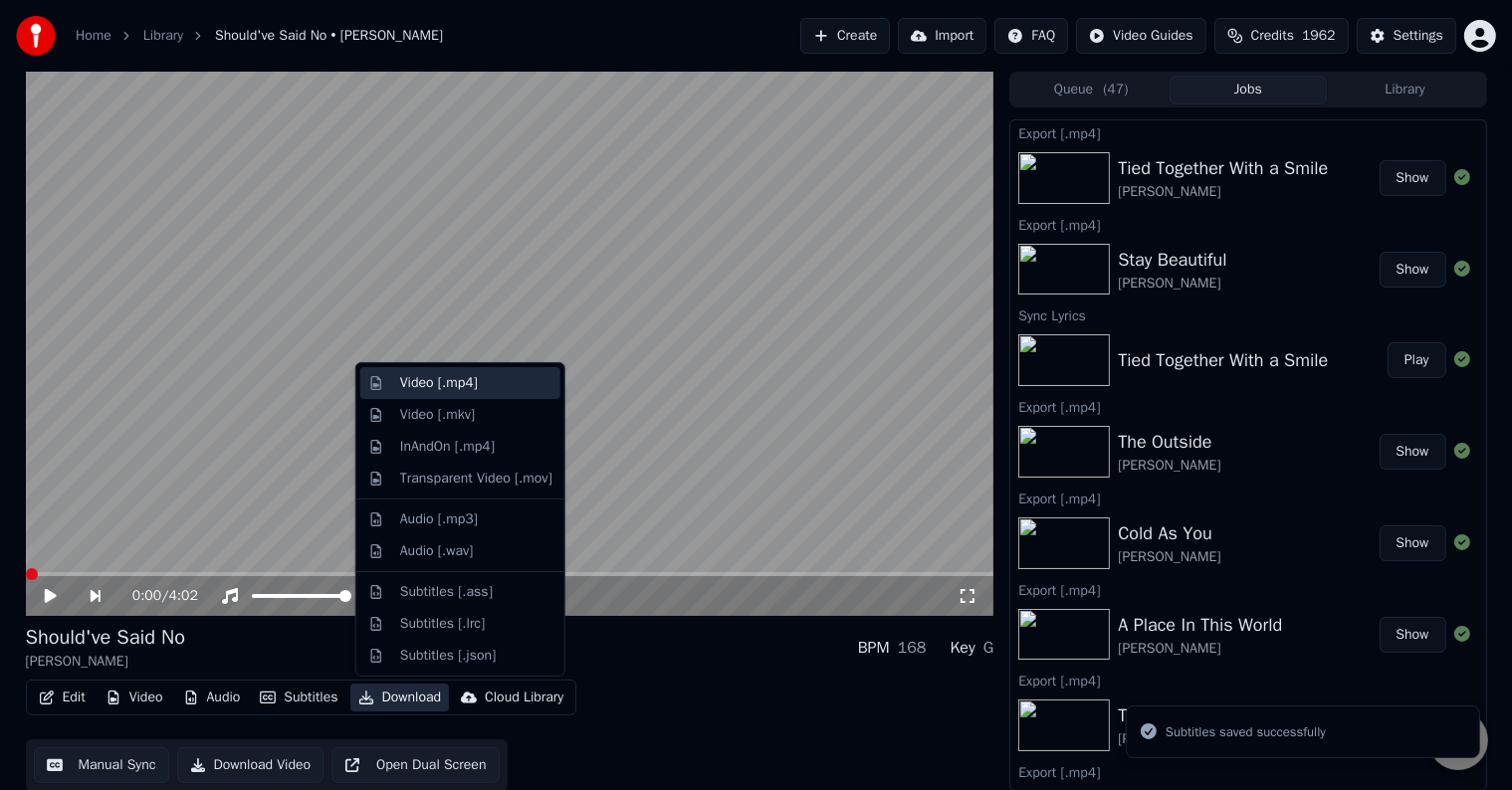 click on "Video [.mp4]" at bounding box center (439, 383) 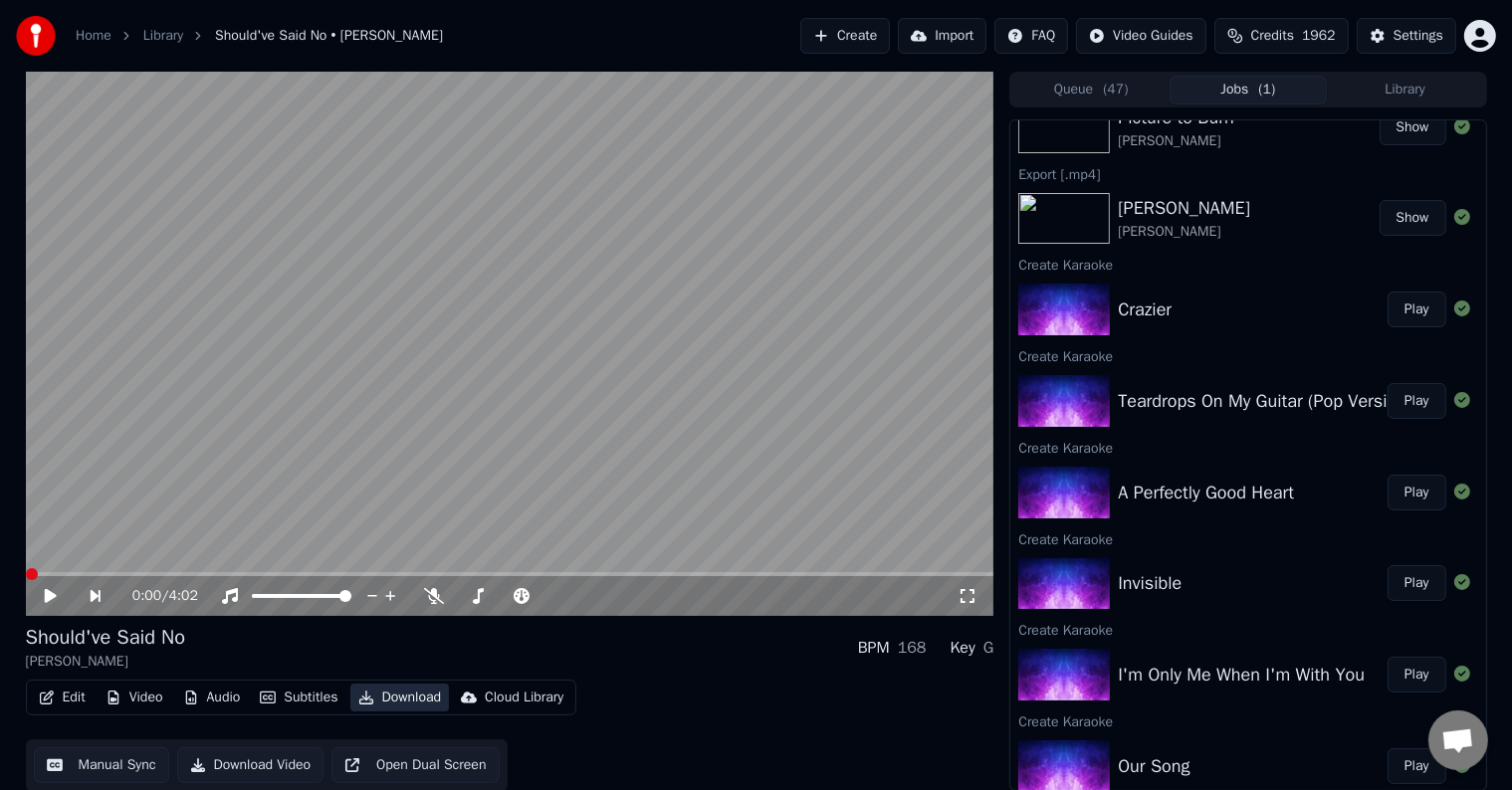 scroll, scrollTop: 796, scrollLeft: 0, axis: vertical 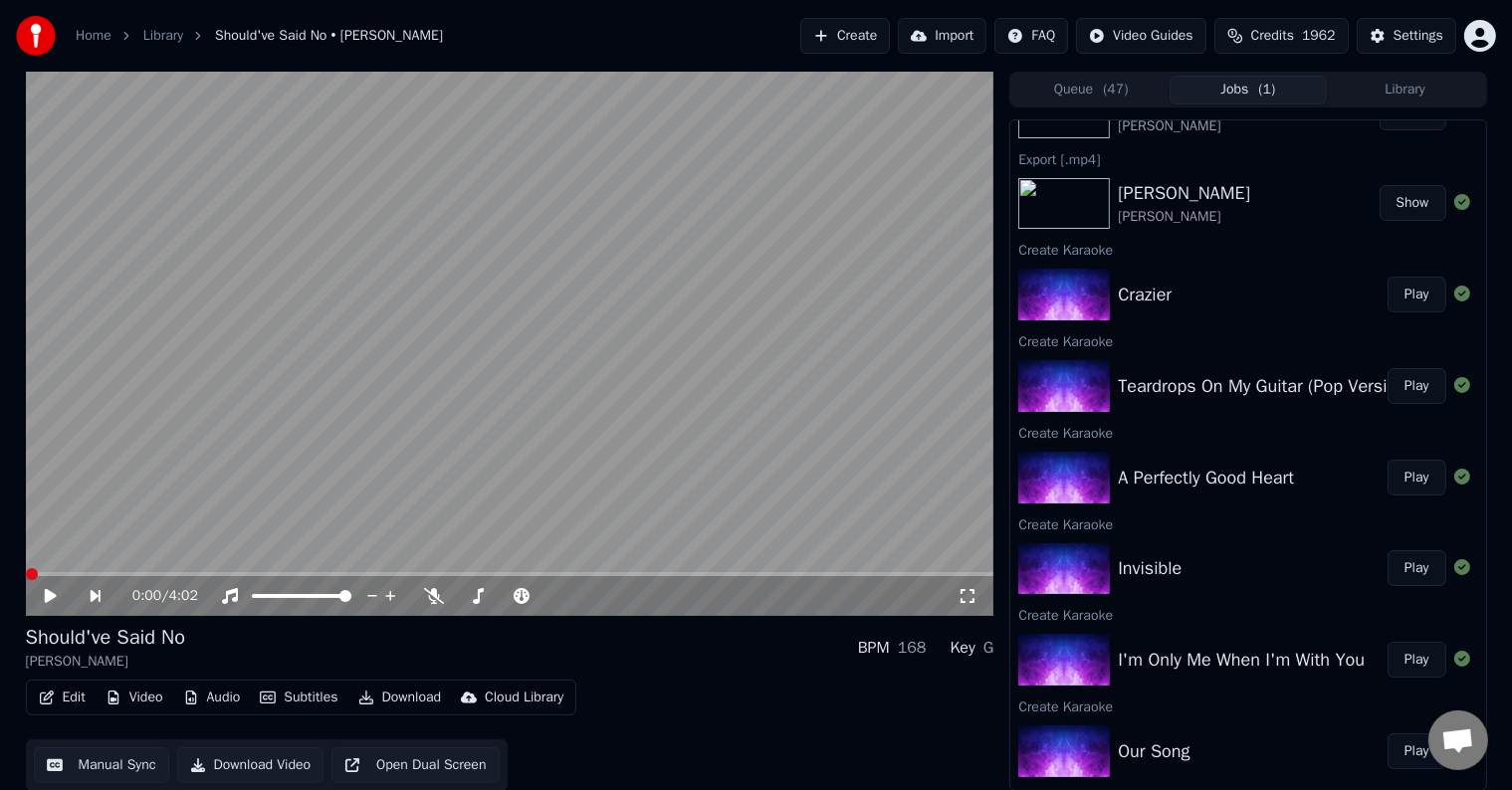 click 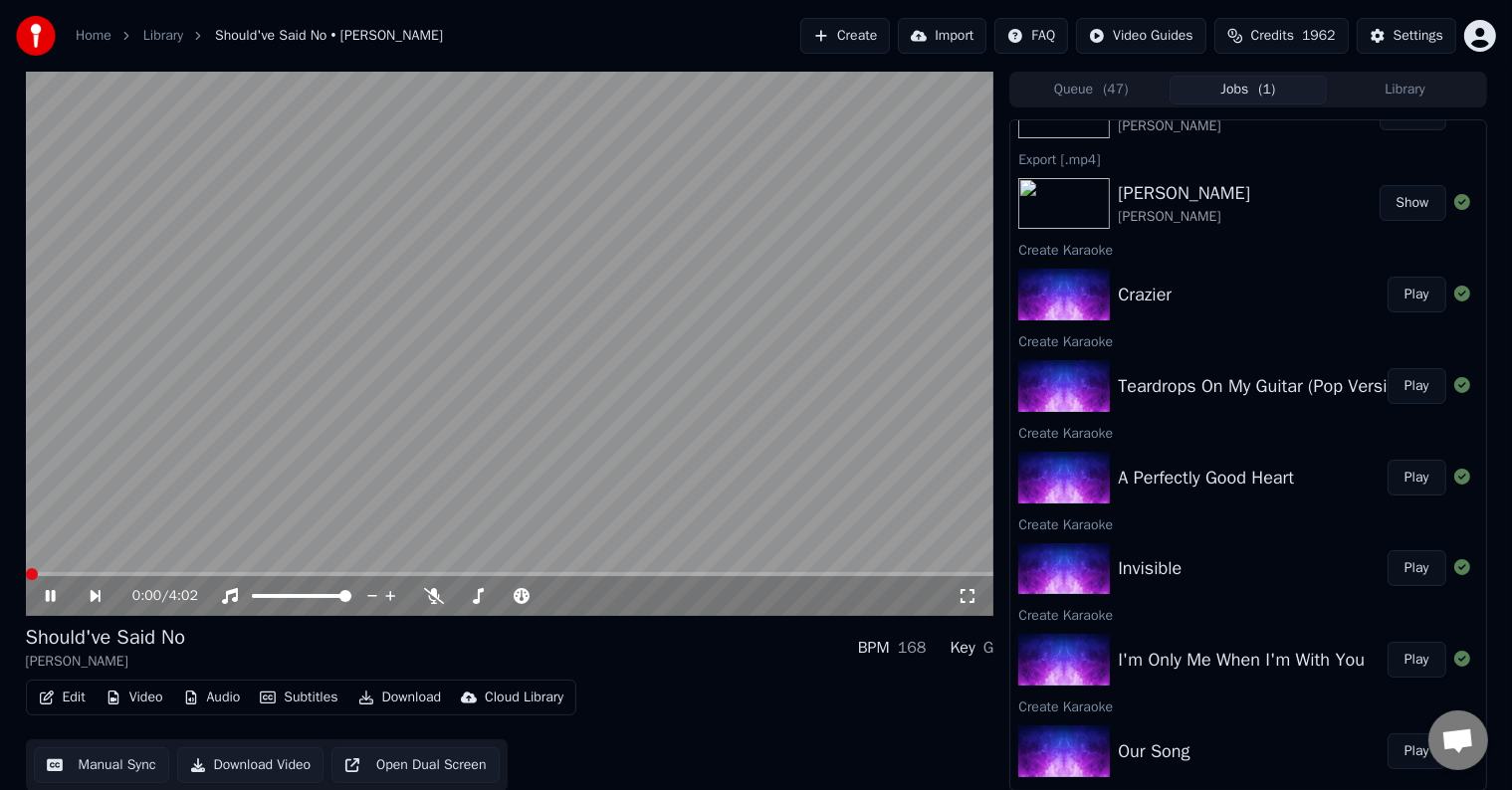 click 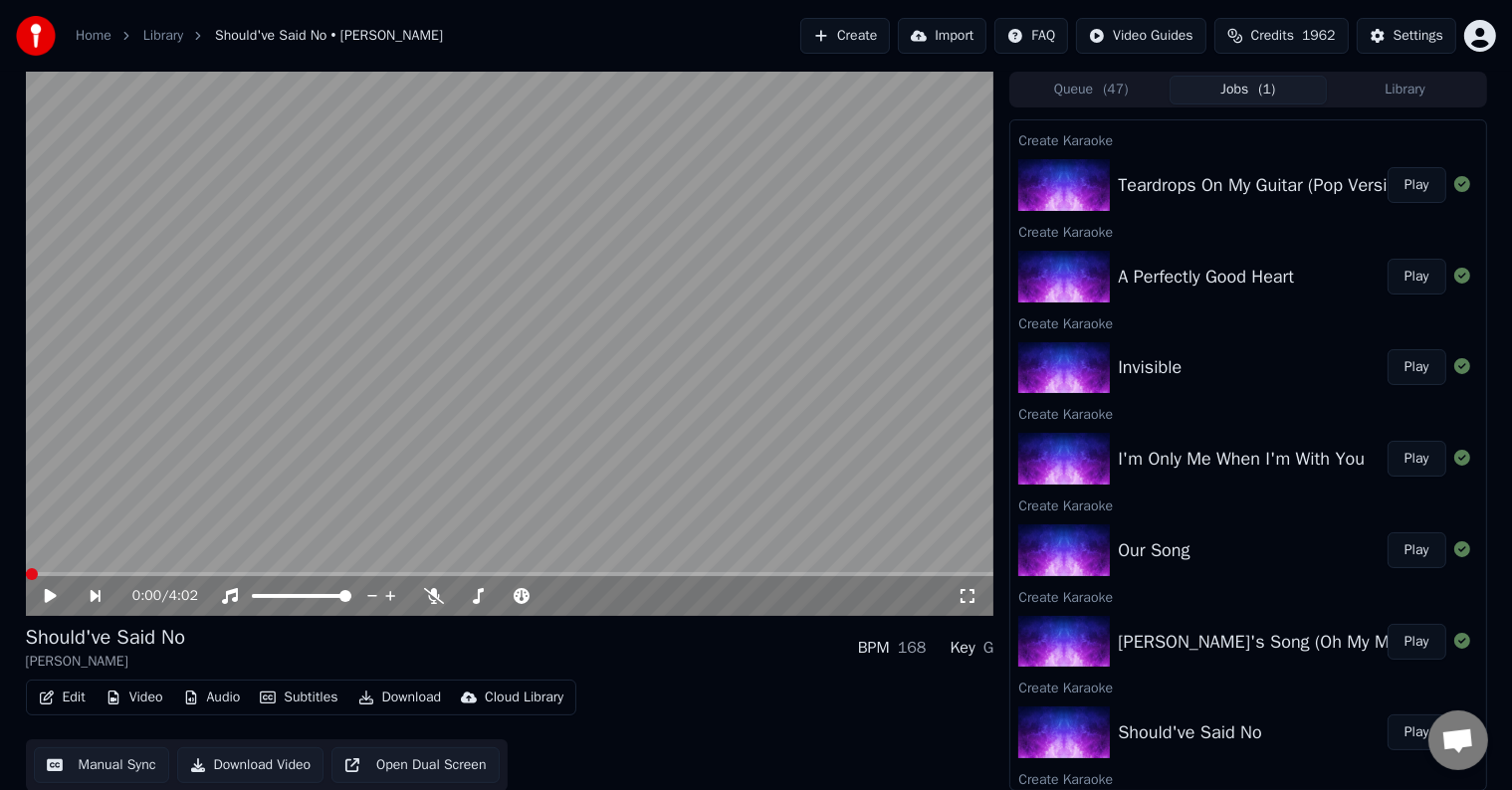 scroll, scrollTop: 995, scrollLeft: 0, axis: vertical 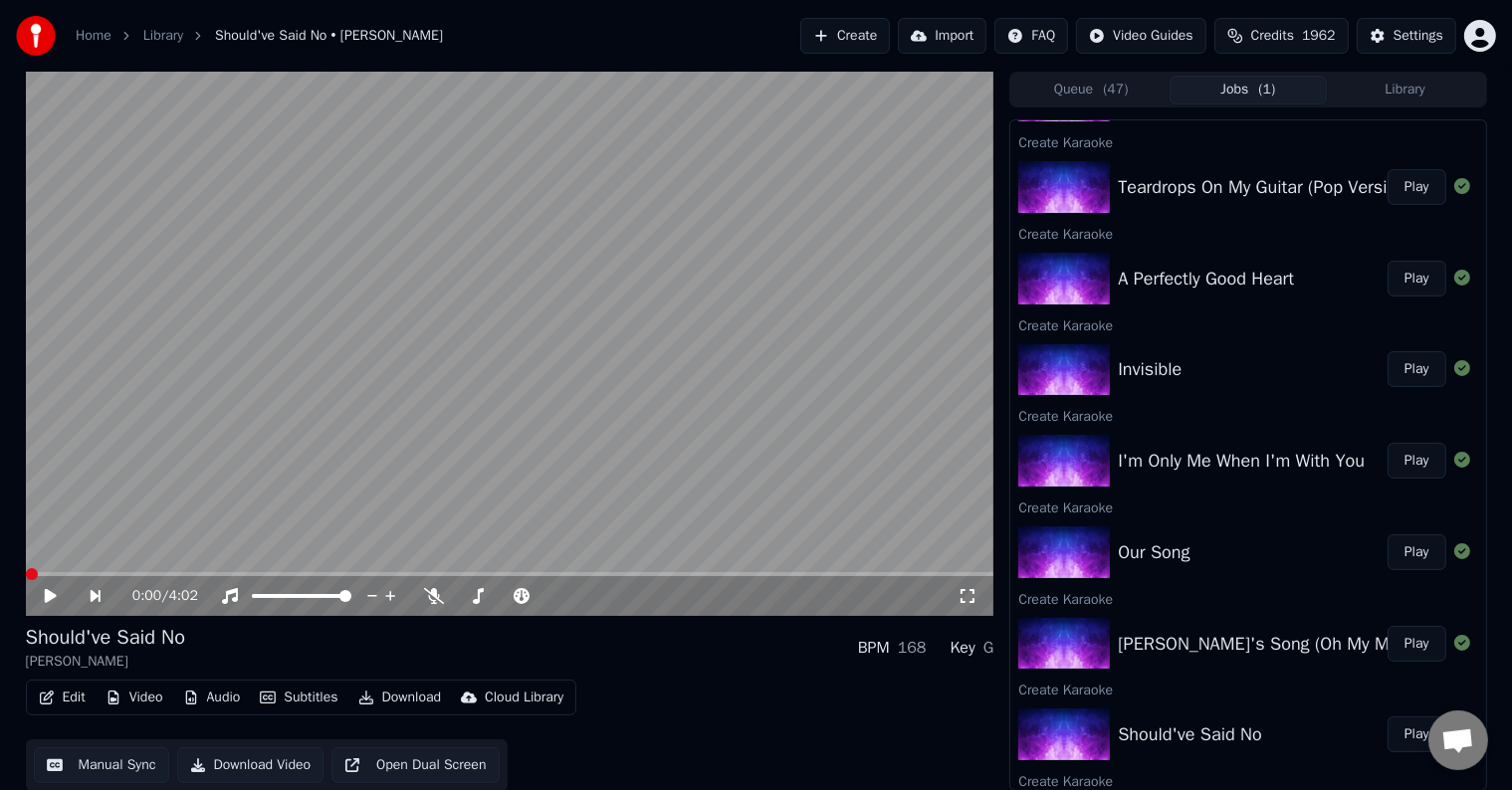 click on "Play" at bounding box center (1416, 644) 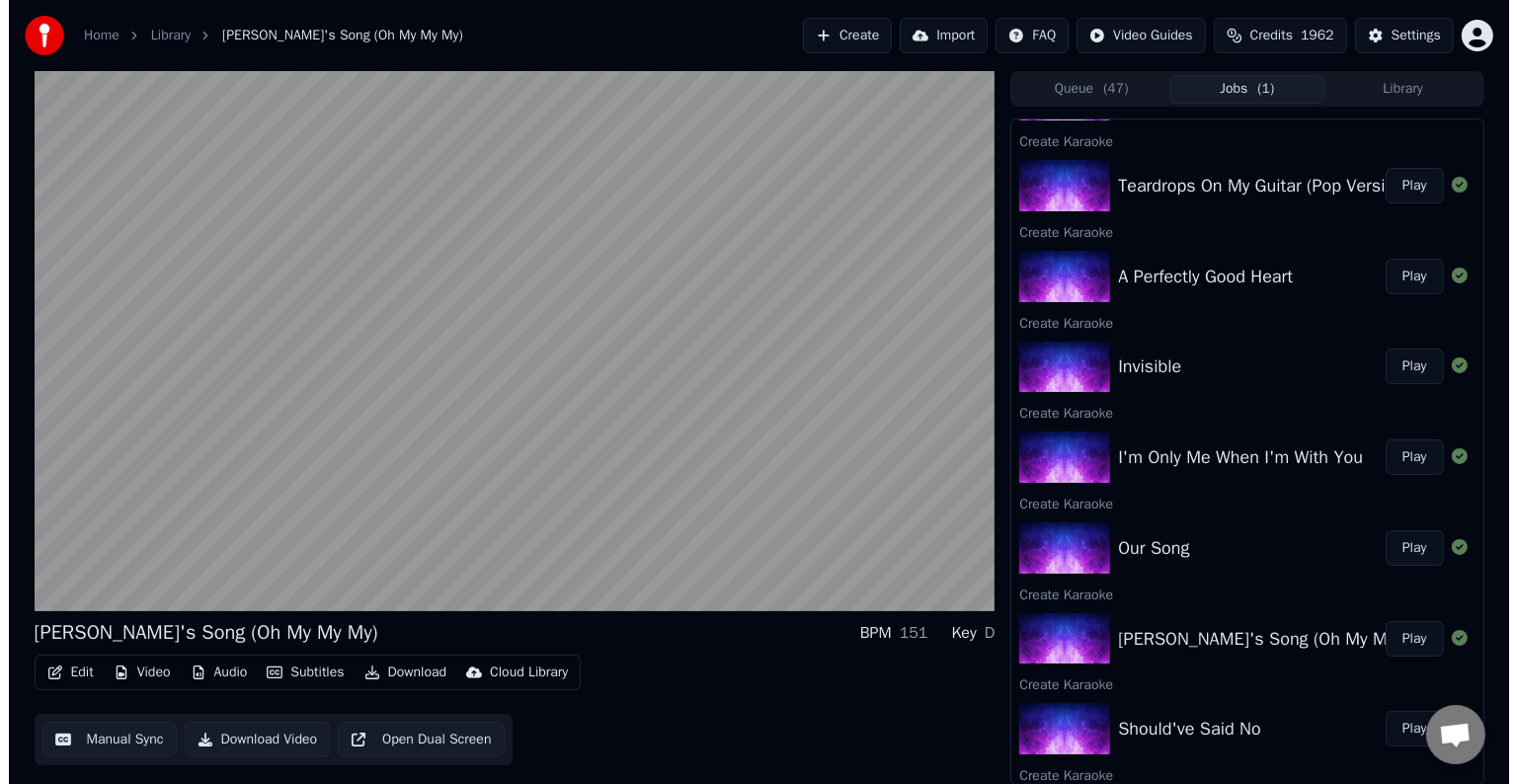 scroll, scrollTop: 889, scrollLeft: 0, axis: vertical 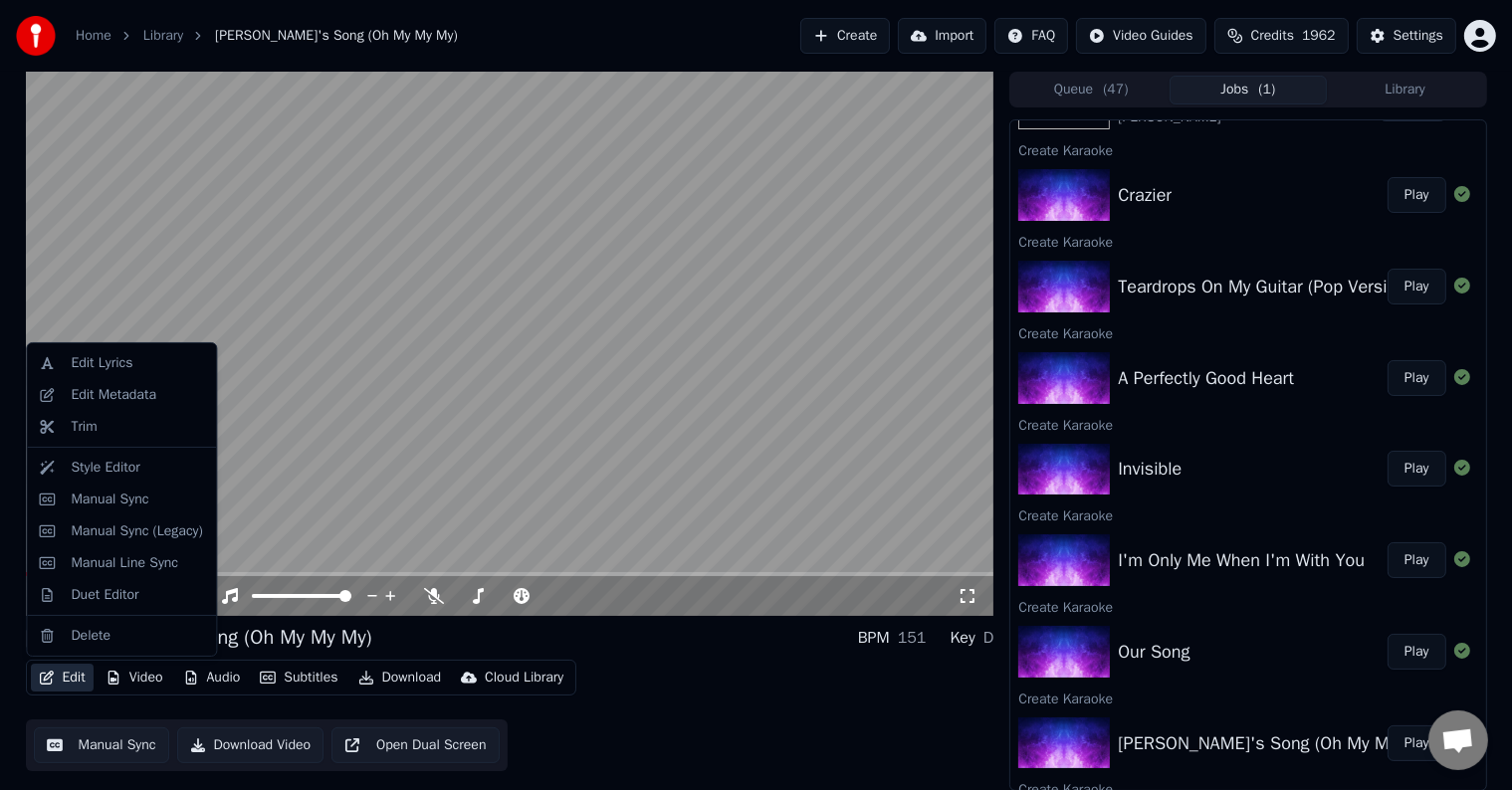 click 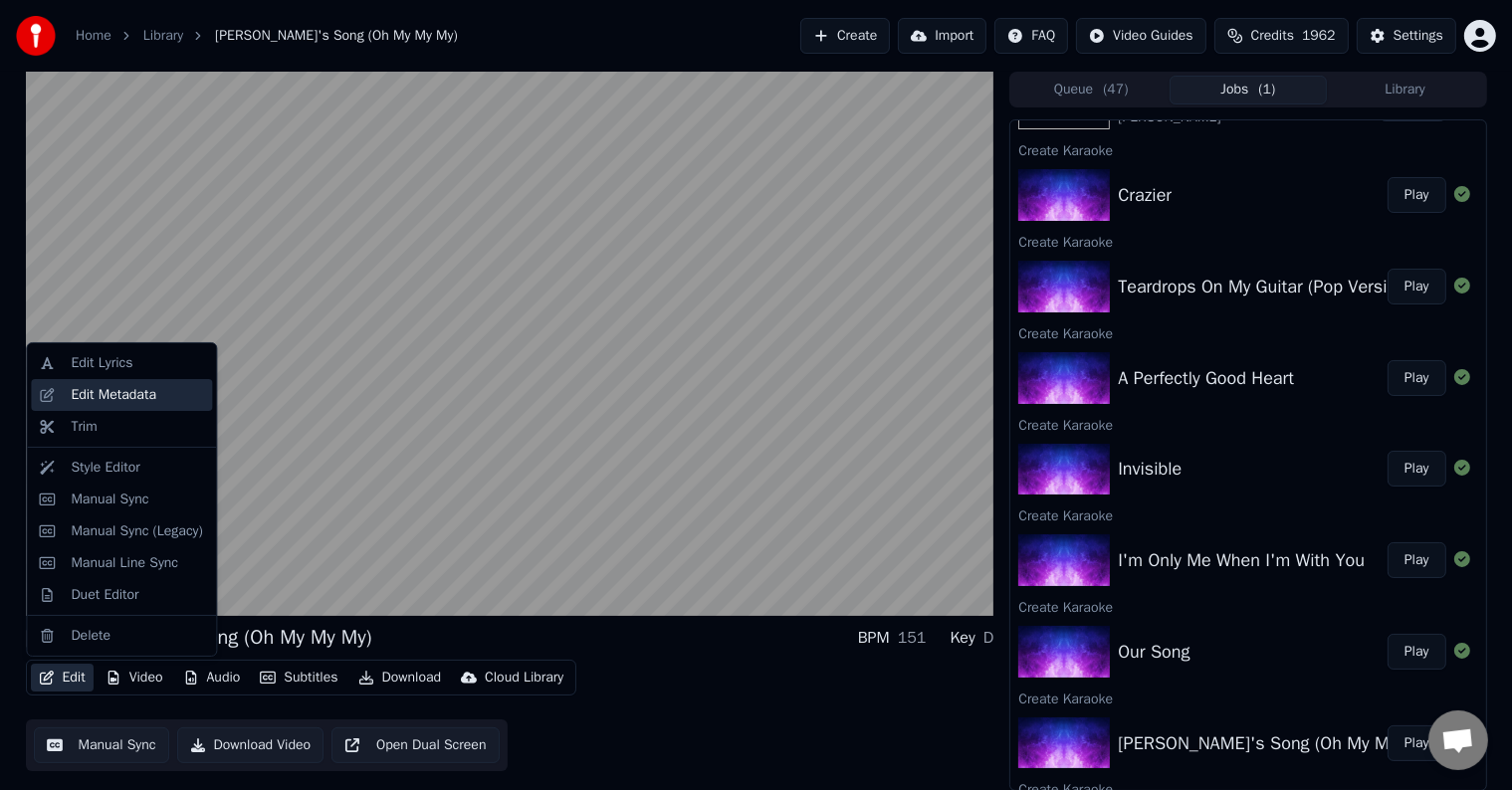click on "Edit Metadata" at bounding box center (113, 395) 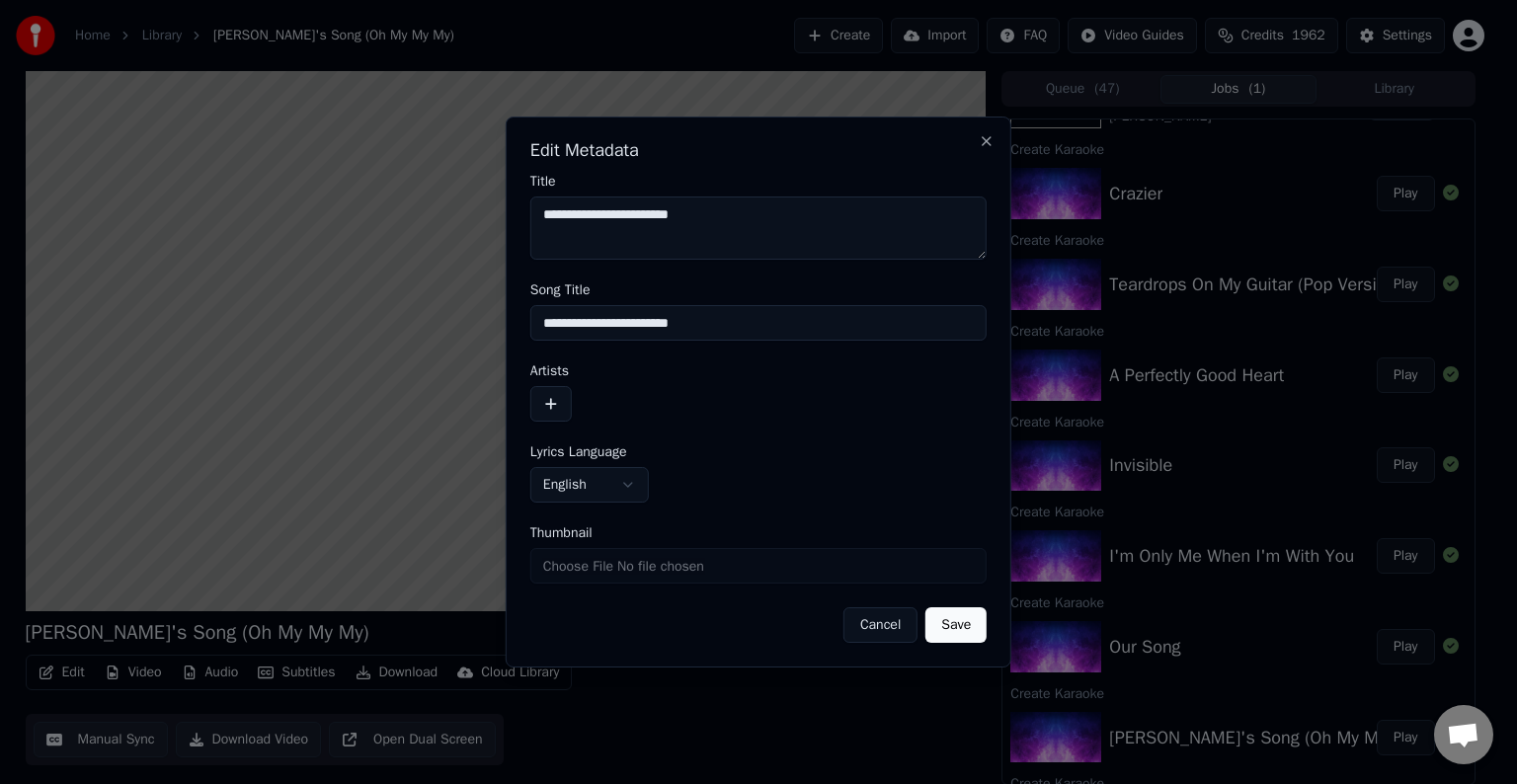 click on "Artists" at bounding box center [758, 371] 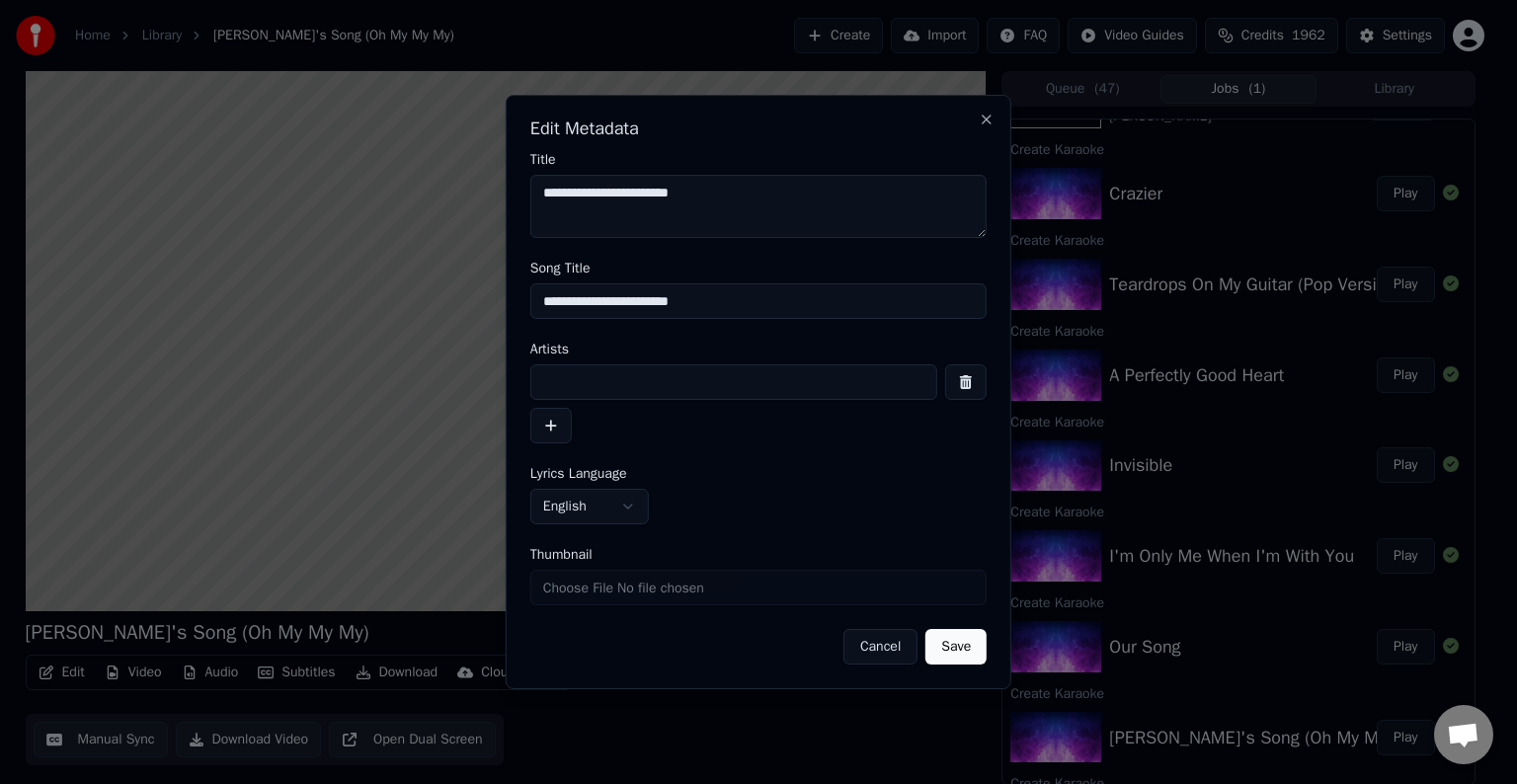 click at bounding box center [734, 382] 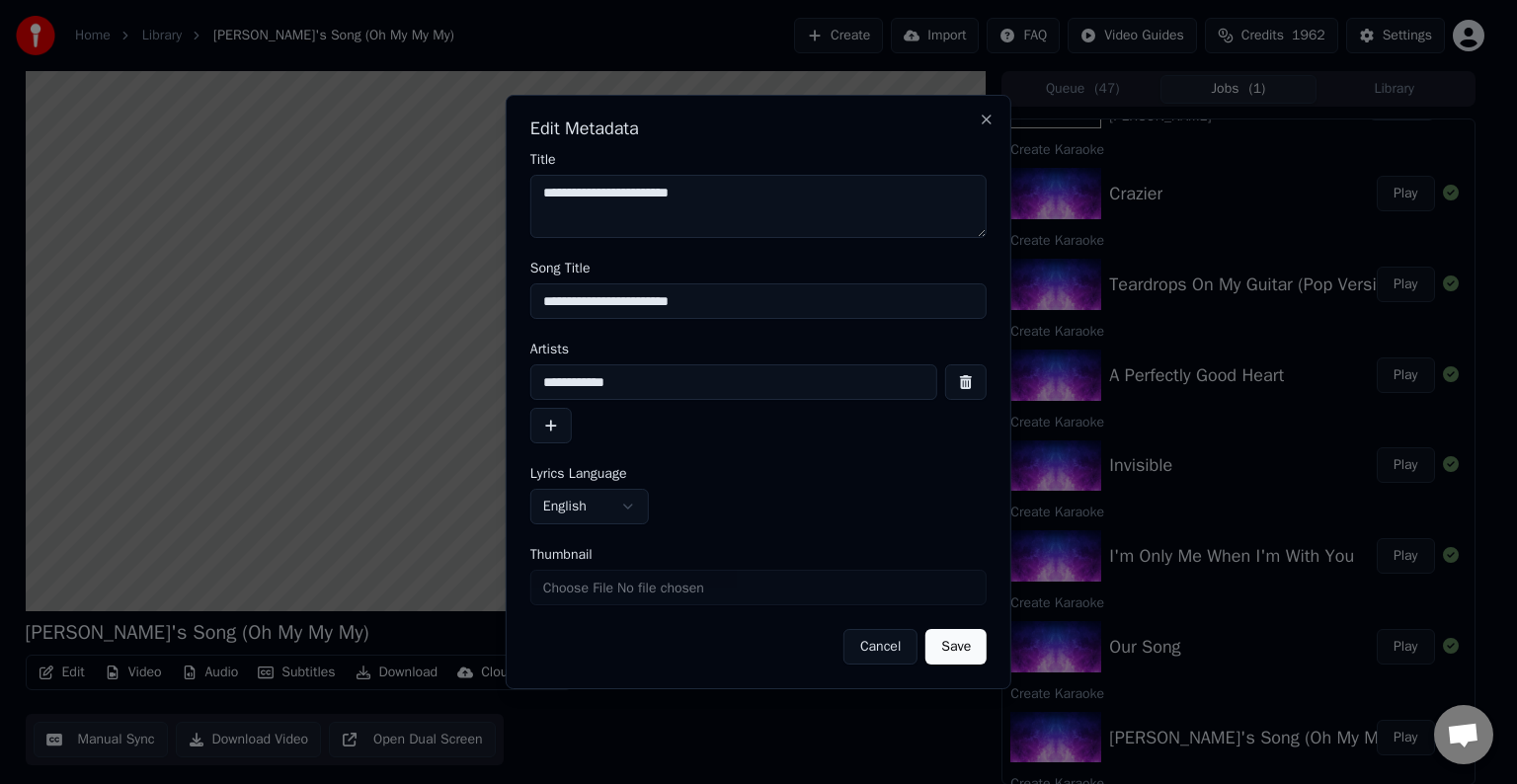 type on "**********" 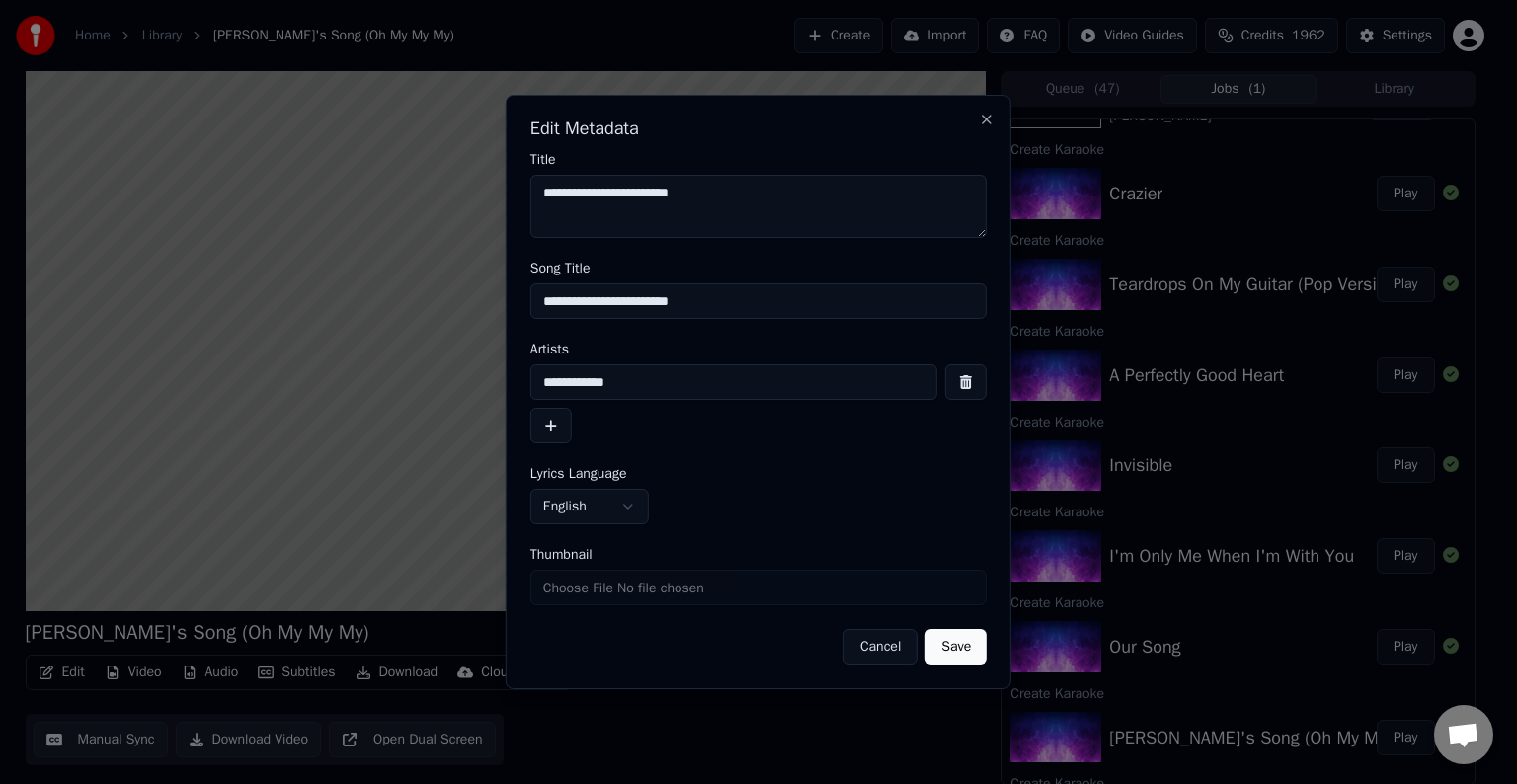 click on "Save" at bounding box center [956, 647] 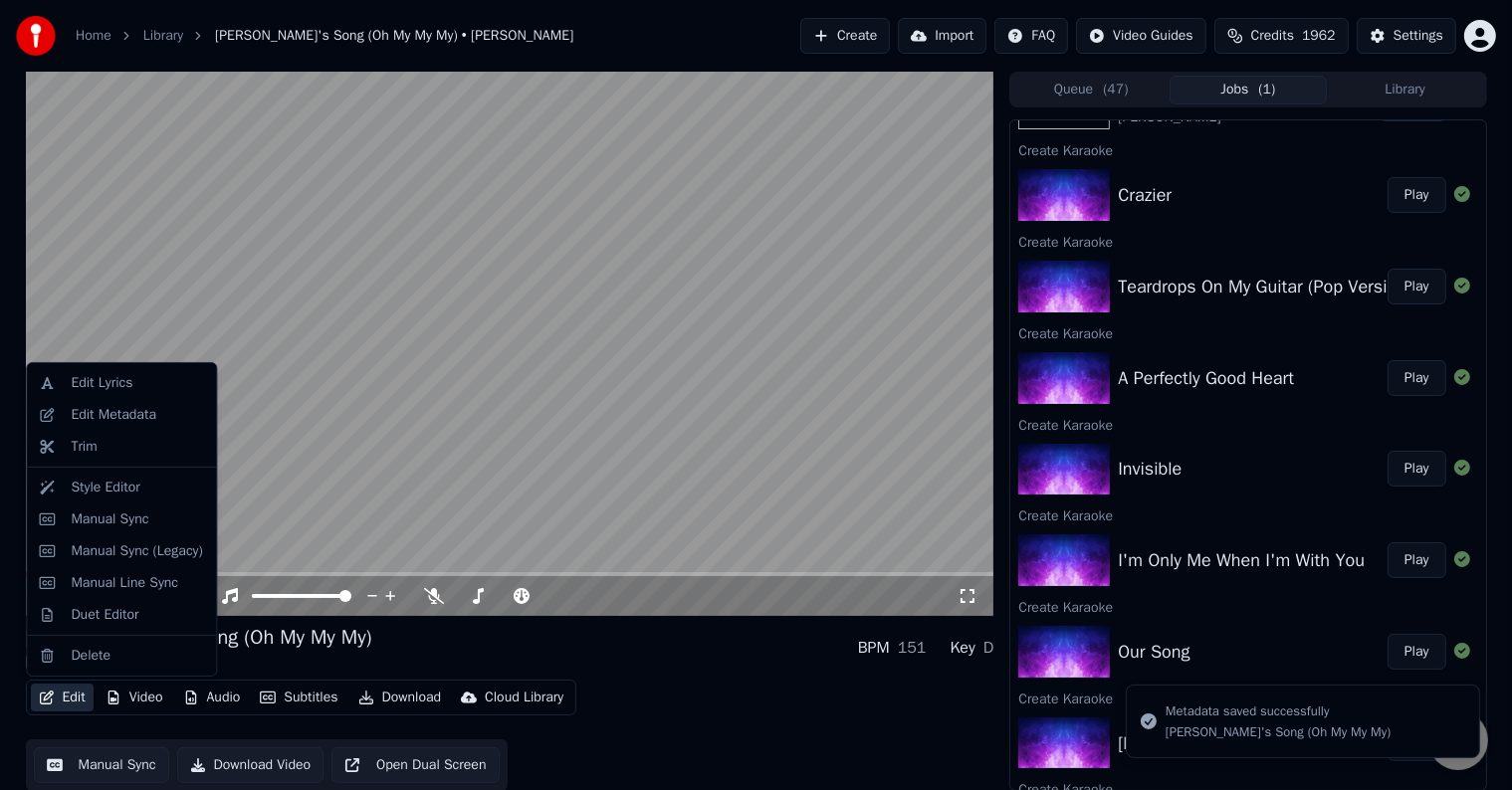 click on "Edit" at bounding box center [62, 697] 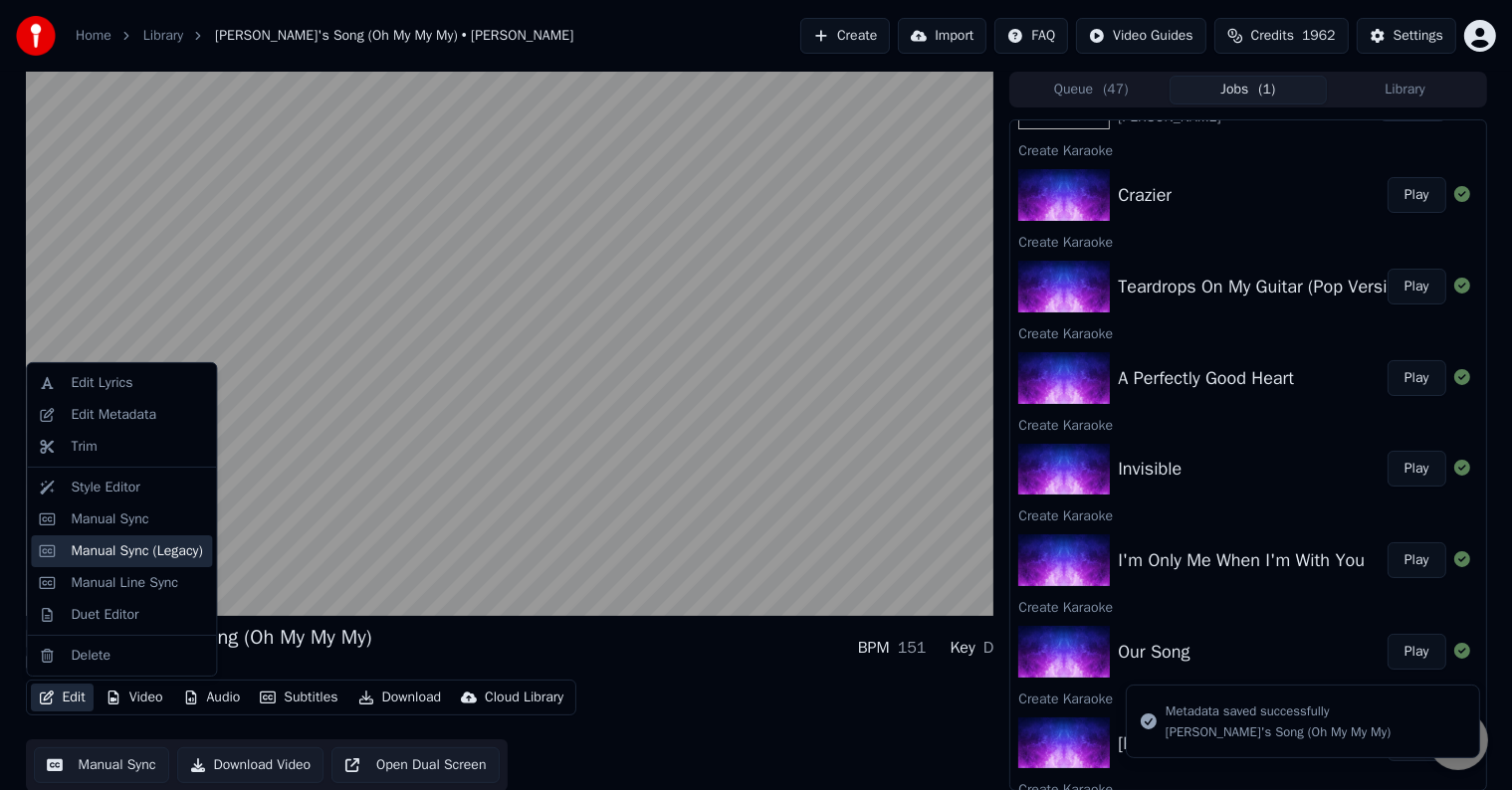 click on "Manual Sync (Legacy)" at bounding box center (136, 551) 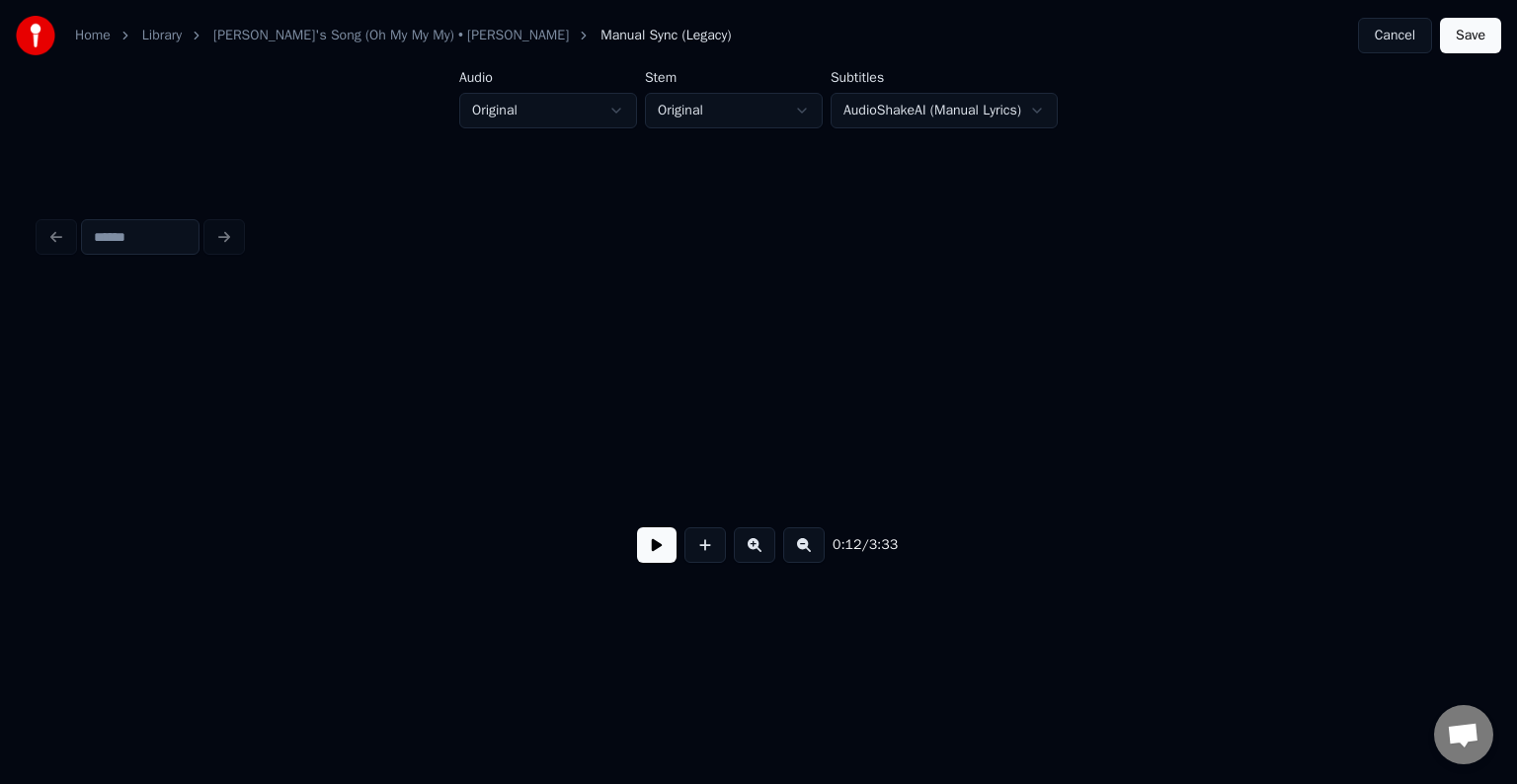 scroll, scrollTop: 0, scrollLeft: 1789, axis: horizontal 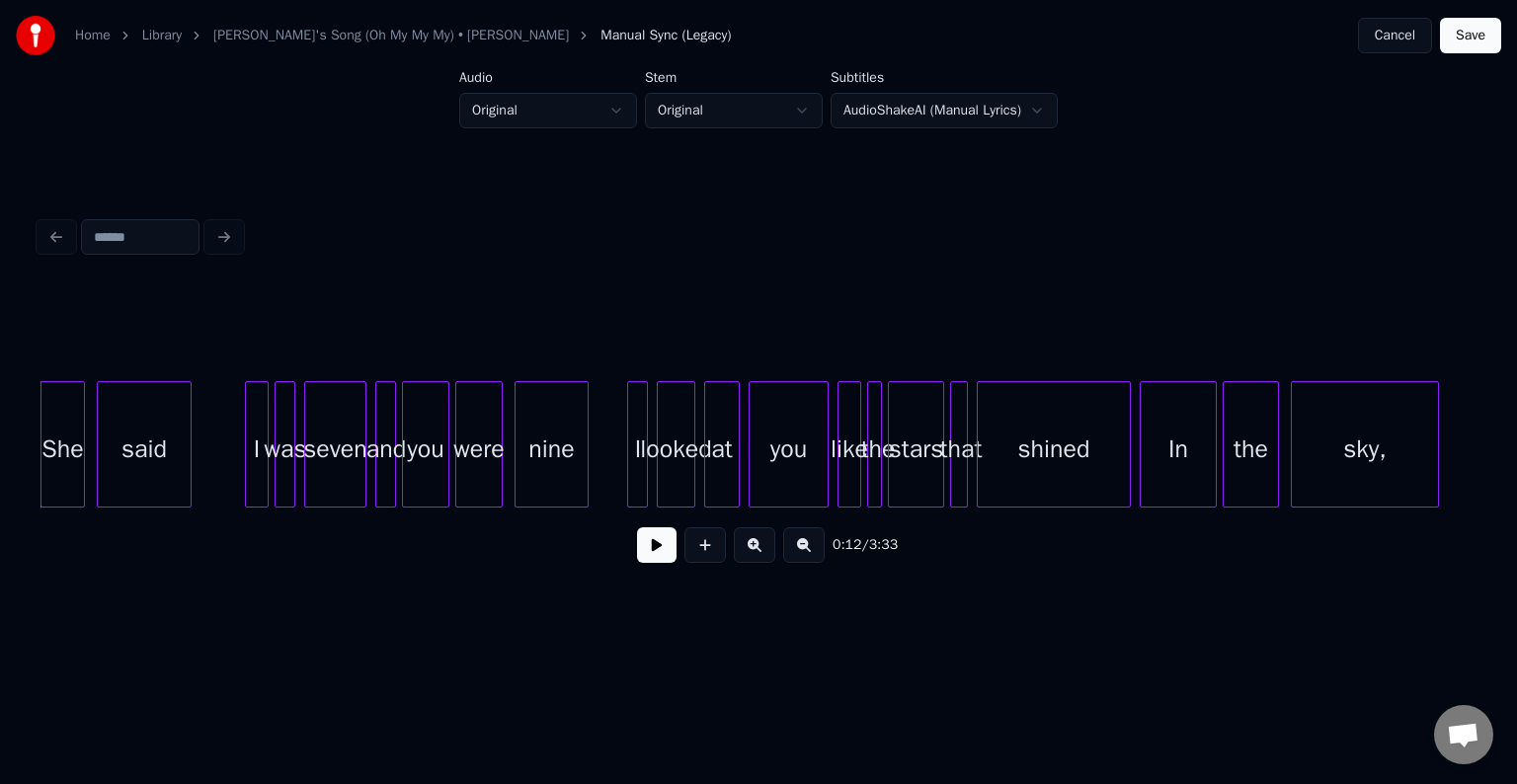 click at bounding box center [657, 545] 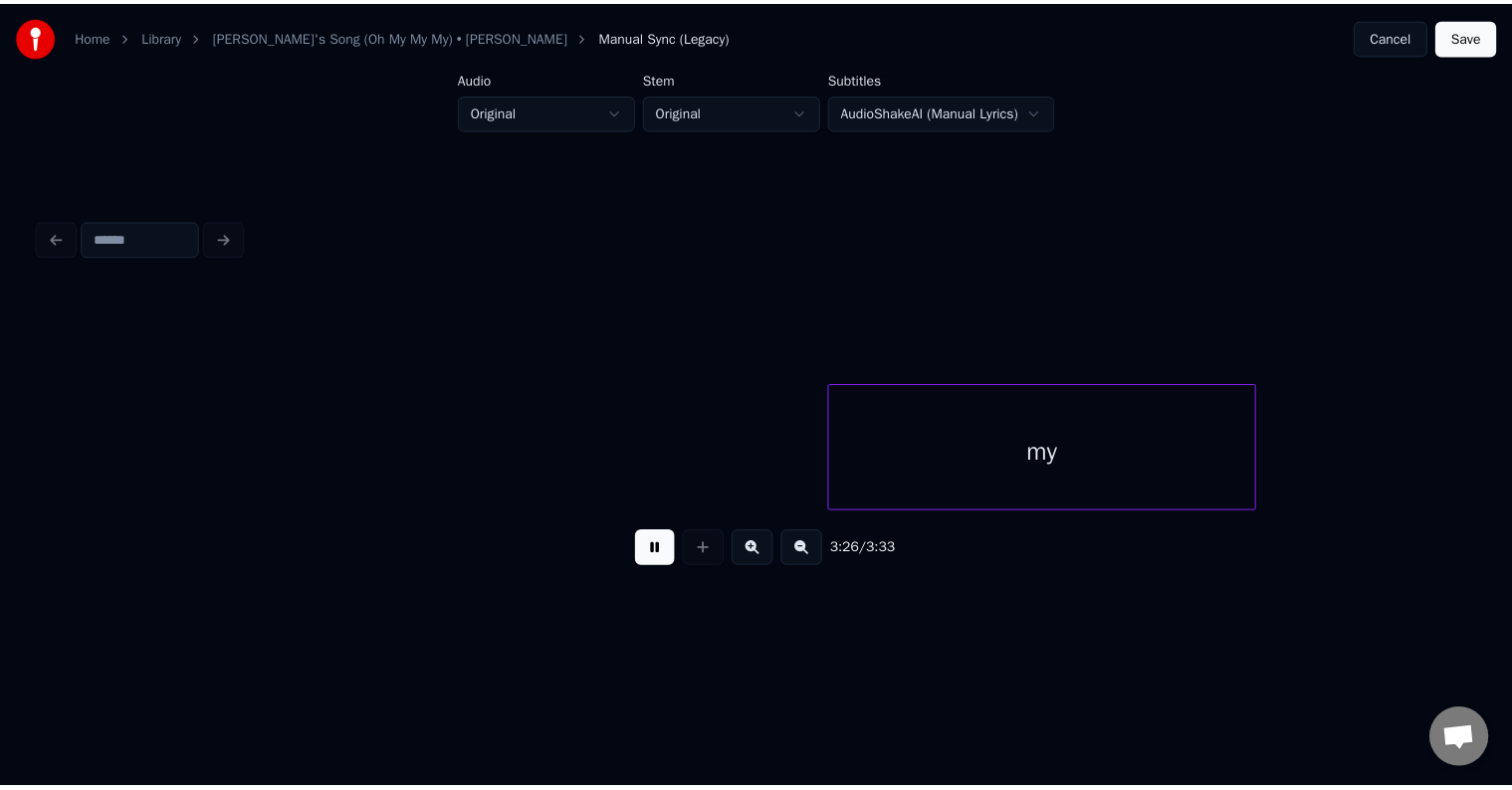scroll, scrollTop: 0, scrollLeft: 30374, axis: horizontal 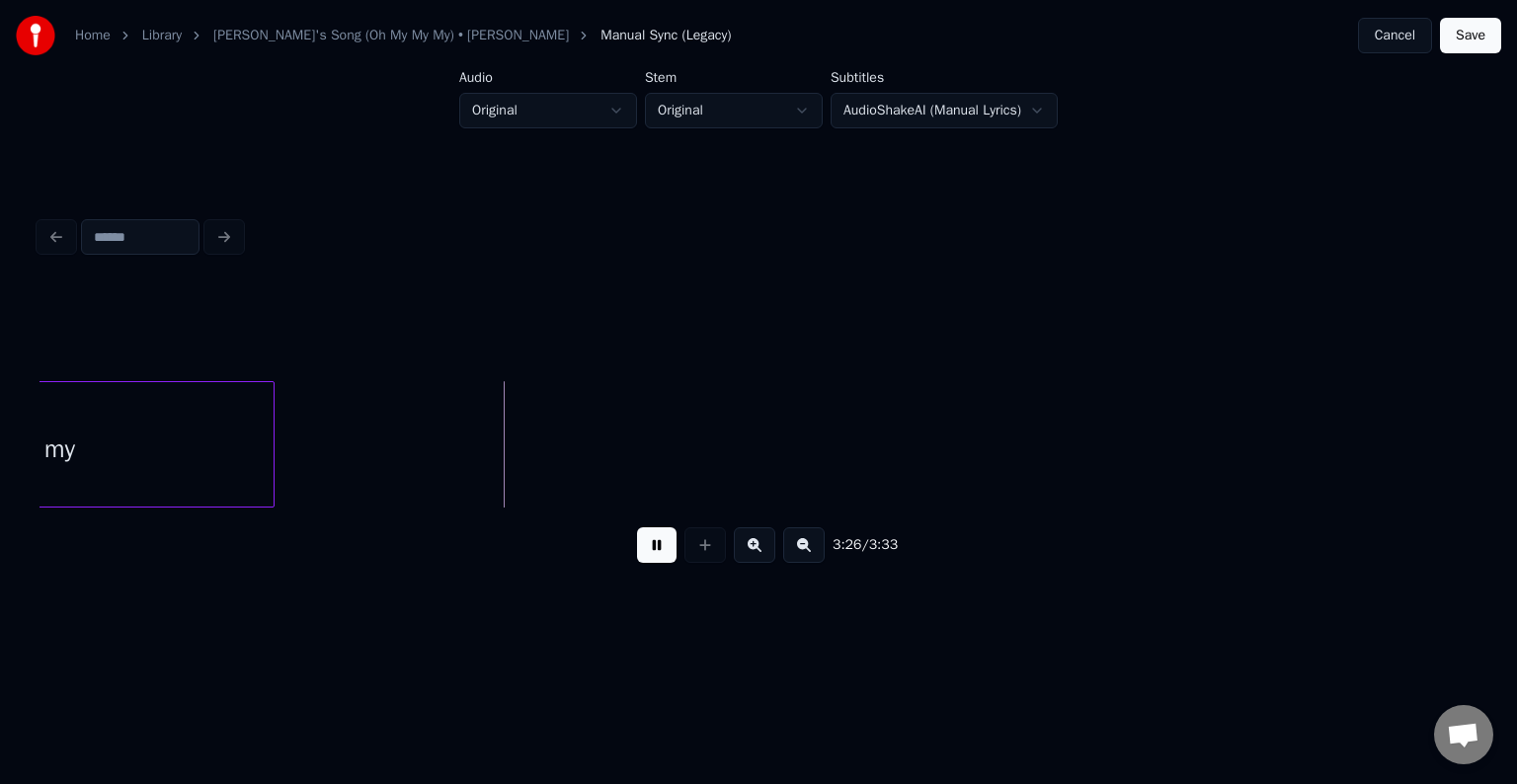 click on "Save" at bounding box center [1471, 36] 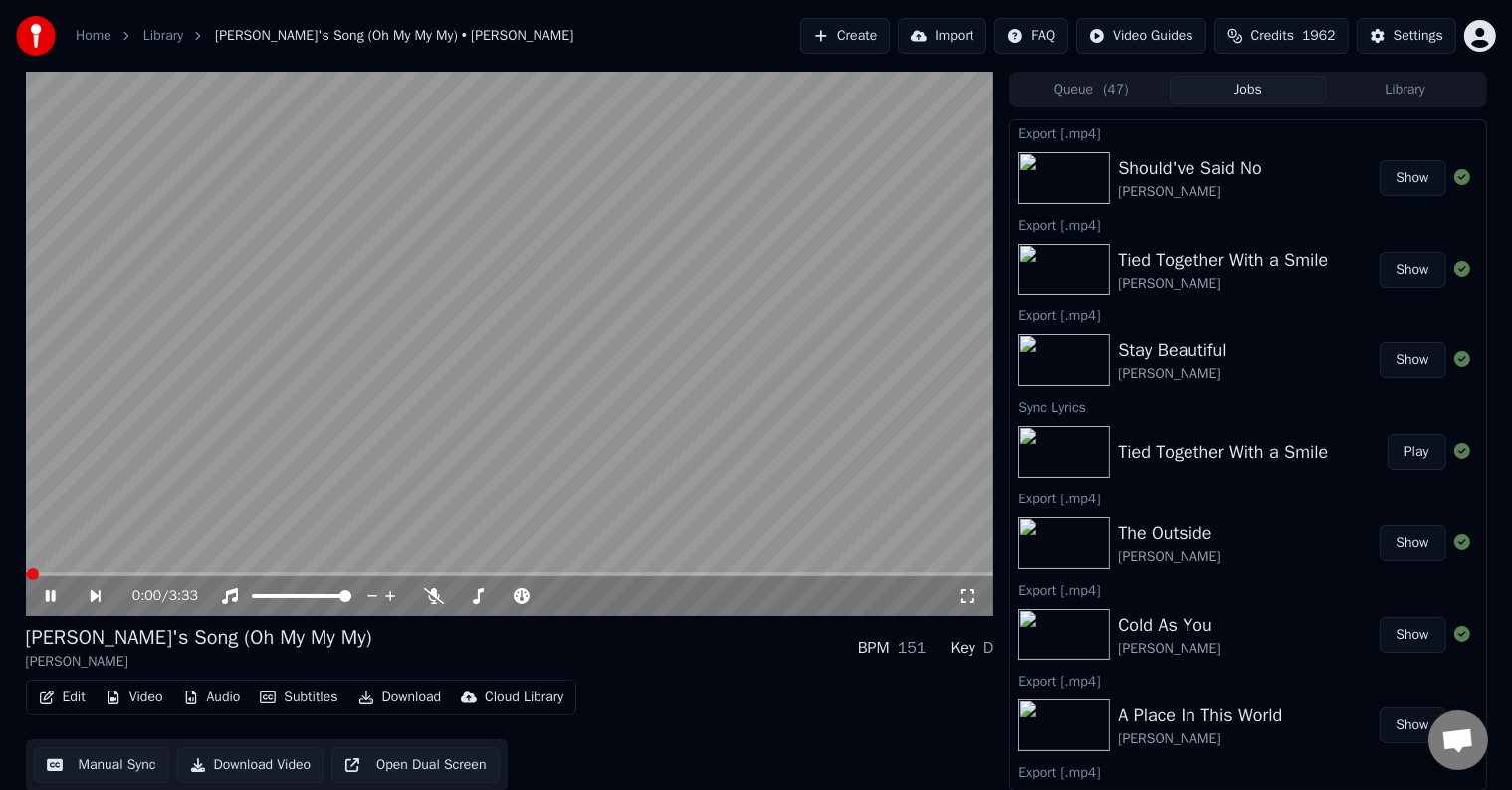 click on "Download" at bounding box center [400, 697] 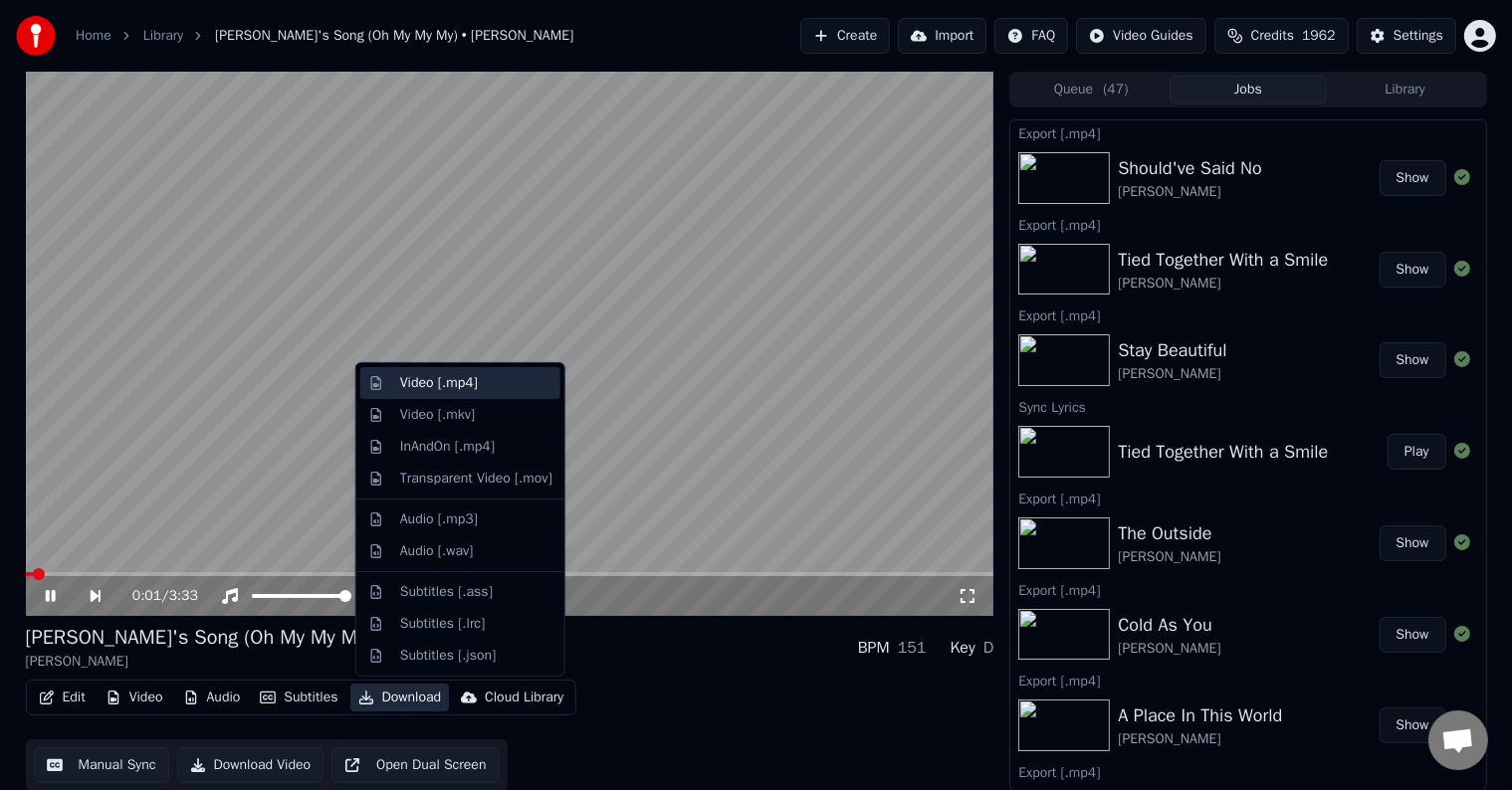 click on "Video [.mp4]" at bounding box center (460, 383) 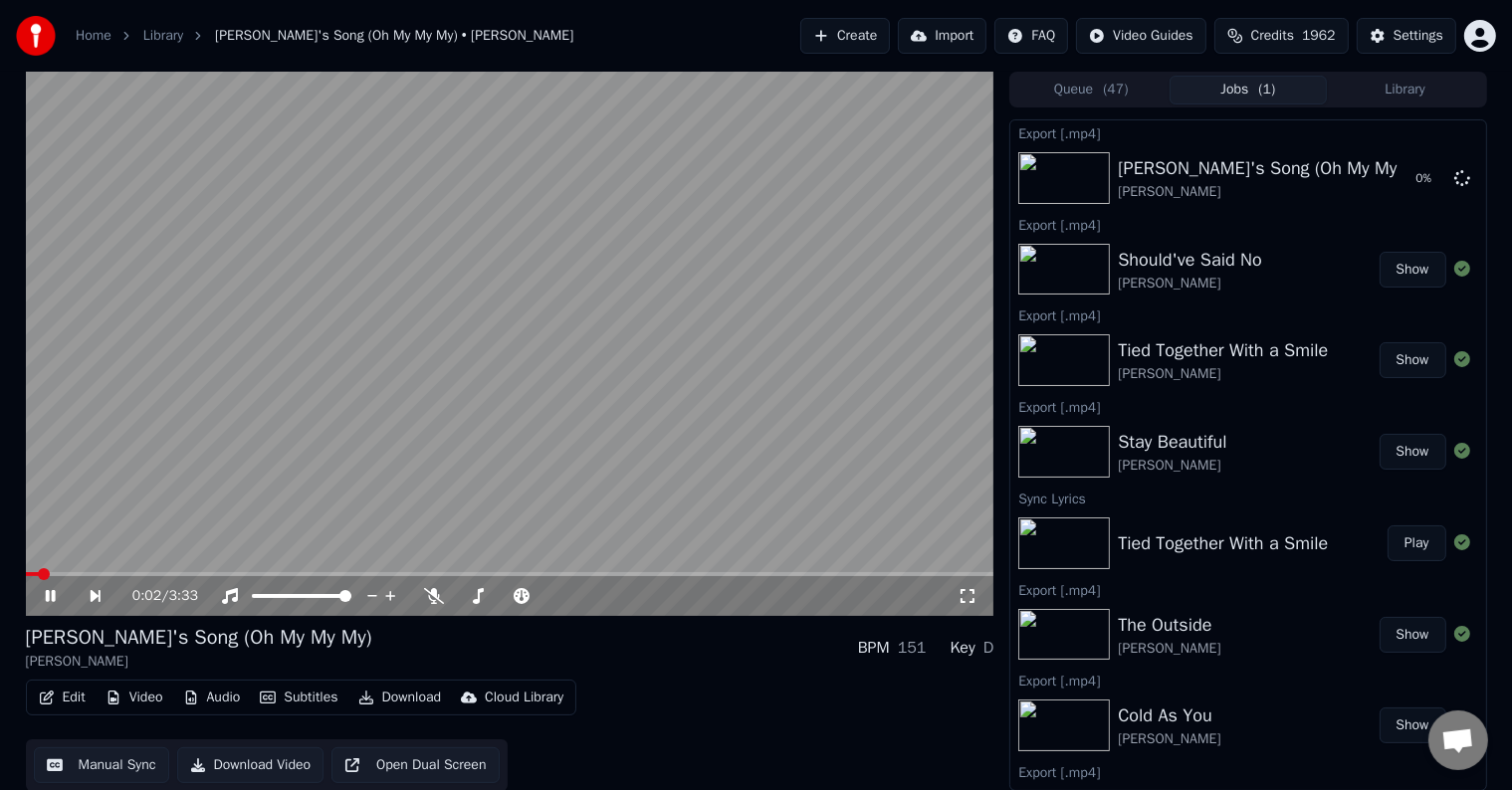click 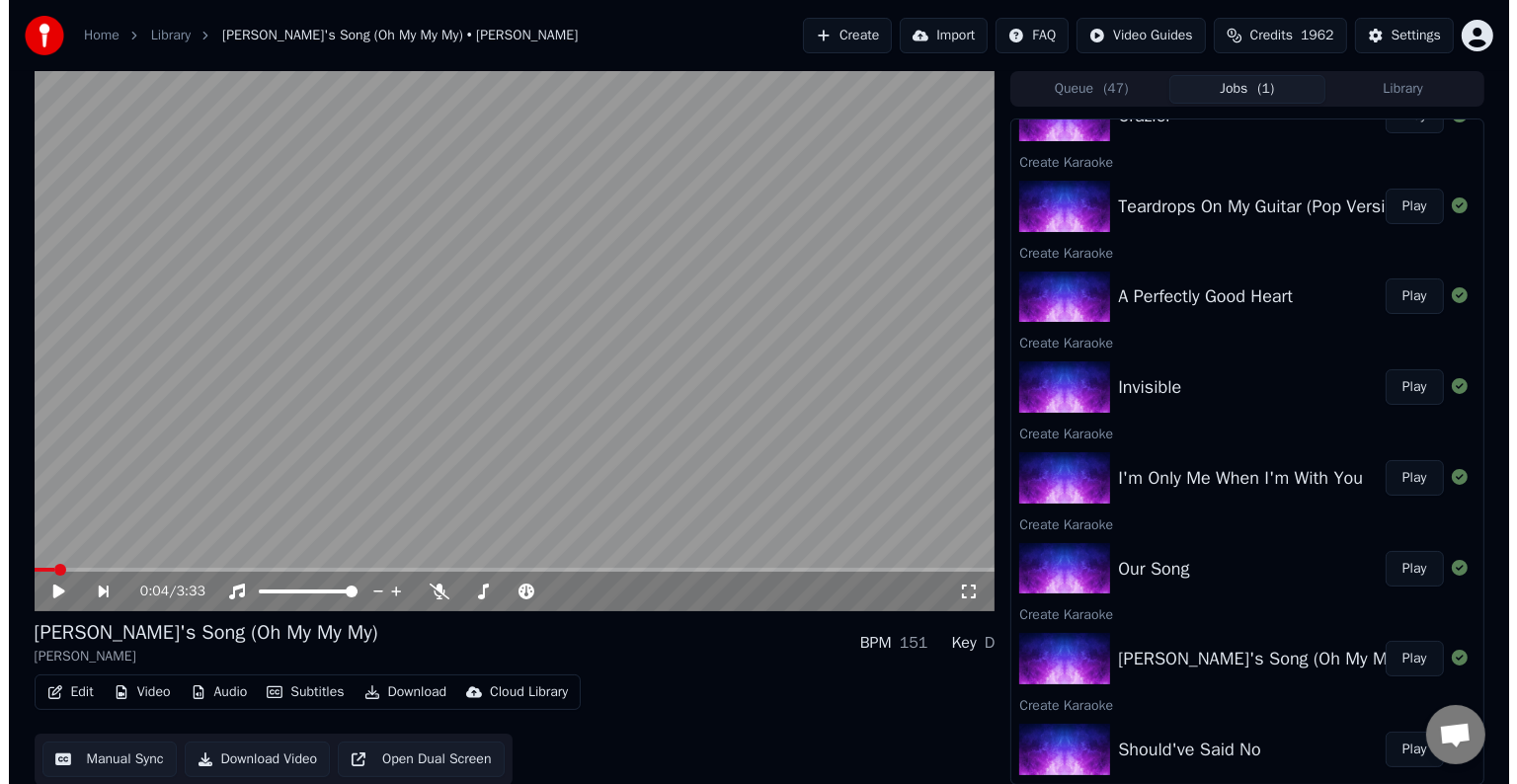 scroll, scrollTop: 1086, scrollLeft: 0, axis: vertical 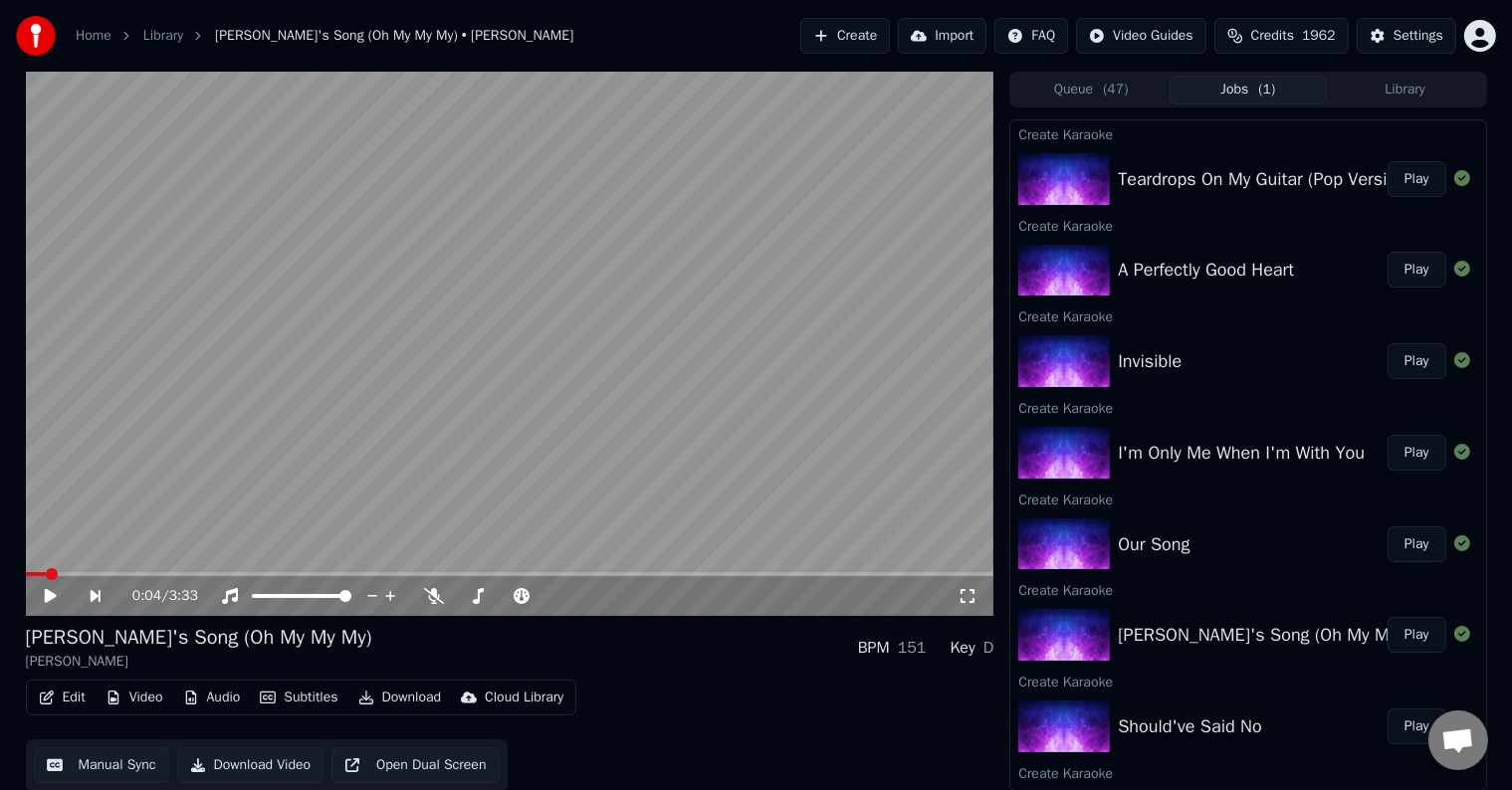click on "Play" at bounding box center [1416, 544] 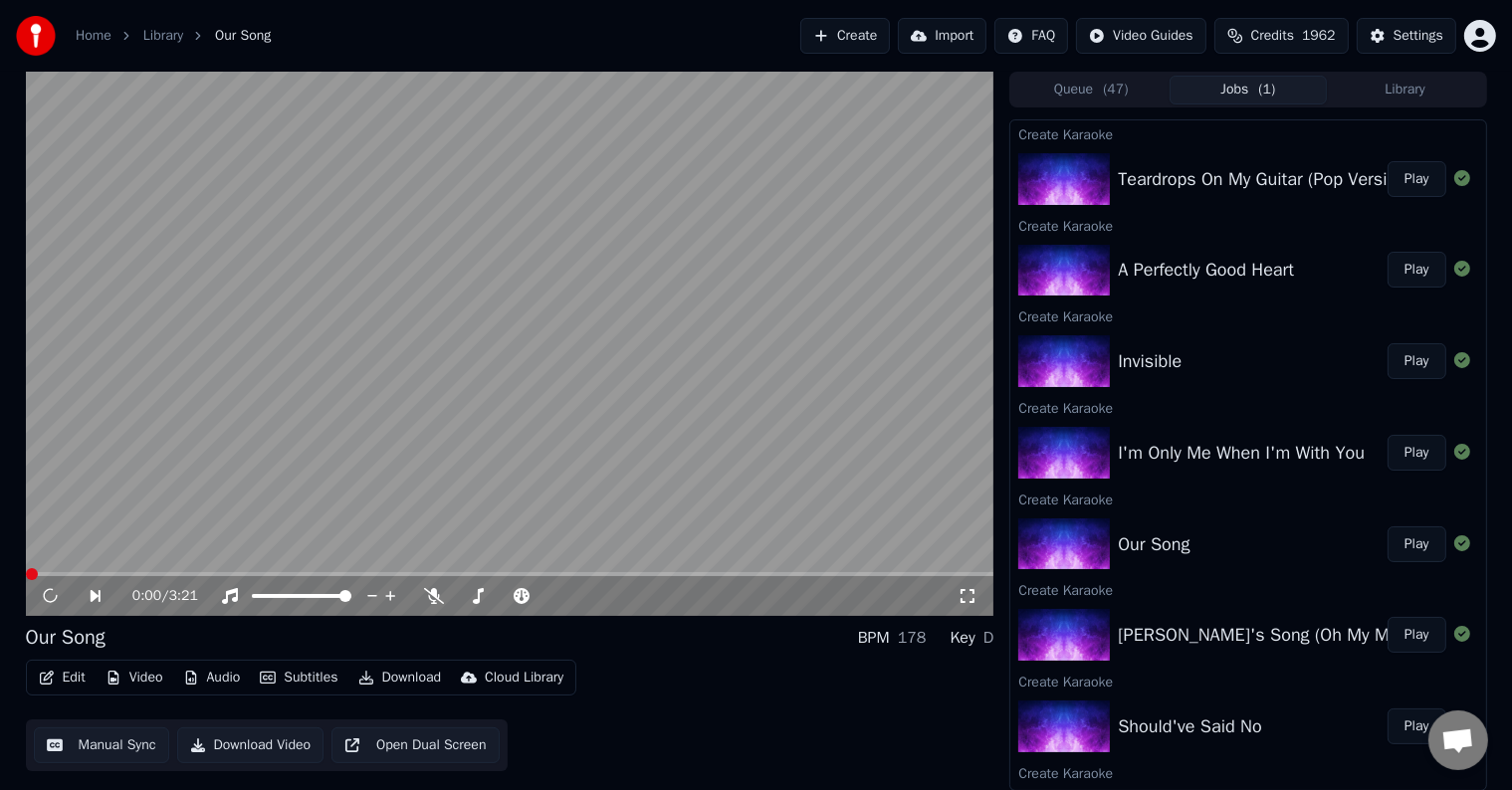 click on "Edit" at bounding box center [62, 678] 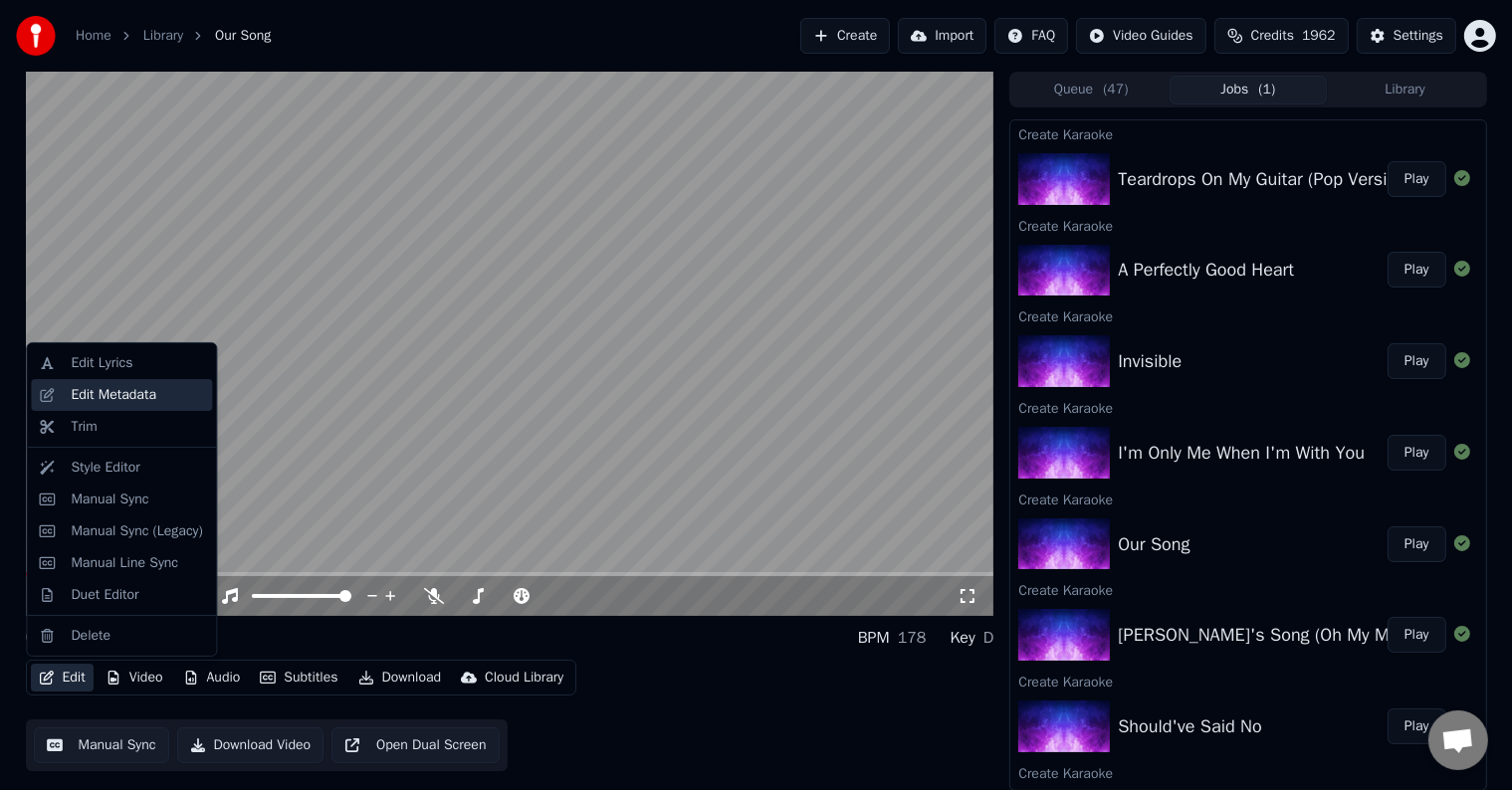 click on "Edit Metadata" at bounding box center (121, 395) 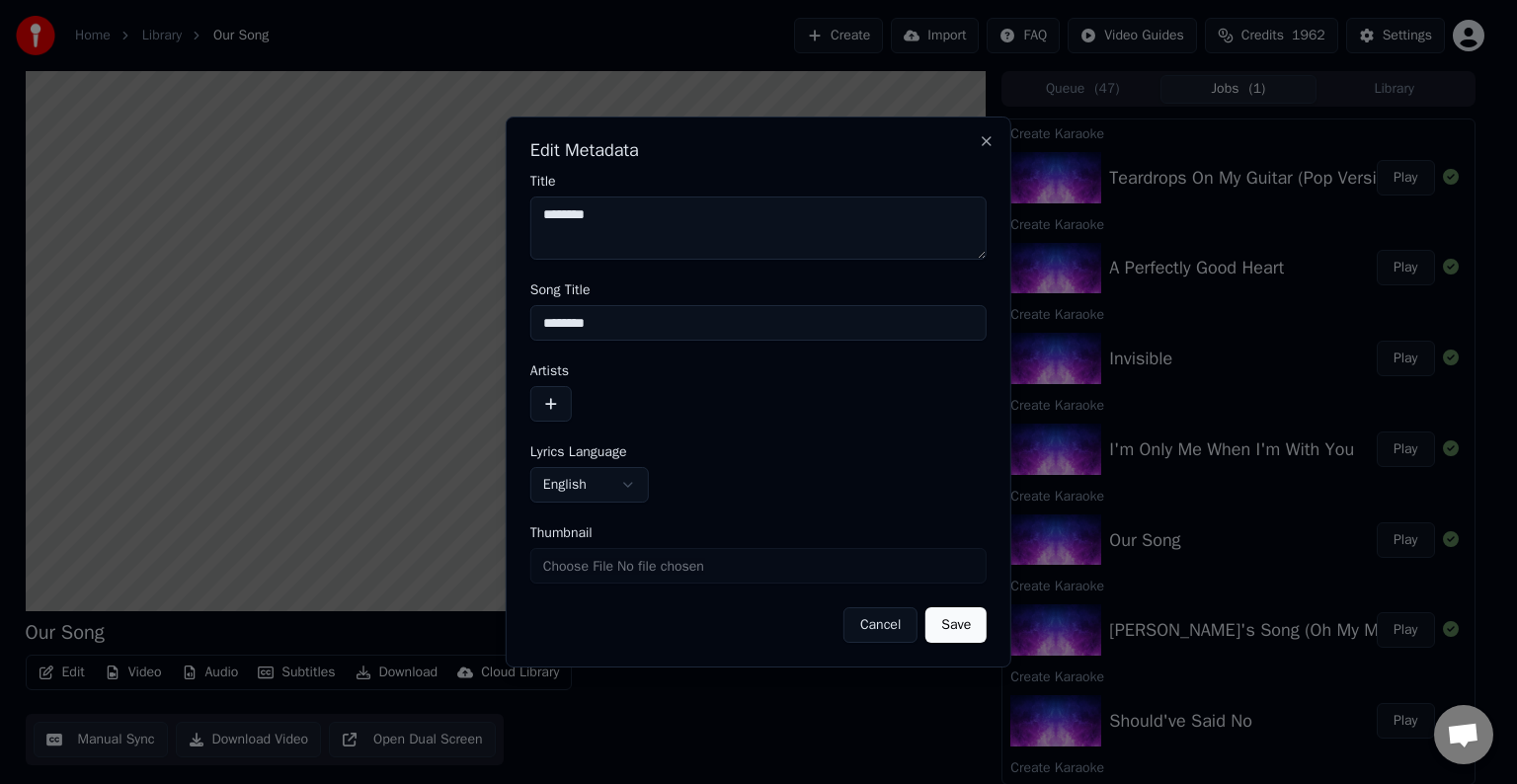 click at bounding box center [551, 404] 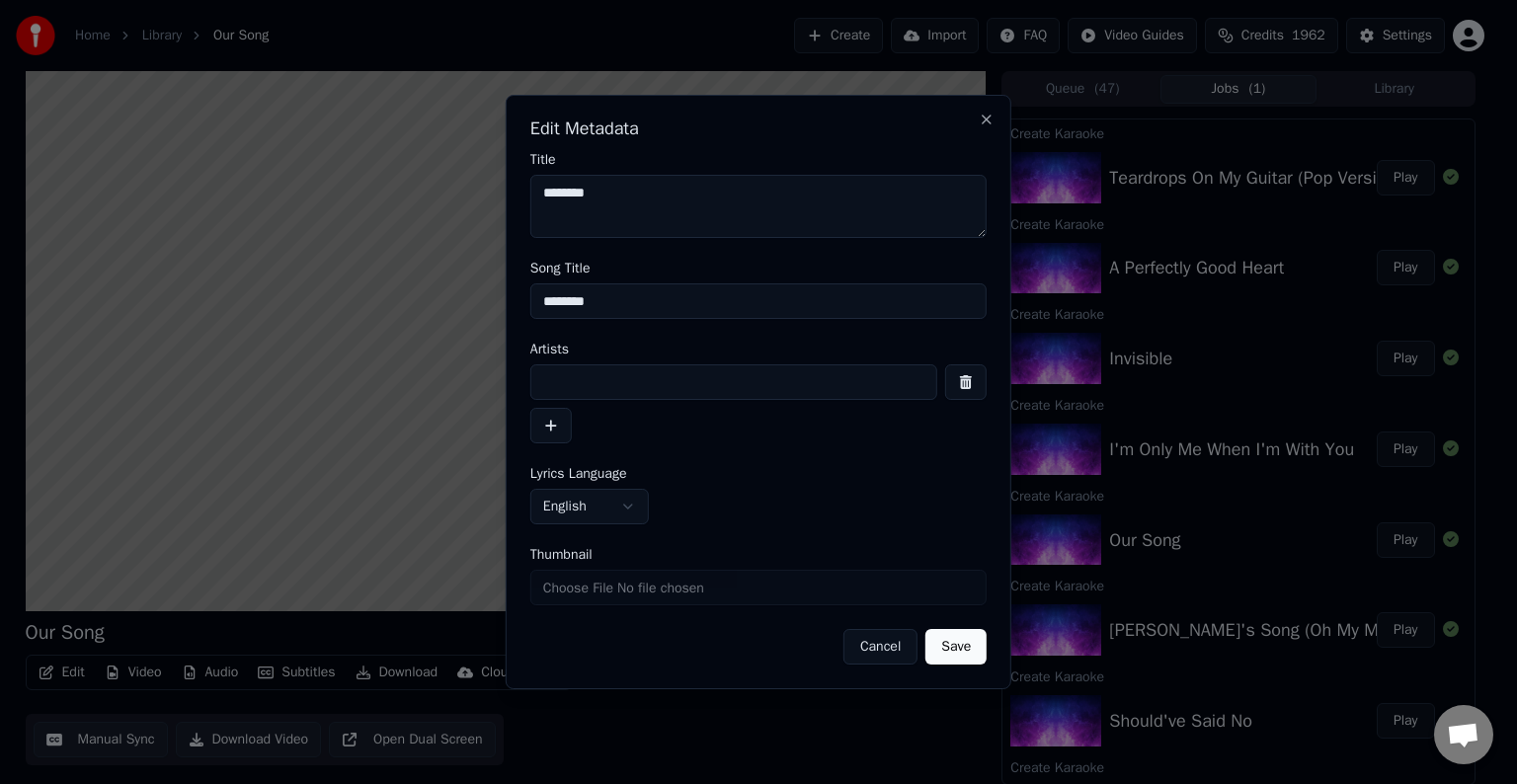 click at bounding box center (734, 382) 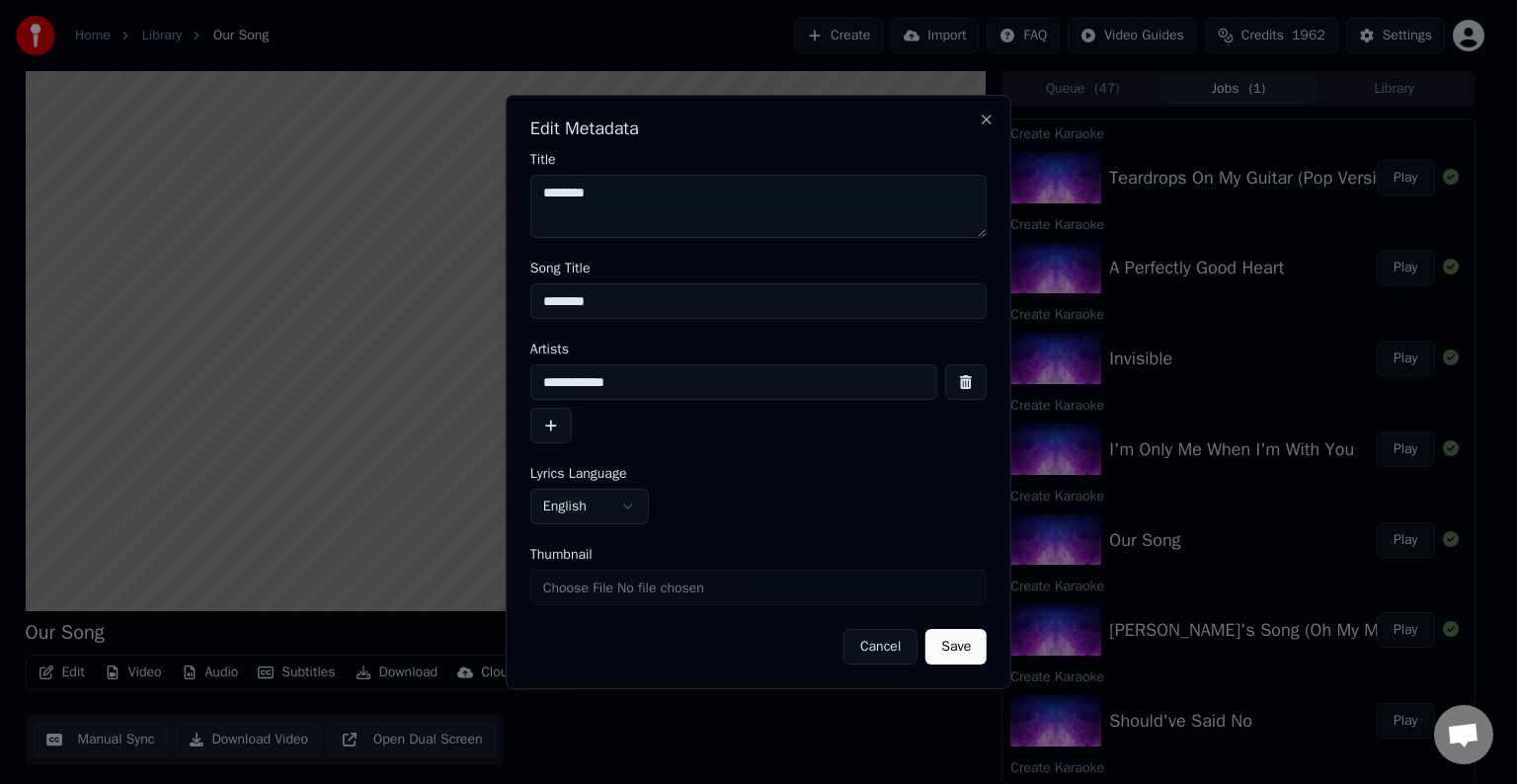 type on "**********" 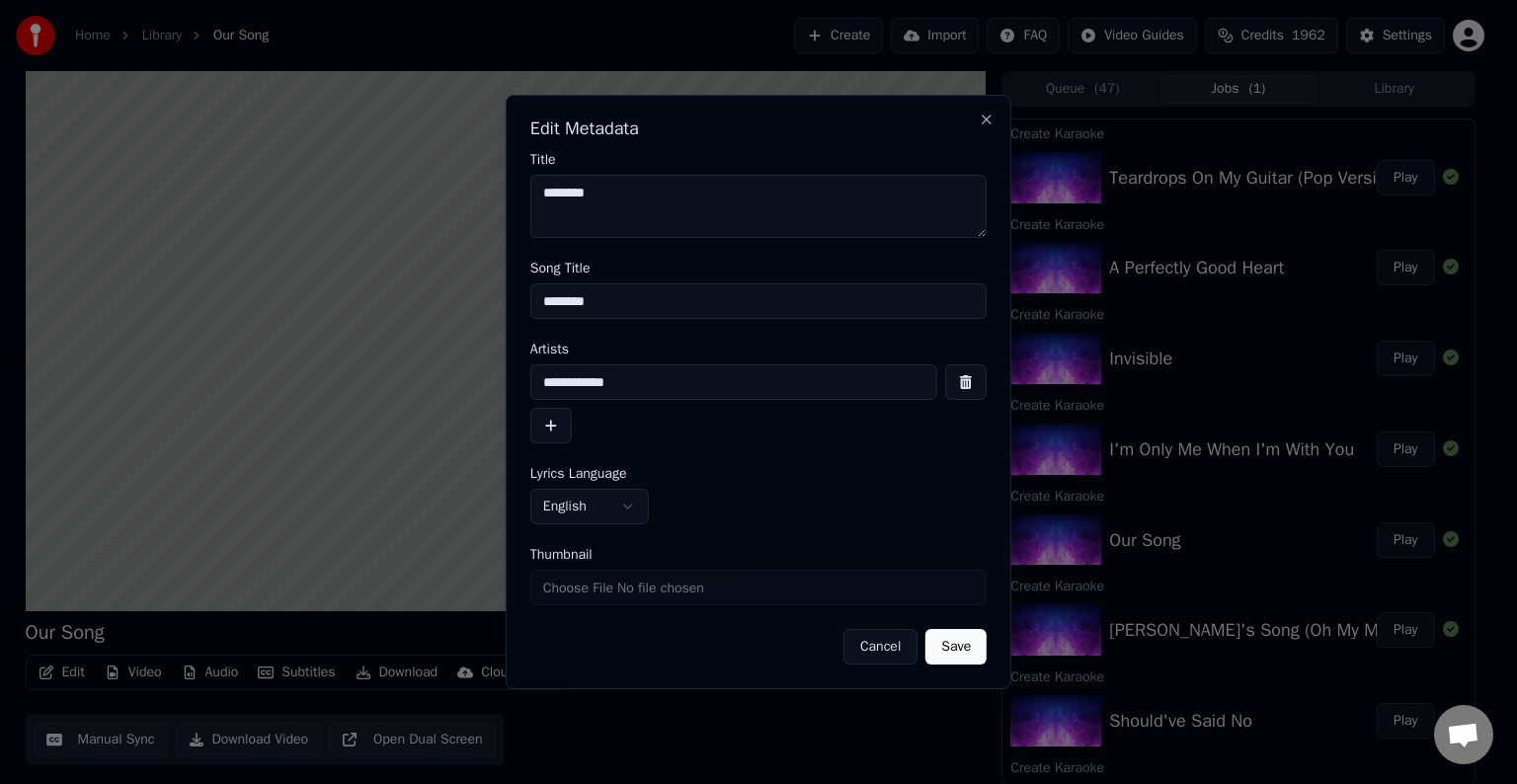 click on "Save" at bounding box center (956, 647) 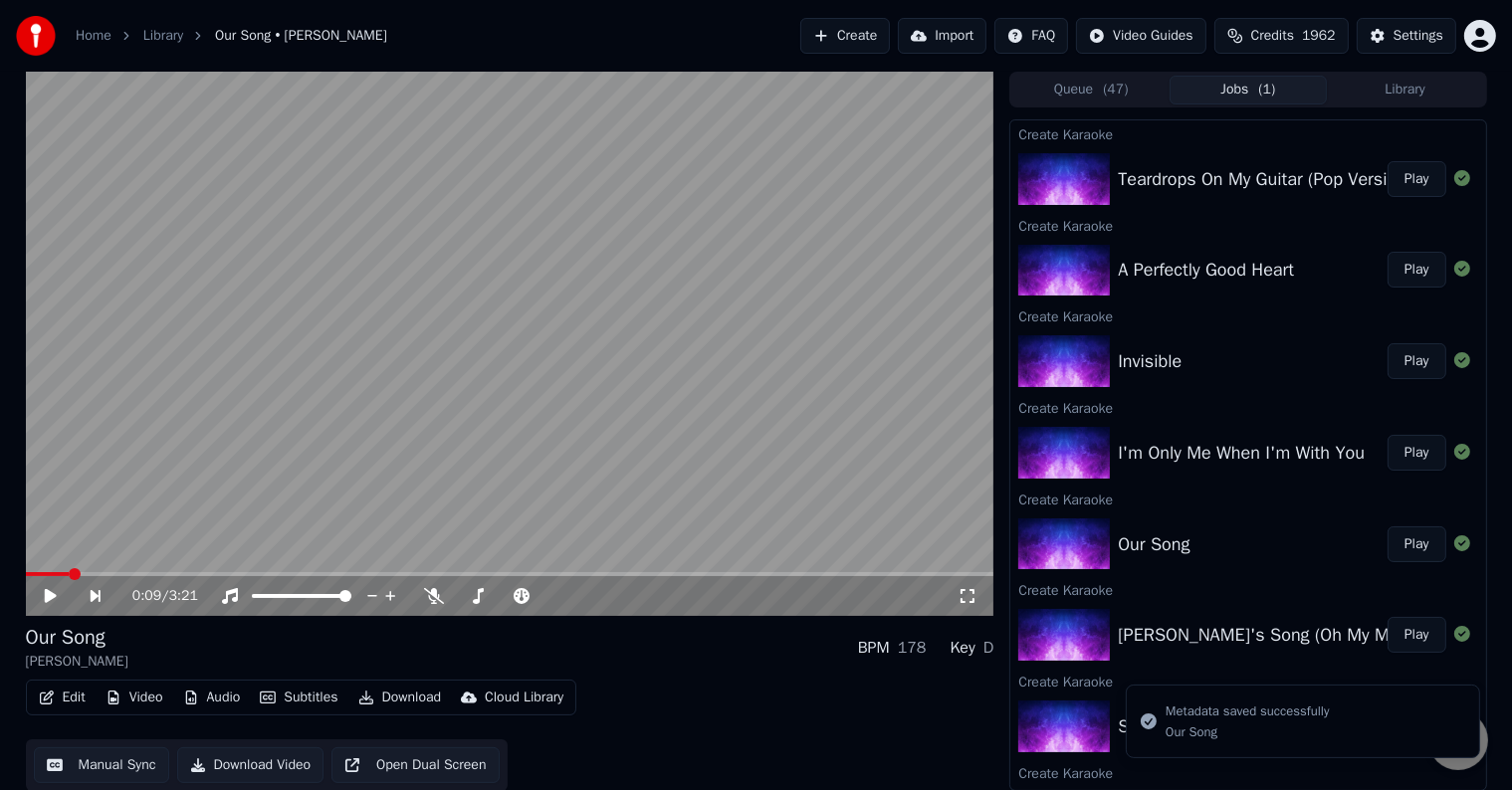 click on "Edit" at bounding box center [62, 697] 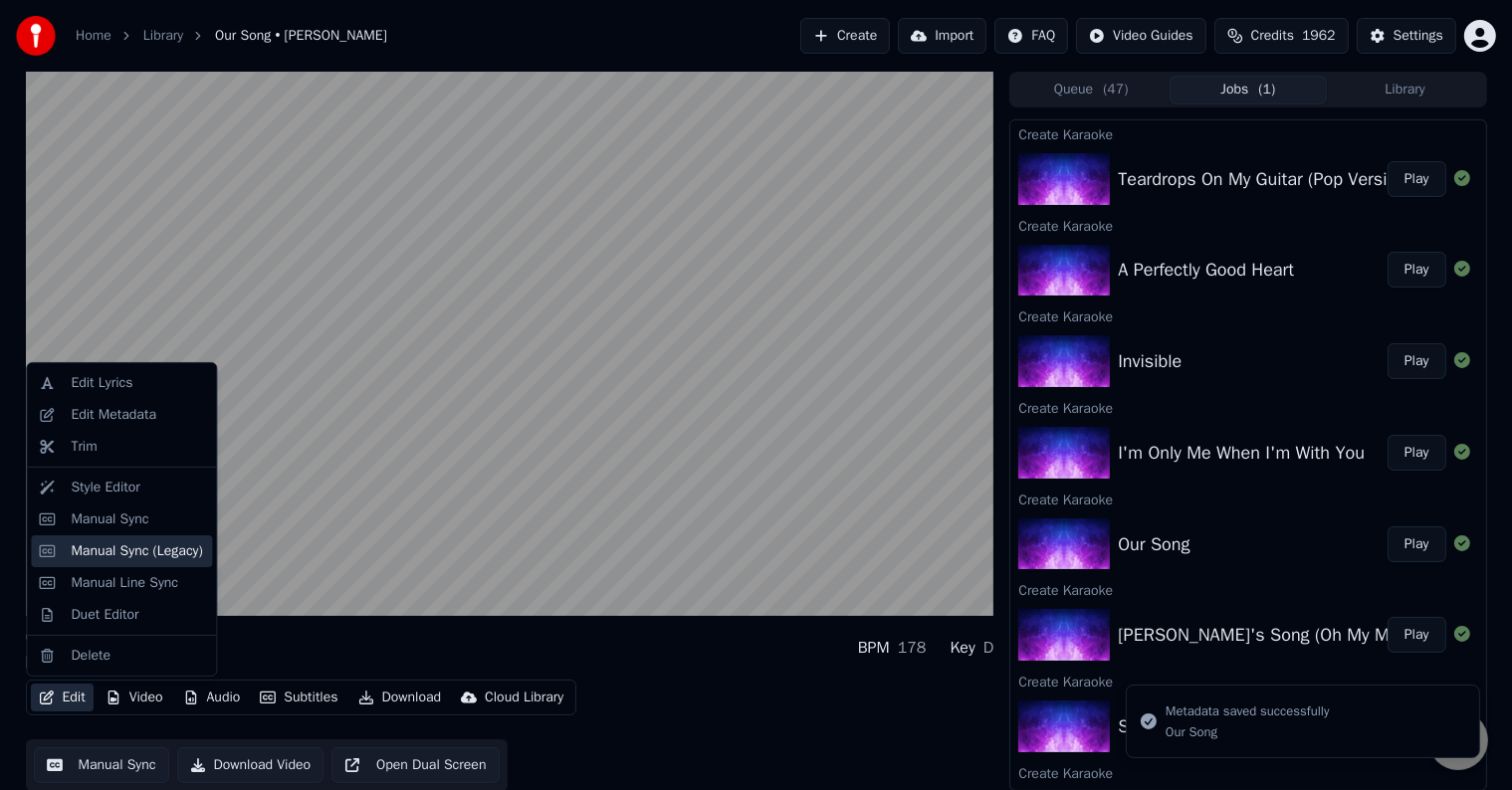 click on "Manual Sync (Legacy)" at bounding box center [136, 551] 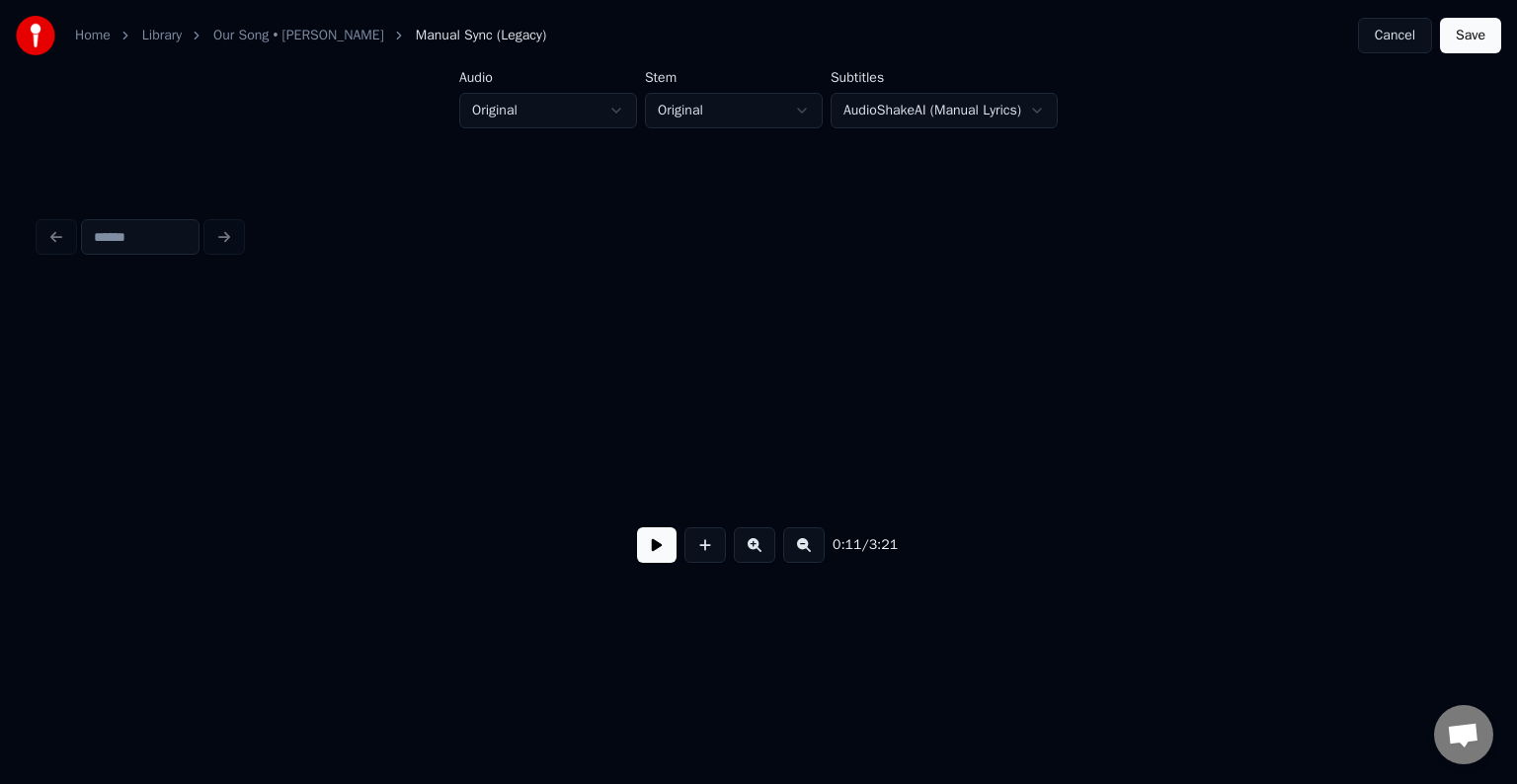 scroll, scrollTop: 0, scrollLeft: 1771, axis: horizontal 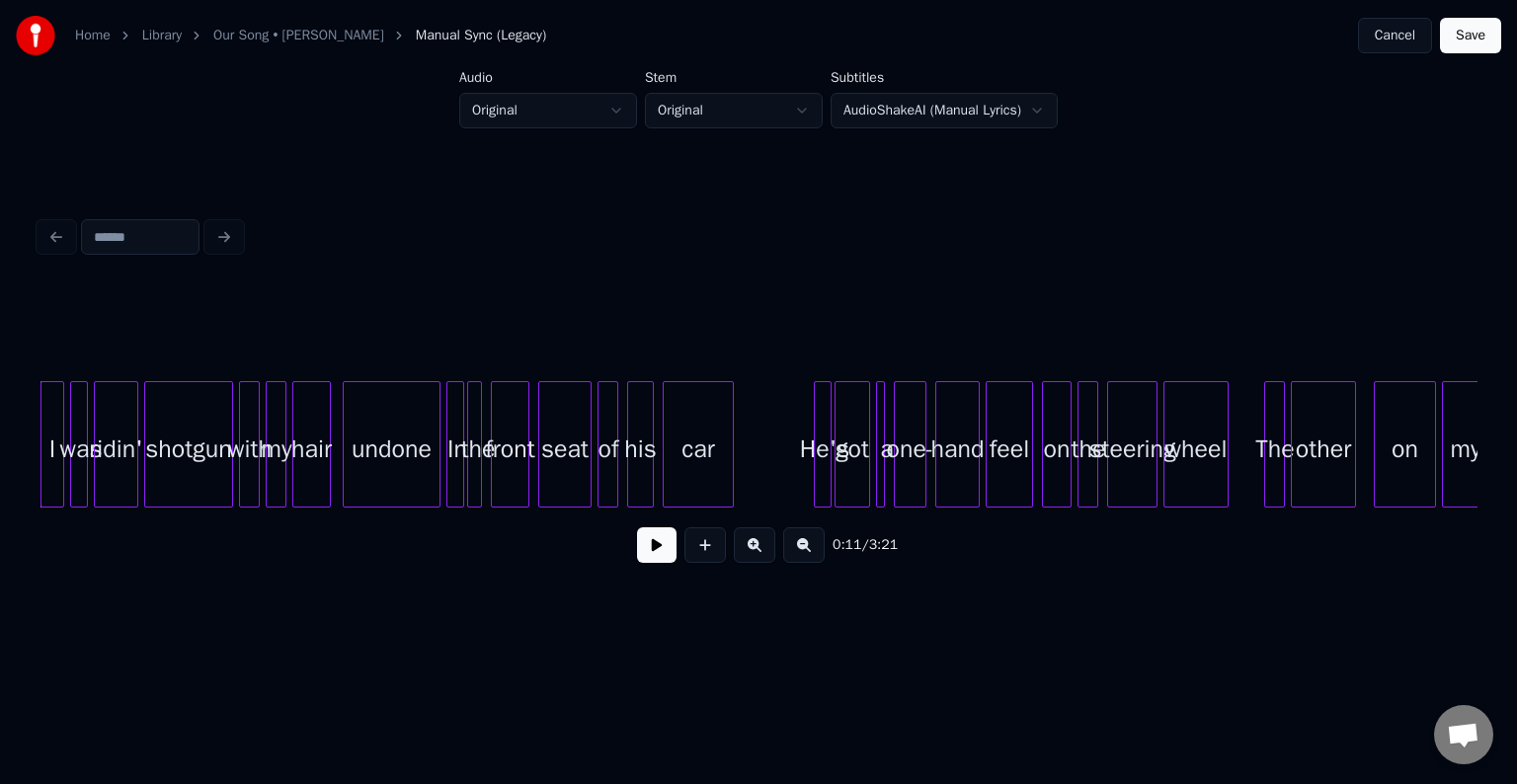 click at bounding box center [657, 545] 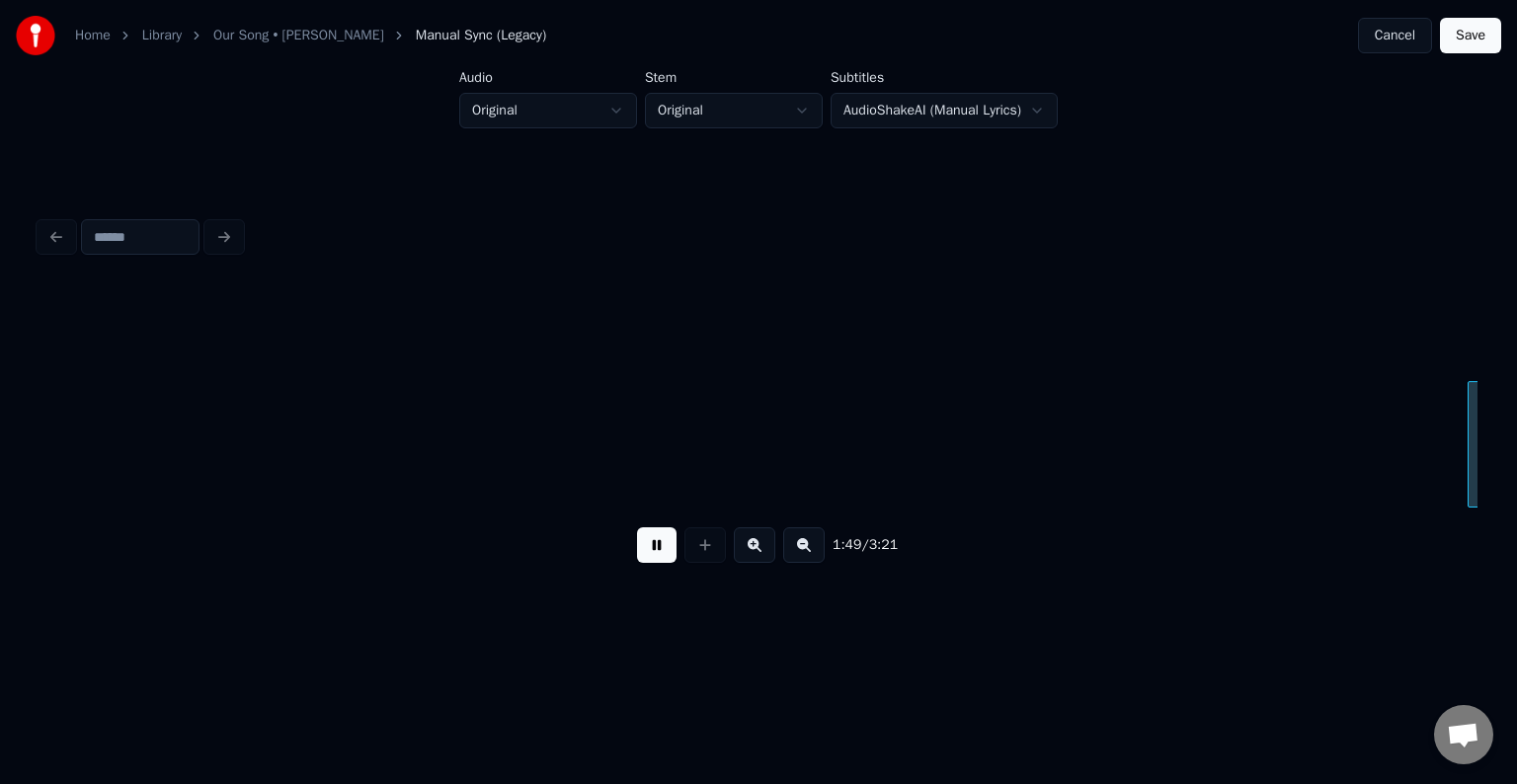 scroll, scrollTop: 0, scrollLeft: 16175, axis: horizontal 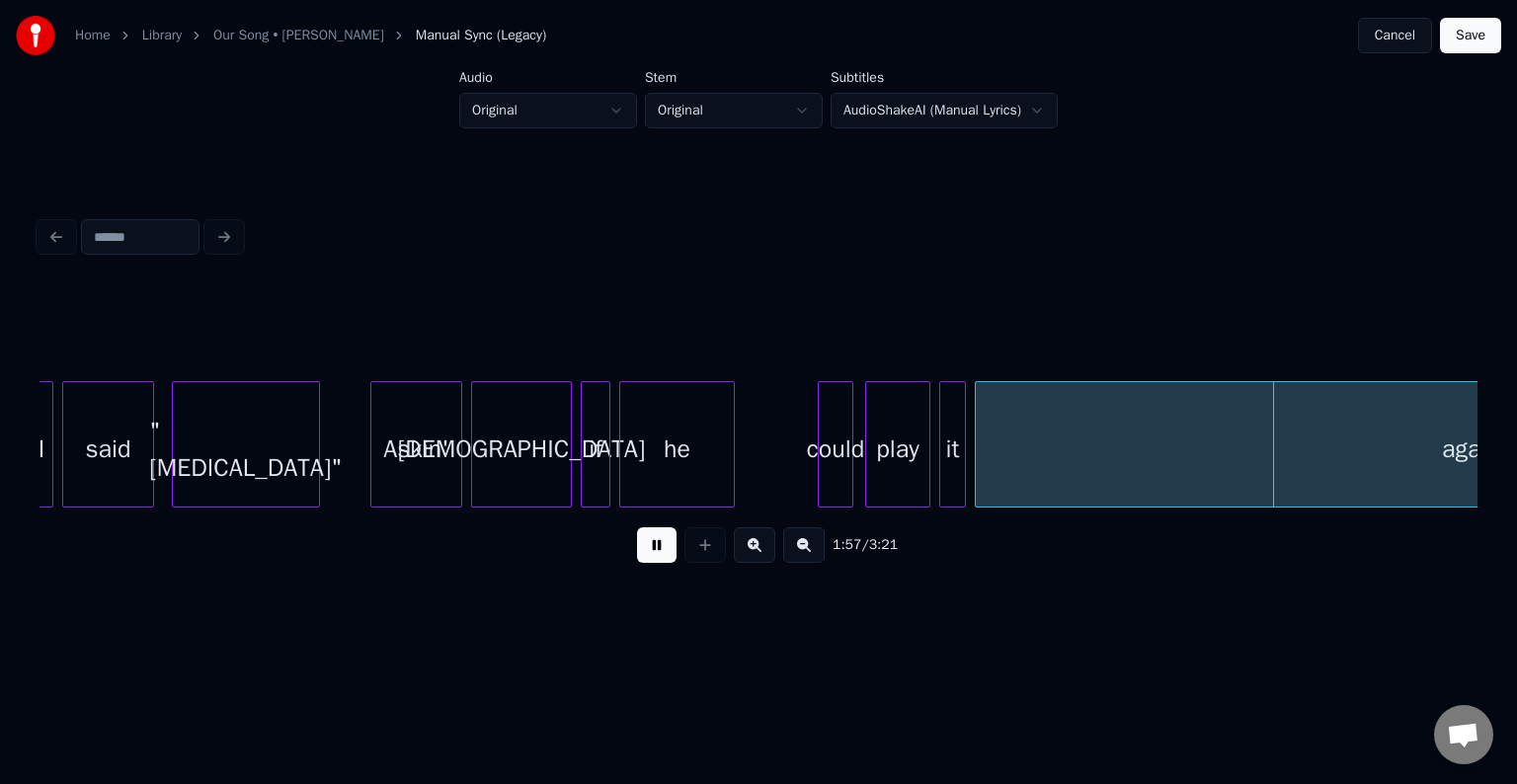 click at bounding box center (657, 545) 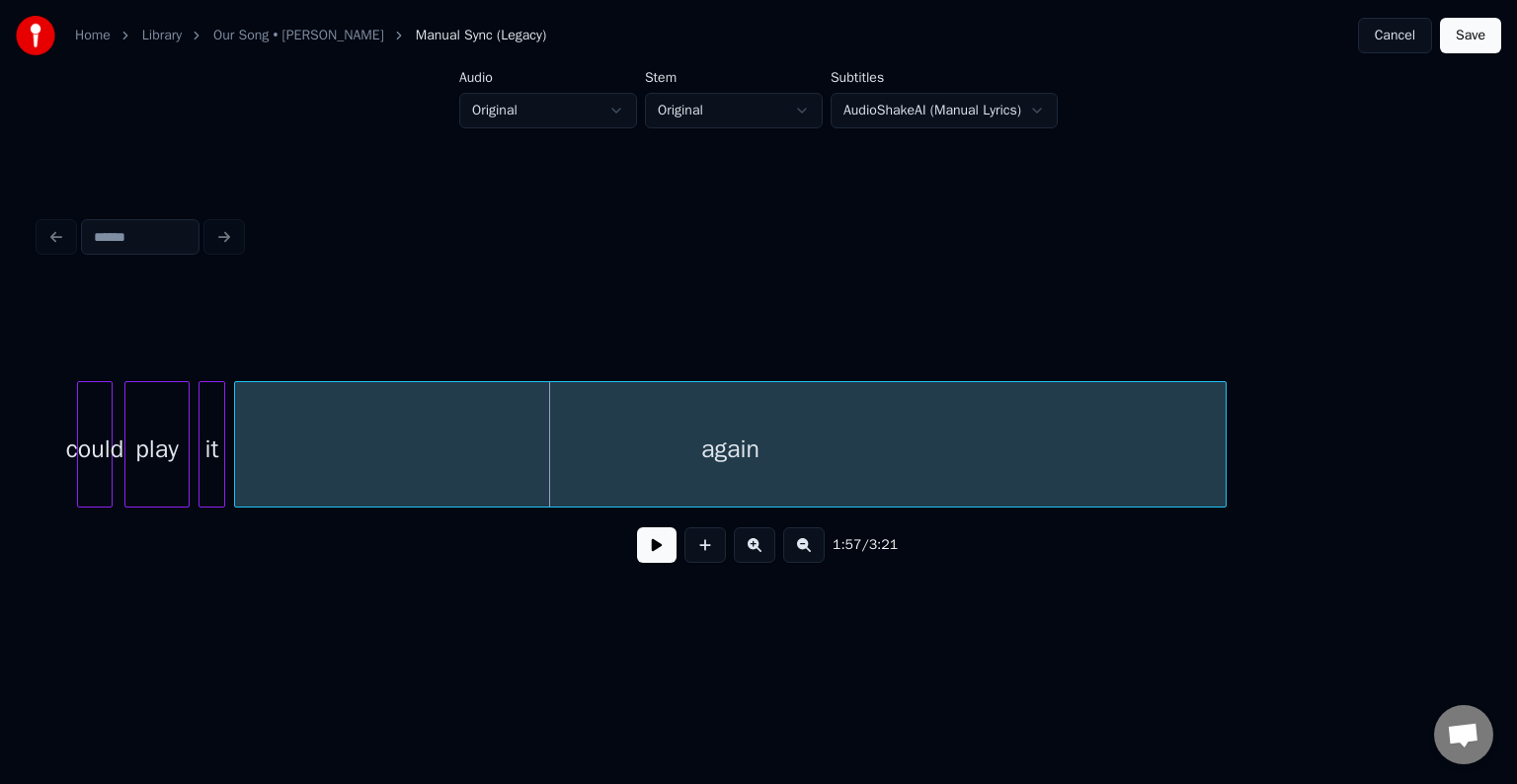 scroll, scrollTop: 0, scrollLeft: 16926, axis: horizontal 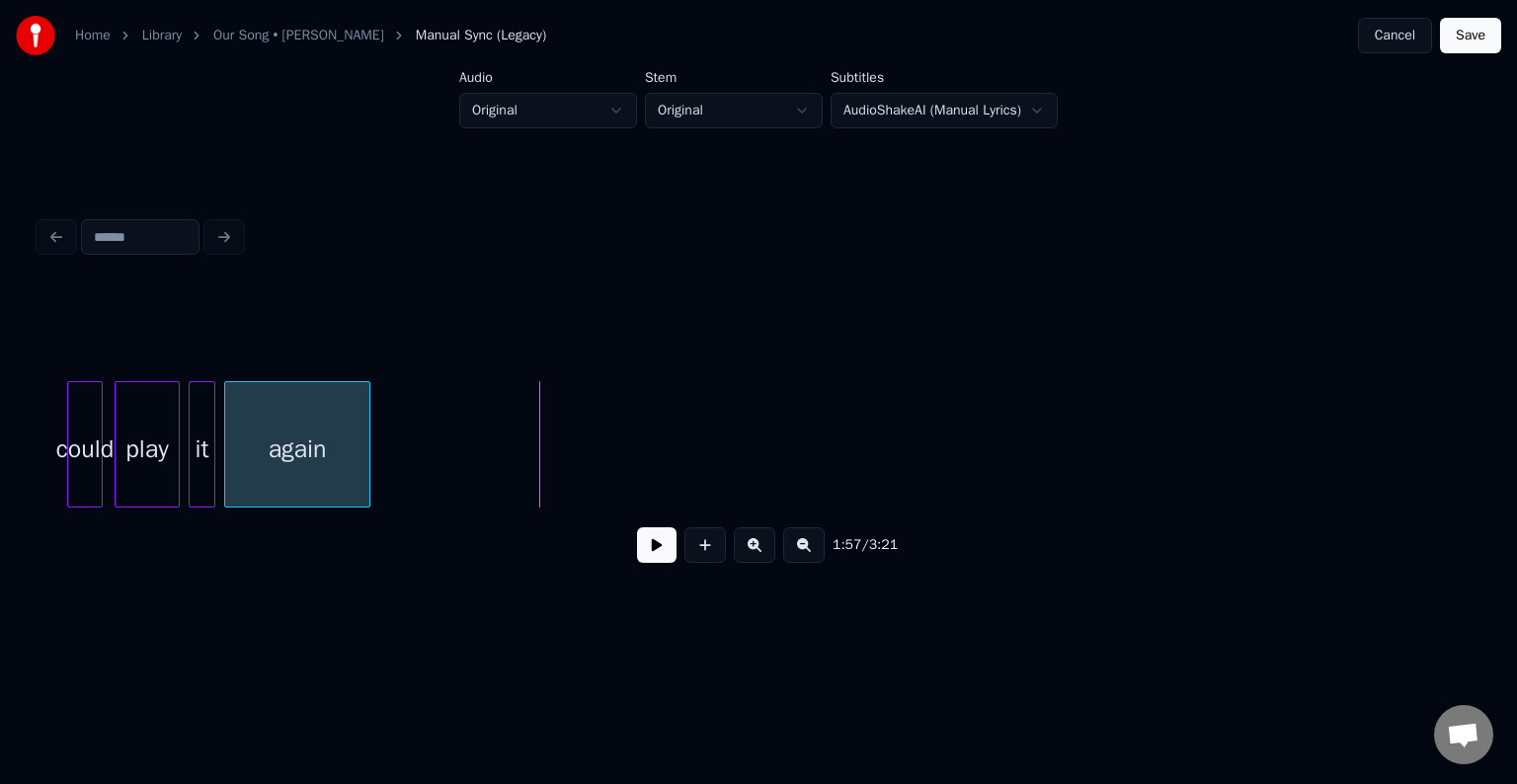click at bounding box center (366, 444) 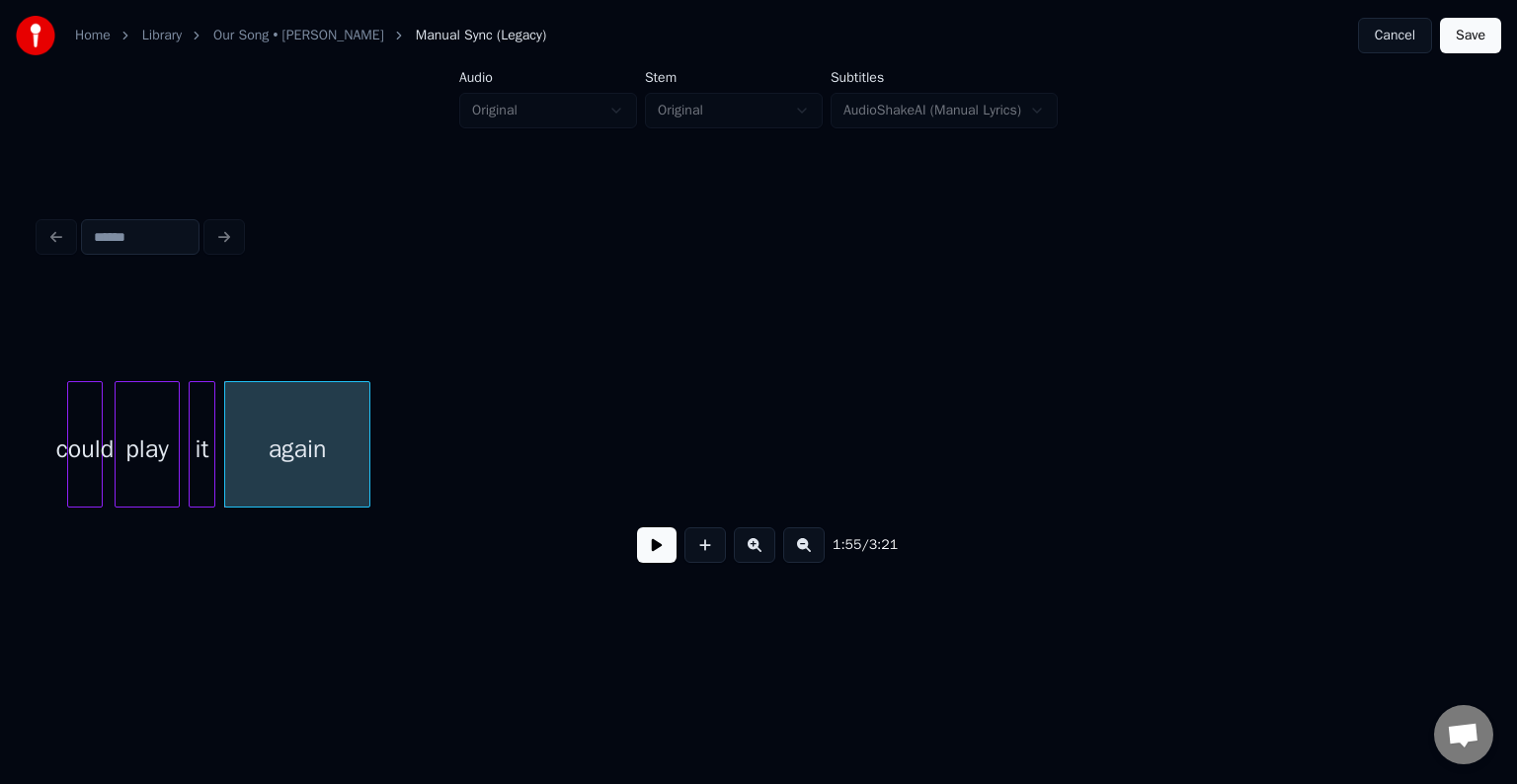 click at bounding box center (657, 545) 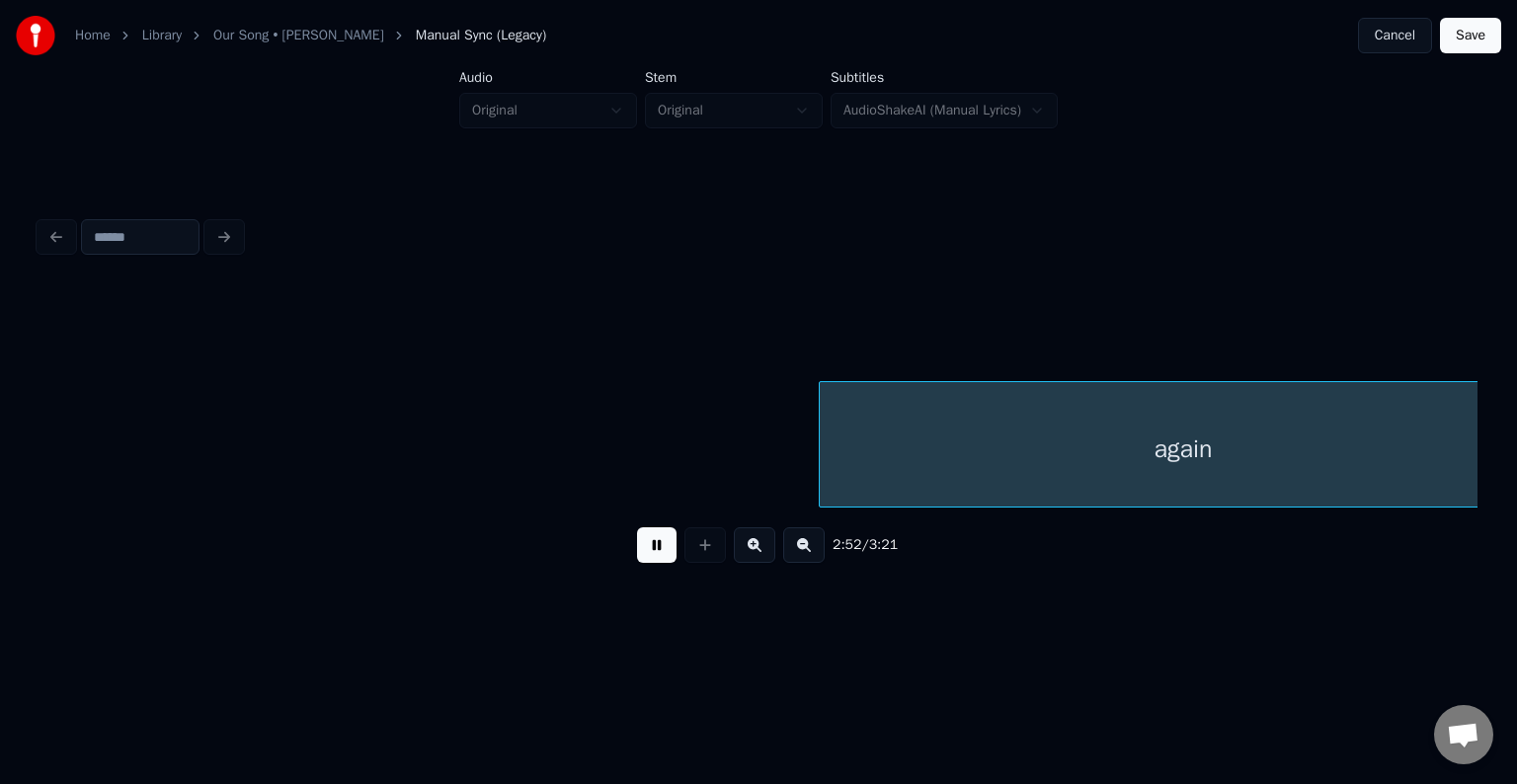 scroll, scrollTop: 0, scrollLeft: 25562, axis: horizontal 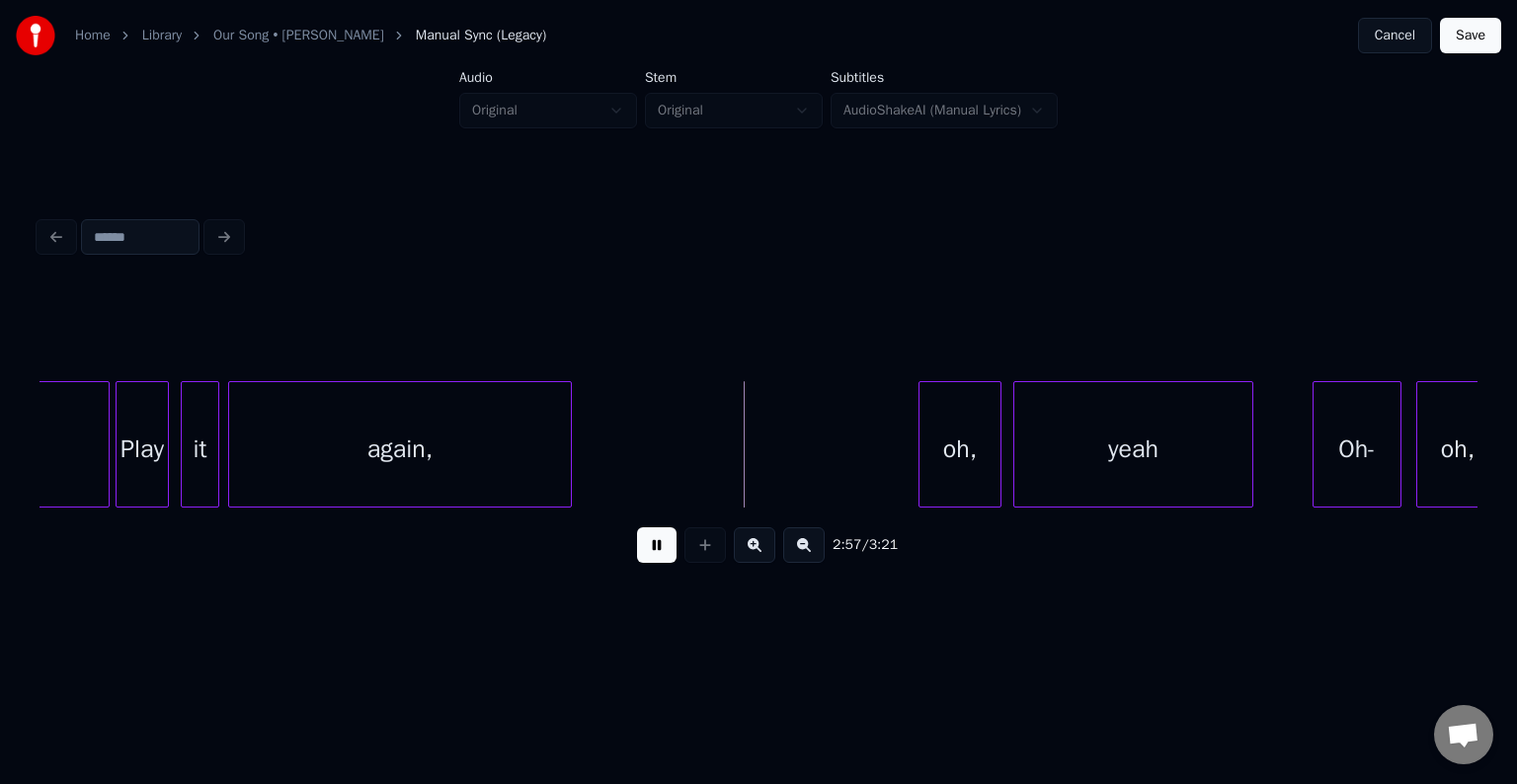 click at bounding box center (657, 545) 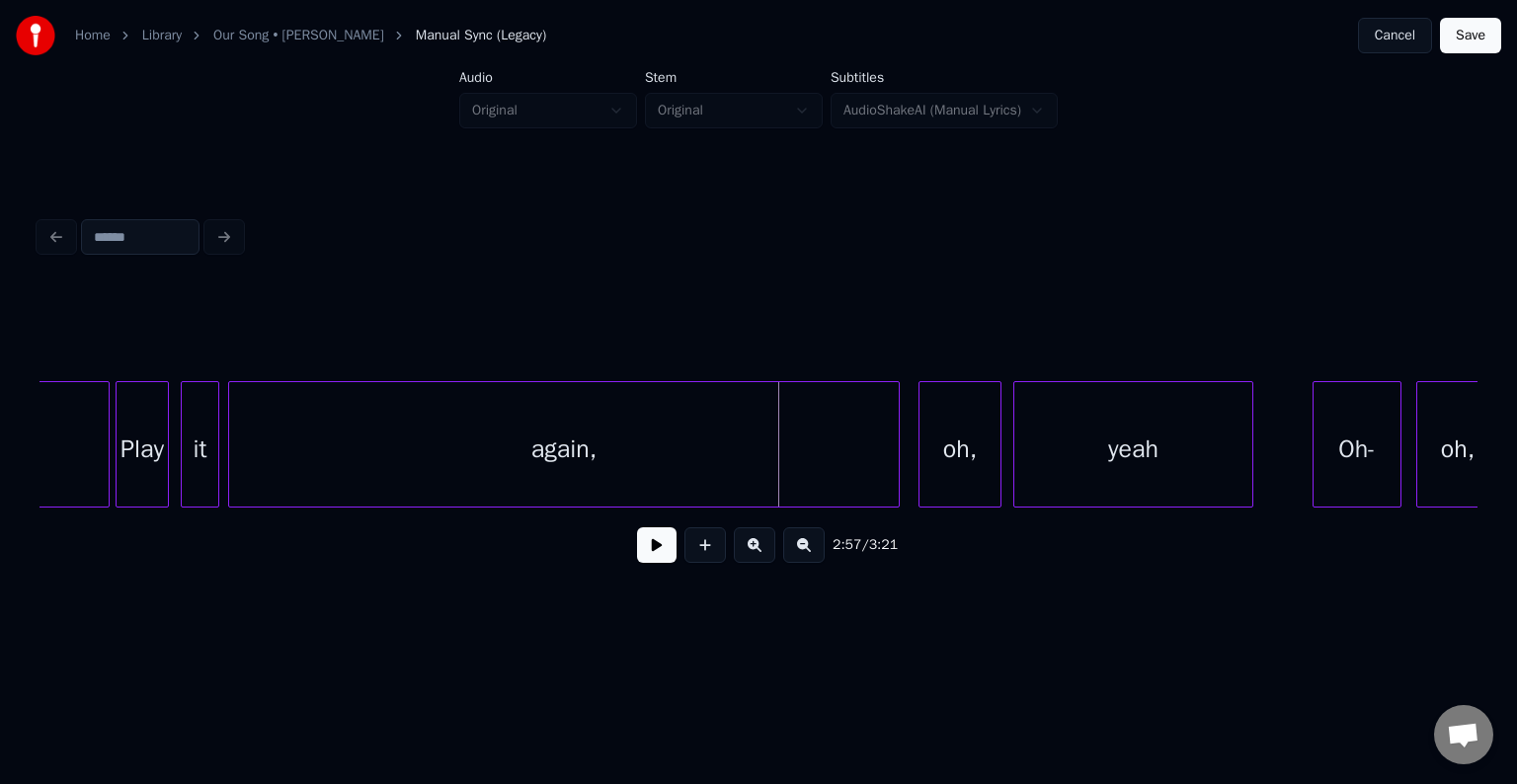 click on "2:57  /  3:21" at bounding box center (758, 432) 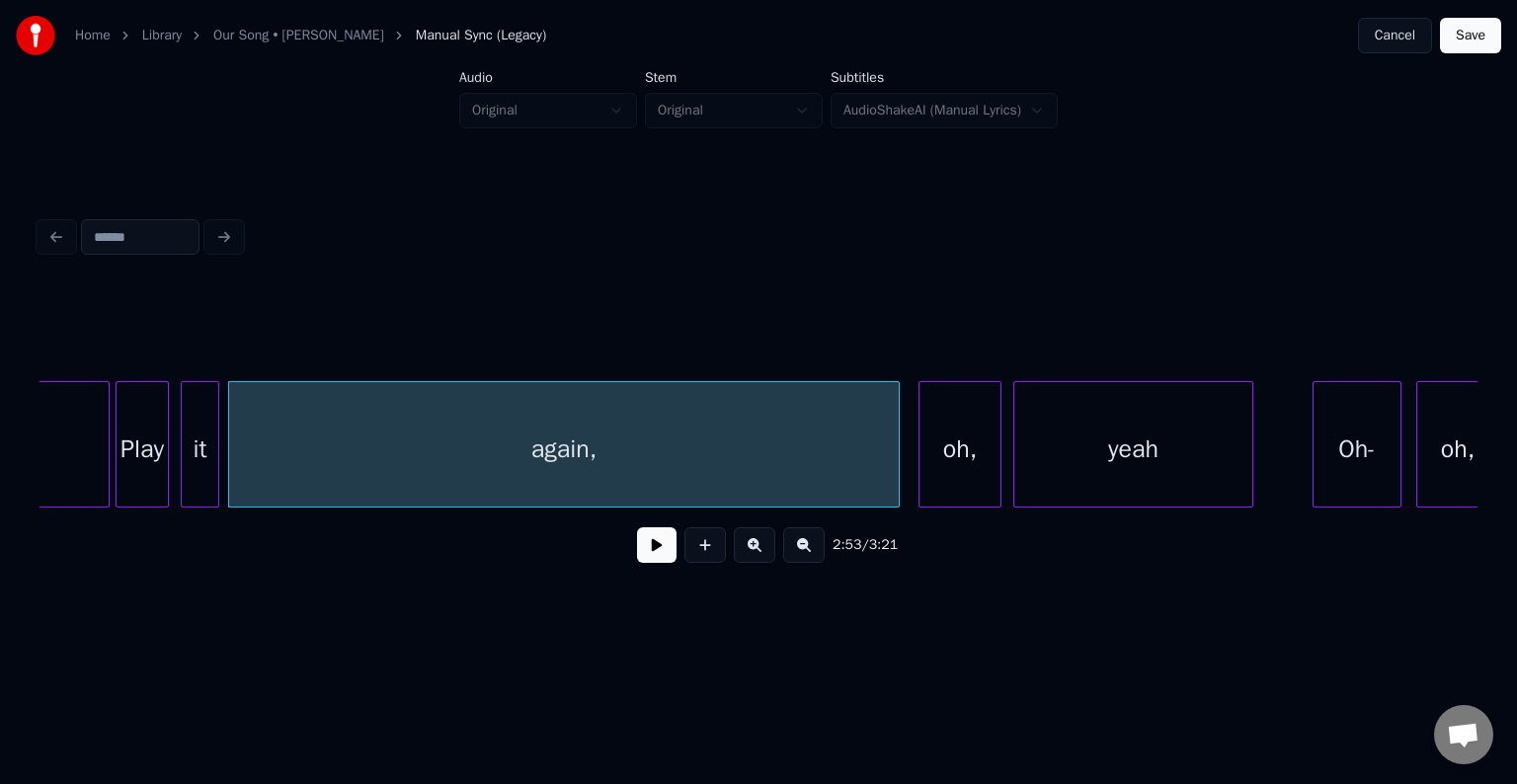 click at bounding box center [657, 545] 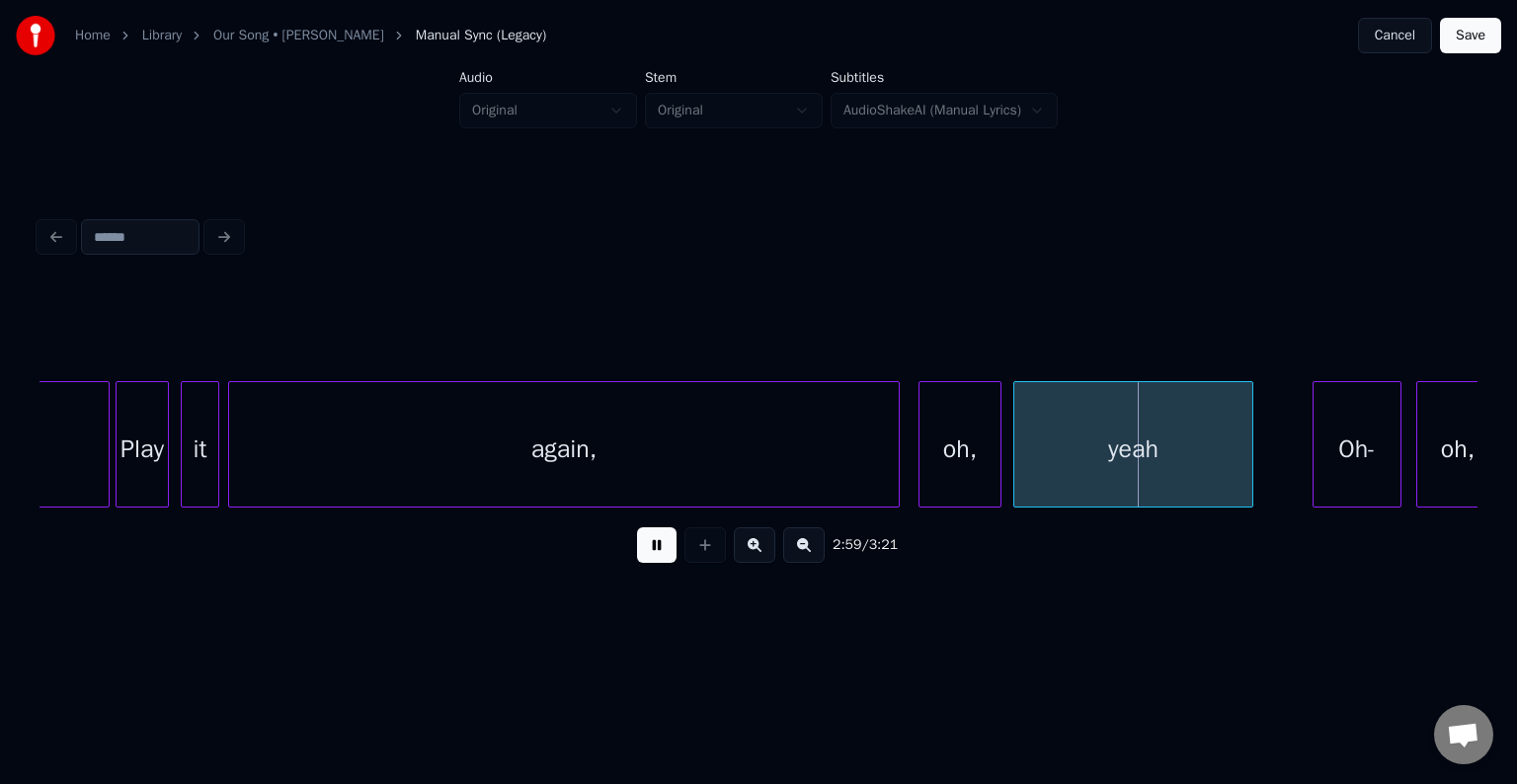 click at bounding box center (657, 545) 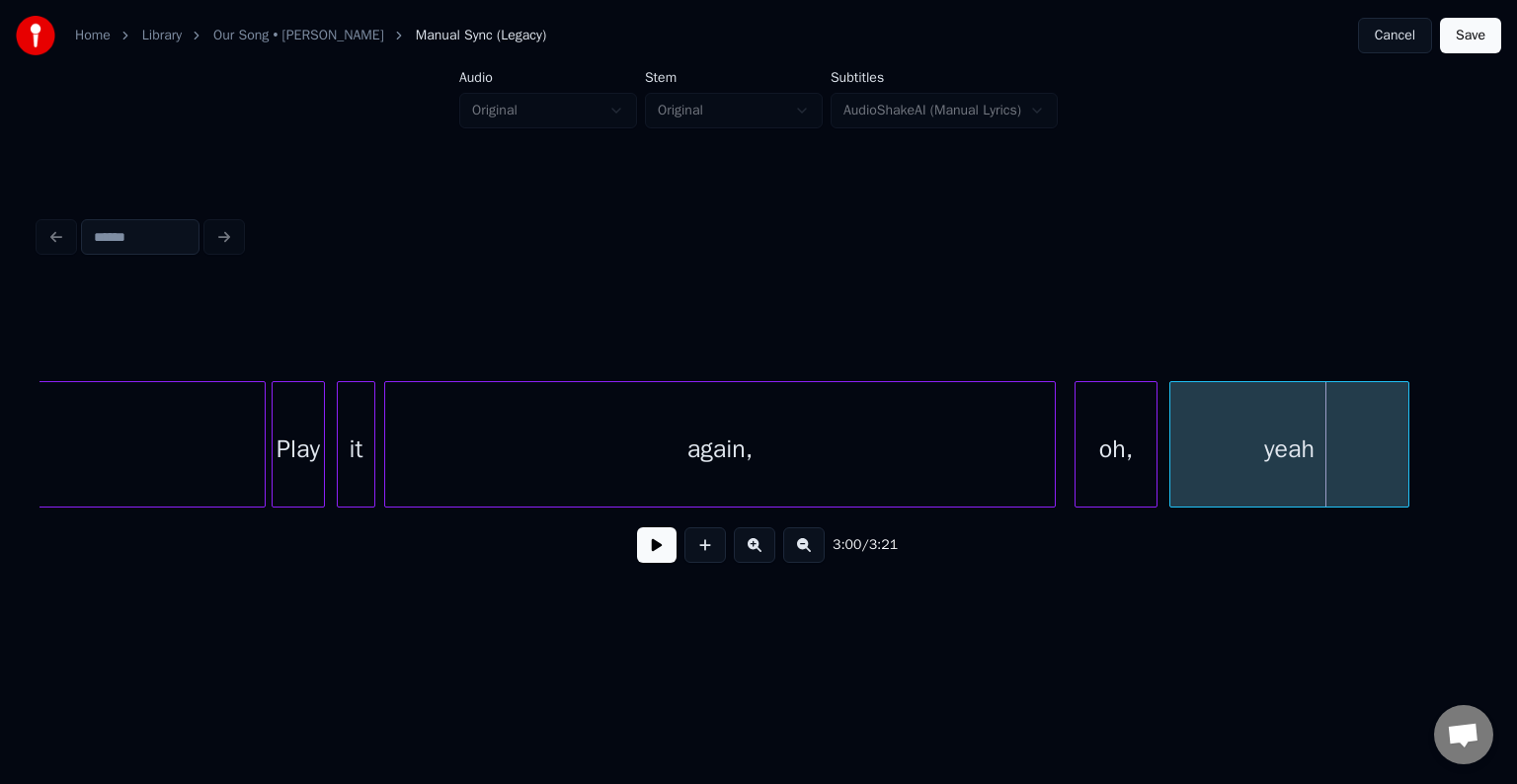 scroll, scrollTop: 0, scrollLeft: 25364, axis: horizontal 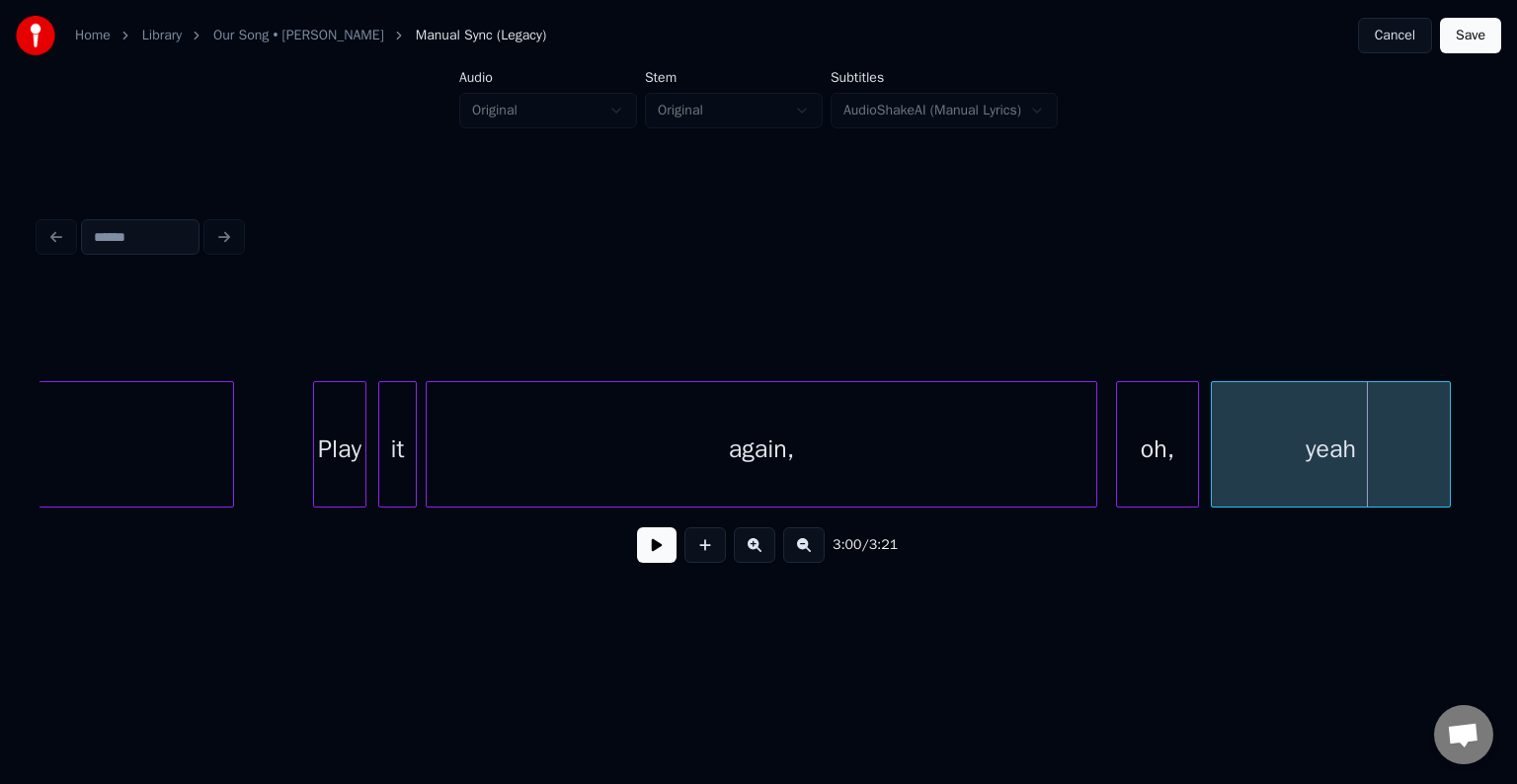 click at bounding box center (230, 444) 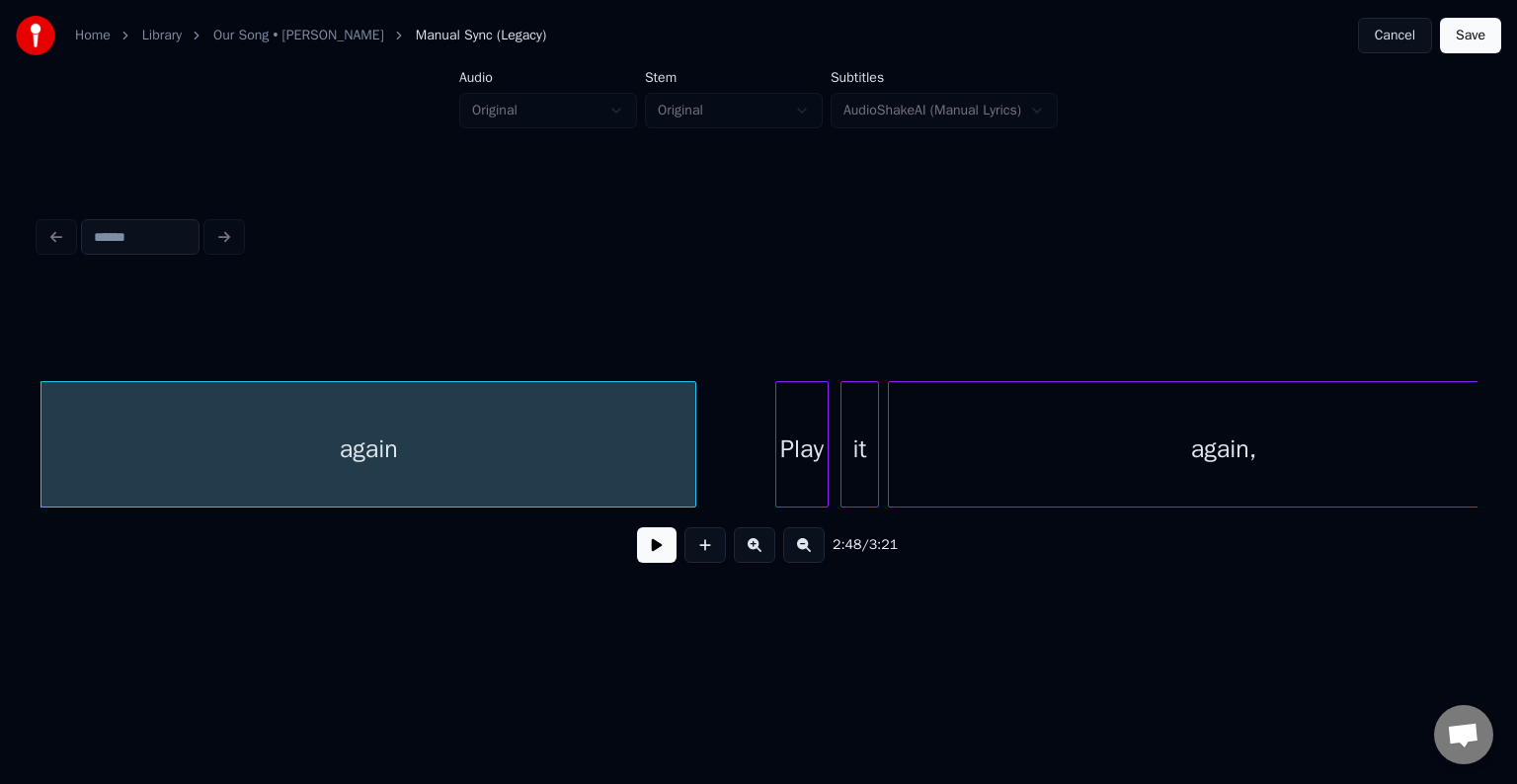 click at bounding box center [657, 545] 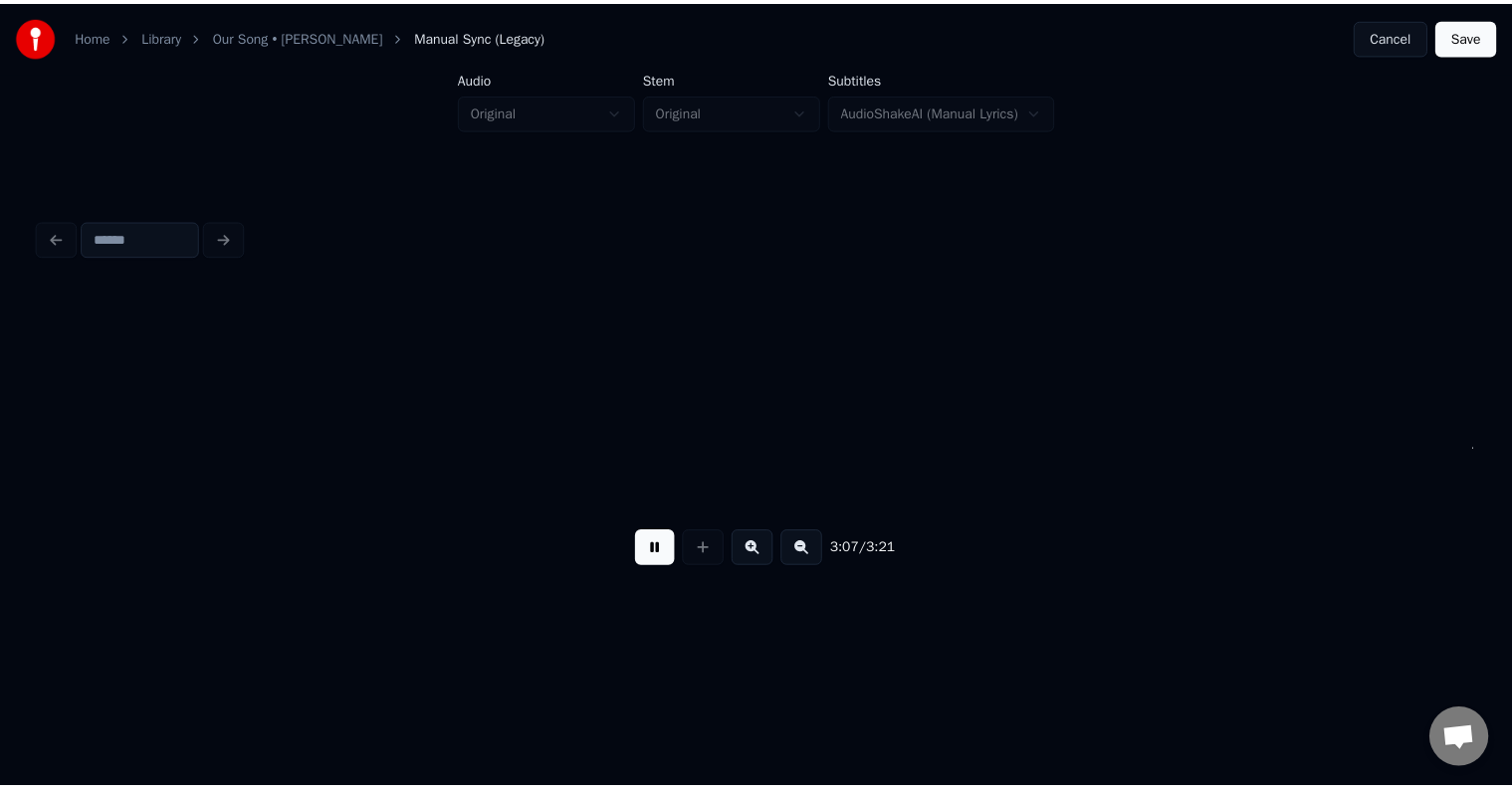 scroll, scrollTop: 0, scrollLeft: 27996, axis: horizontal 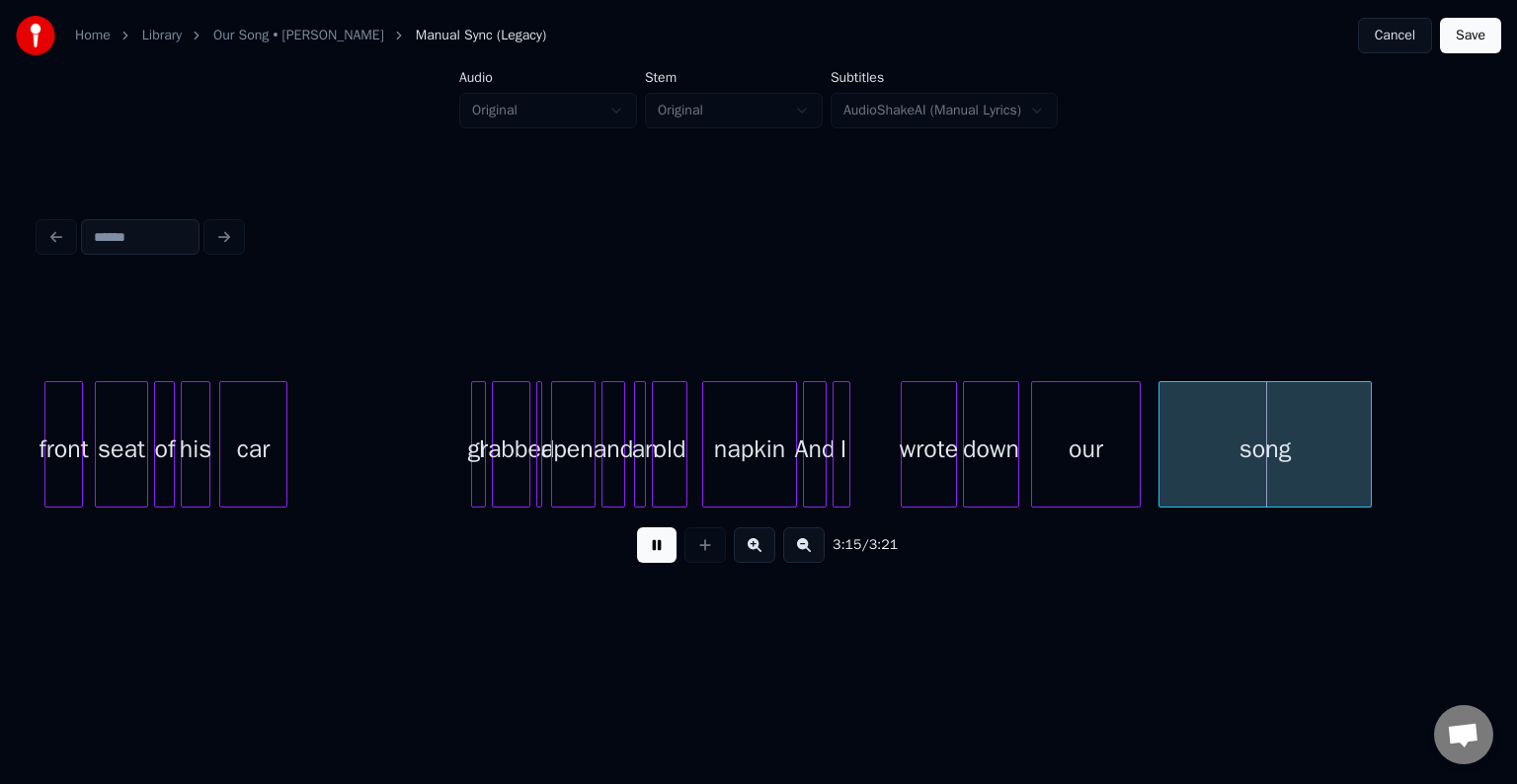 click on "Save" at bounding box center (1471, 36) 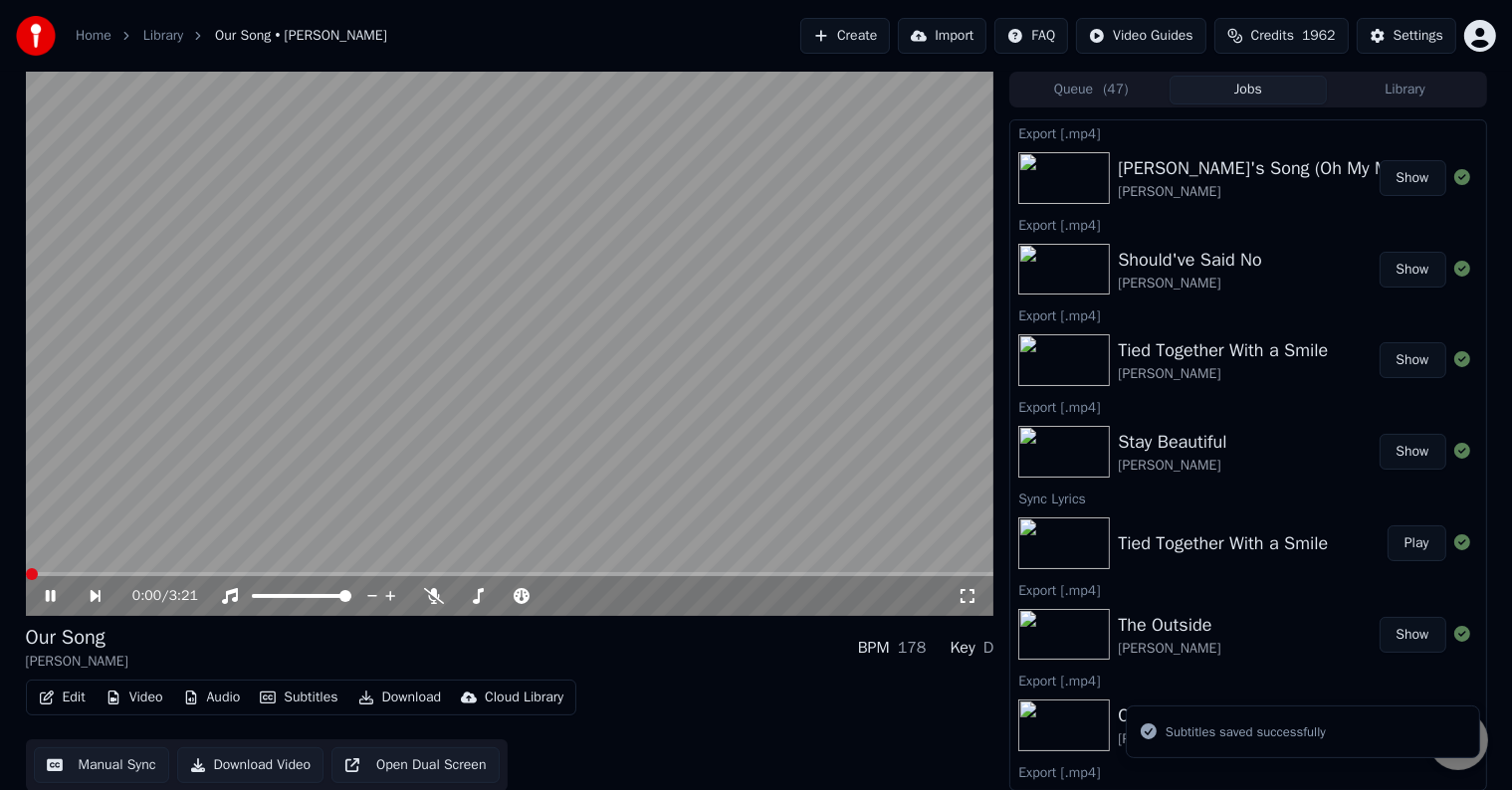 click on "Download" at bounding box center (400, 697) 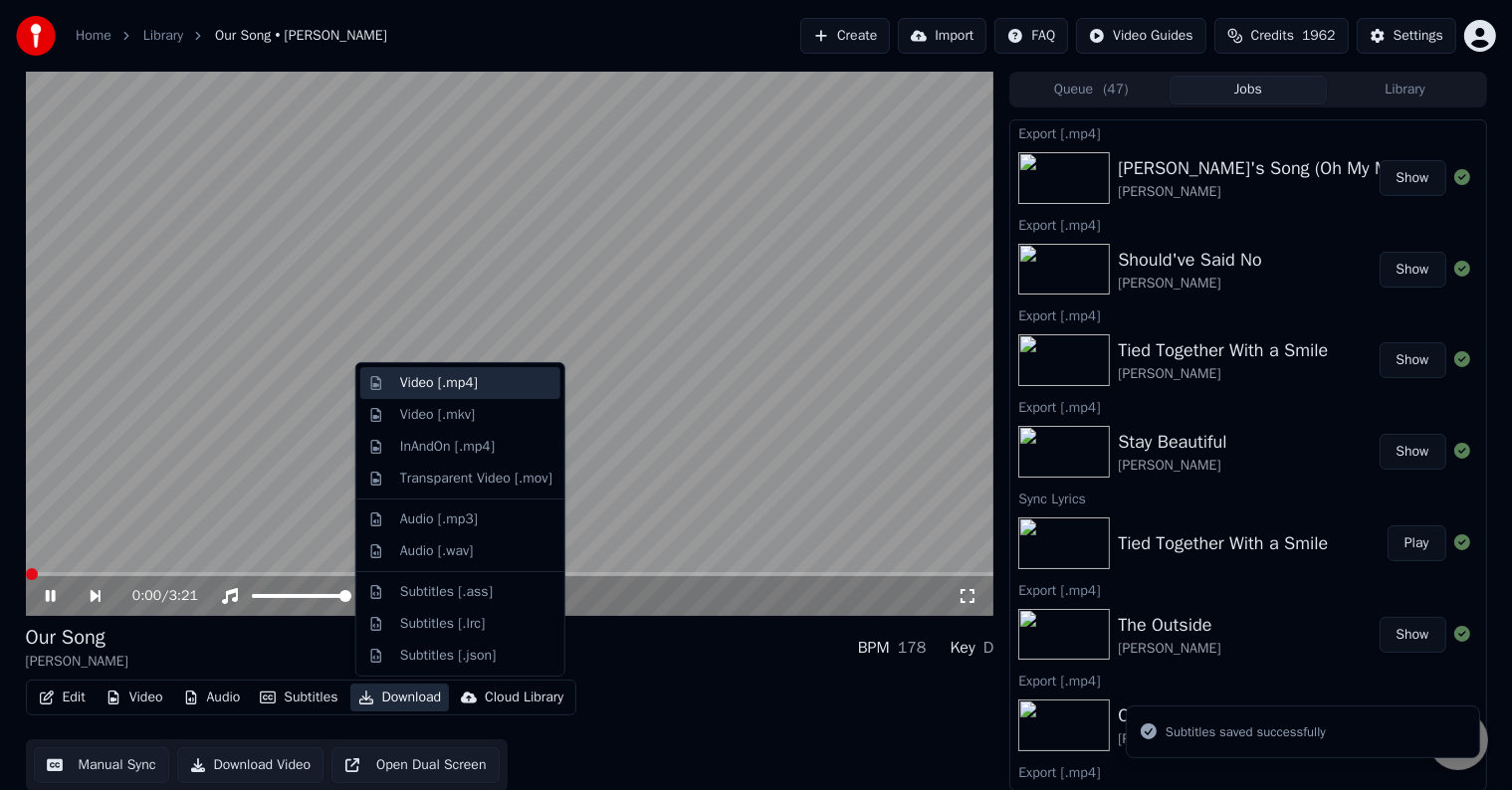 click on "Video [.mp4]" at bounding box center (439, 383) 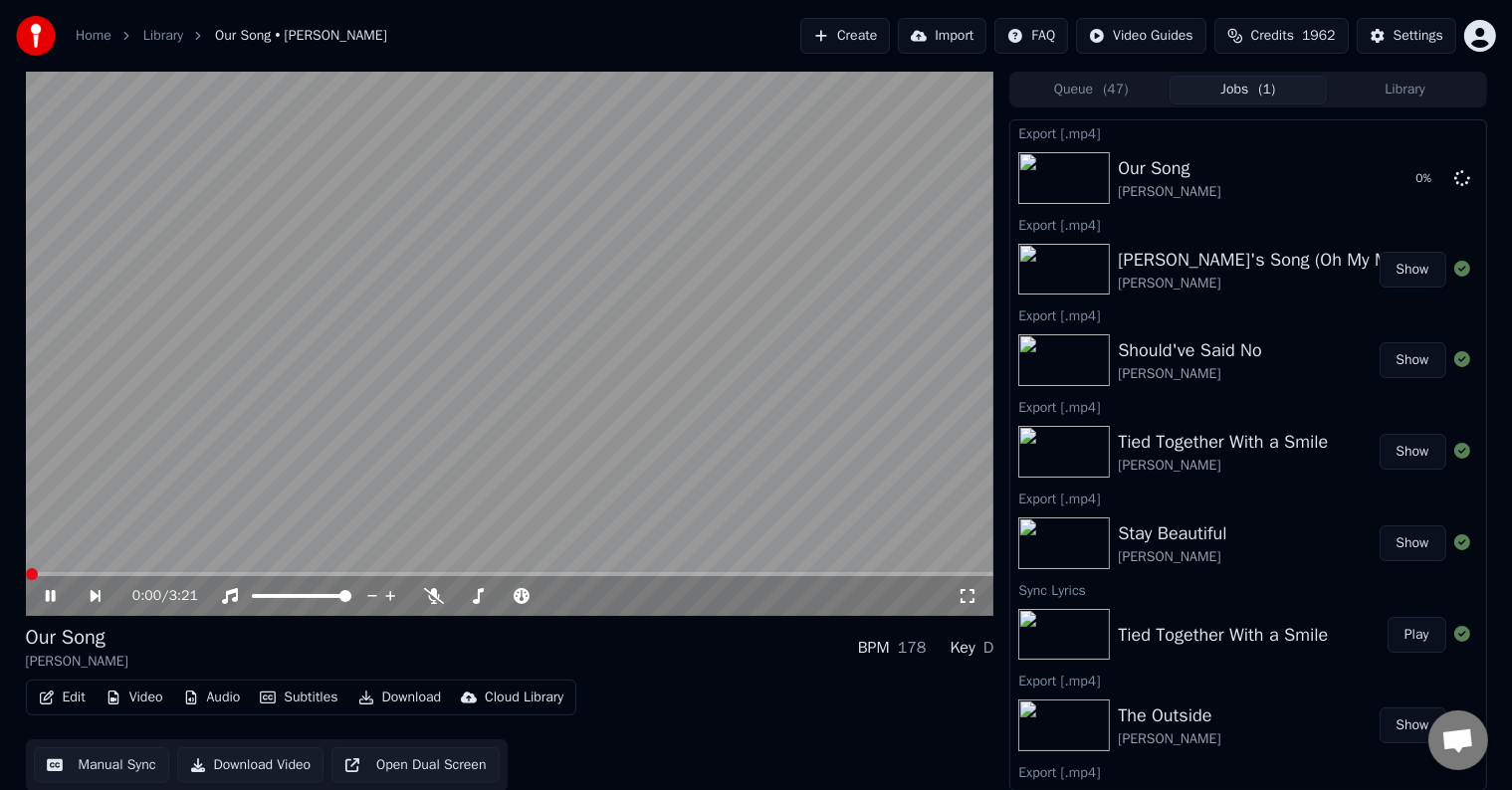 click 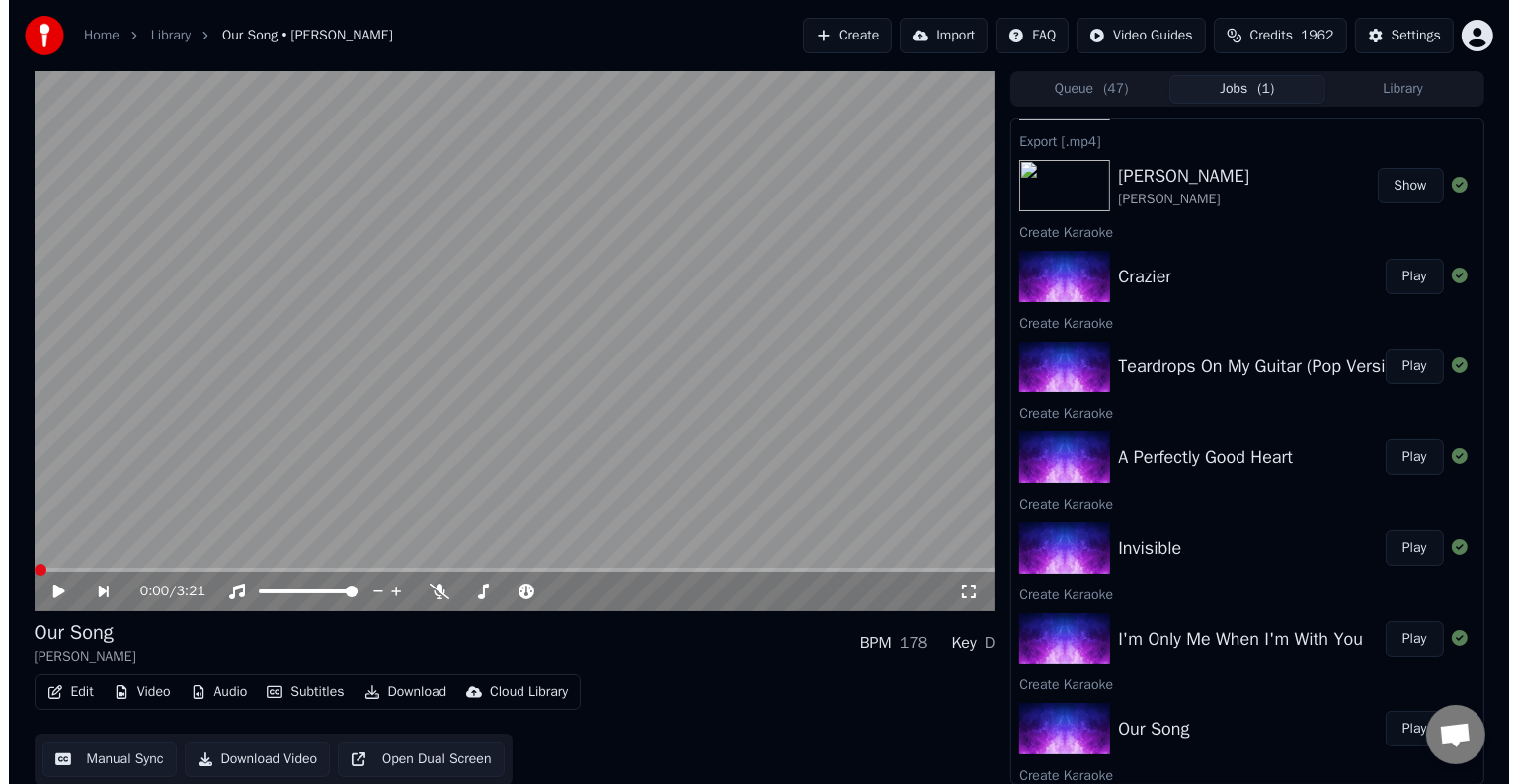 scroll, scrollTop: 1086, scrollLeft: 0, axis: vertical 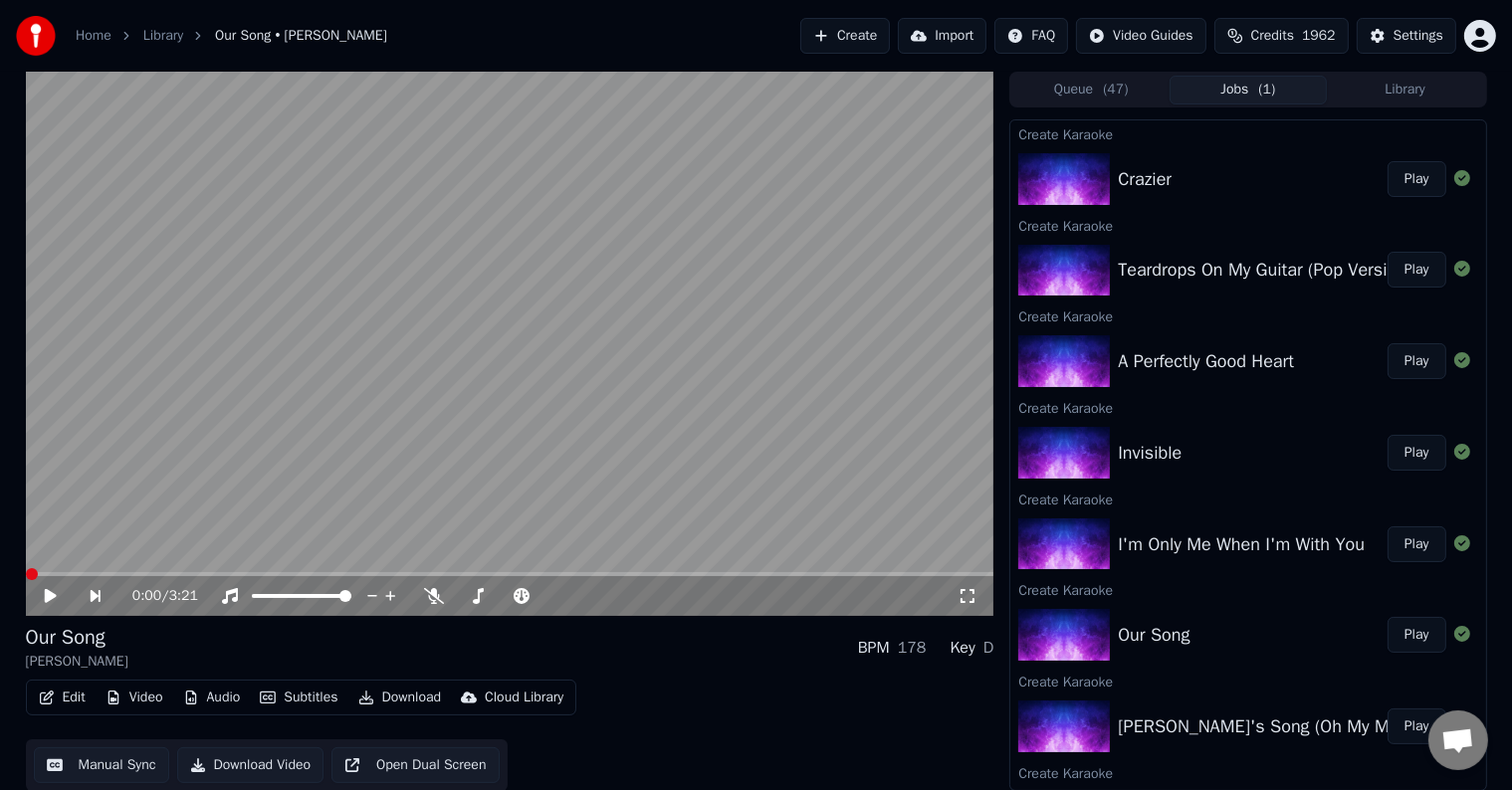 click on "Play" at bounding box center (1416, 544) 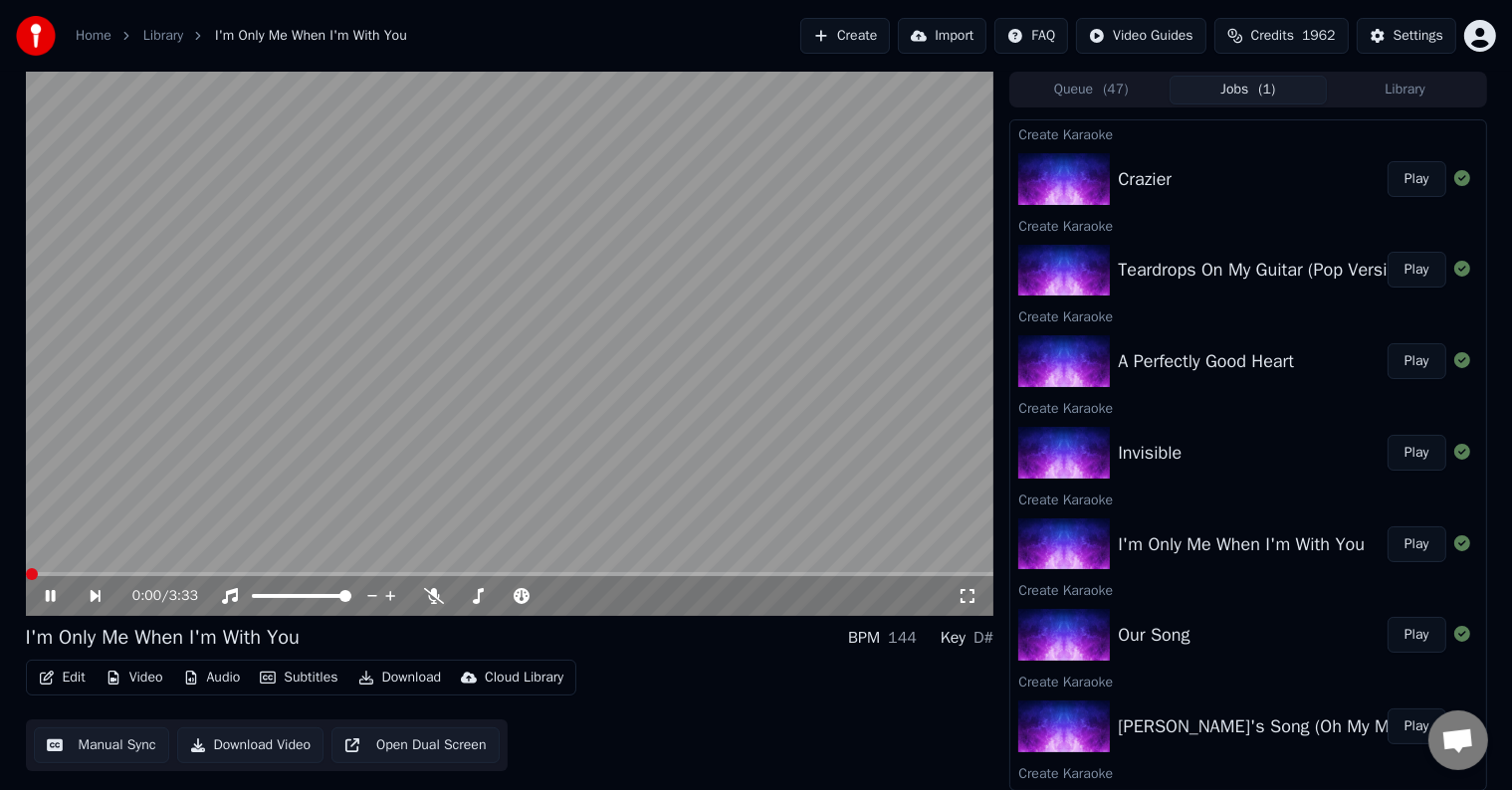 click 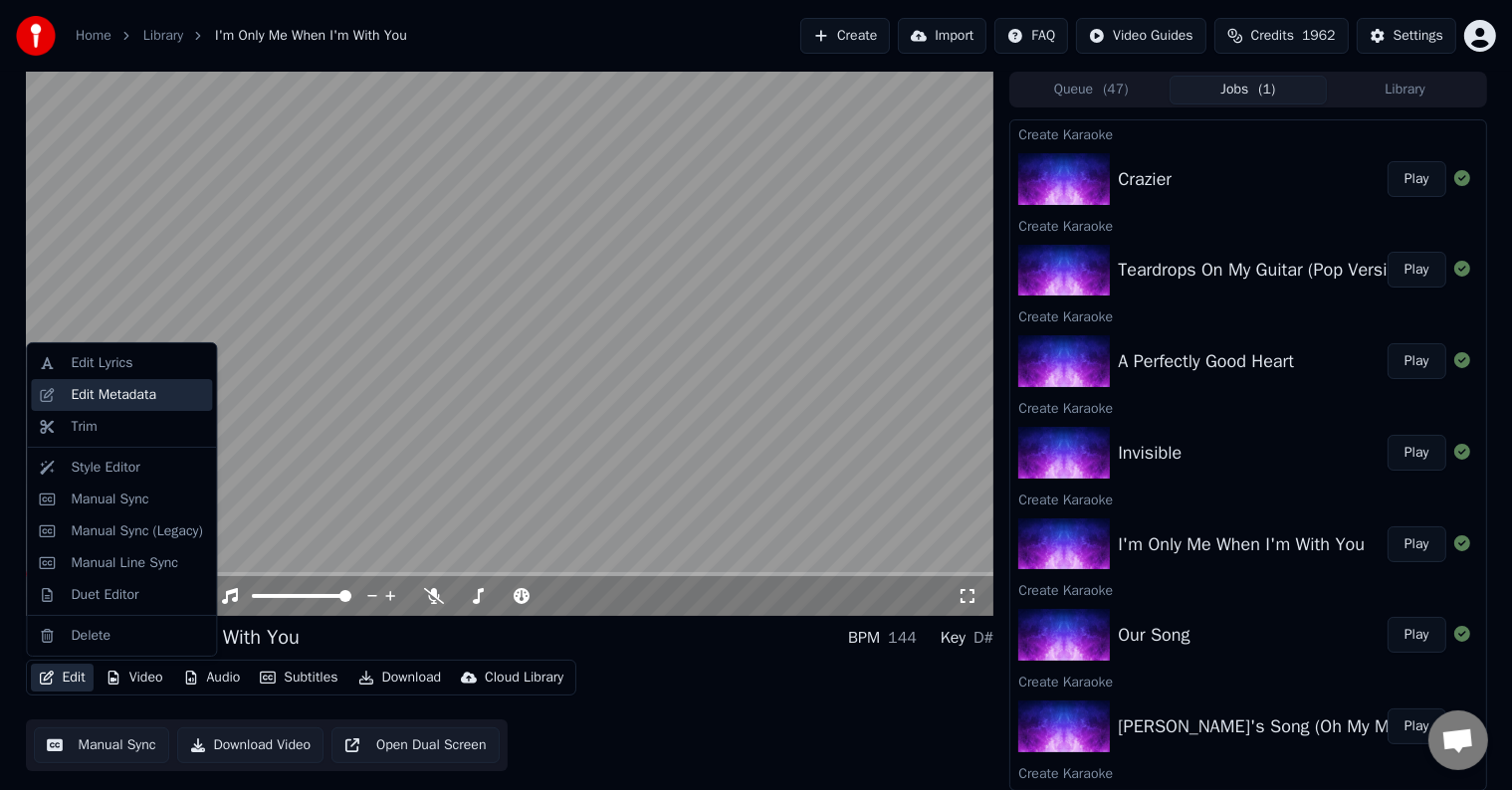 click on "Edit Metadata" at bounding box center (113, 395) 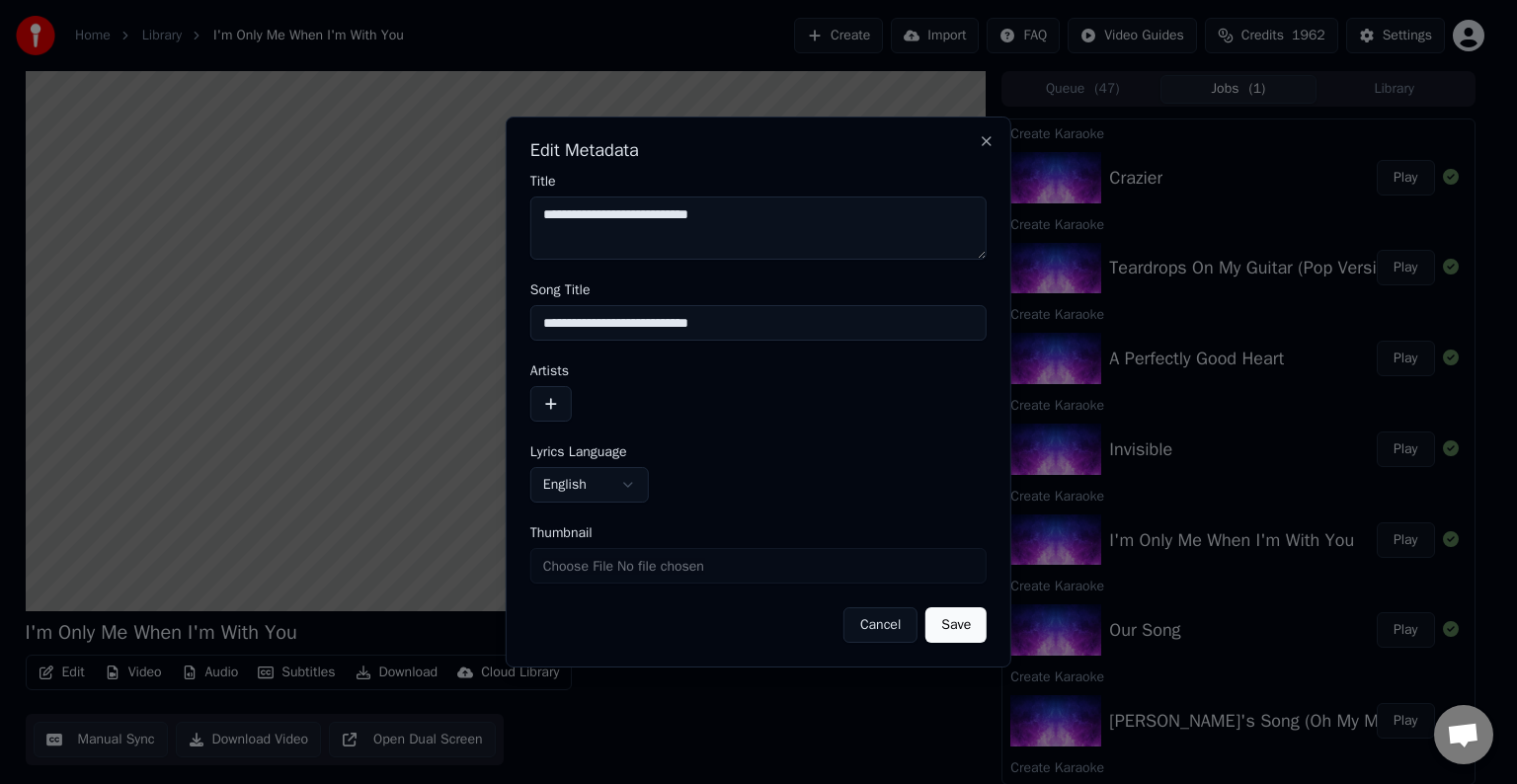 click at bounding box center (551, 404) 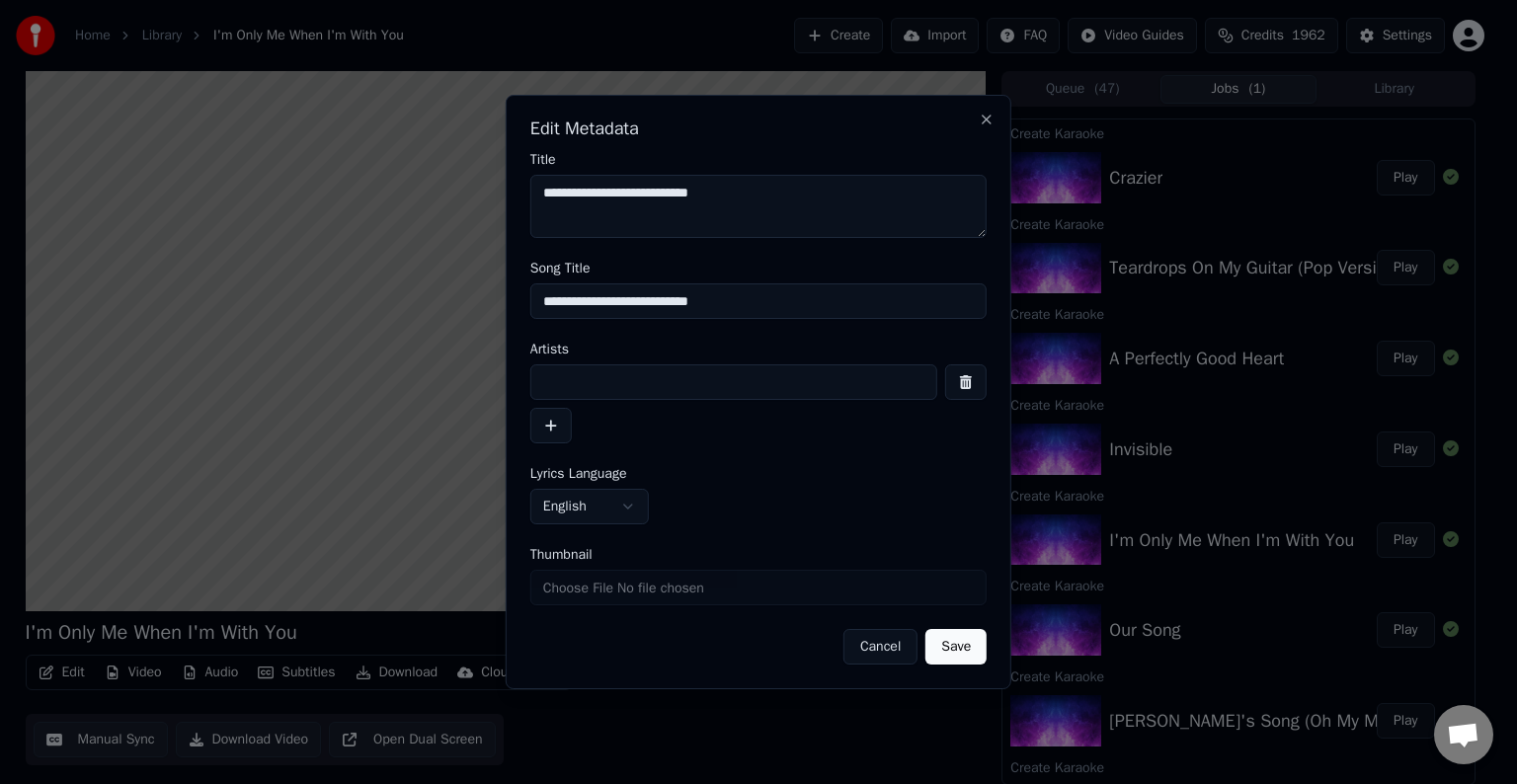 click at bounding box center [734, 382] 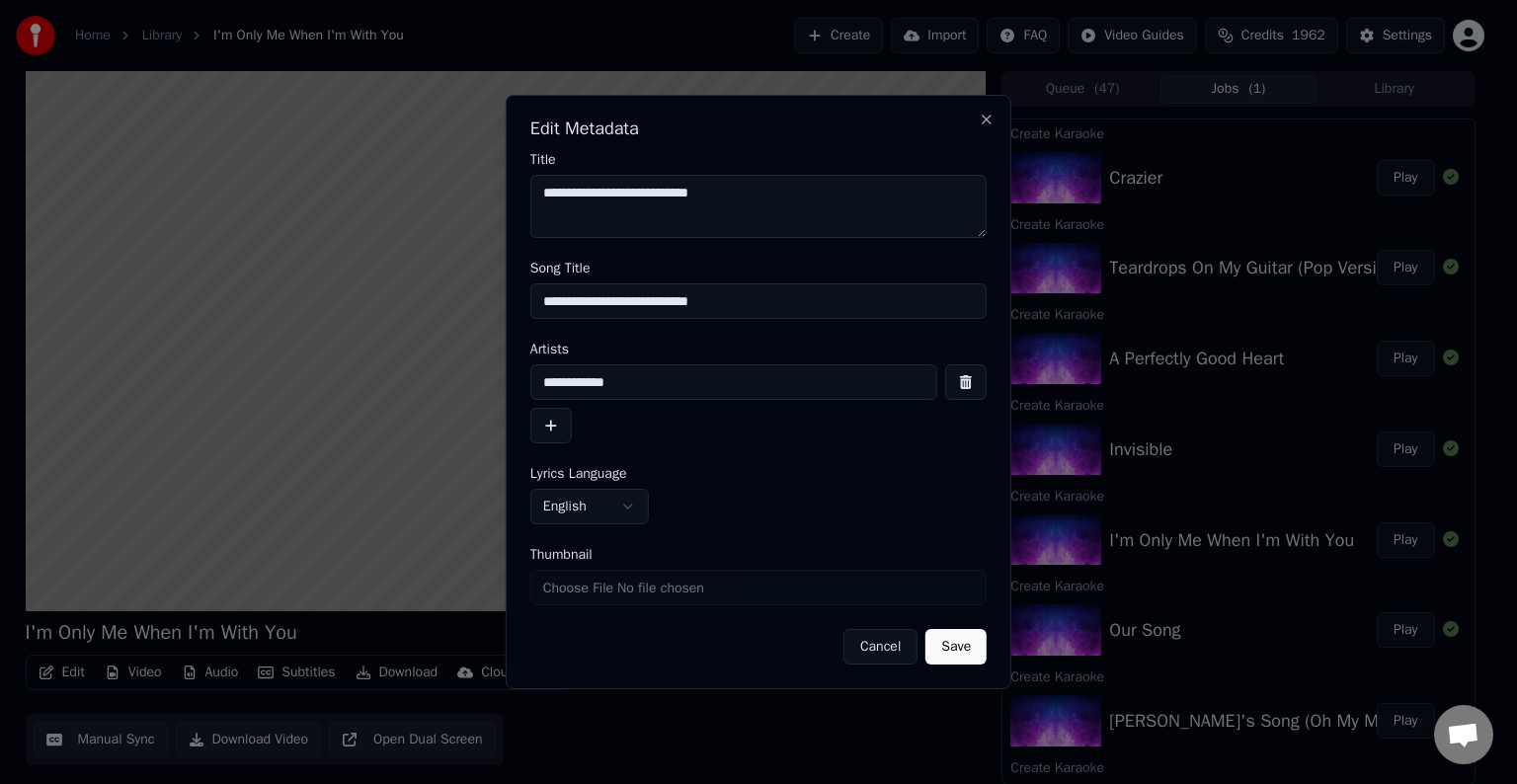 type on "**********" 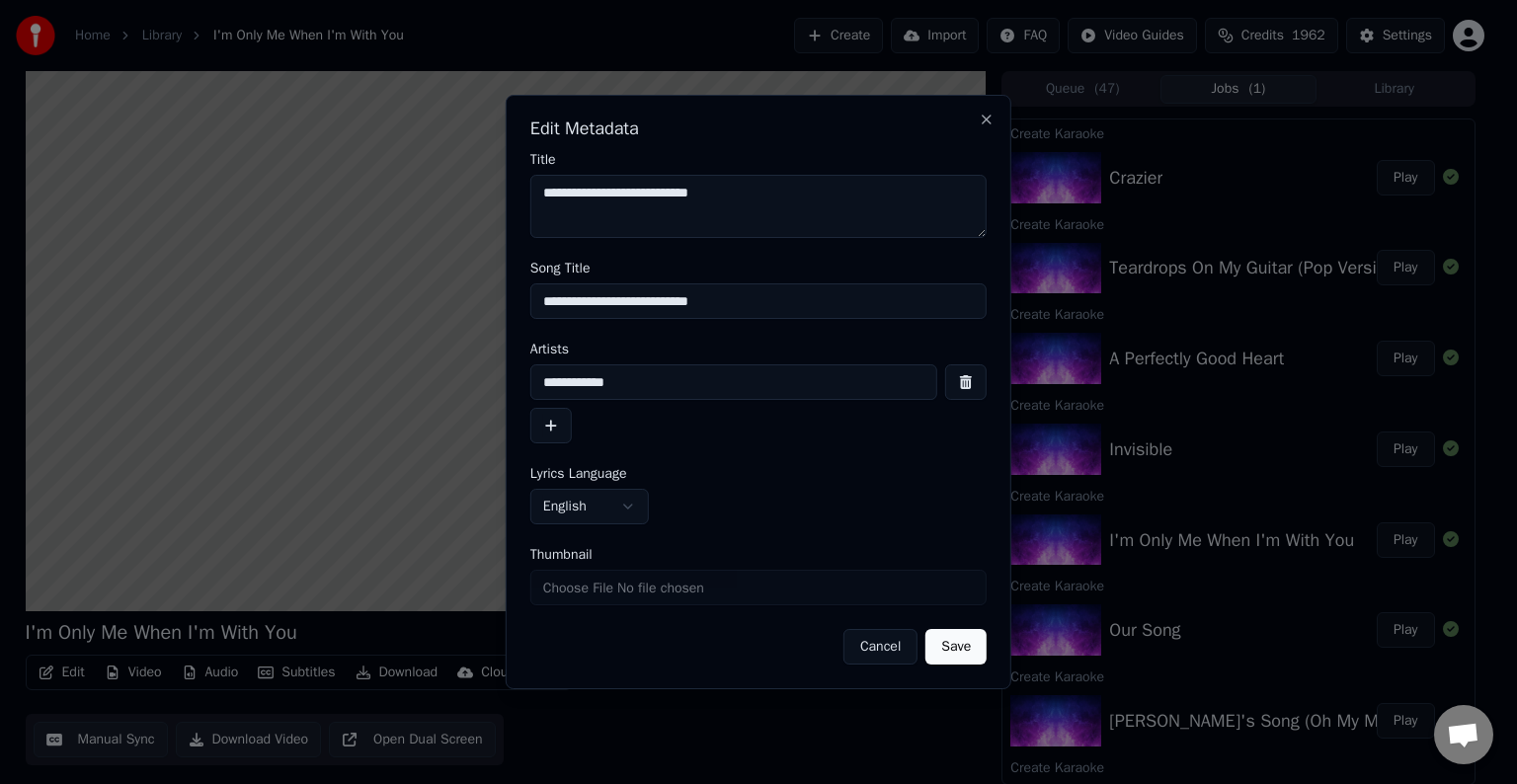 click on "Save" at bounding box center (956, 647) 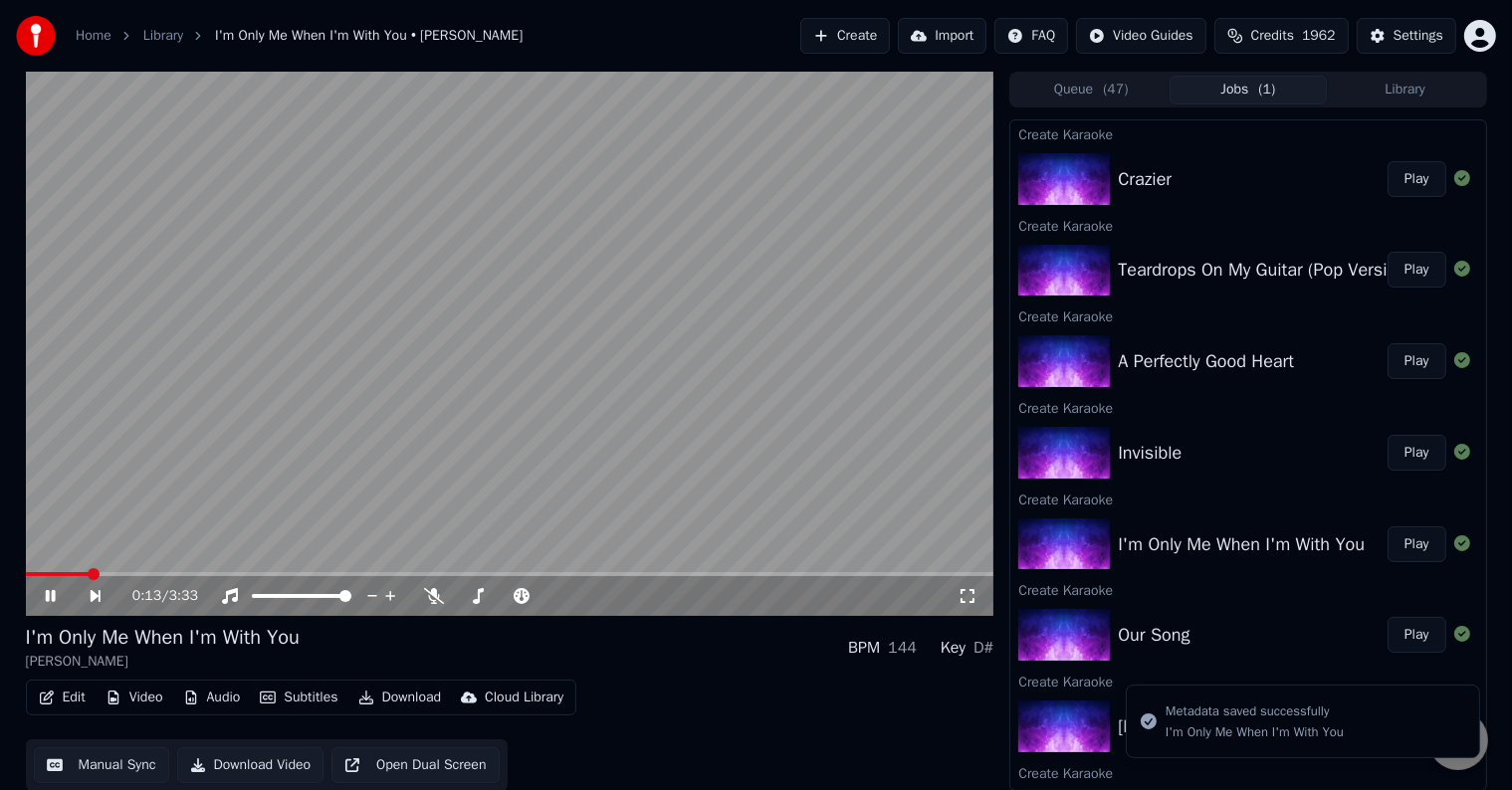 click on "Edit Video Audio Subtitles Download Cloud Library" at bounding box center (302, 697) 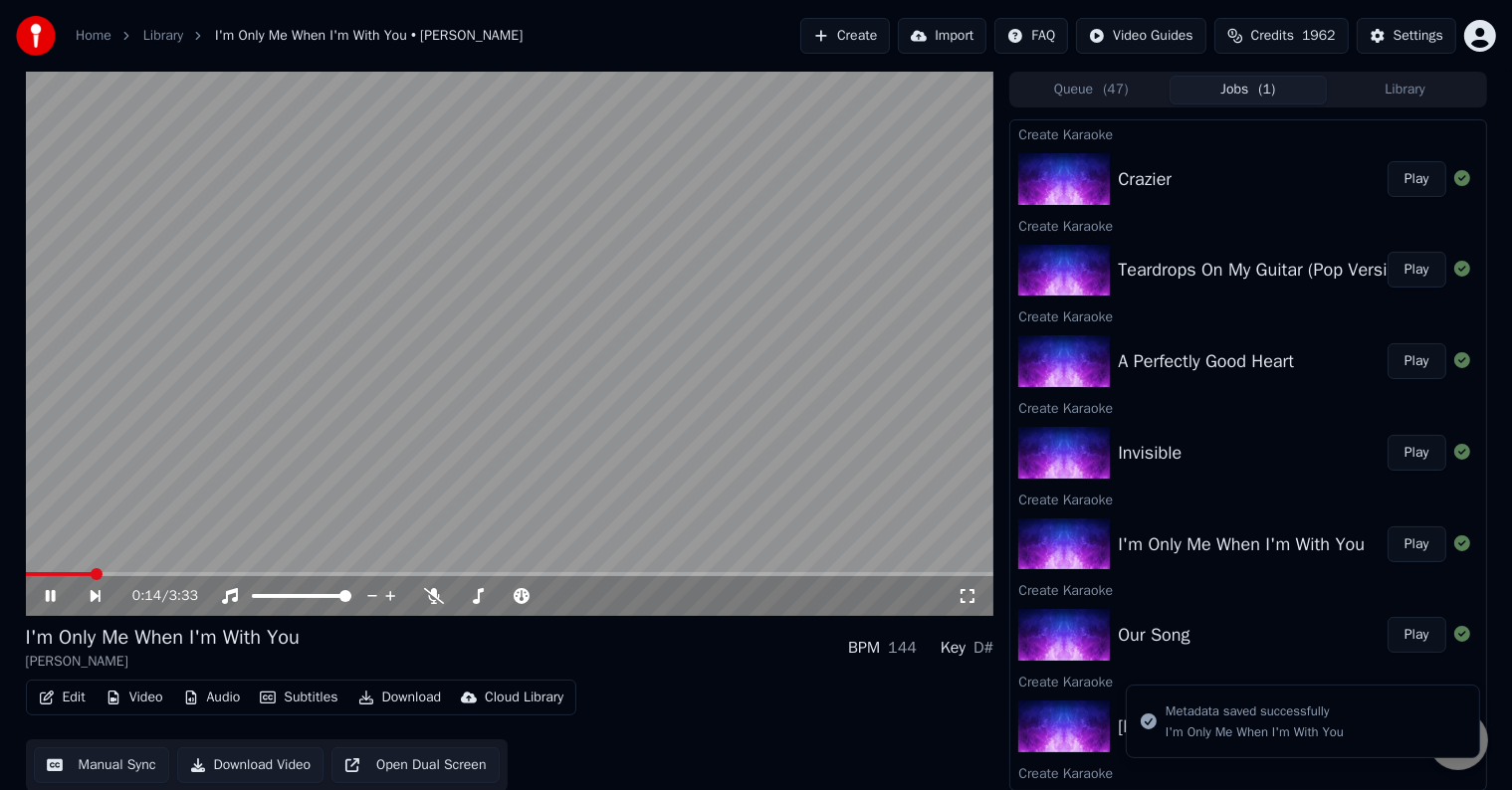 click on "Edit" at bounding box center (62, 697) 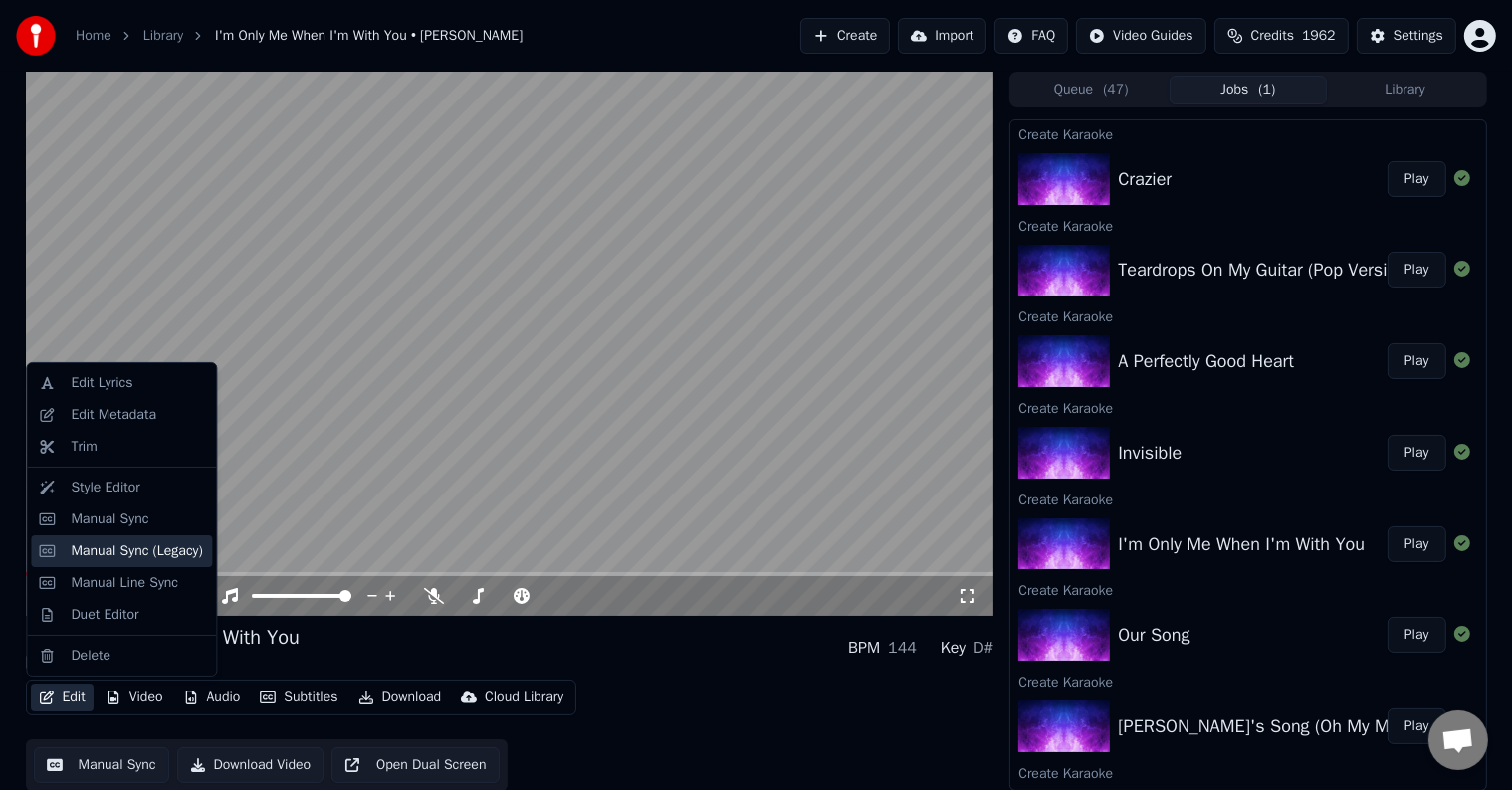 click on "Manual Sync (Legacy)" at bounding box center (136, 551) 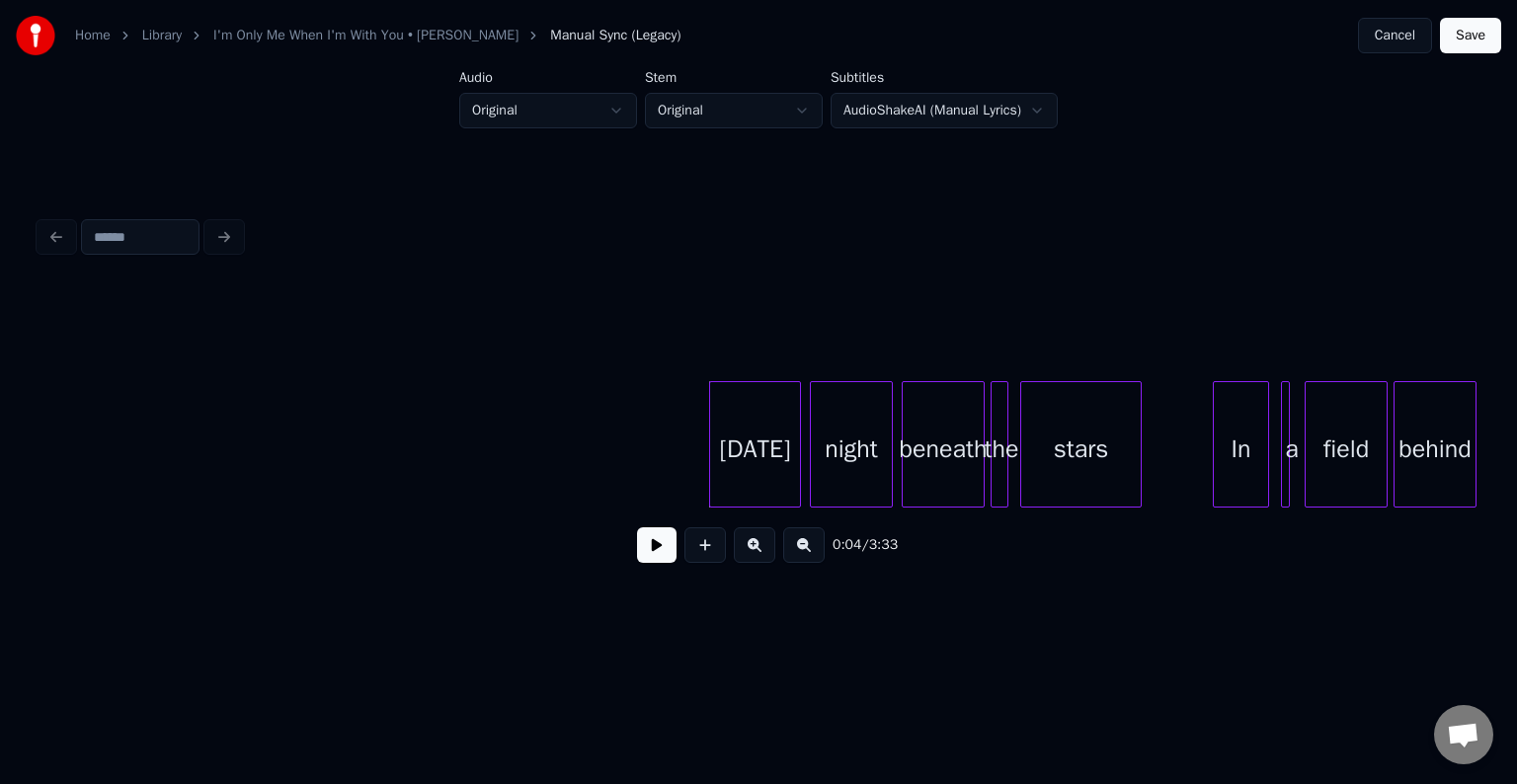click at bounding box center [657, 545] 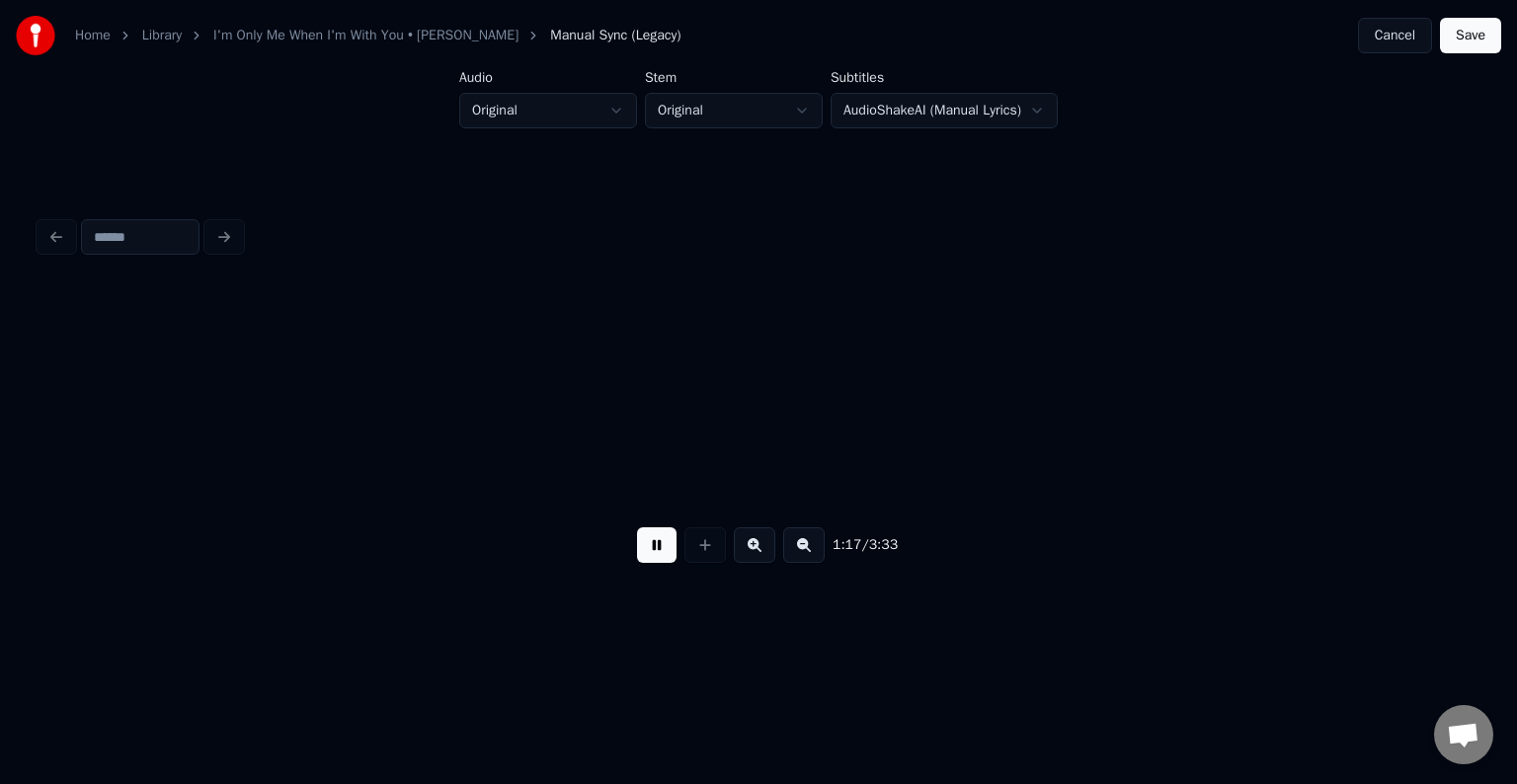 scroll, scrollTop: 0, scrollLeft: 11516, axis: horizontal 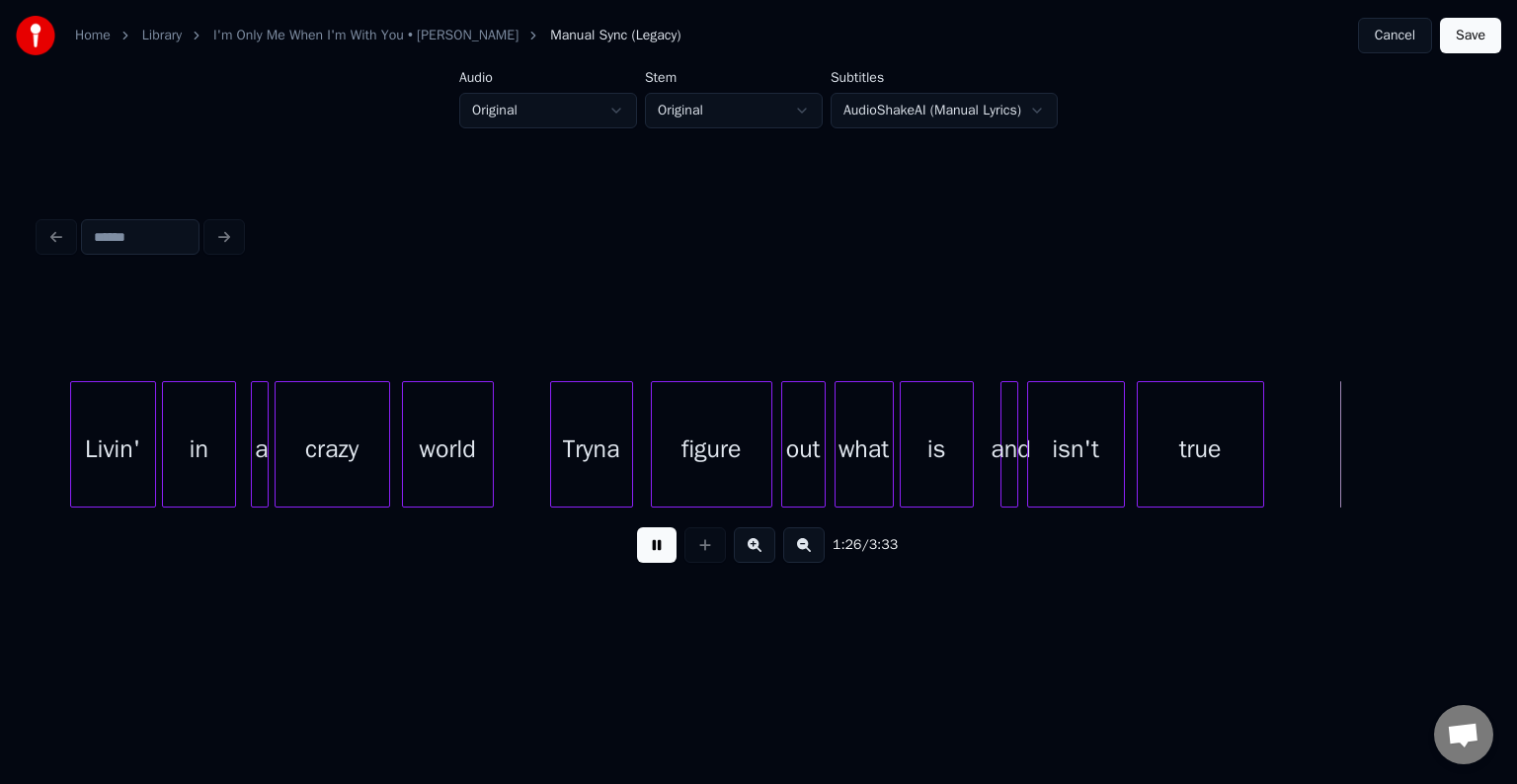 click at bounding box center [657, 545] 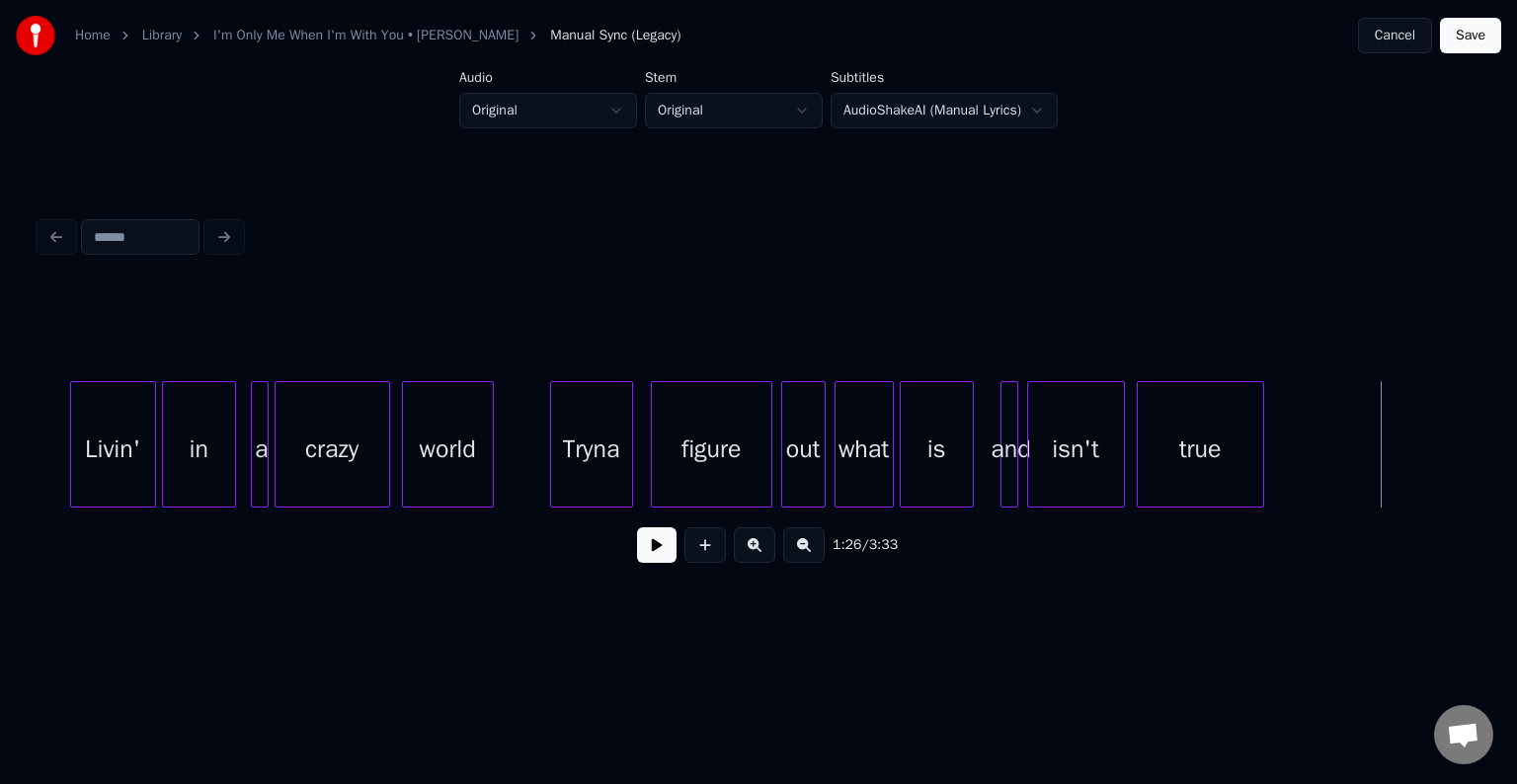 scroll, scrollTop: 0, scrollLeft: 12774, axis: horizontal 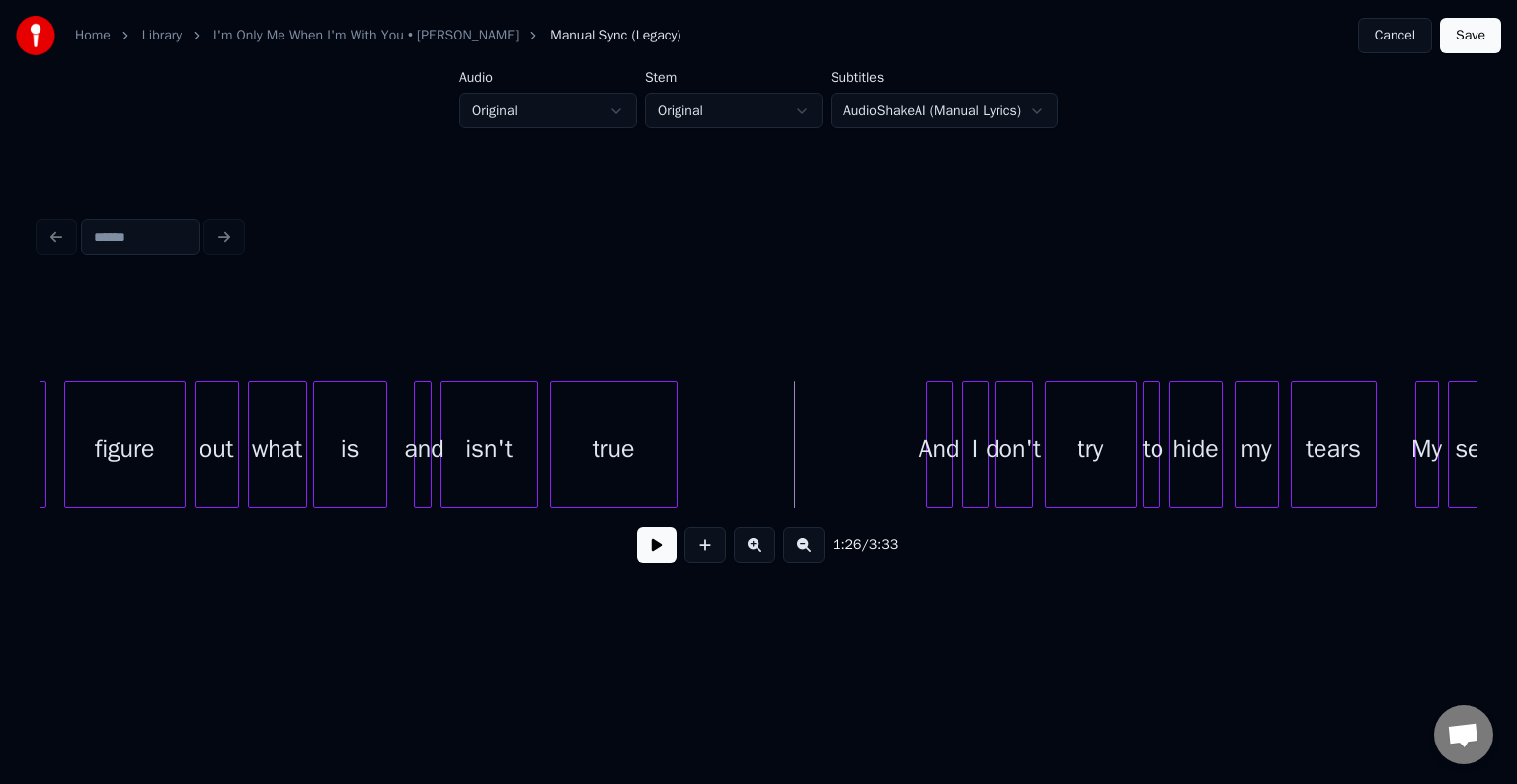 click on "is" at bounding box center (350, 449) 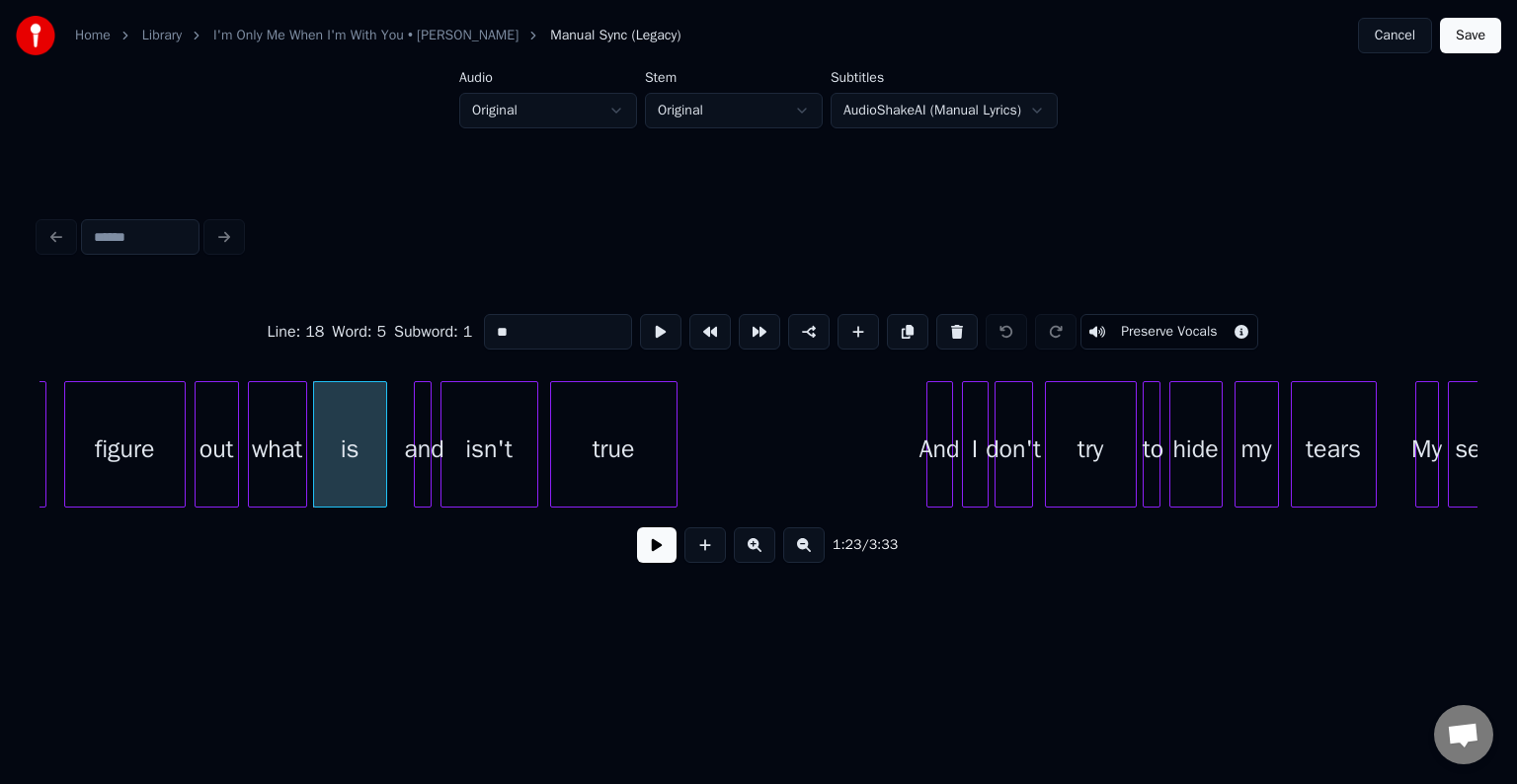 click at bounding box center [657, 545] 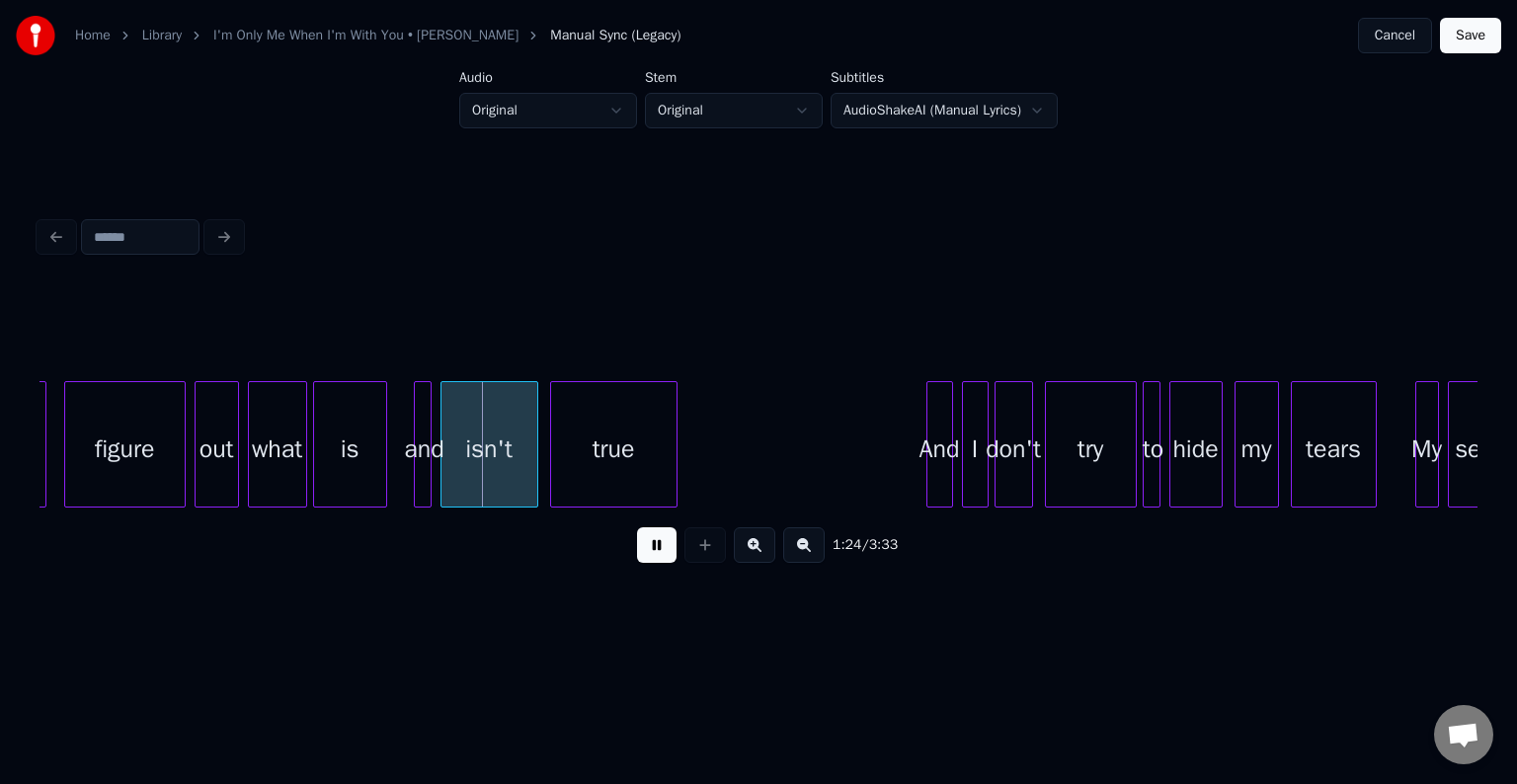 click at bounding box center (657, 545) 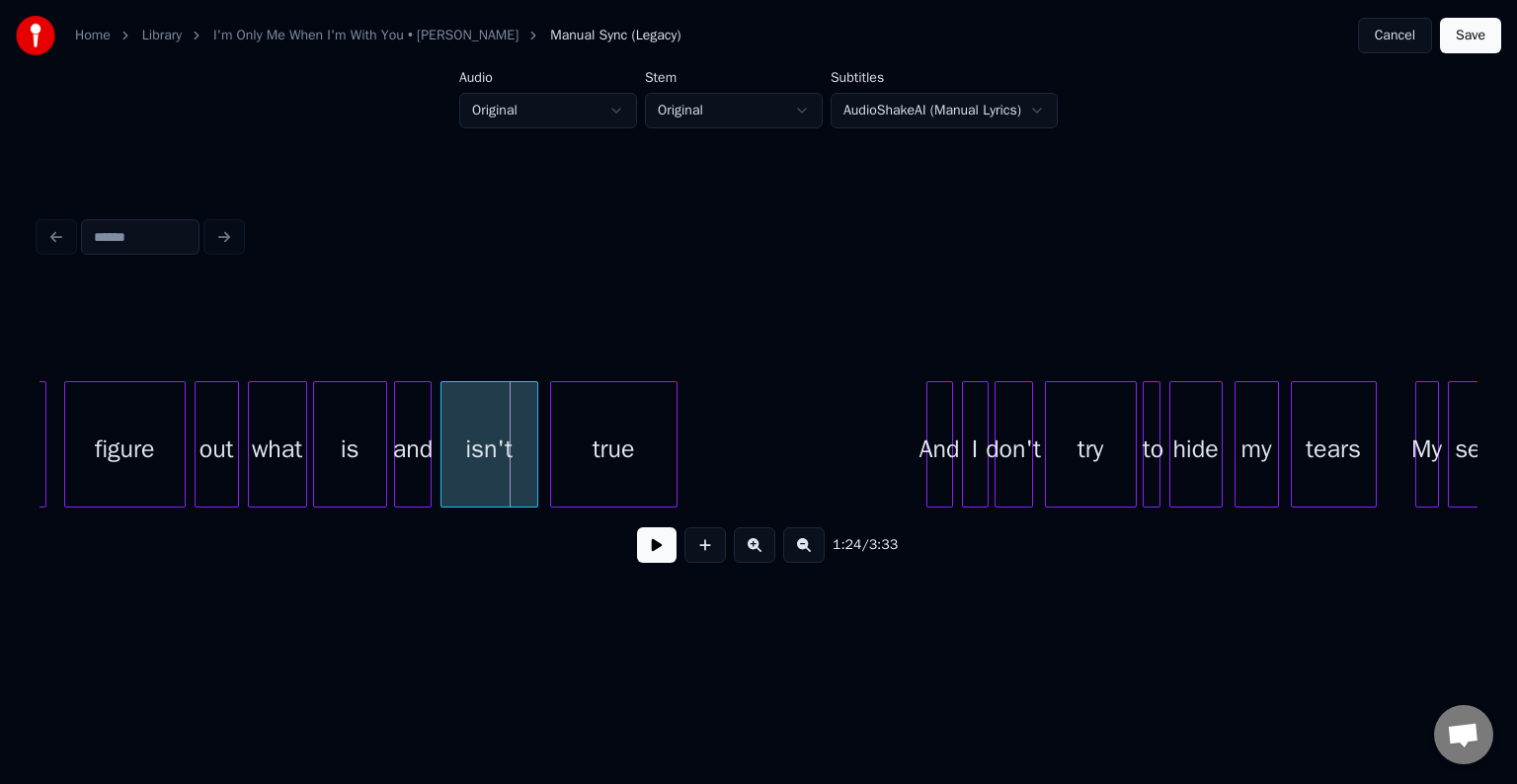 click at bounding box center (398, 444) 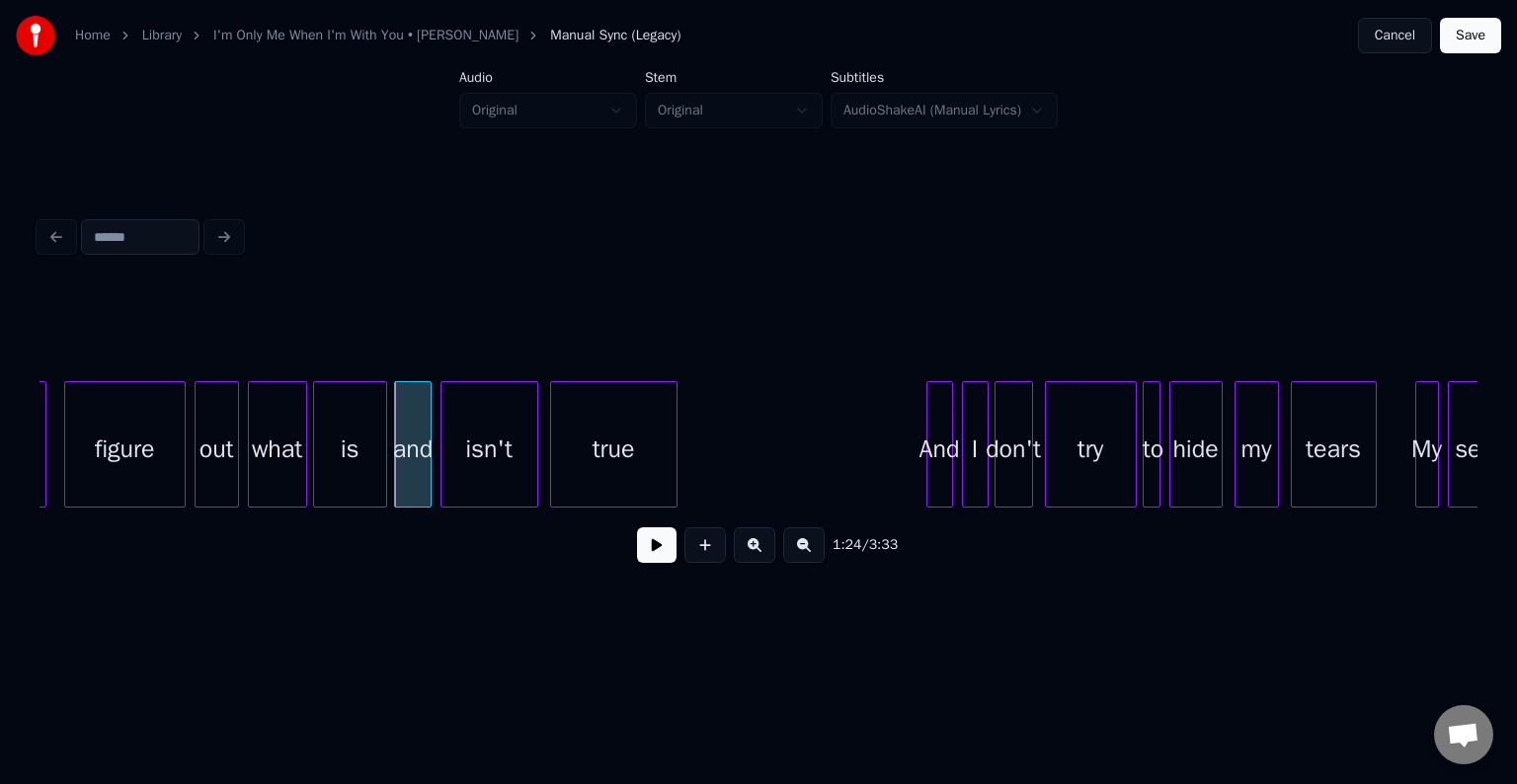 click at bounding box center (657, 545) 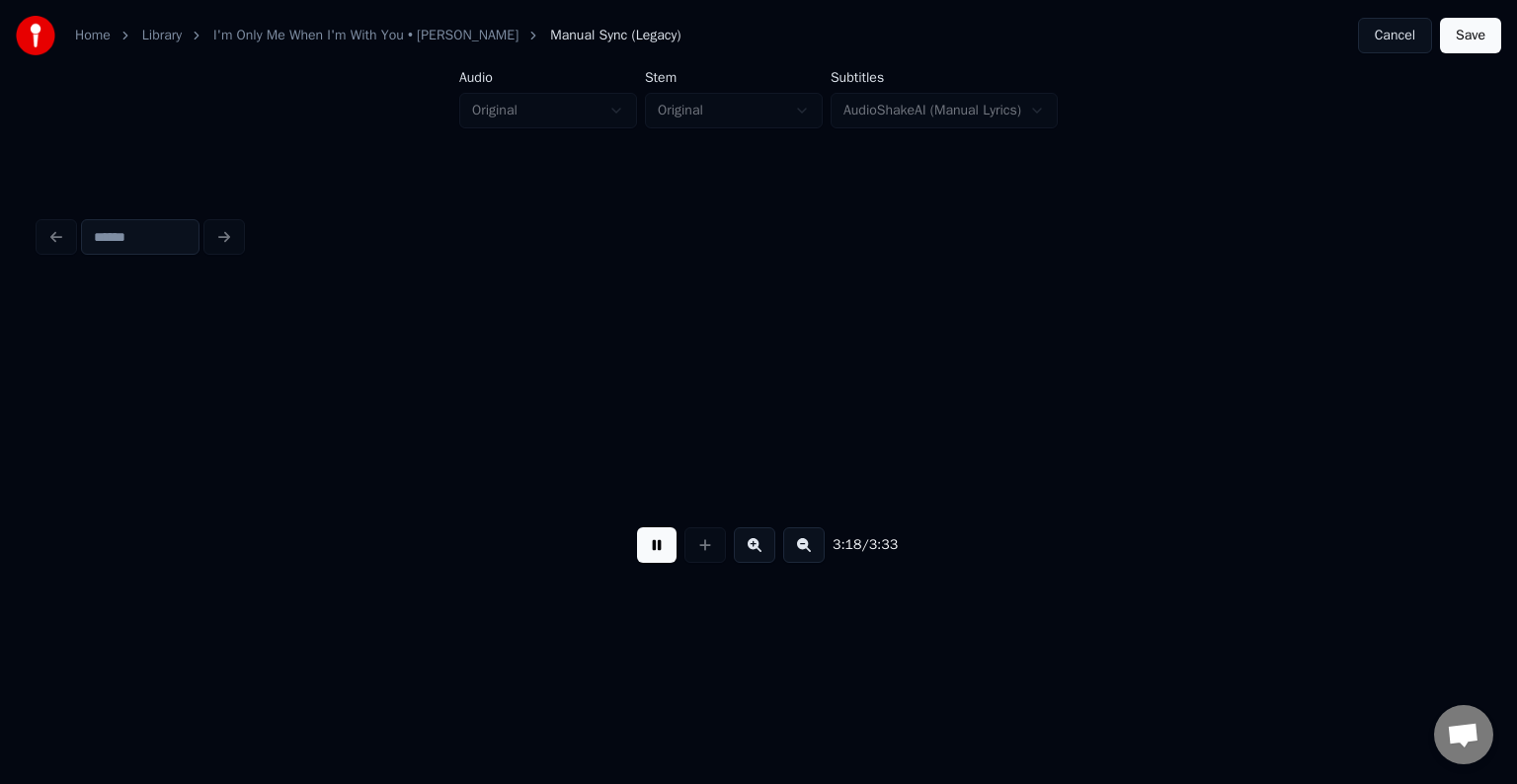 scroll, scrollTop: 0, scrollLeft: 29374, axis: horizontal 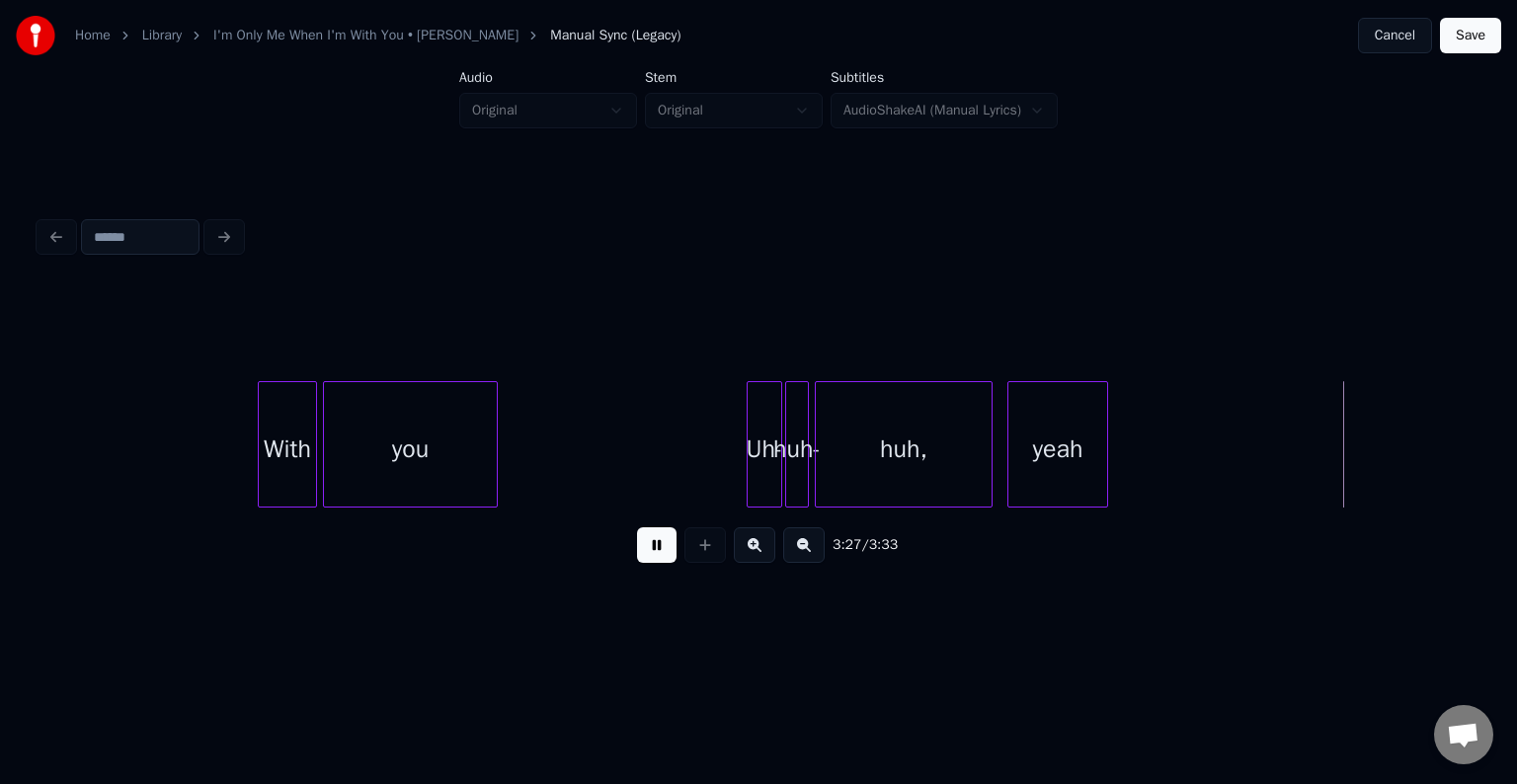 click on "Save" at bounding box center [1471, 36] 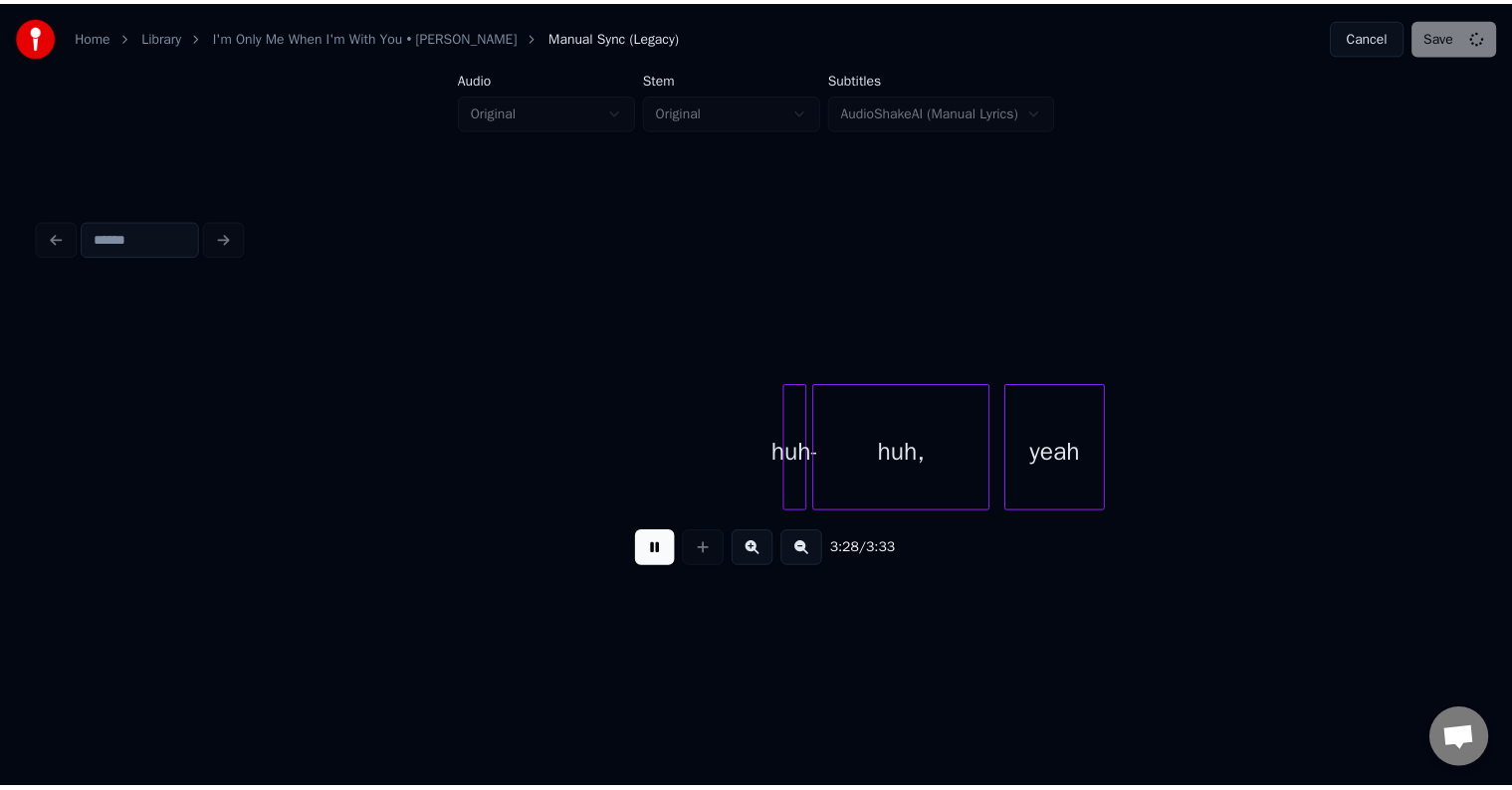 scroll, scrollTop: 0, scrollLeft: 0, axis: both 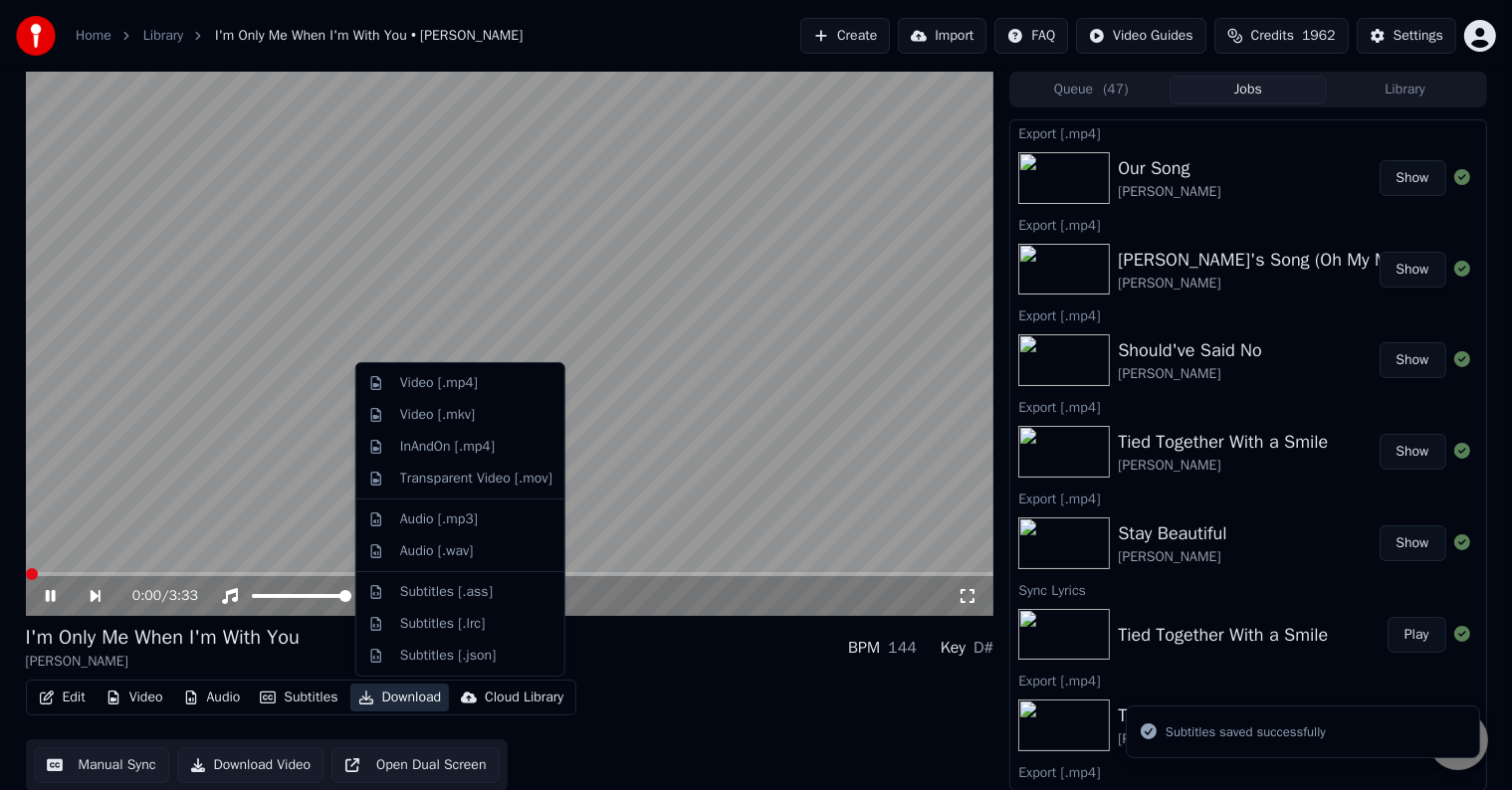 click on "Download" at bounding box center (400, 697) 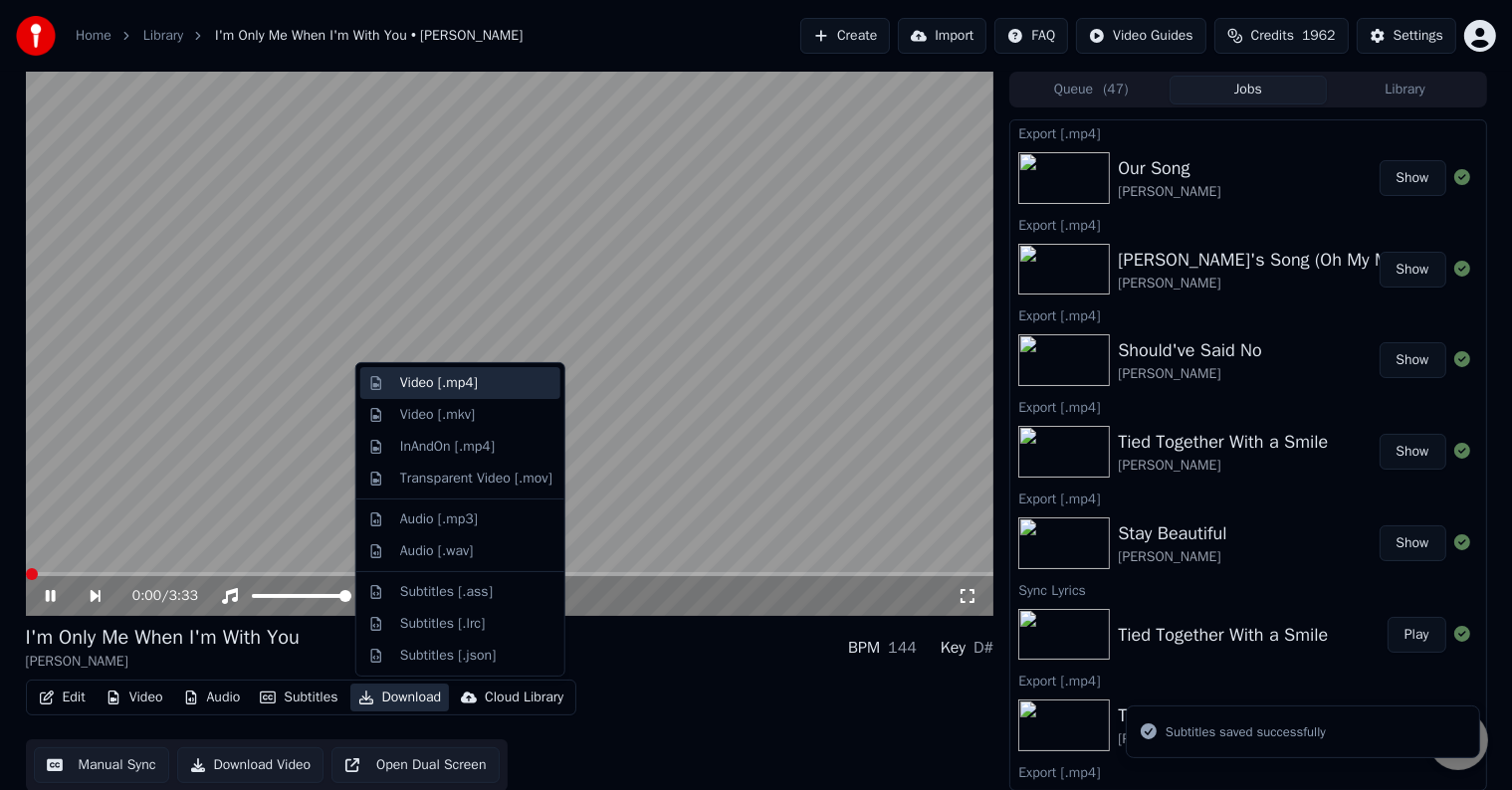 click on "Video [.mp4]" at bounding box center [439, 383] 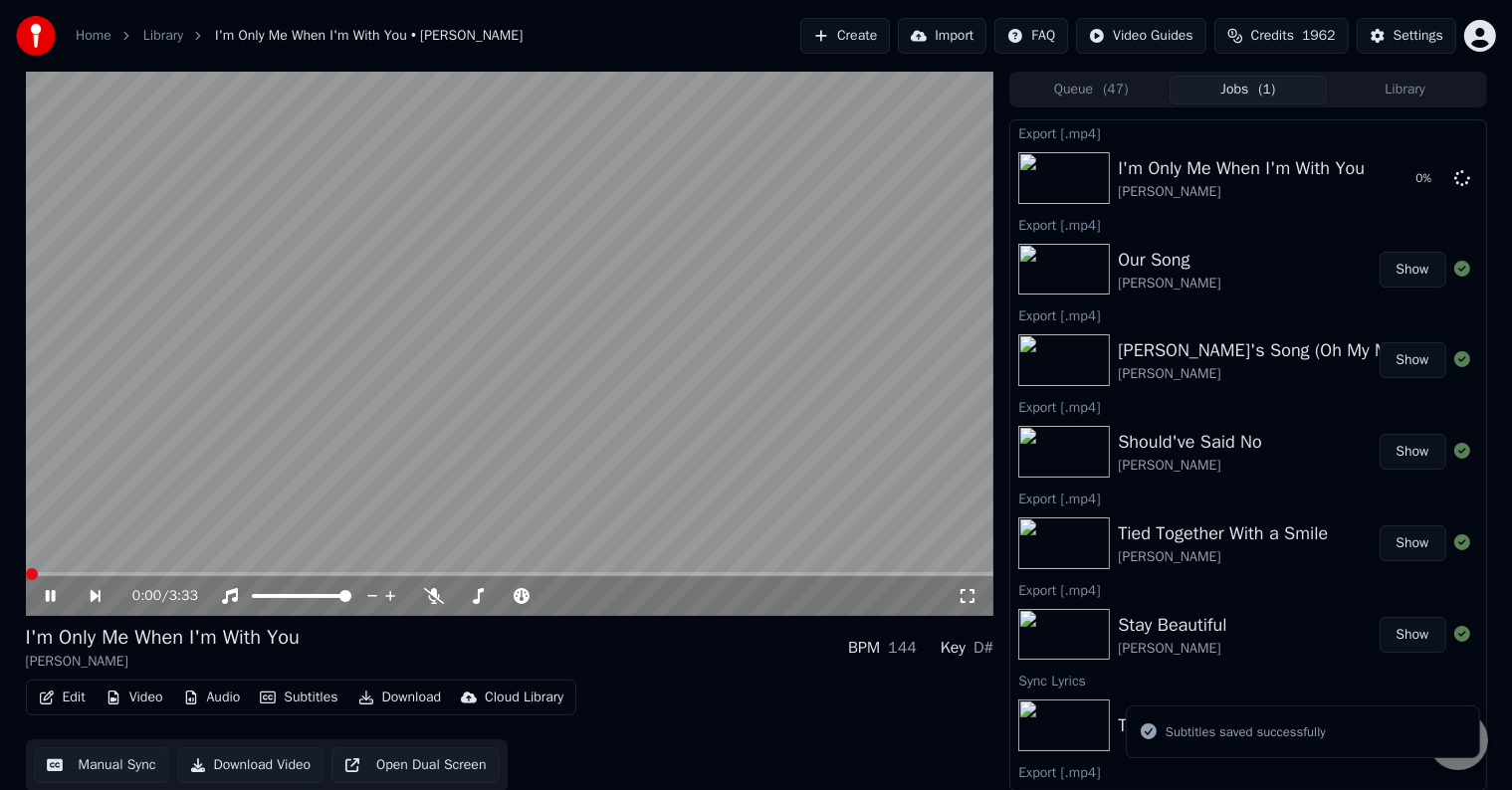 click 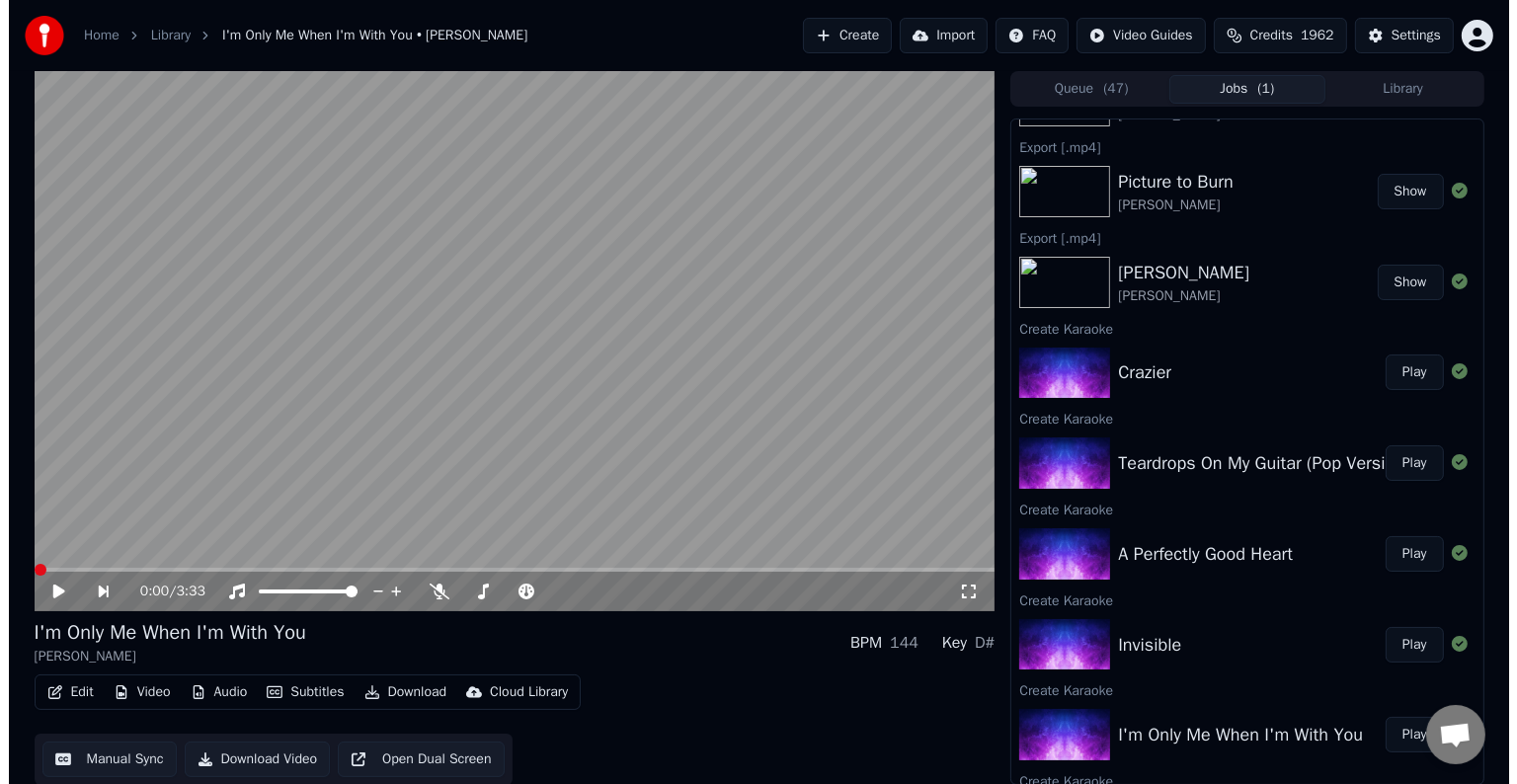 scroll, scrollTop: 1086, scrollLeft: 0, axis: vertical 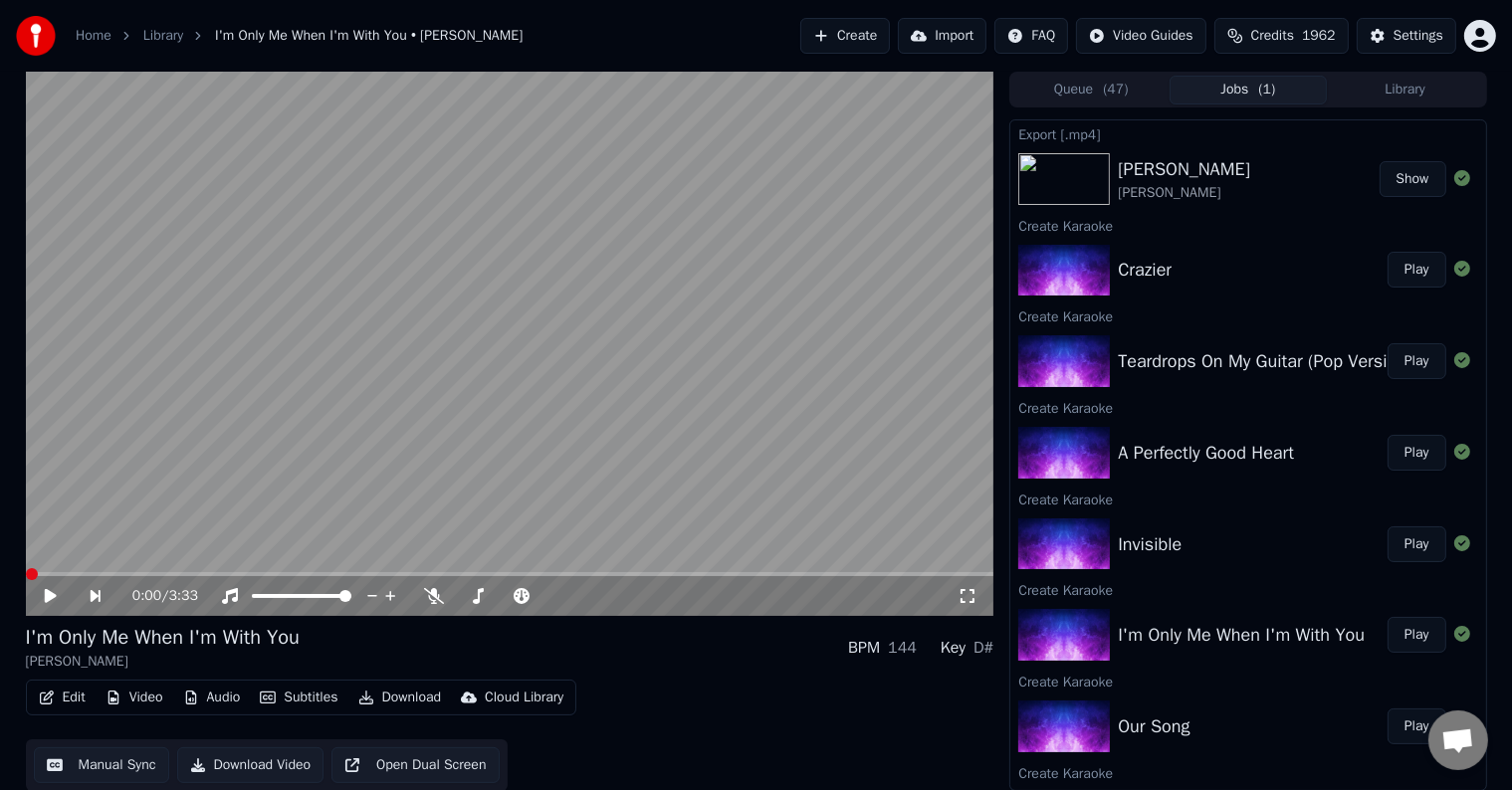 click on "Play" at bounding box center [1416, 544] 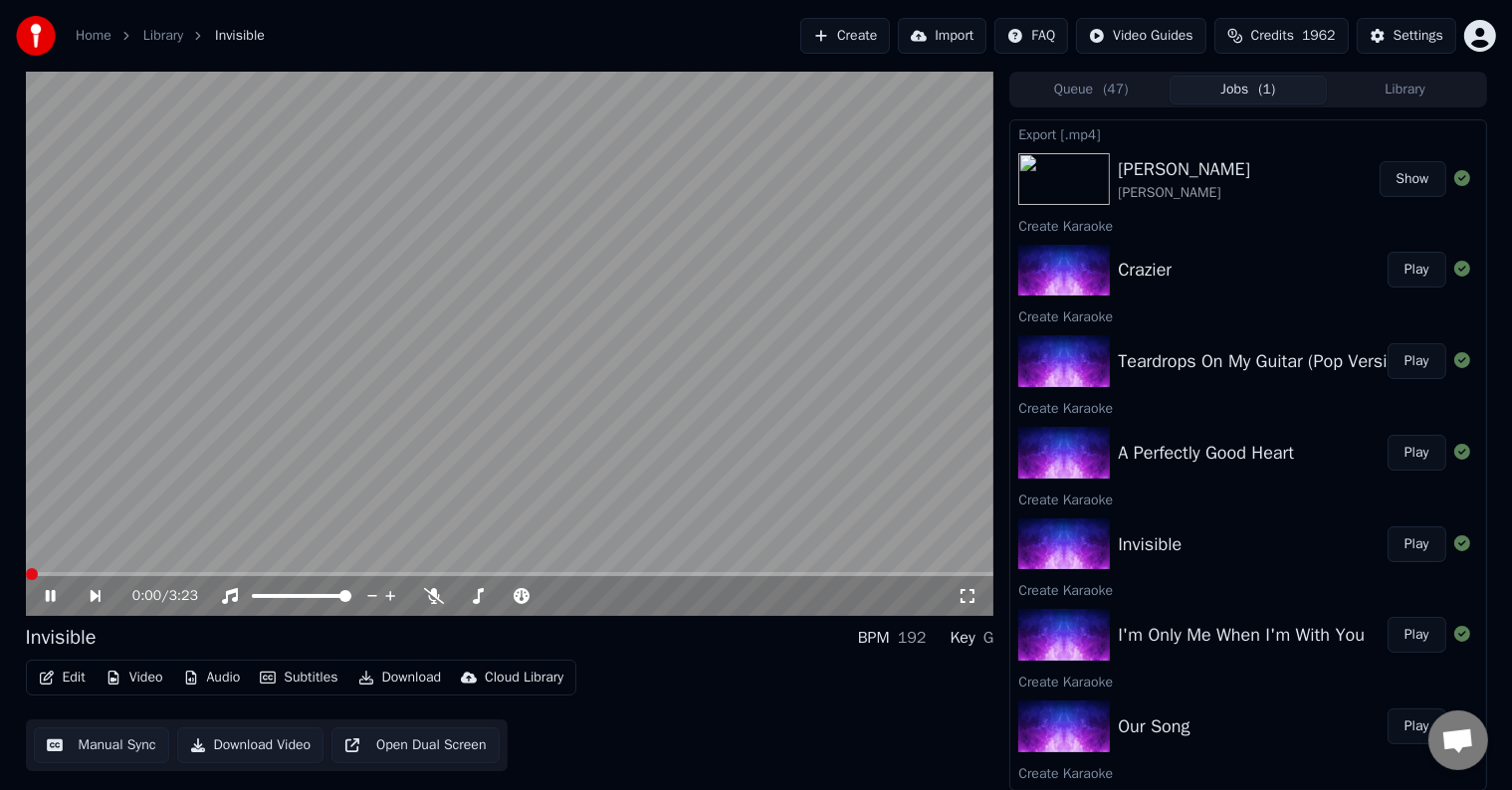click on "Edit" at bounding box center [62, 678] 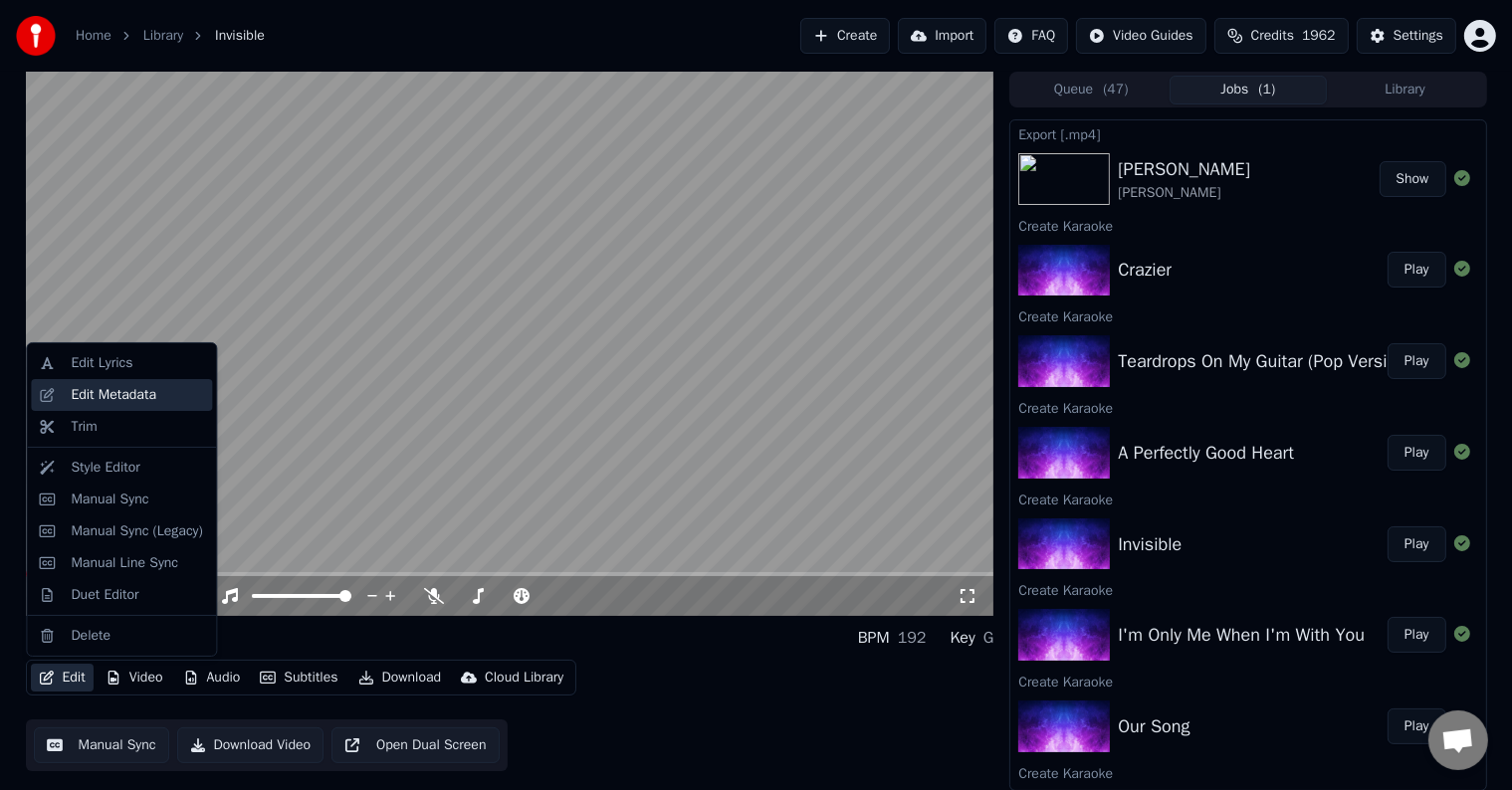 click on "Edit Metadata" at bounding box center (113, 395) 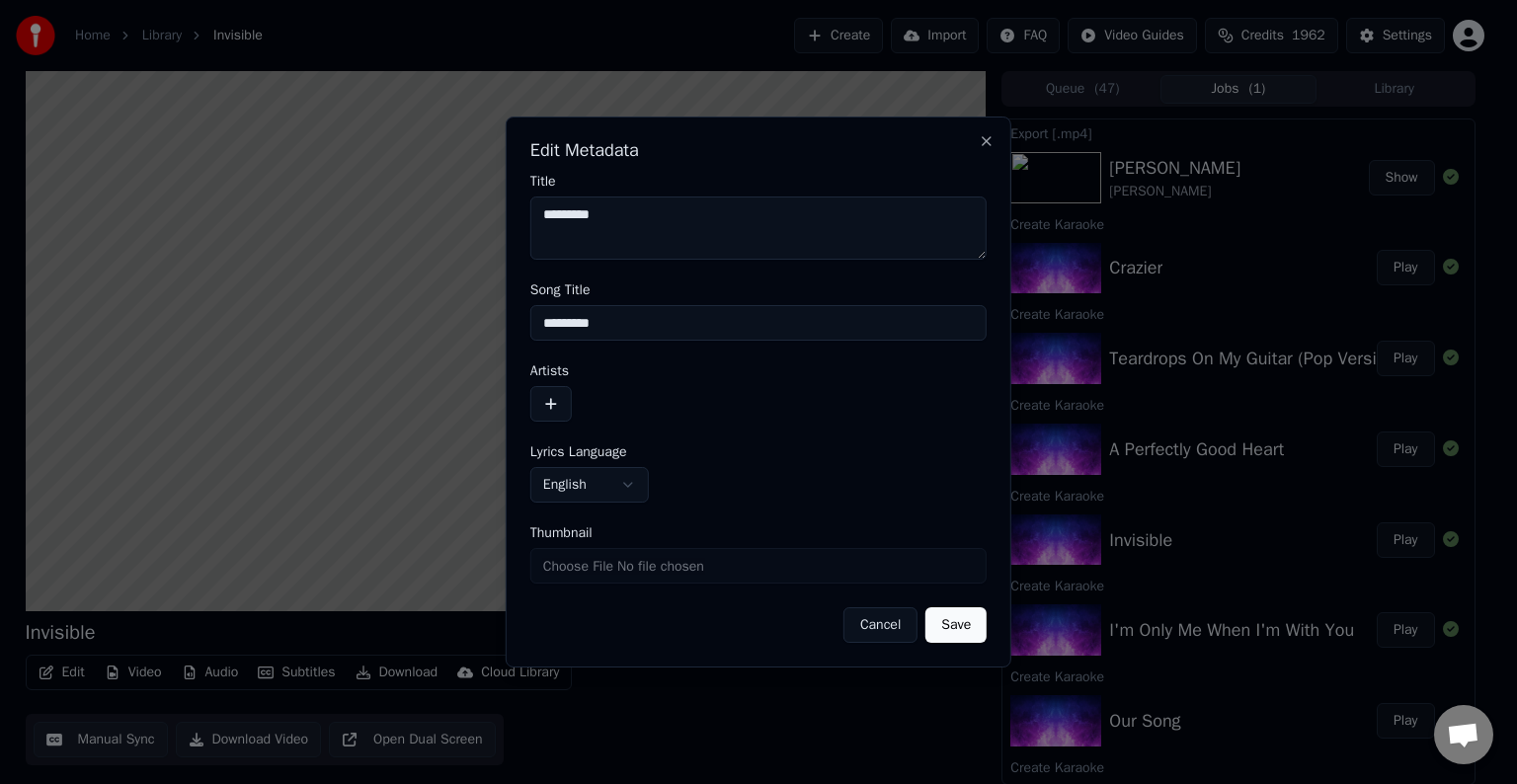 click at bounding box center [551, 404] 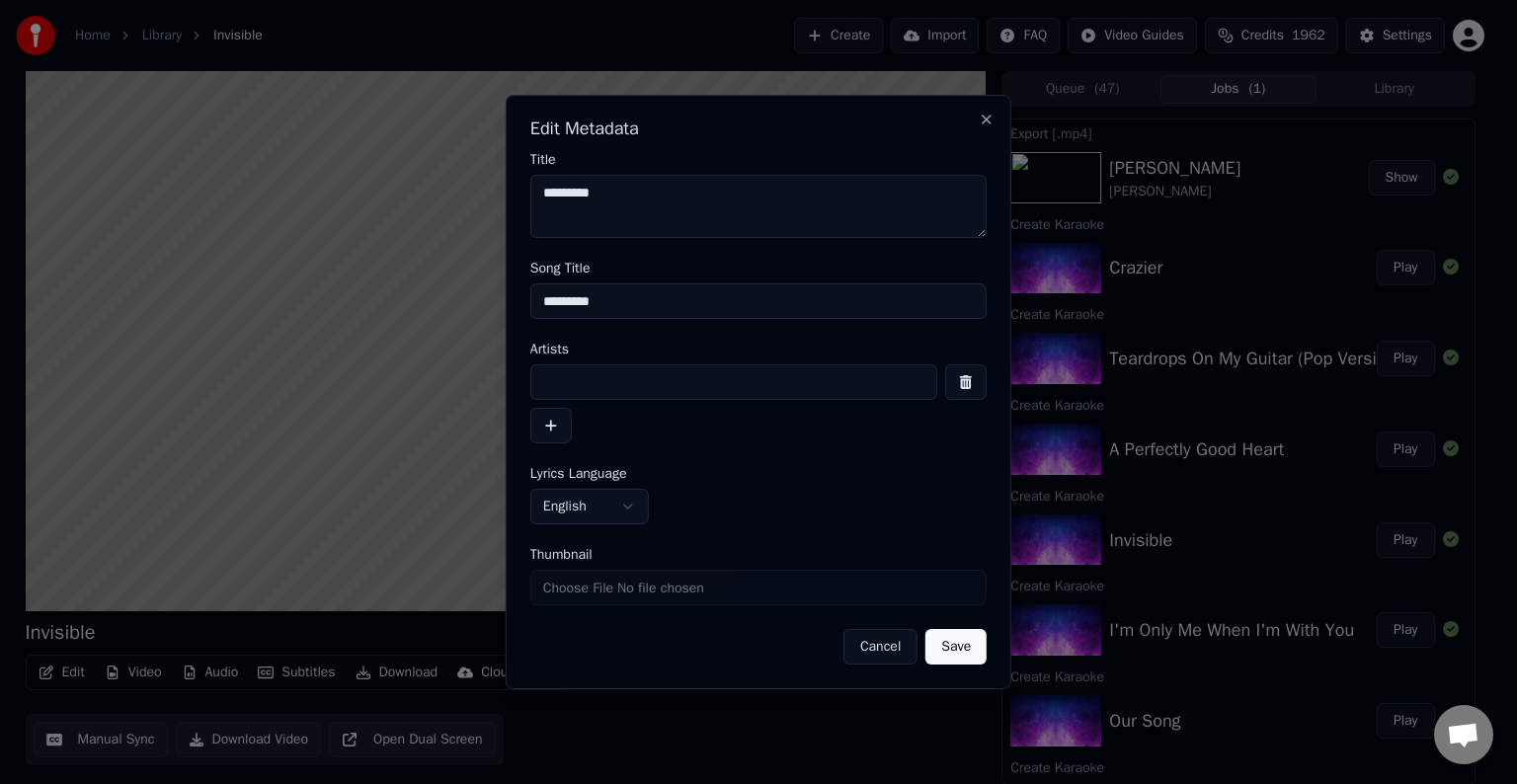 click at bounding box center [734, 382] 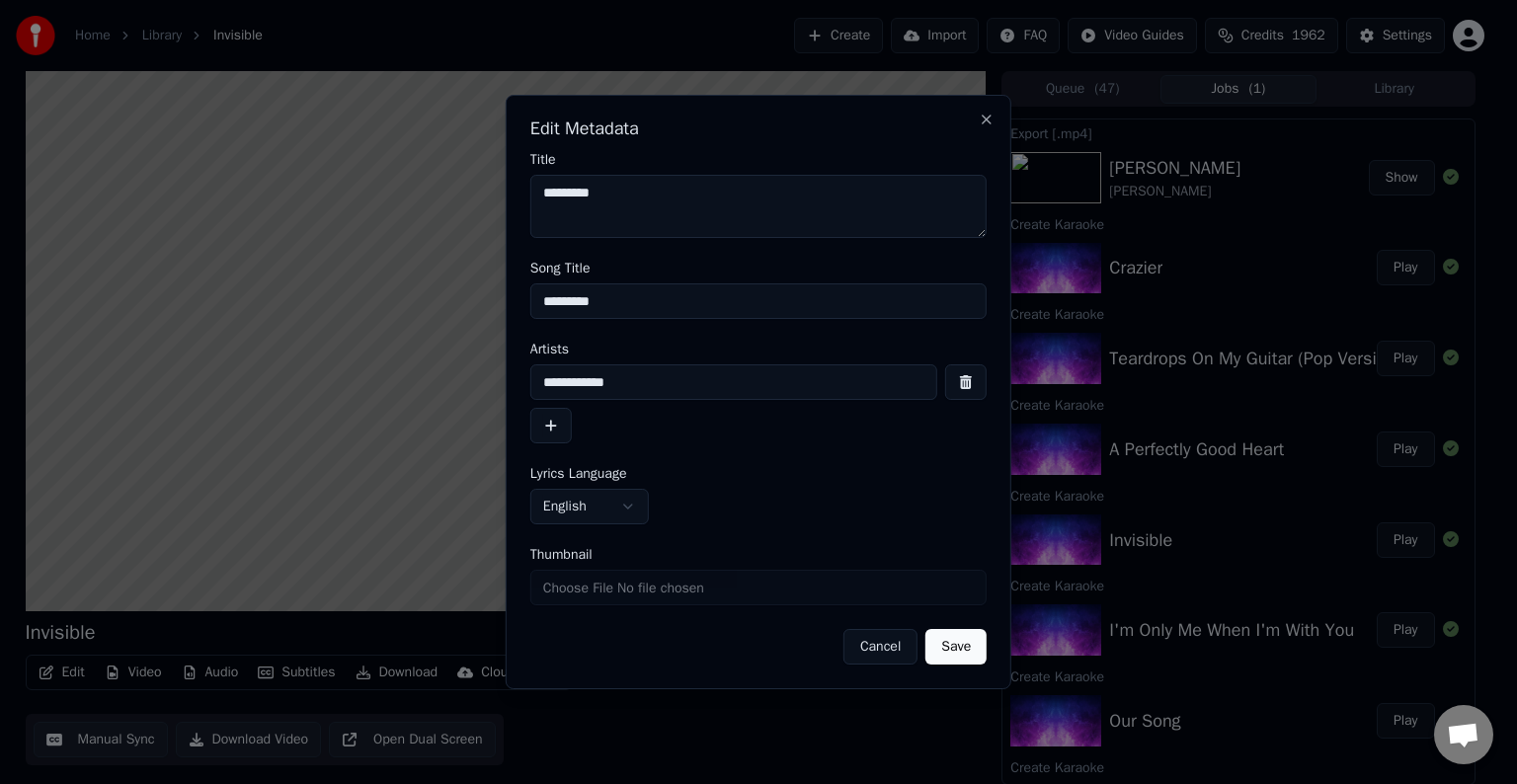 type on "**********" 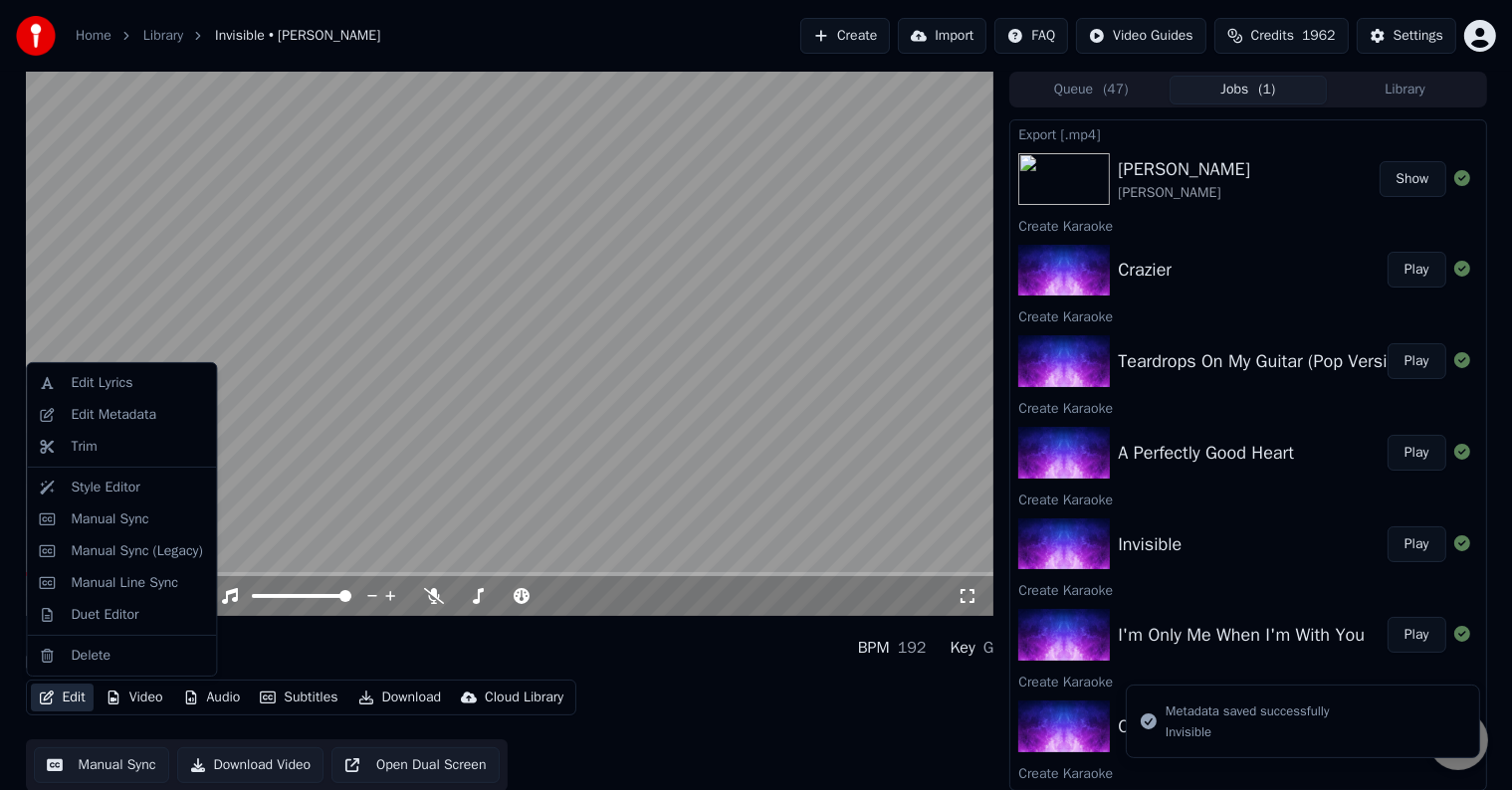 click on "Edit" at bounding box center [62, 697] 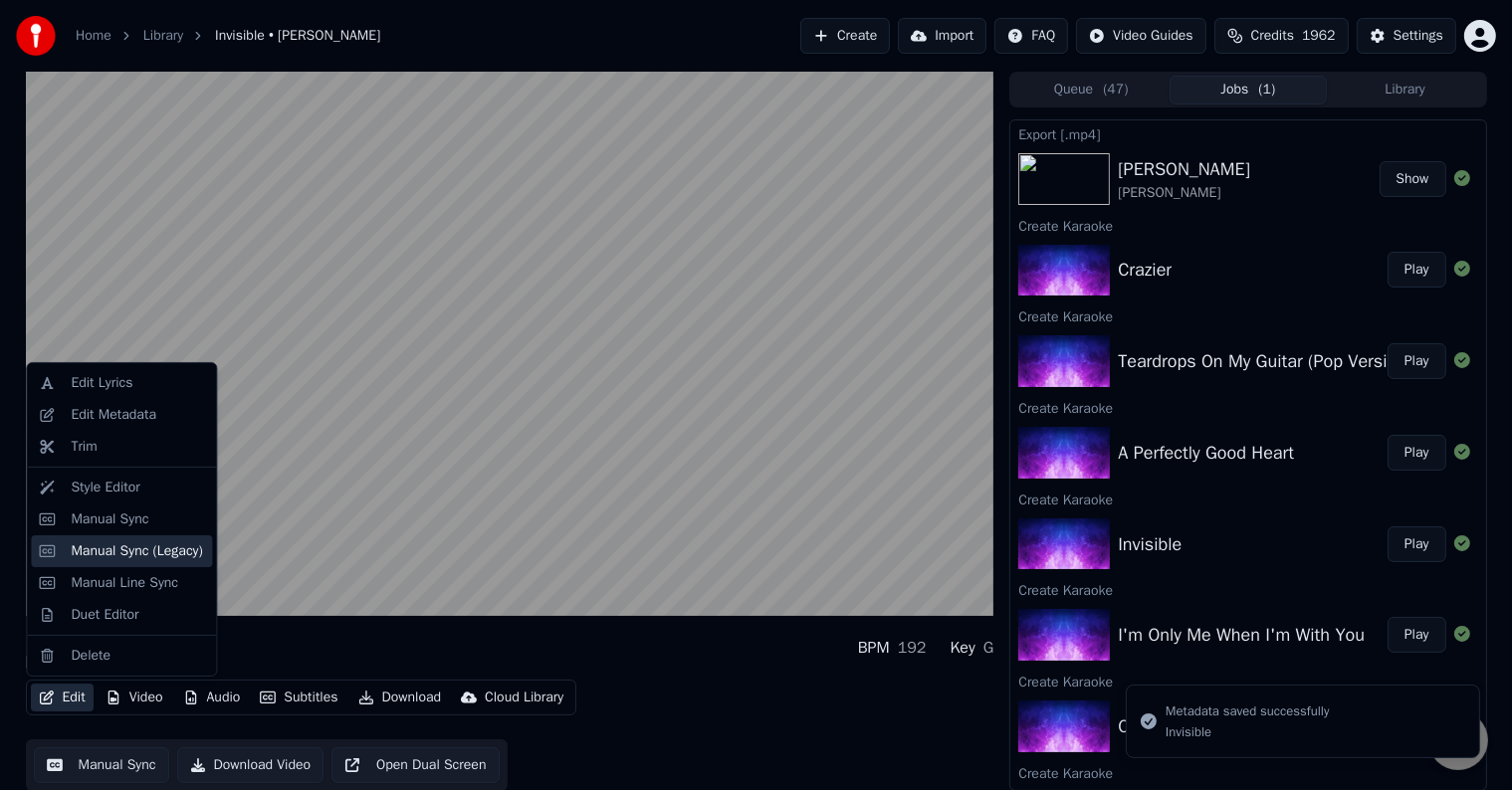 click on "Manual Sync (Legacy)" at bounding box center (136, 551) 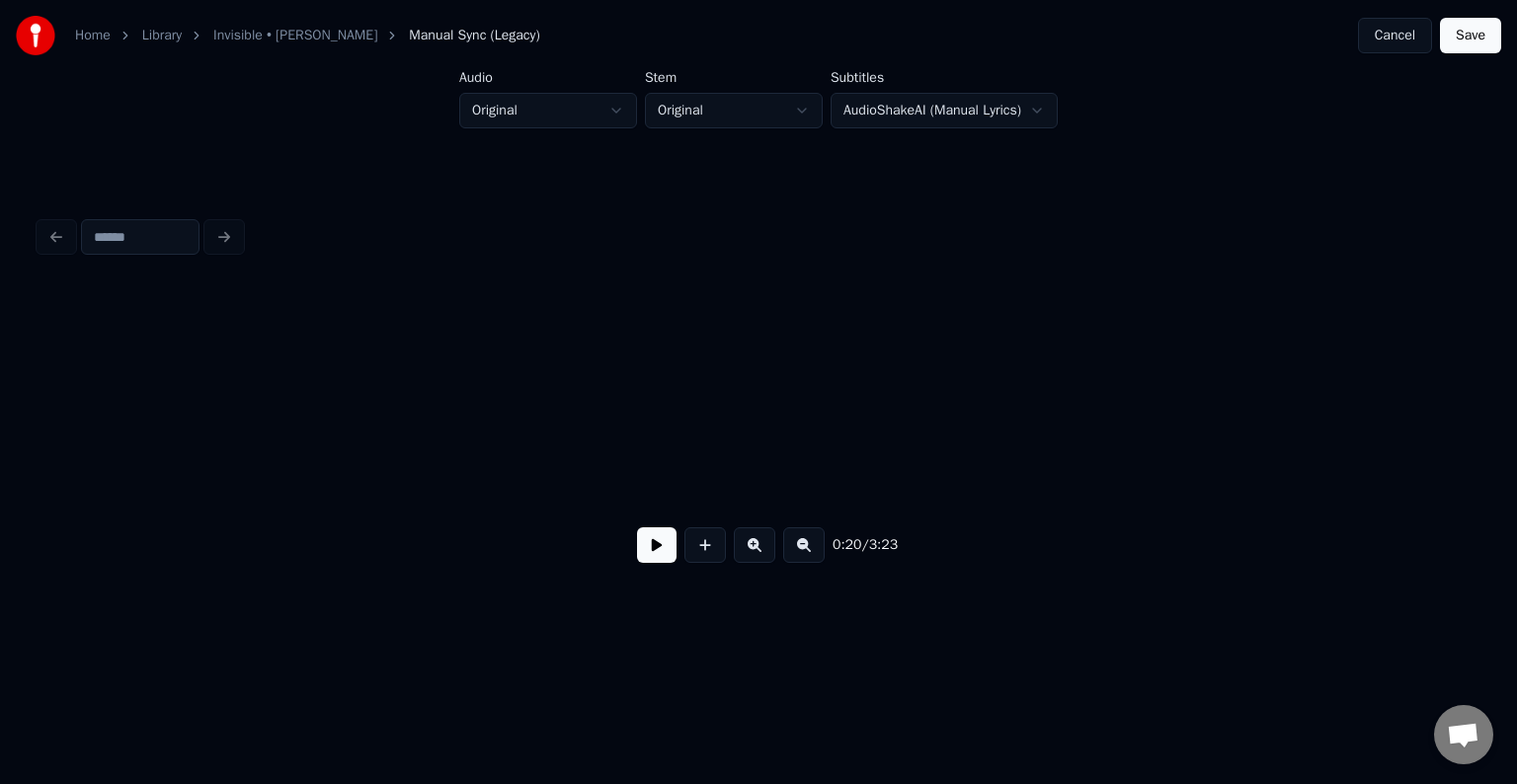 scroll, scrollTop: 0, scrollLeft: 3089, axis: horizontal 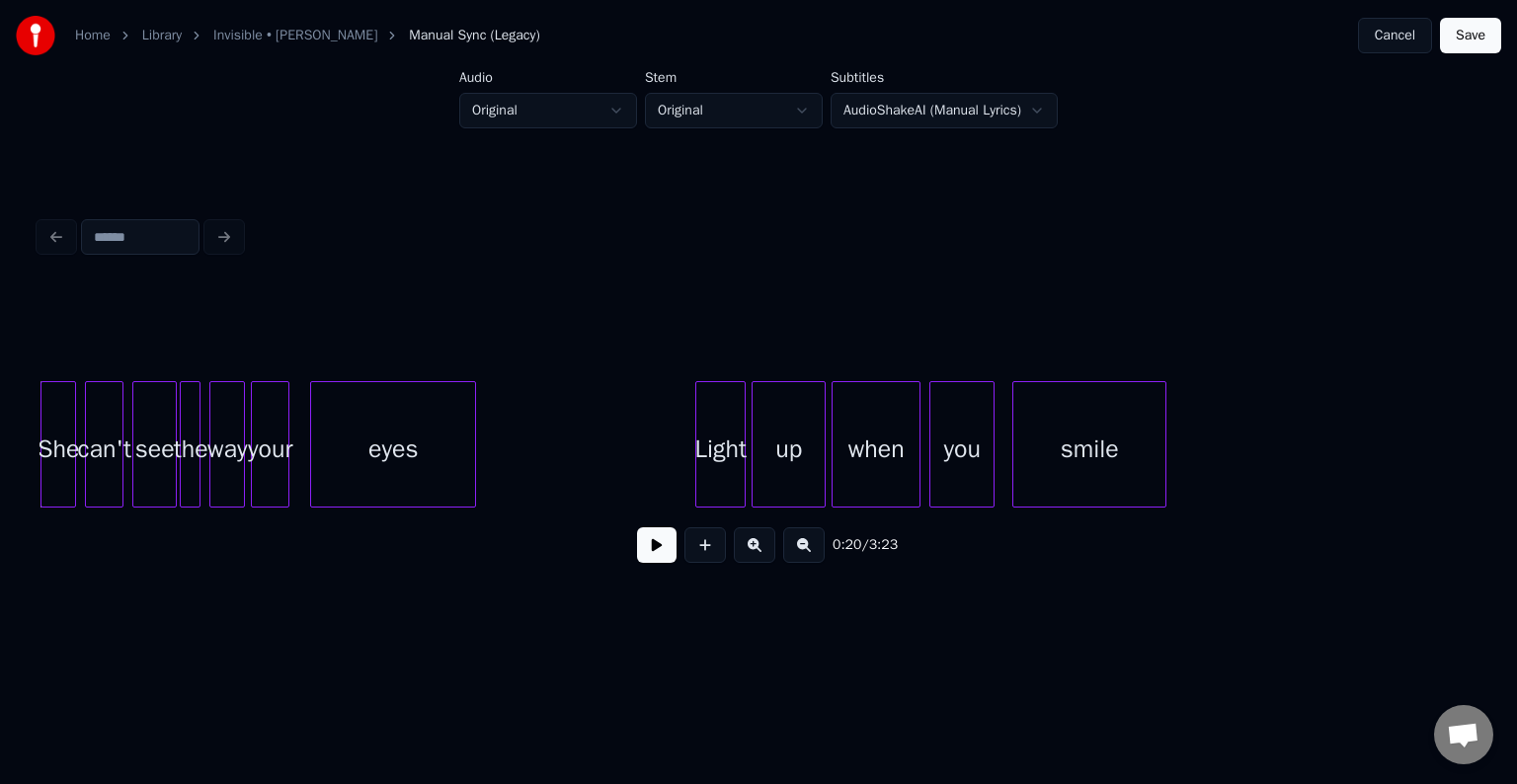 click at bounding box center (657, 545) 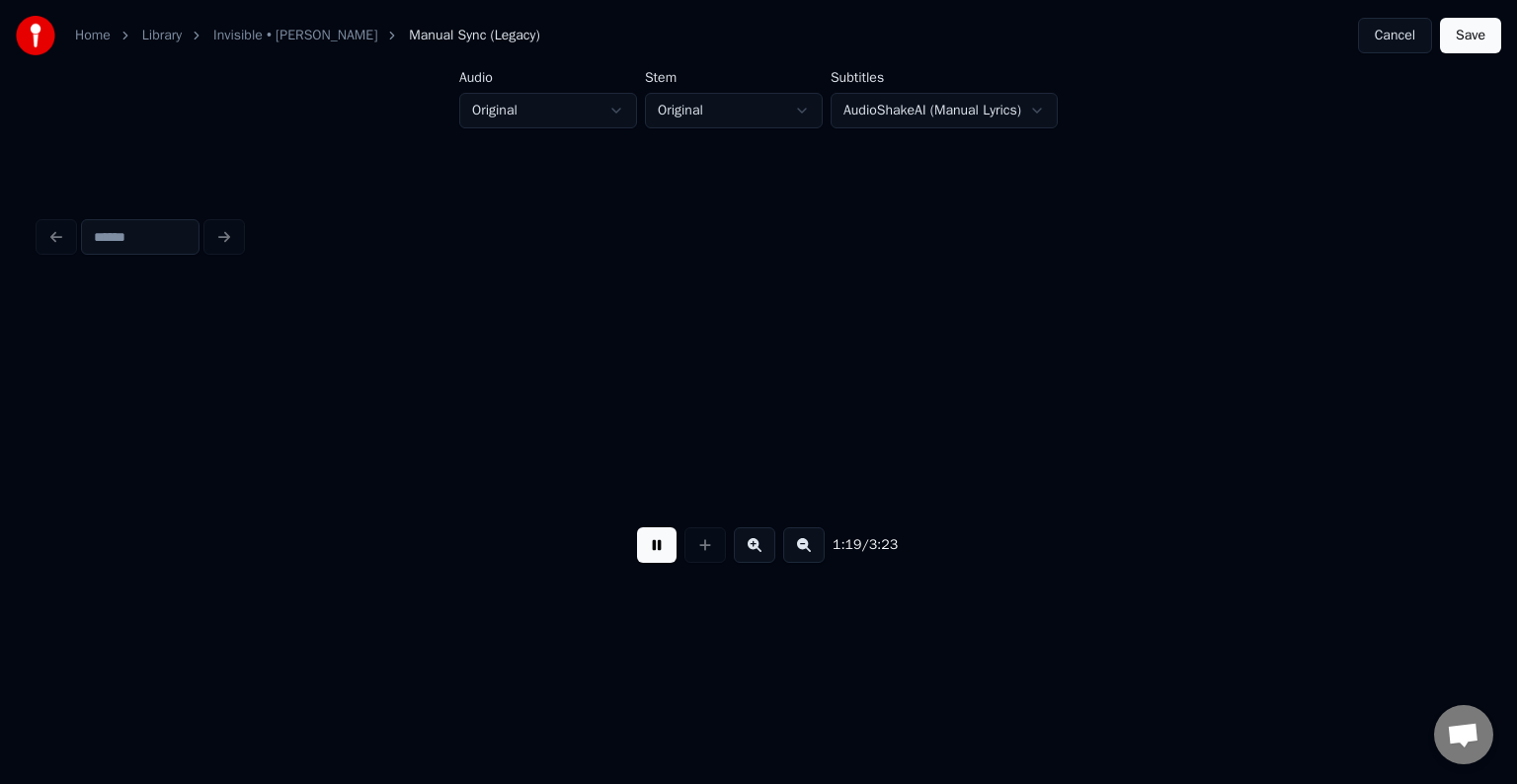 scroll, scrollTop: 0, scrollLeft: 11738, axis: horizontal 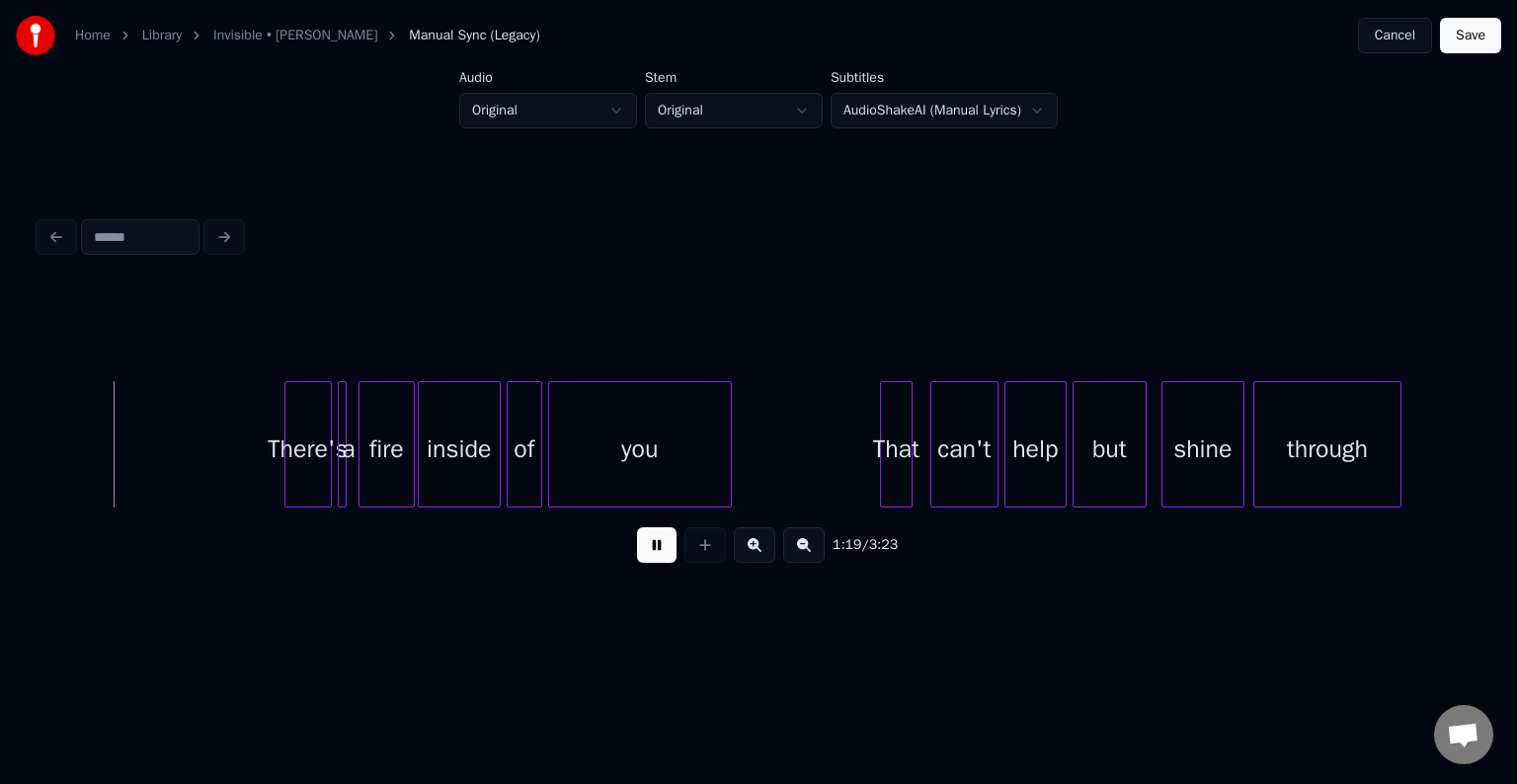 type 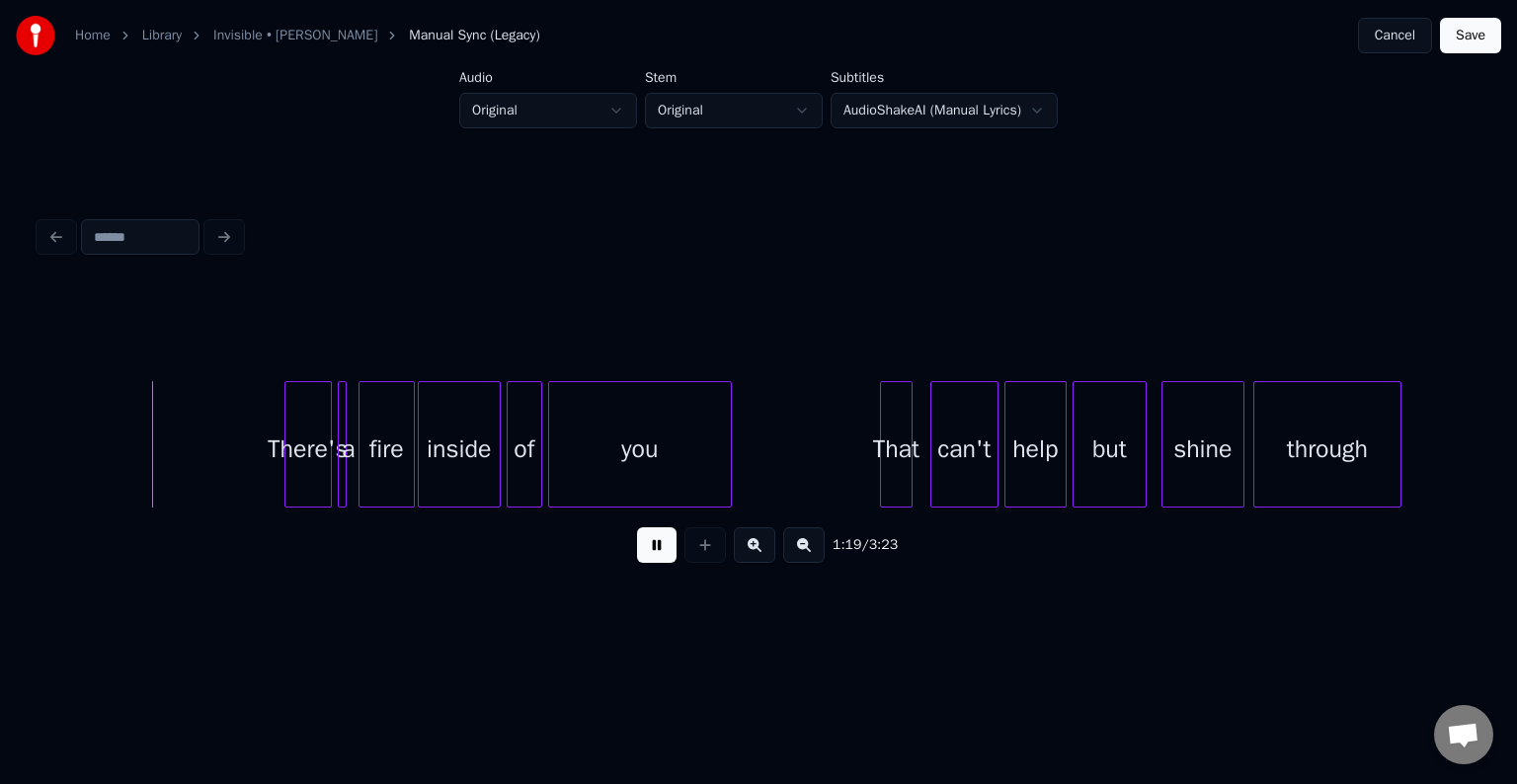 click at bounding box center [657, 545] 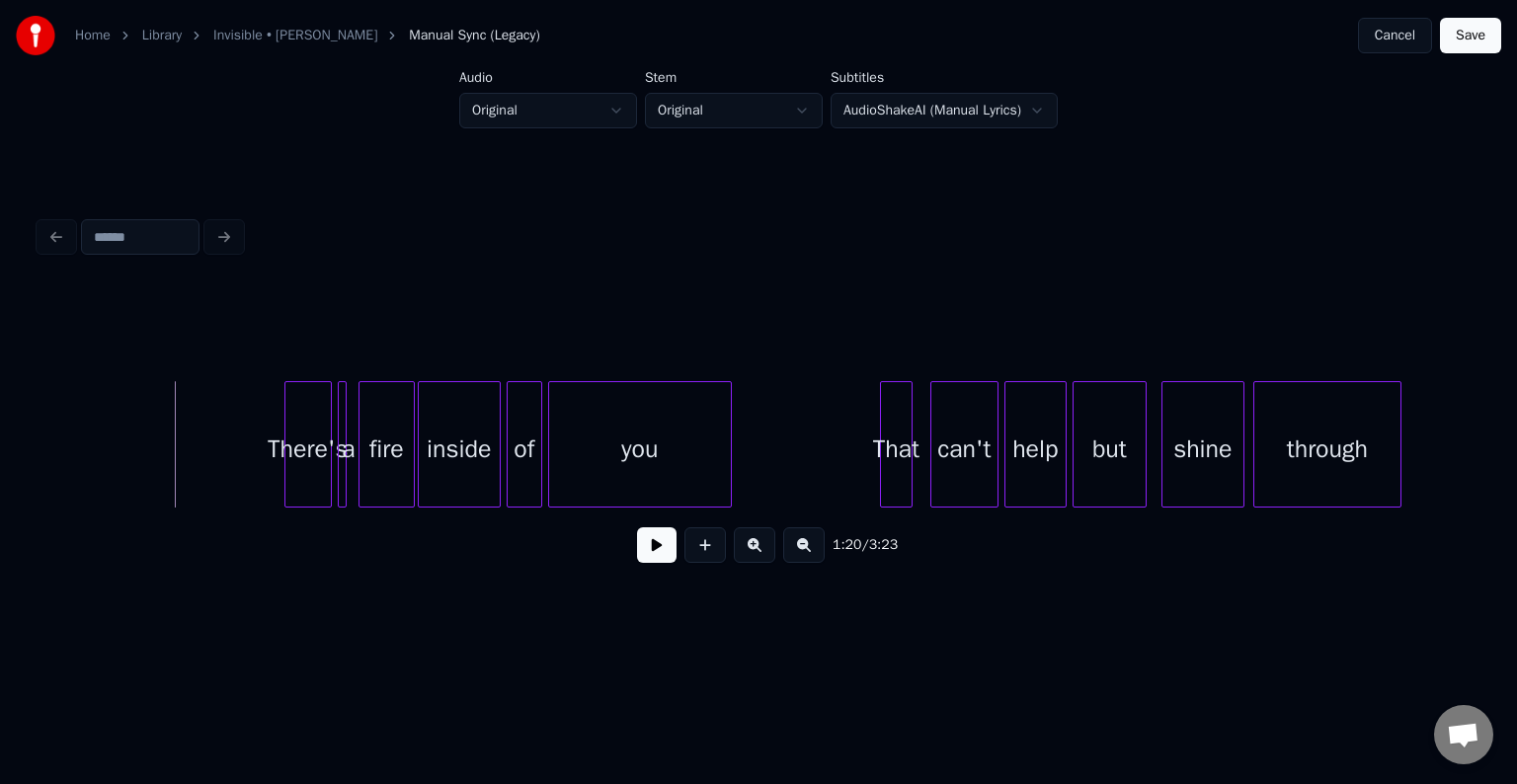 click at bounding box center [657, 545] 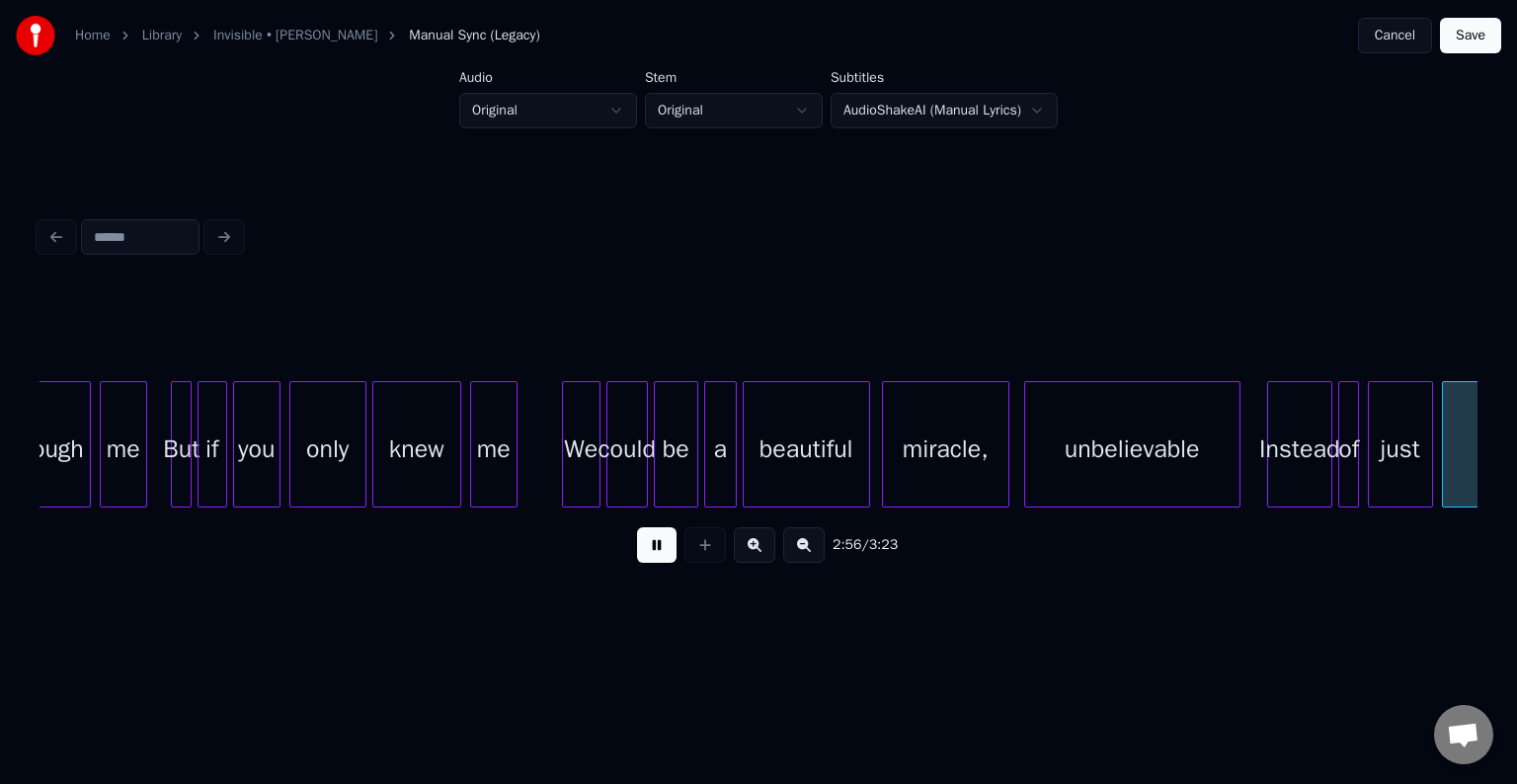 scroll, scrollTop: 0, scrollLeft: 26145, axis: horizontal 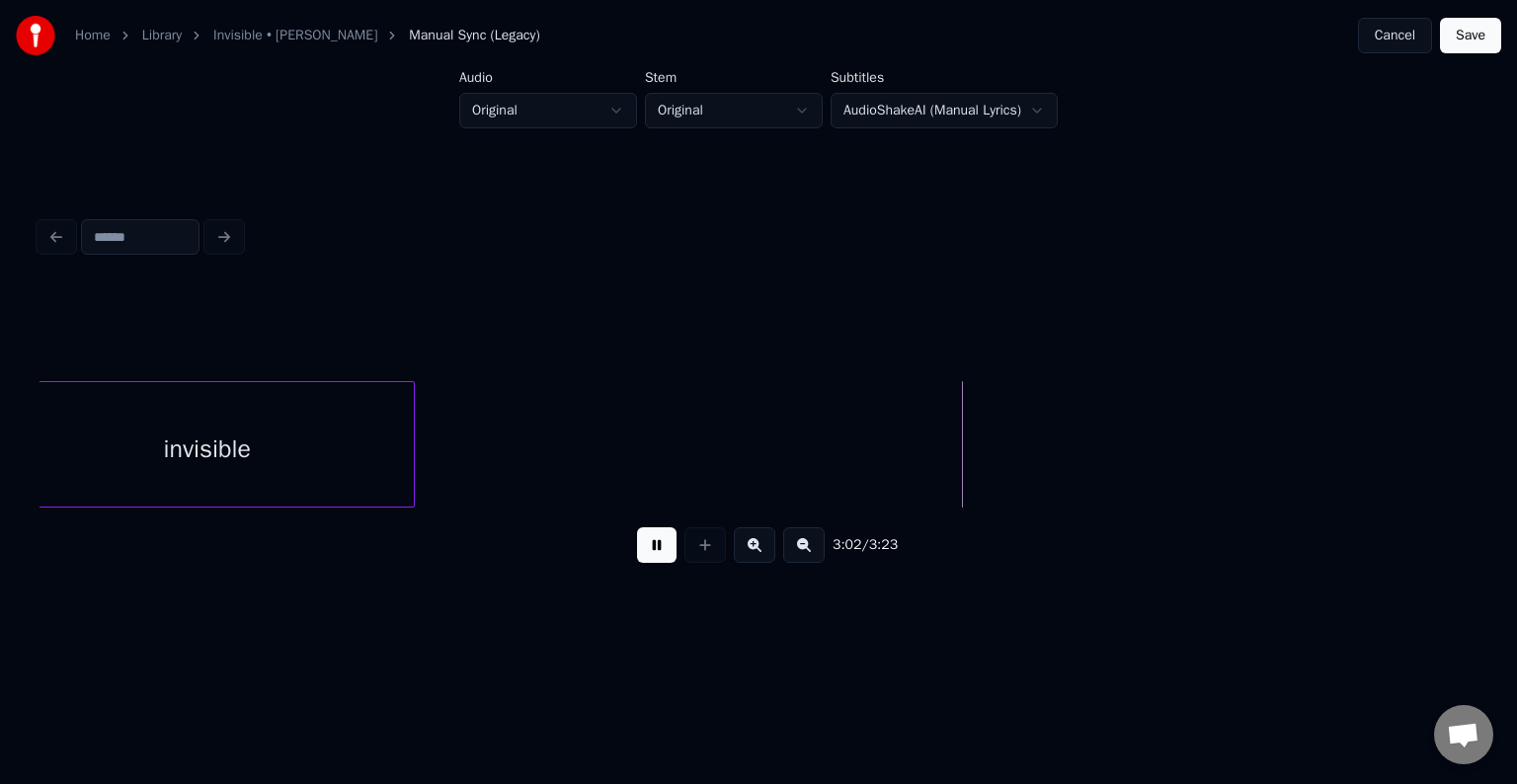 click at bounding box center [657, 545] 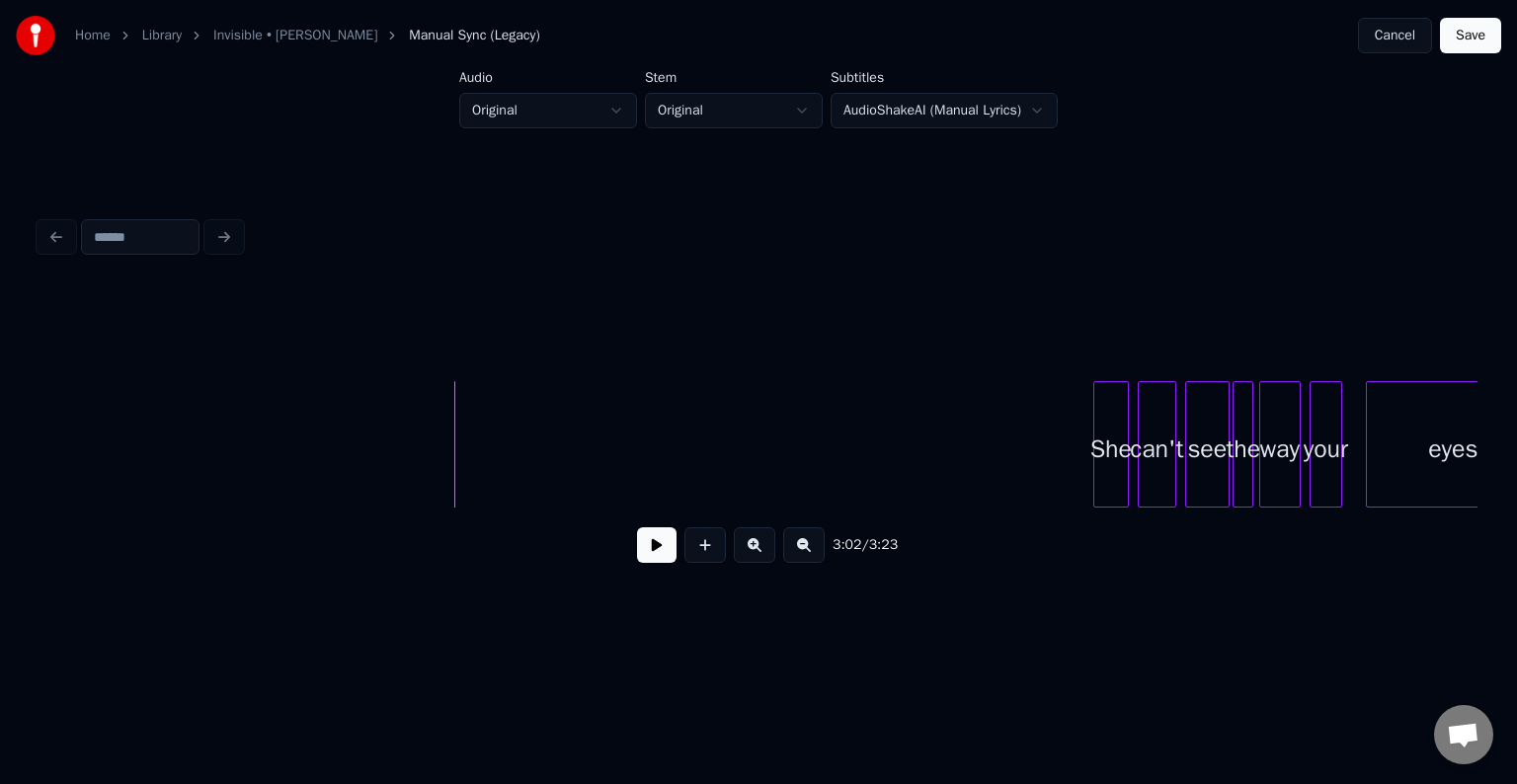 scroll, scrollTop: 0, scrollLeft: 26883, axis: horizontal 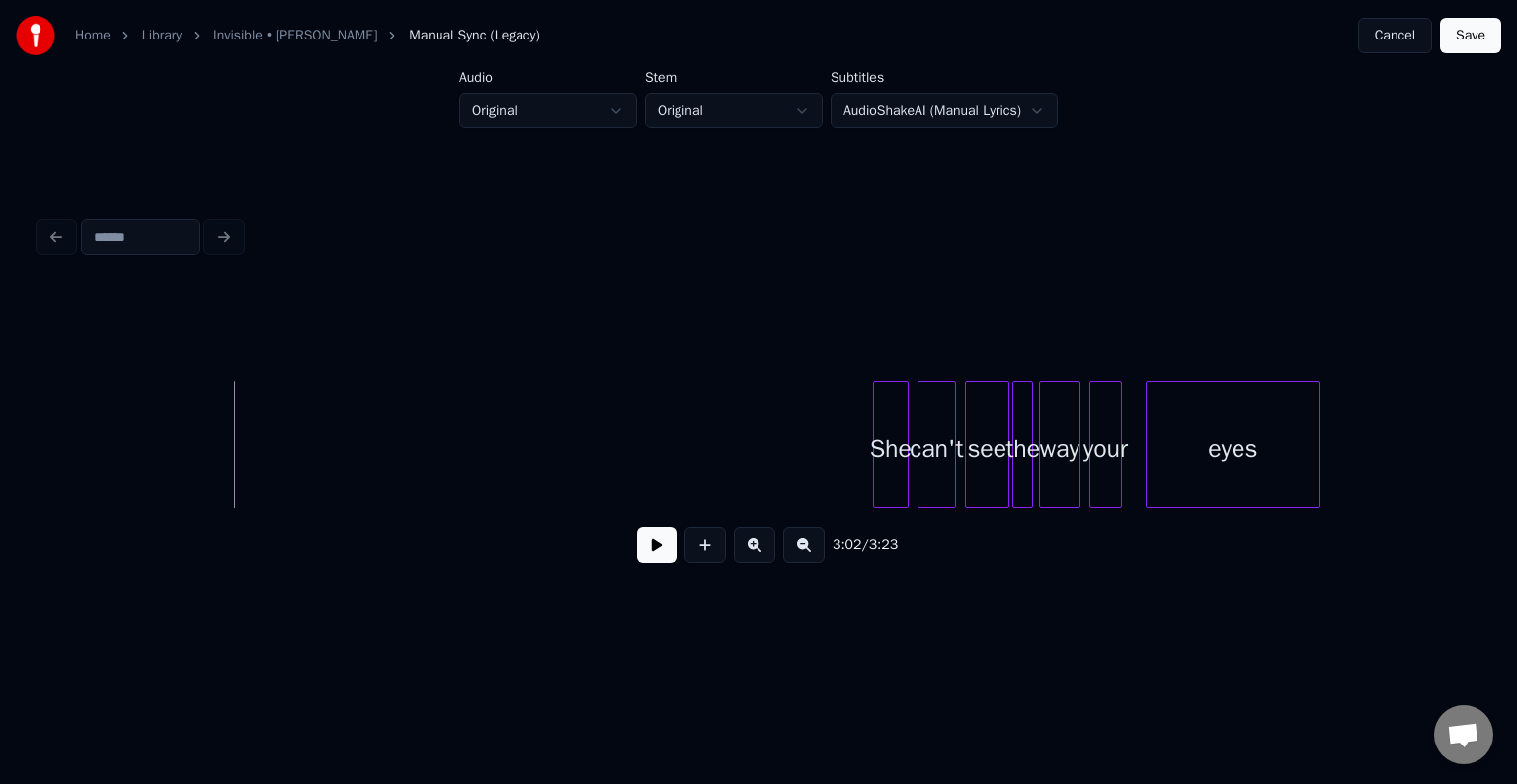 click at bounding box center [877, 444] 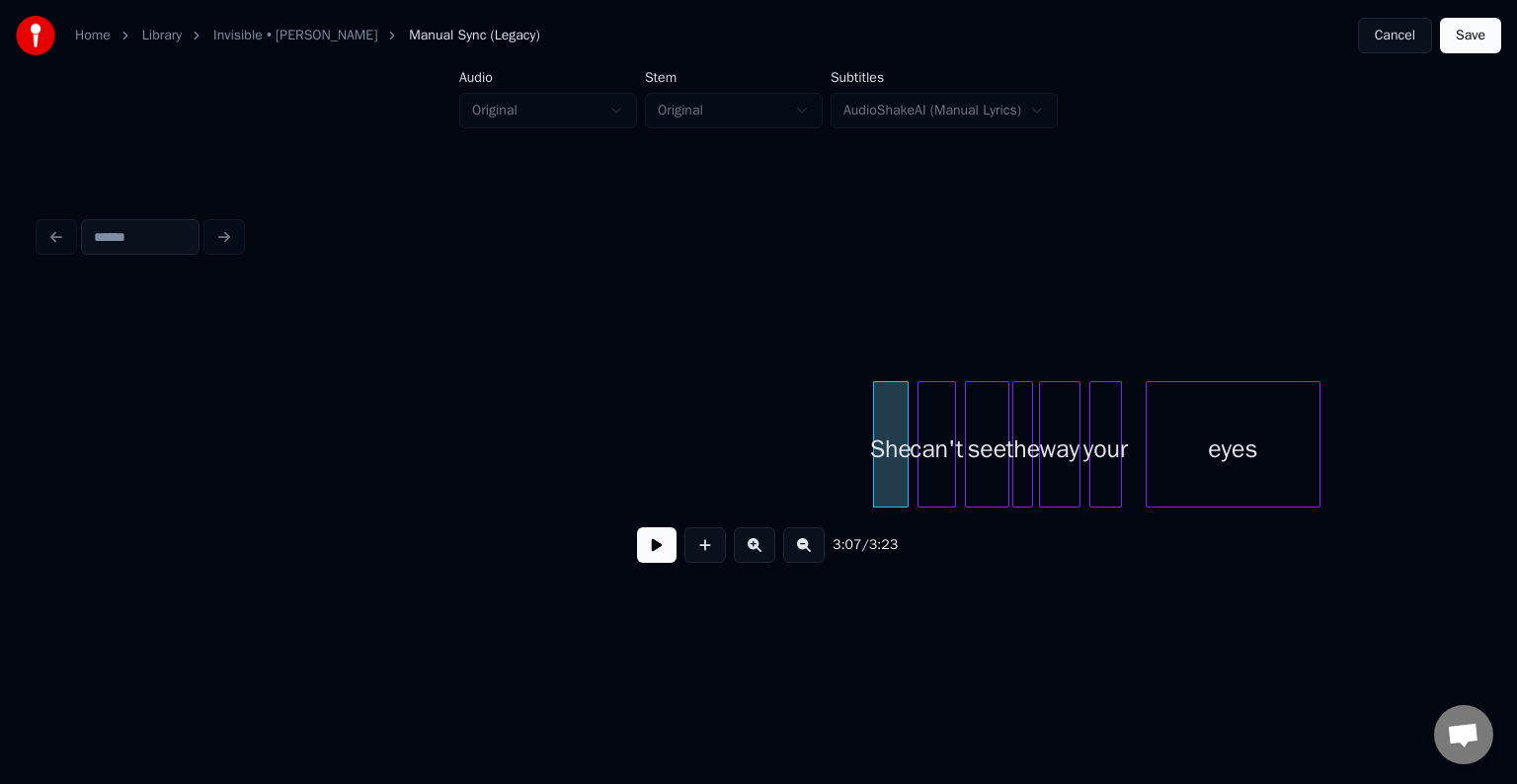 click on "3:07  /  3:23" at bounding box center [758, 545] 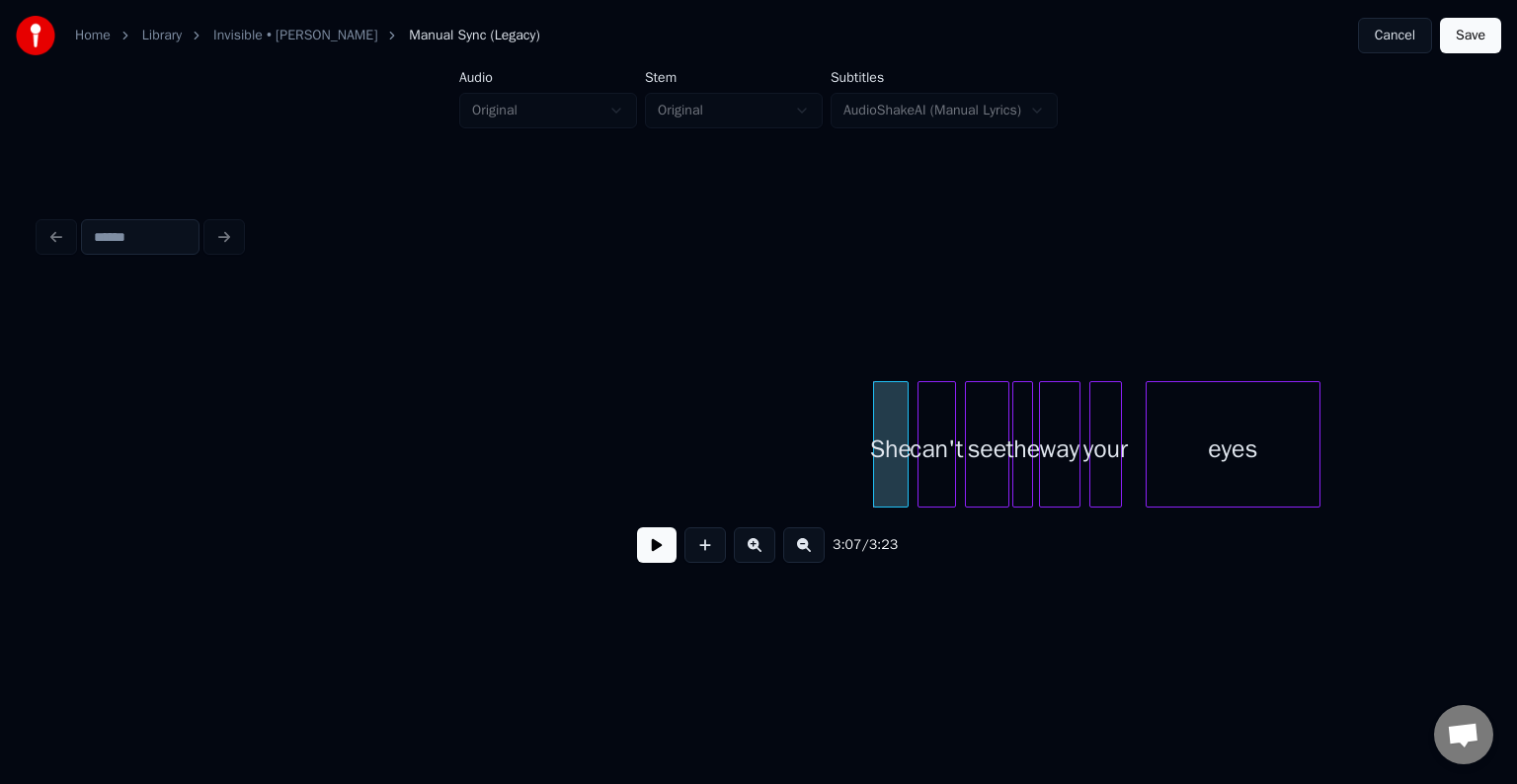 click at bounding box center (657, 545) 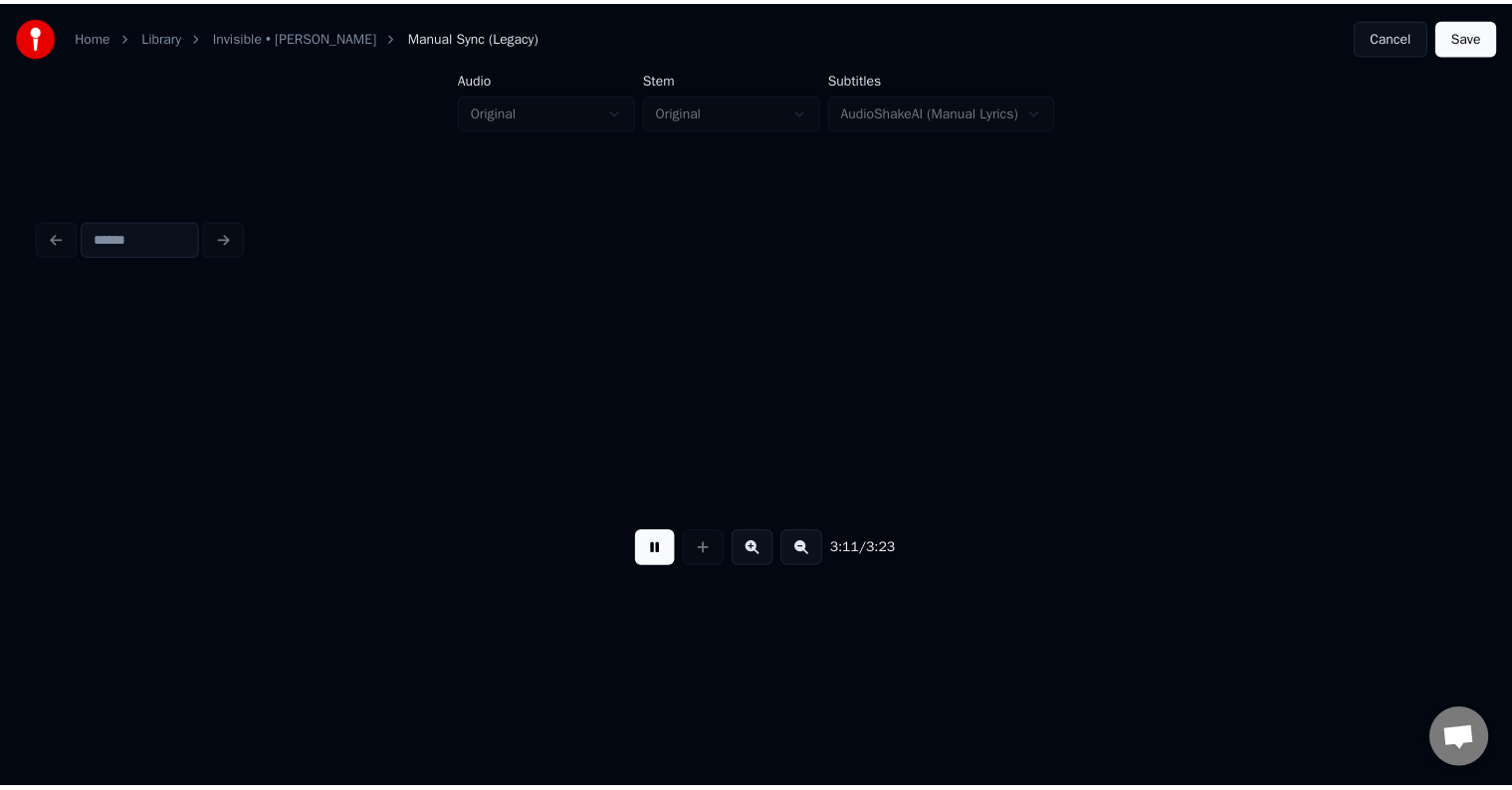 scroll, scrollTop: 0, scrollLeft: 28547, axis: horizontal 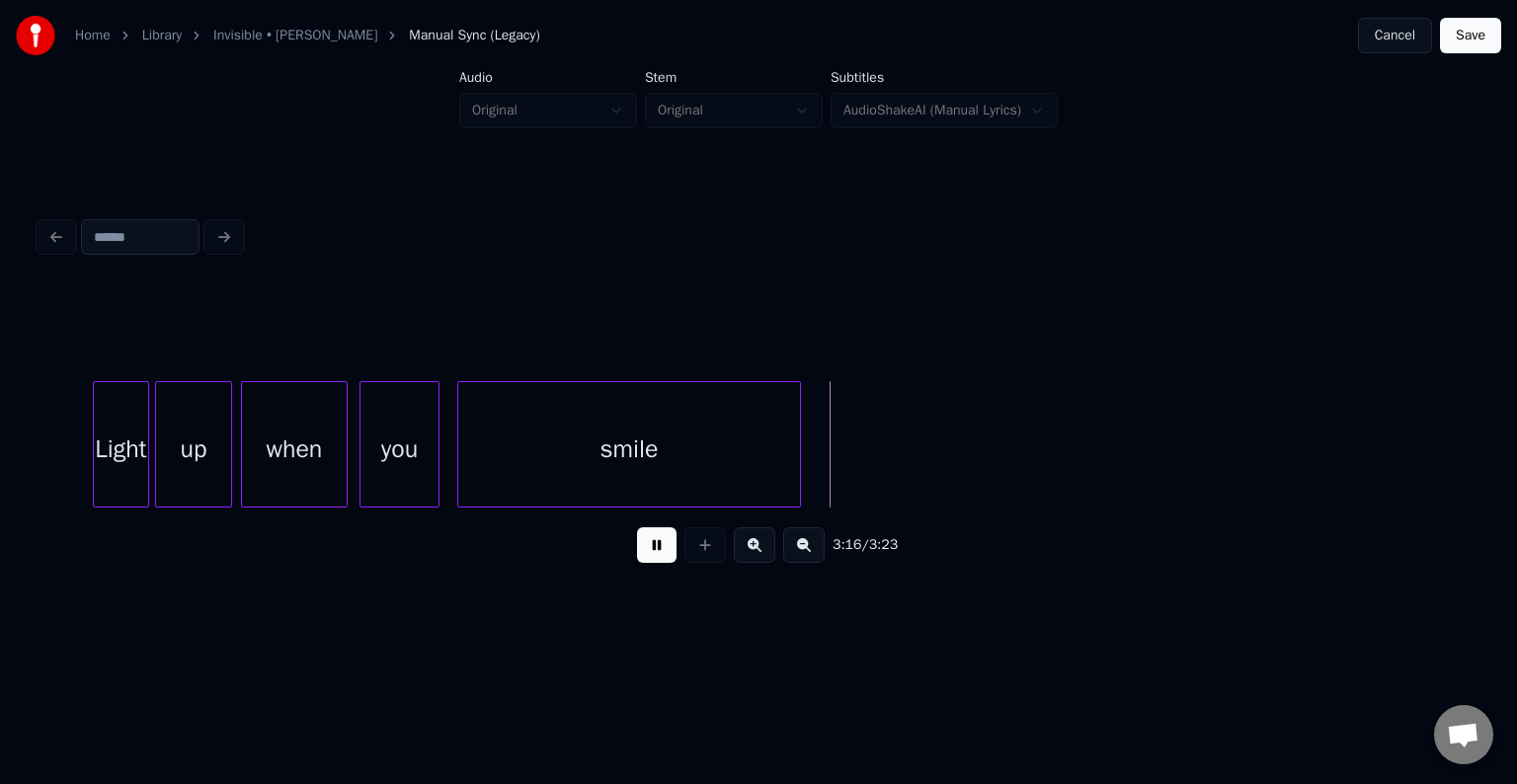 click on "Save" at bounding box center (1471, 36) 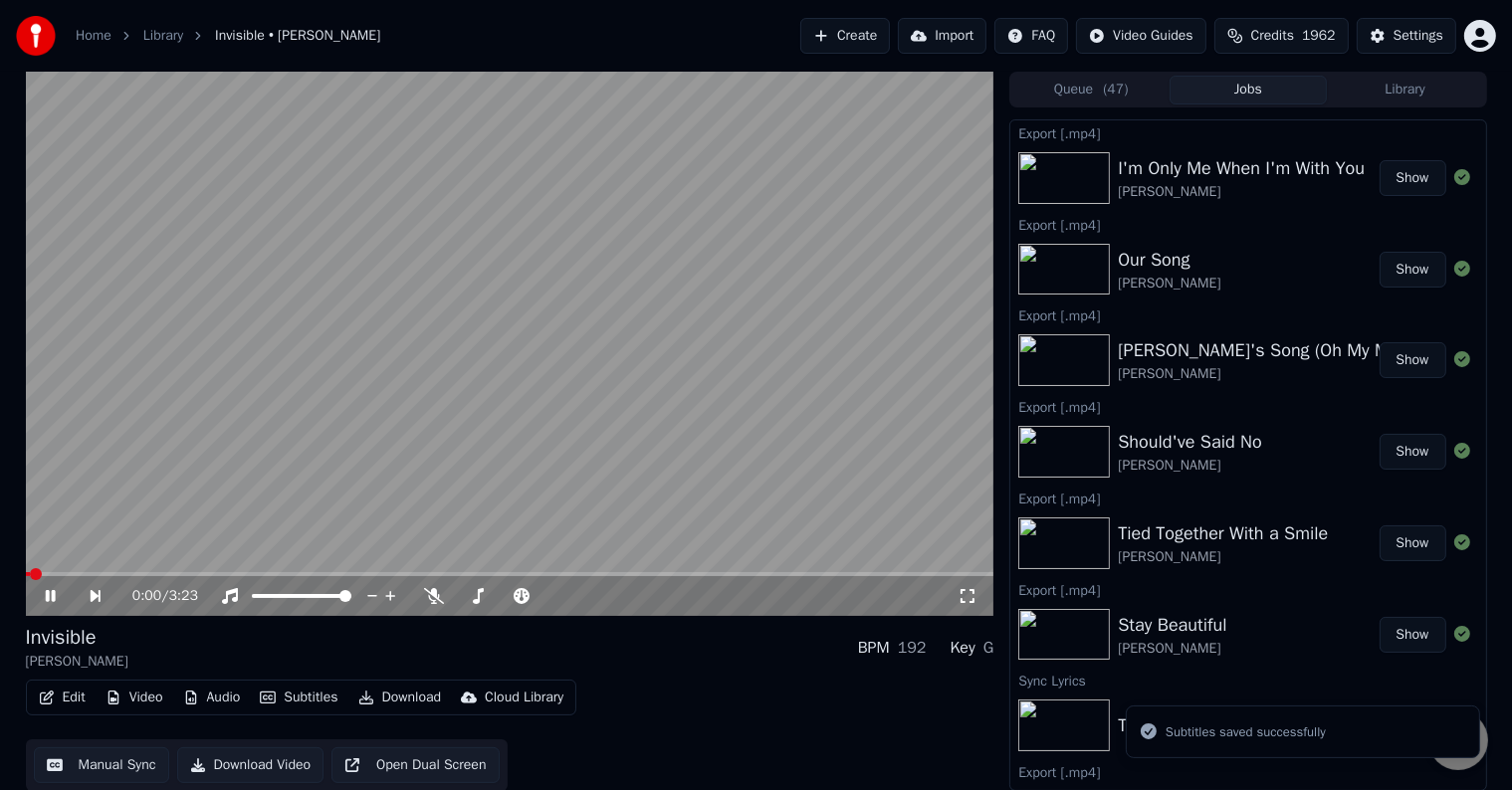 click 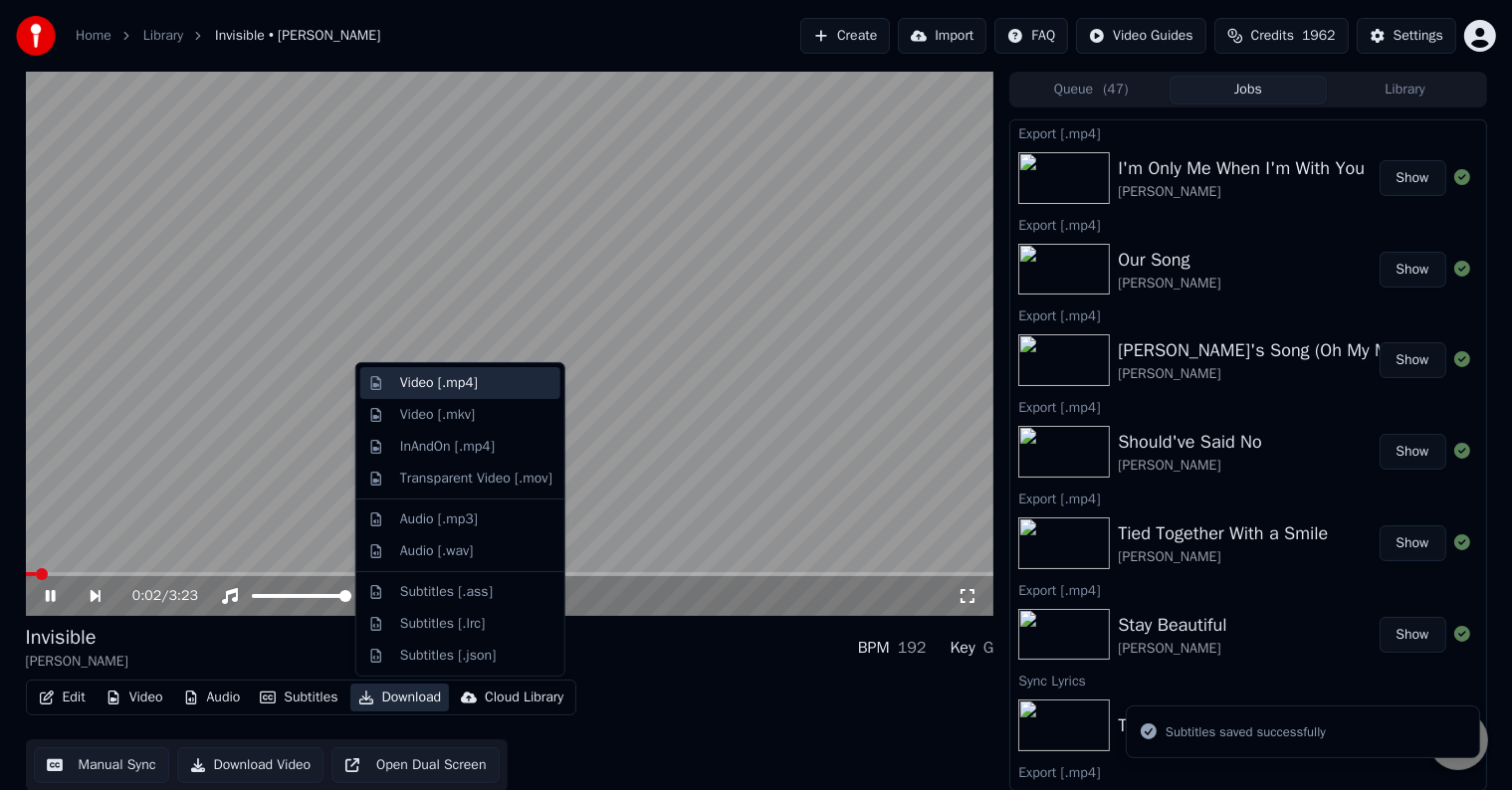 click on "Video [.mp4]" at bounding box center [439, 383] 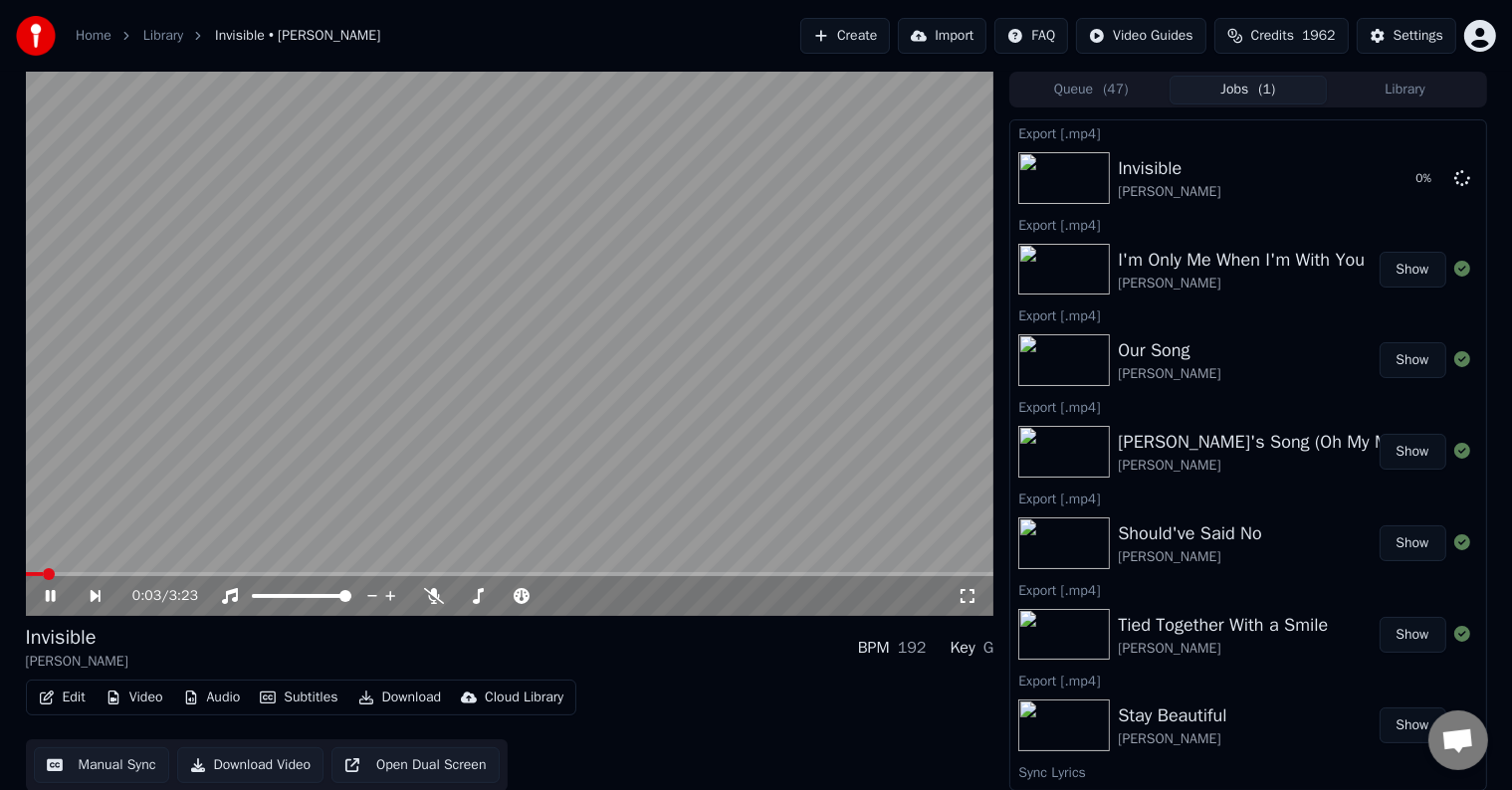 click 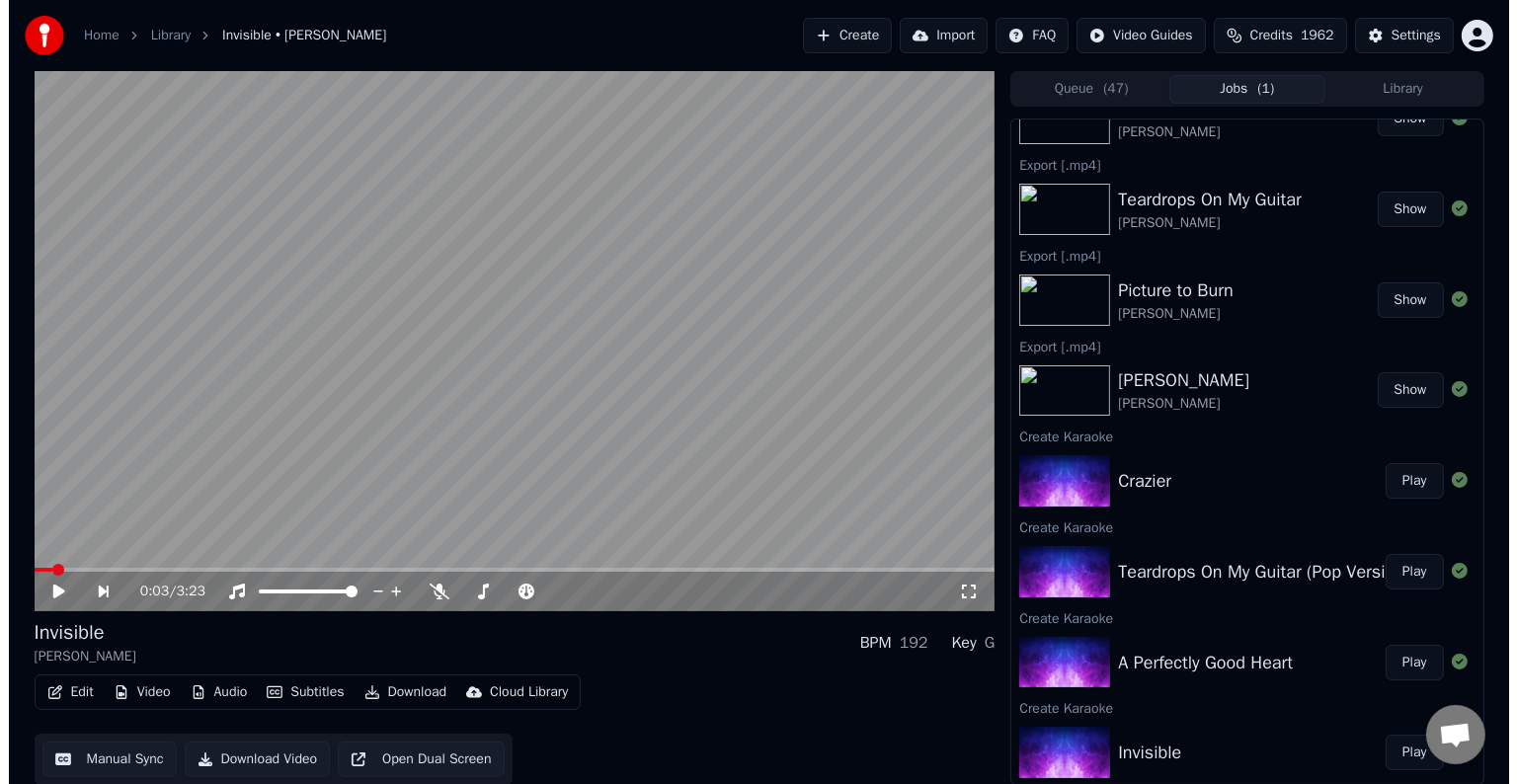 scroll, scrollTop: 1086, scrollLeft: 0, axis: vertical 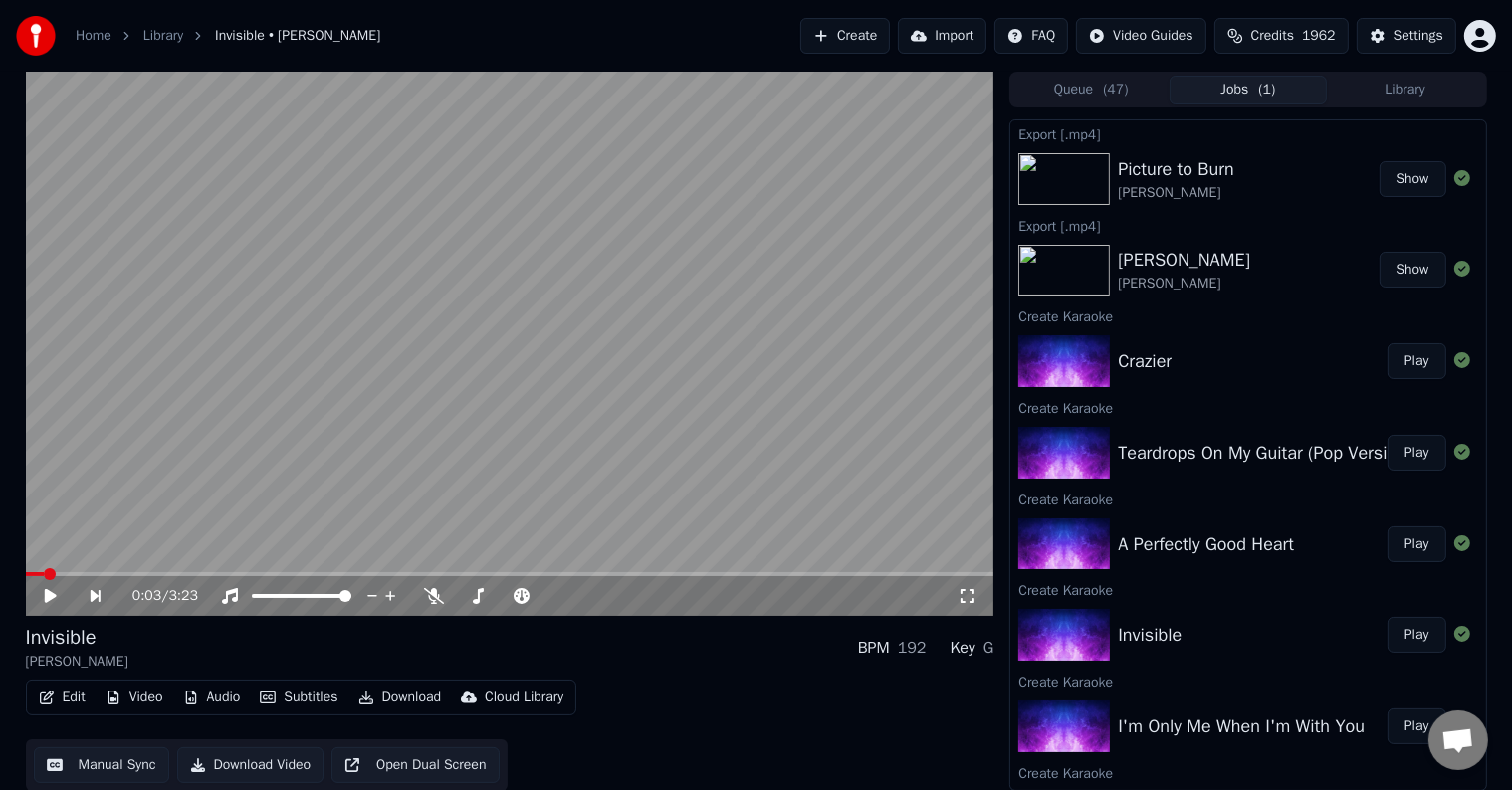 click on "Play" at bounding box center (1416, 544) 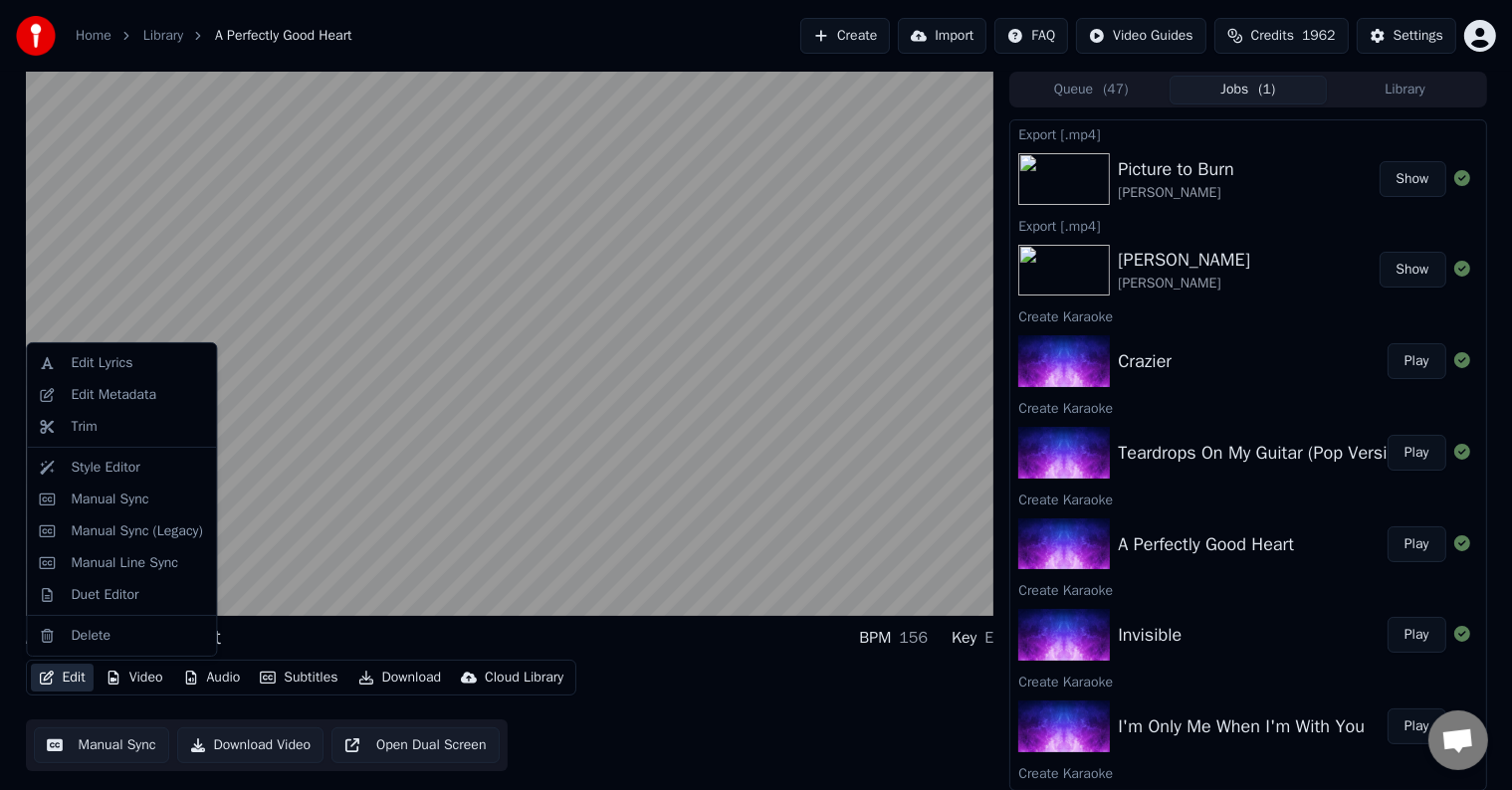 click on "Edit" at bounding box center (62, 678) 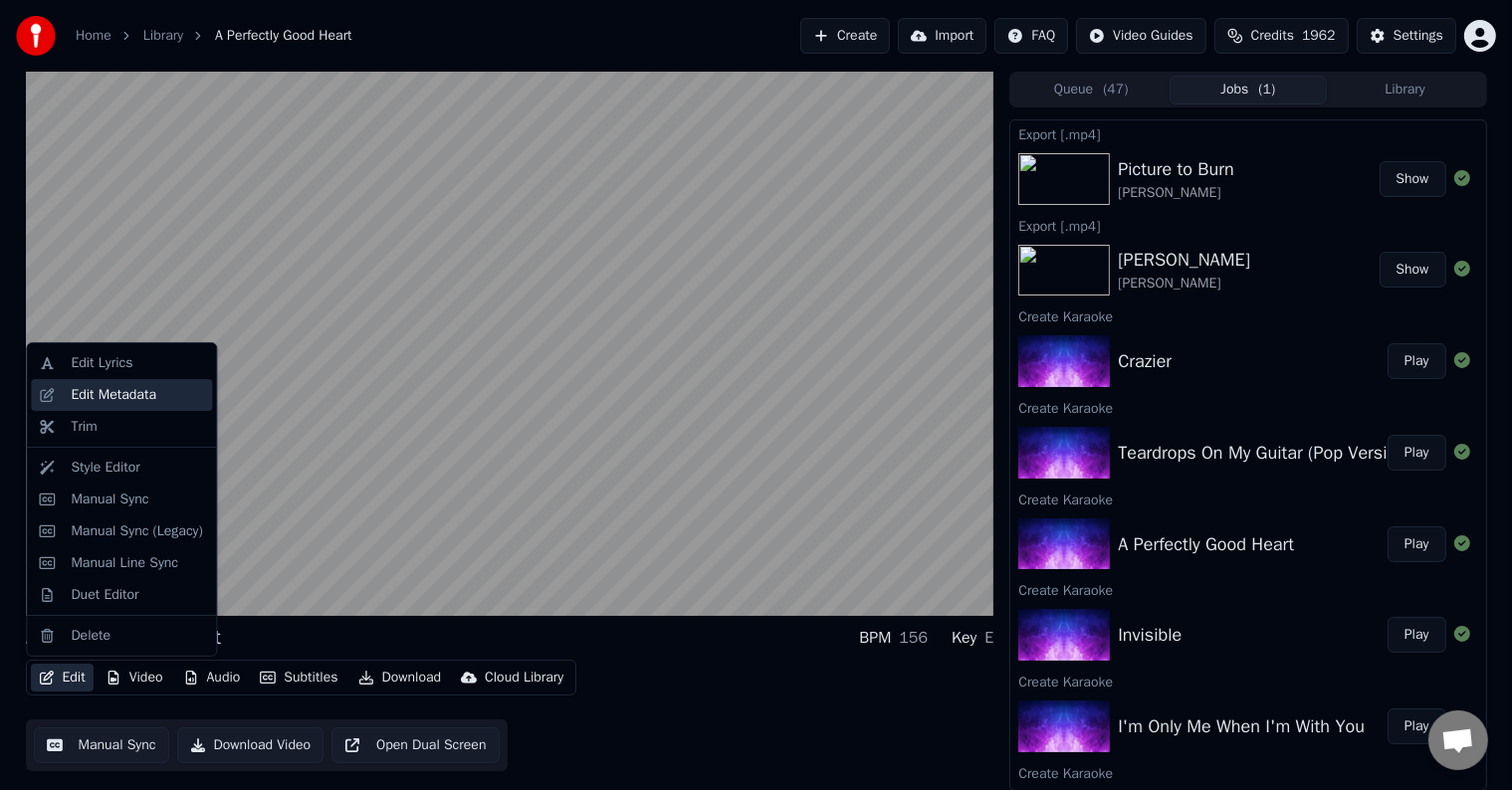 click on "Edit Metadata" at bounding box center (113, 395) 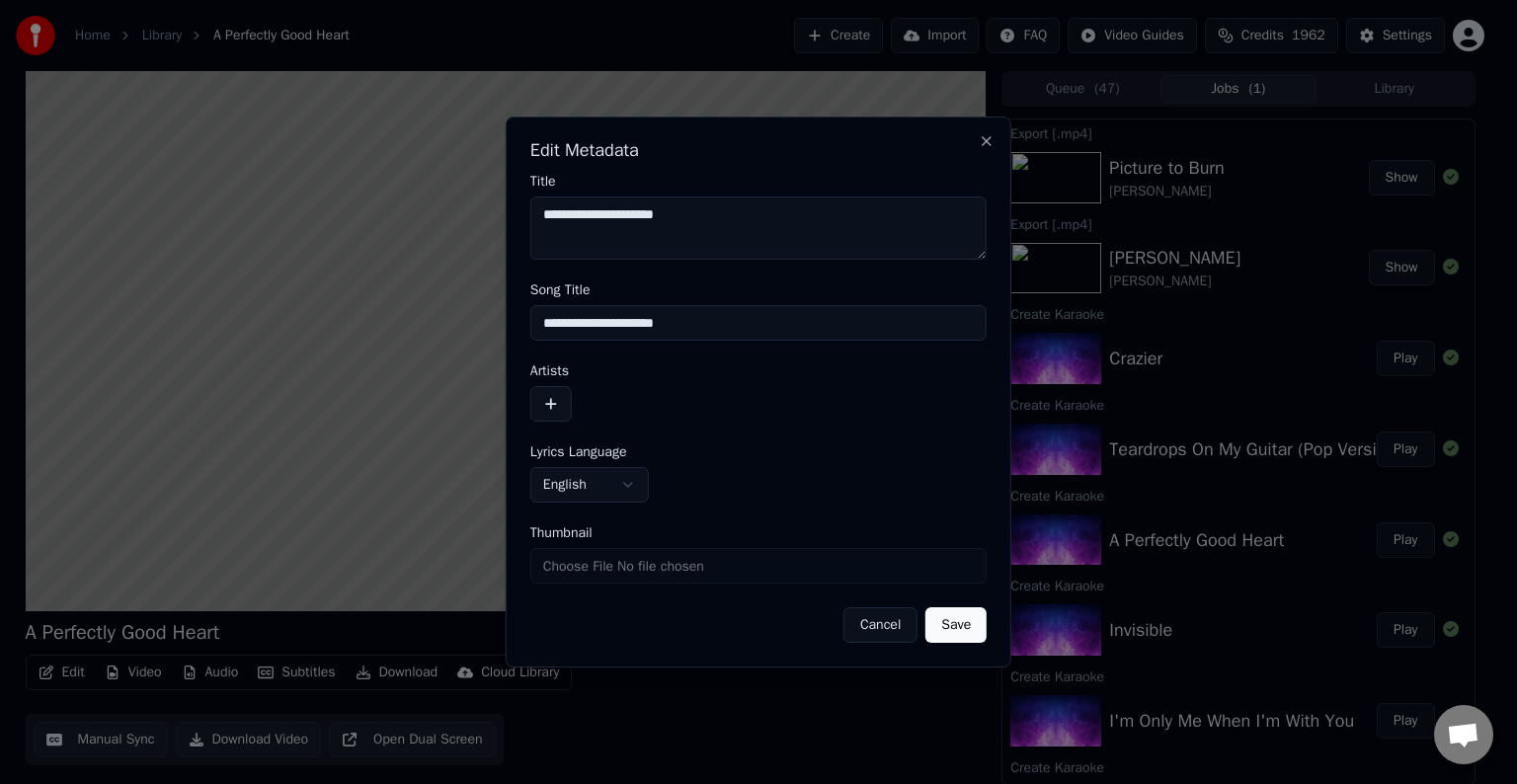 click at bounding box center (551, 404) 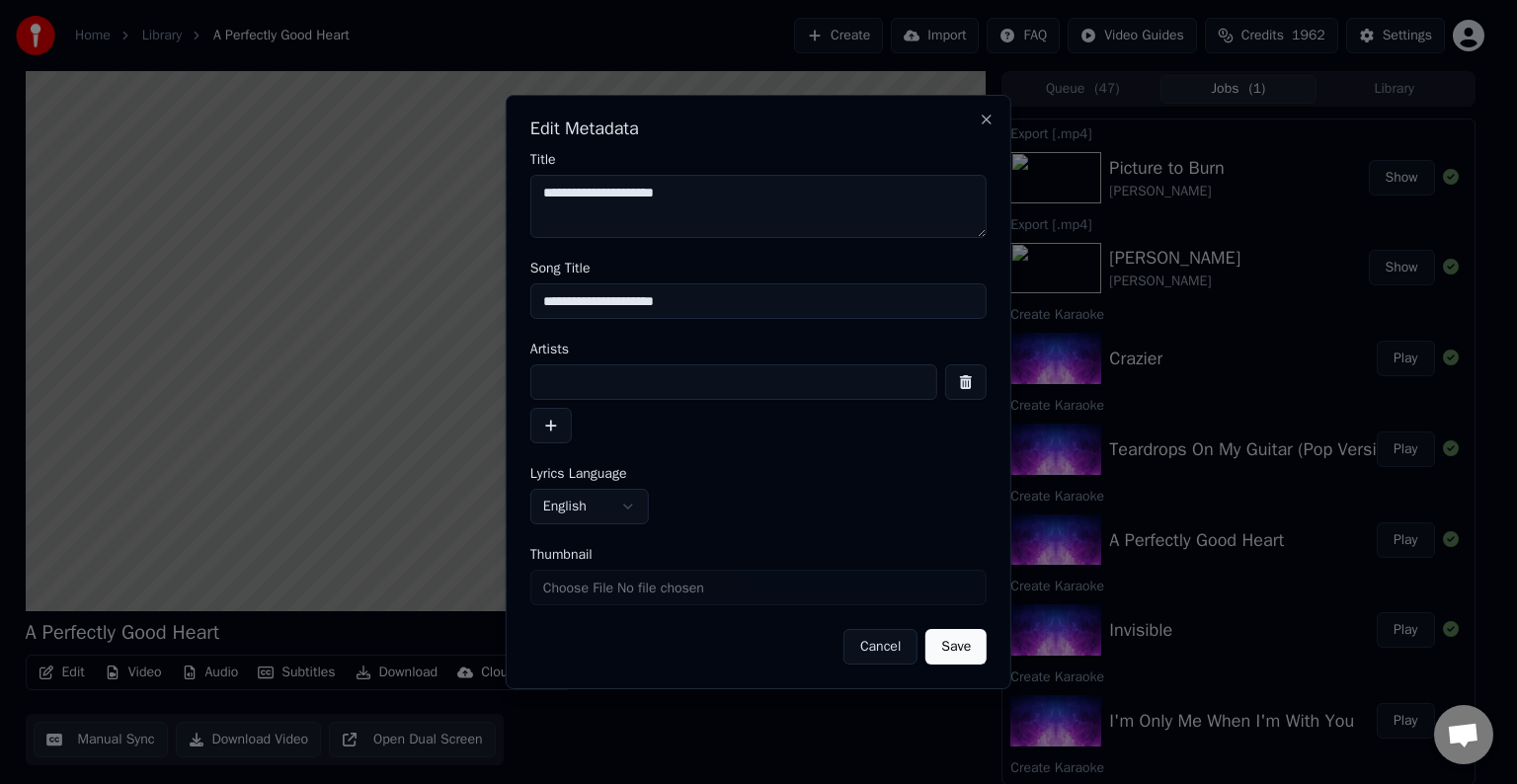 click at bounding box center (734, 382) 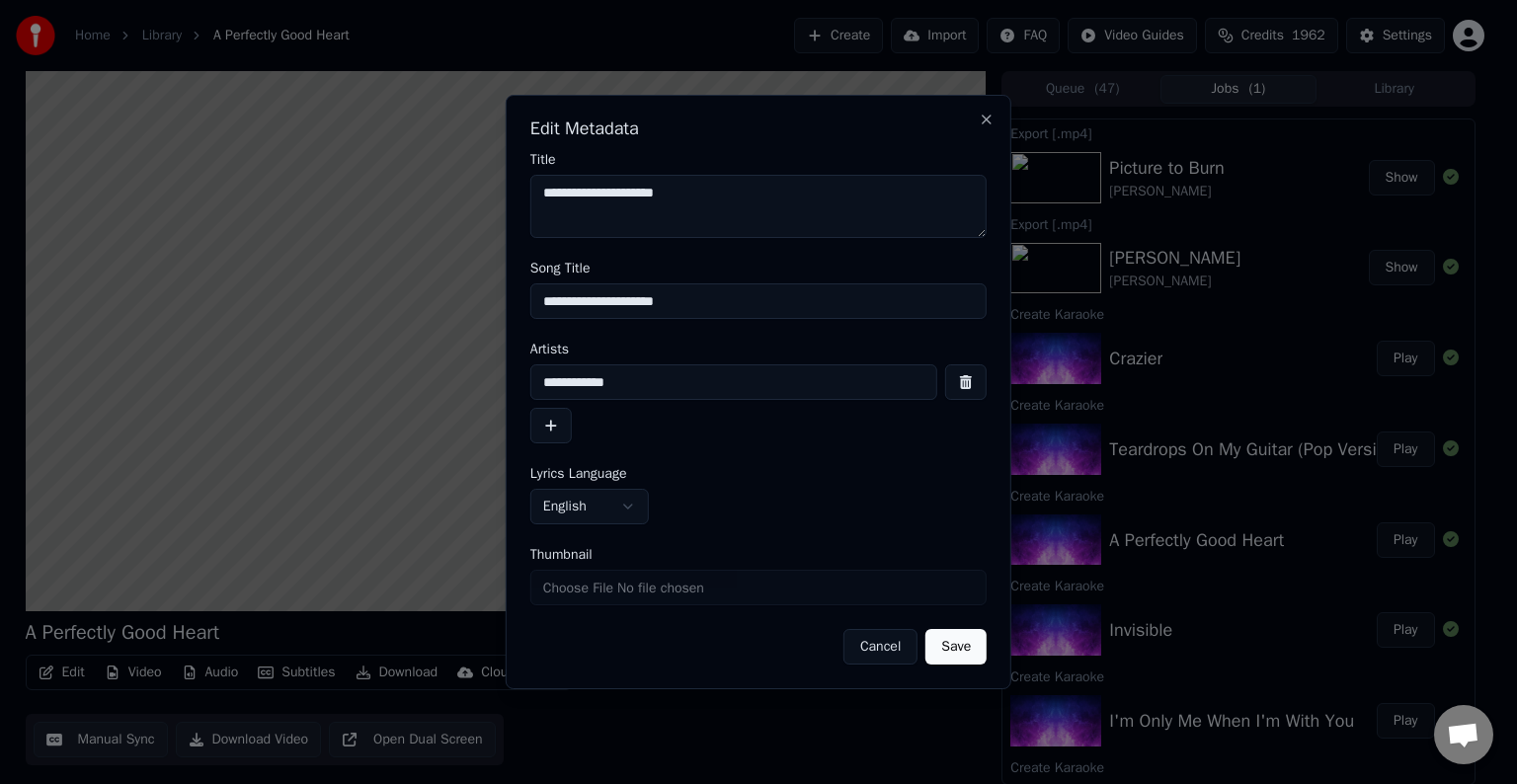 type on "**********" 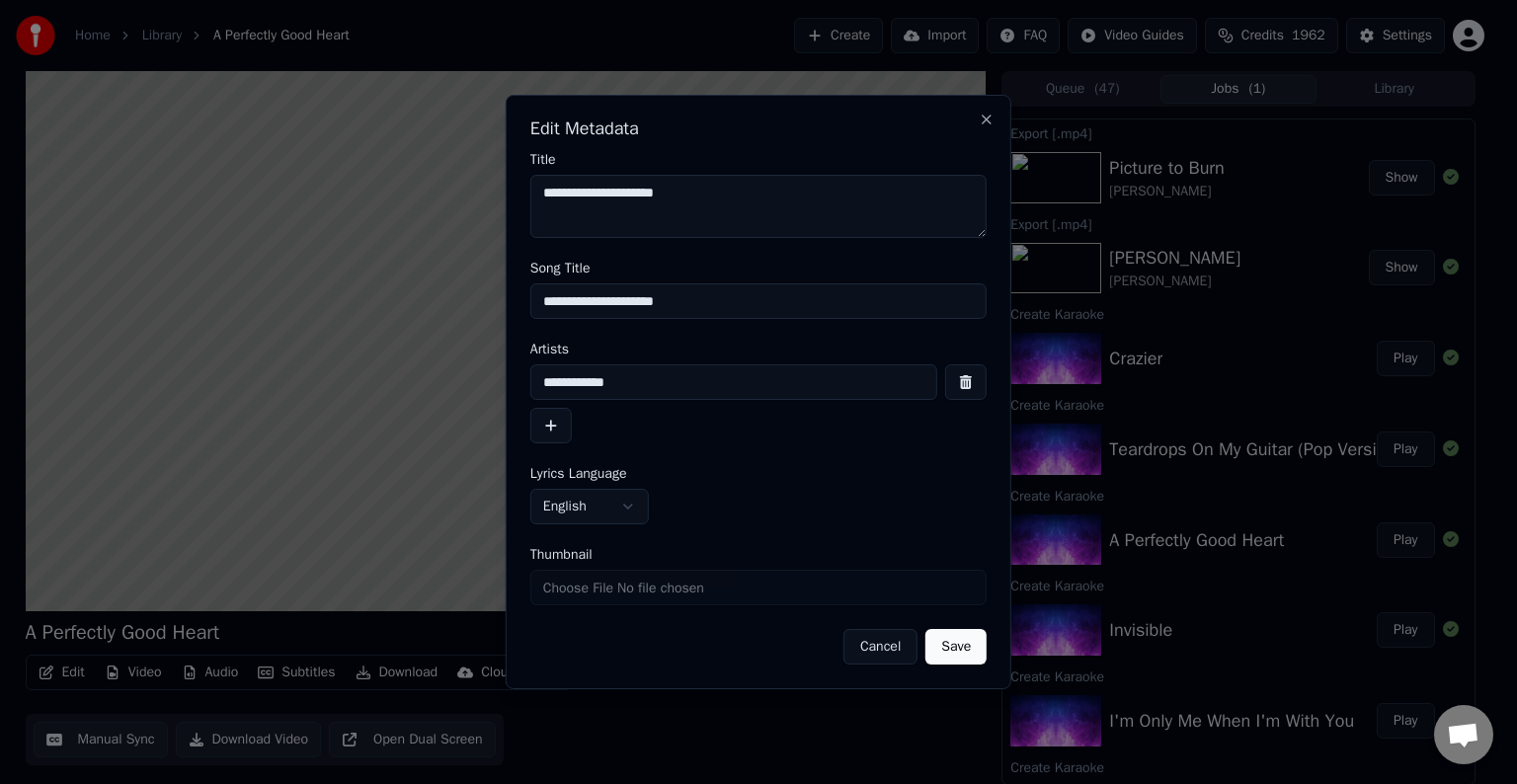 click on "Save" at bounding box center (956, 647) 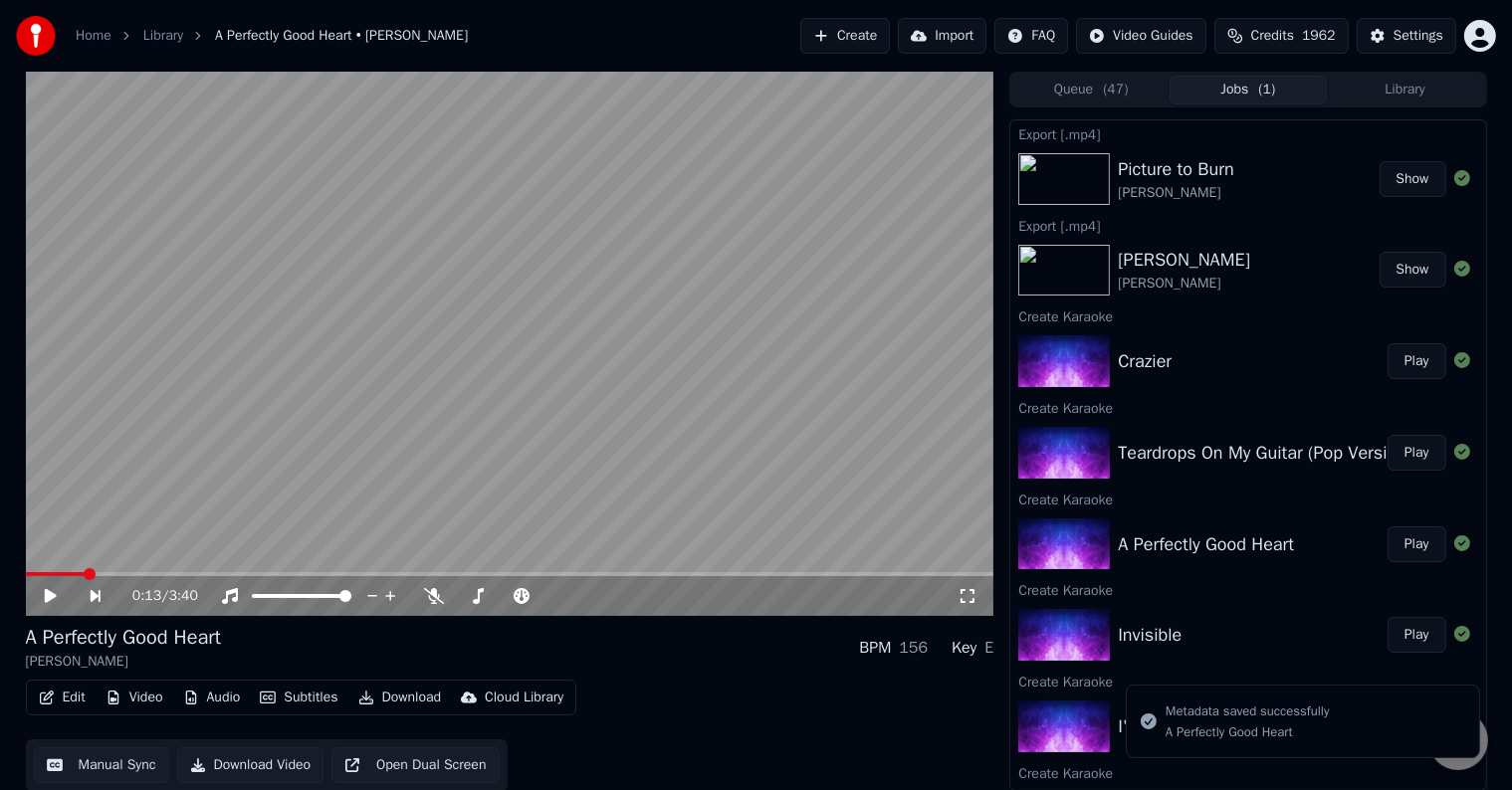 click on "Edit" at bounding box center (62, 697) 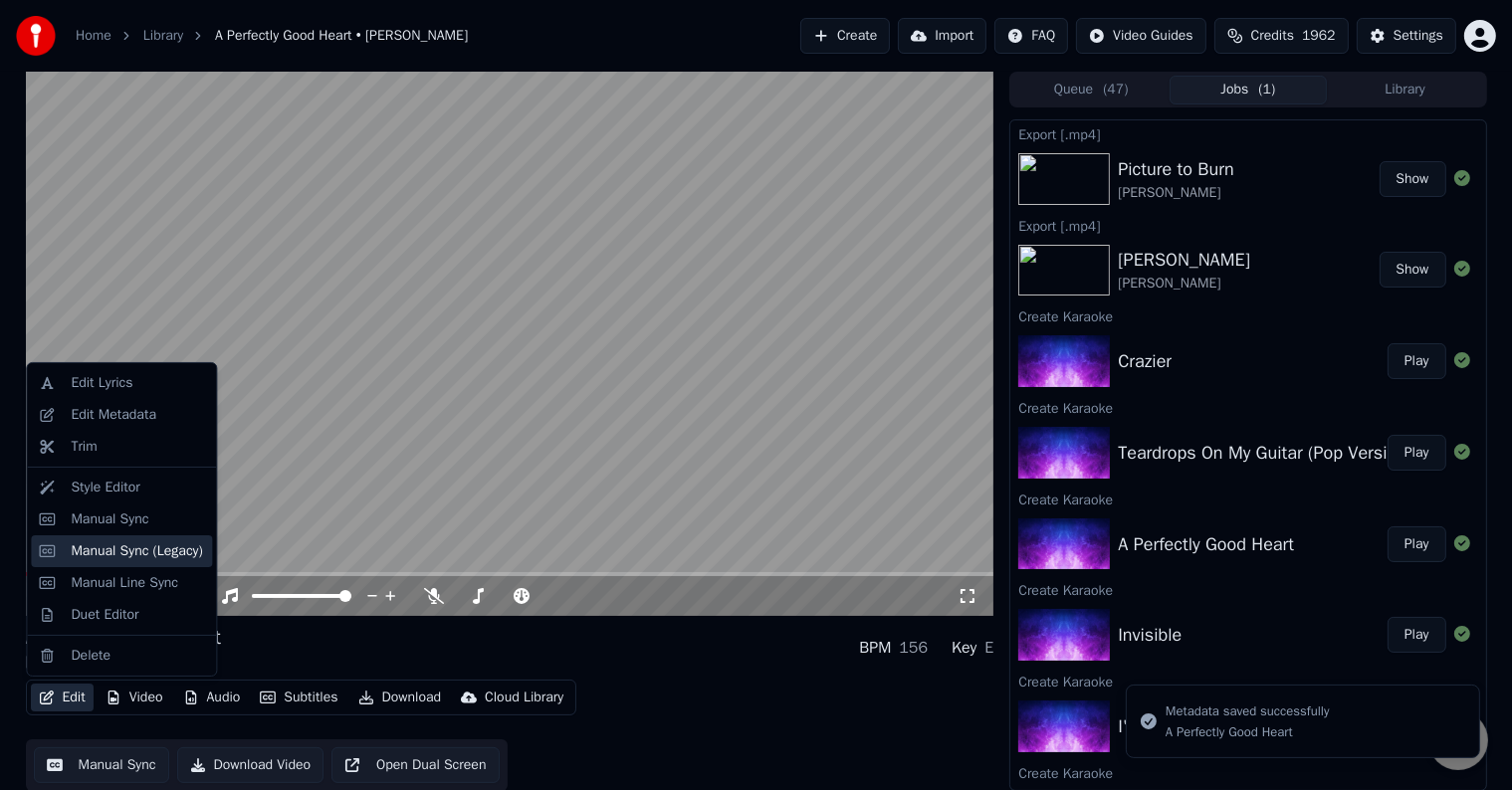 click on "Manual Sync (Legacy)" at bounding box center (136, 551) 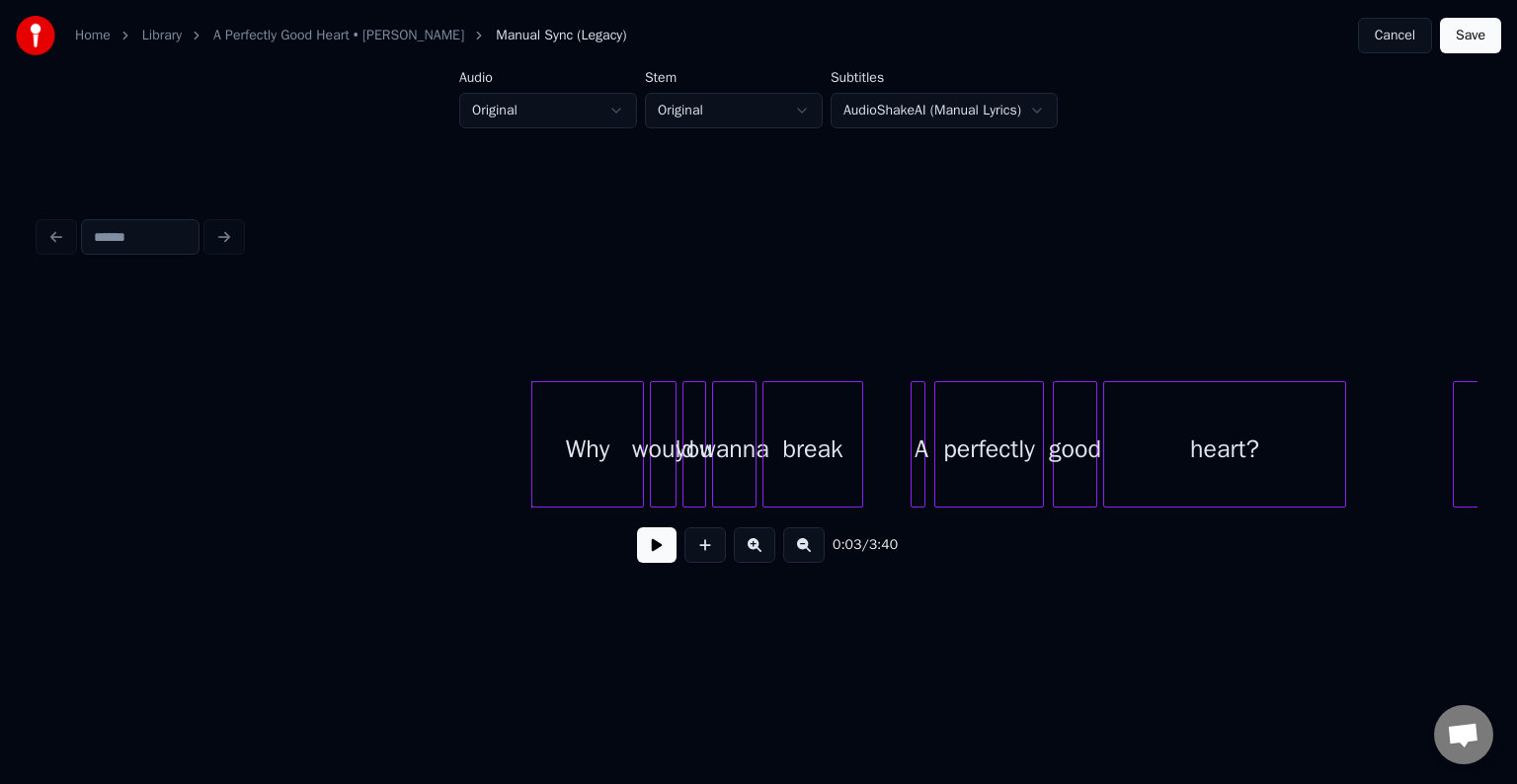 click at bounding box center (657, 545) 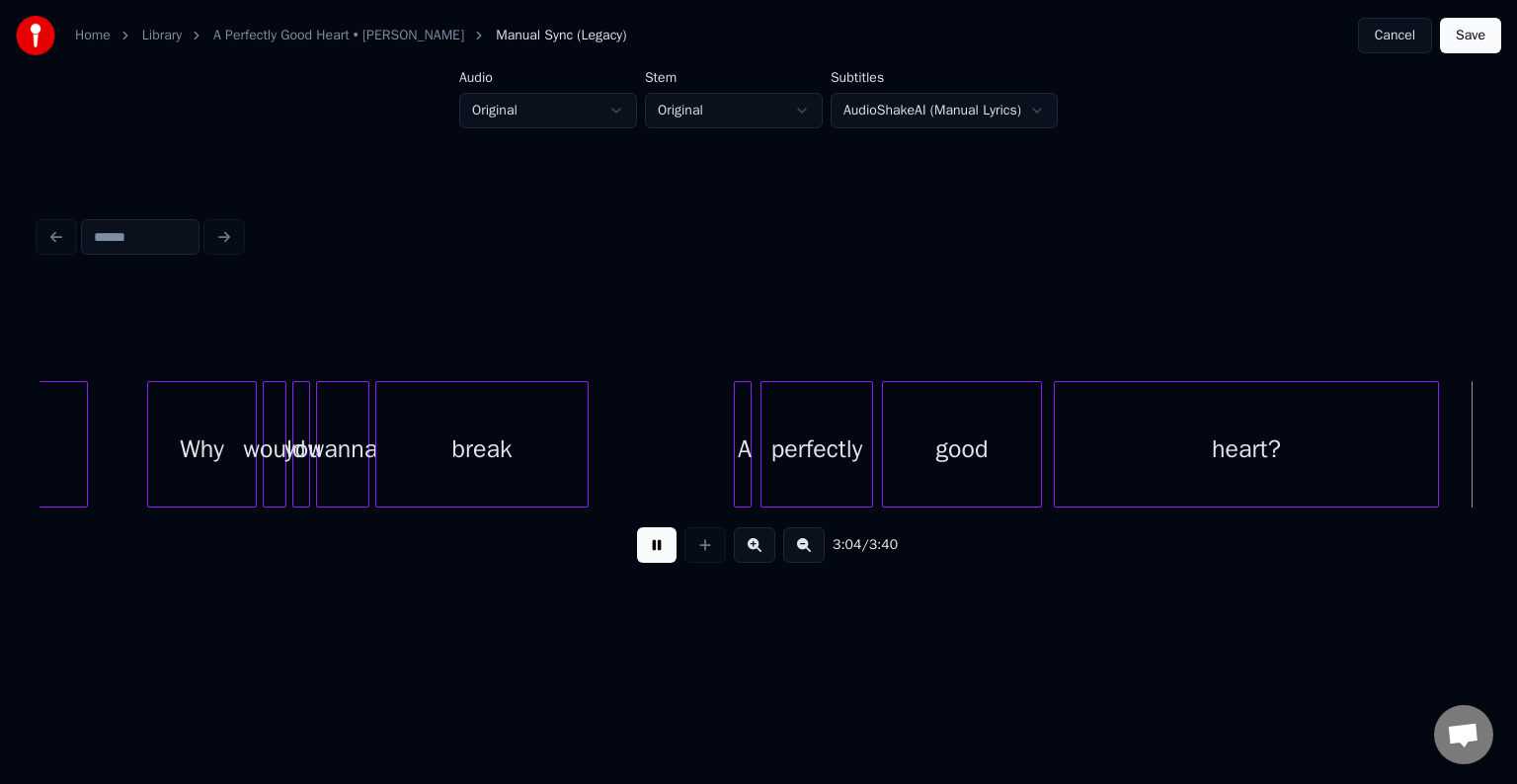 scroll, scrollTop: 0, scrollLeft: 27362, axis: horizontal 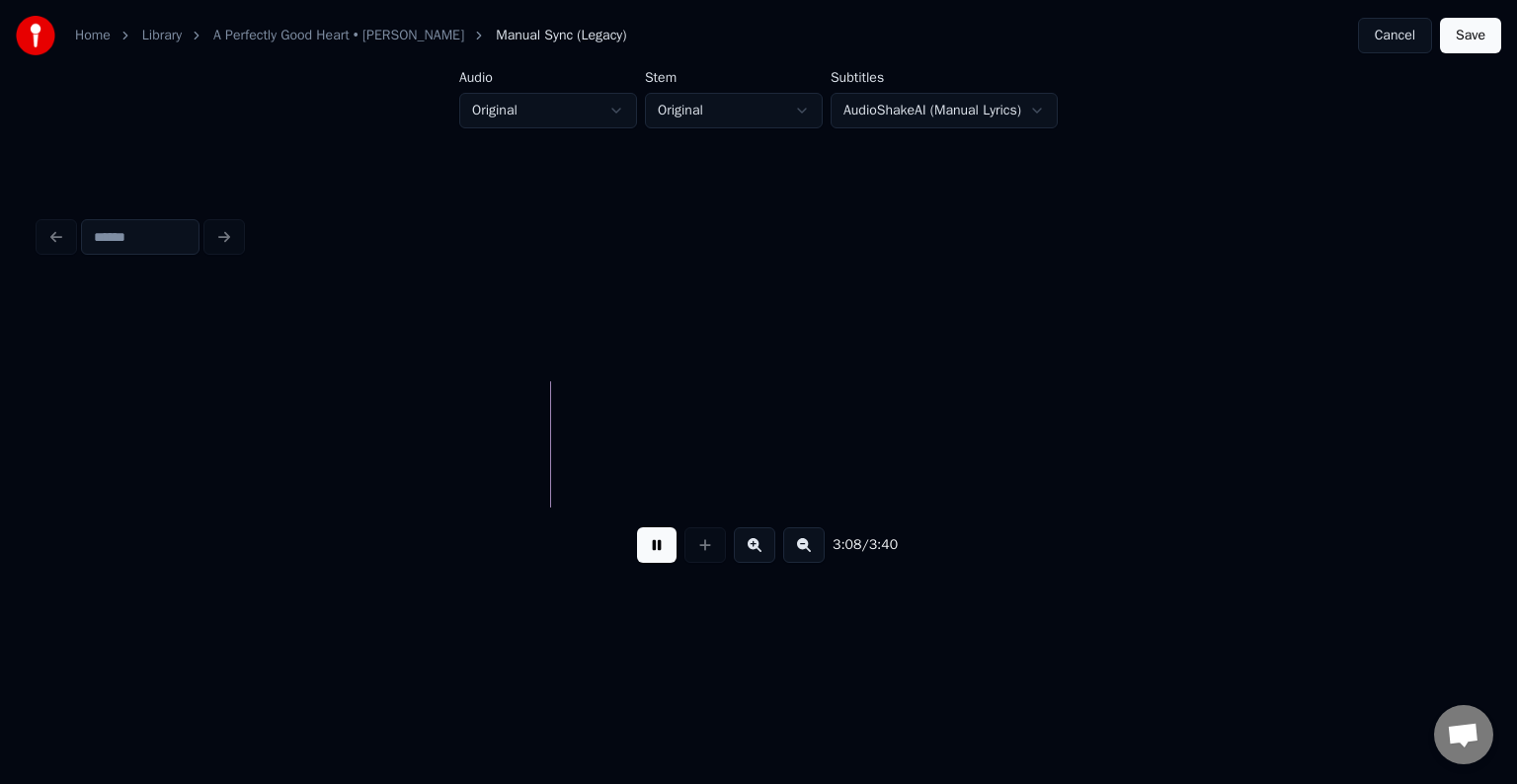 click at bounding box center (657, 545) 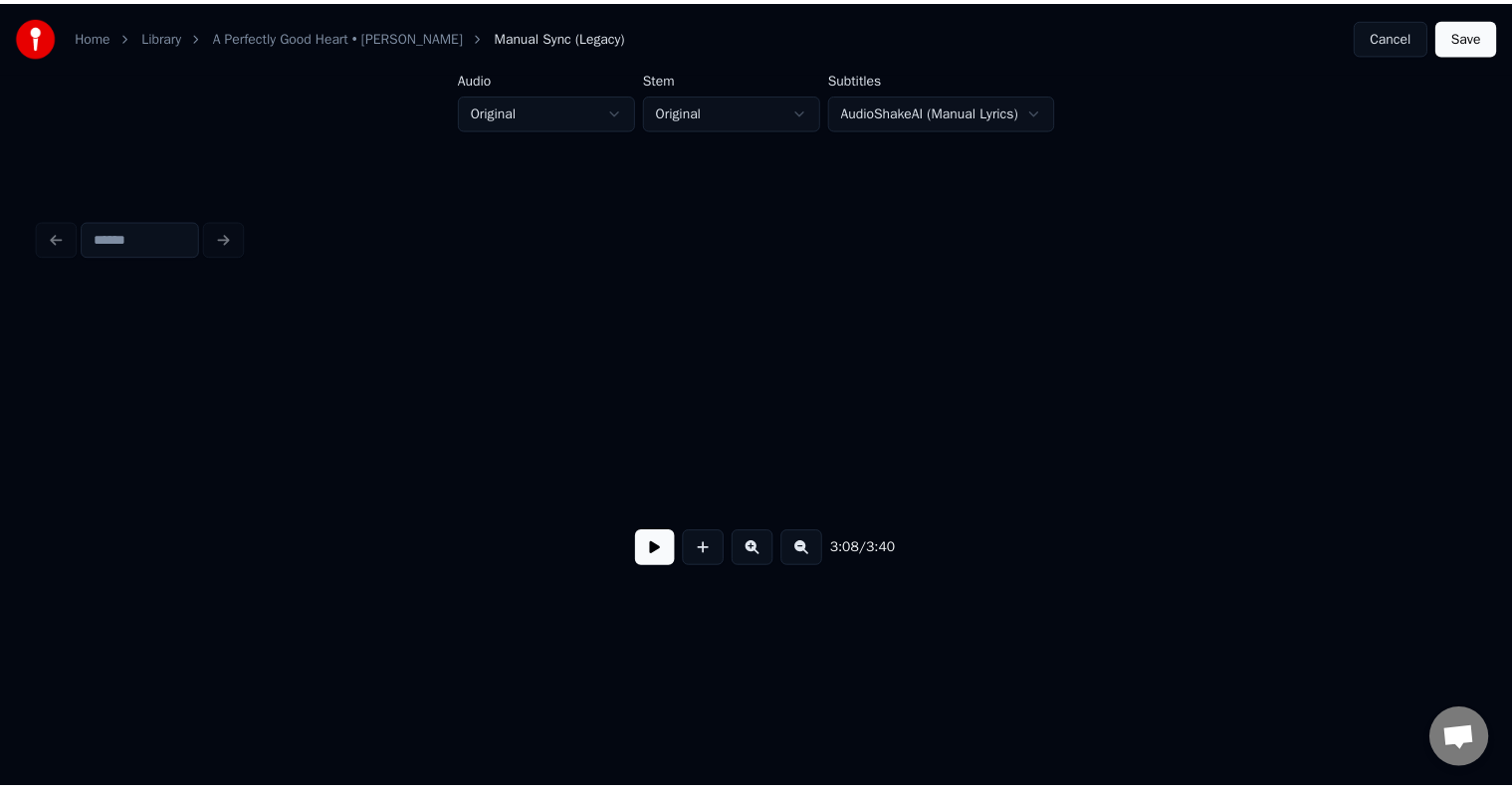 scroll, scrollTop: 0, scrollLeft: 31428, axis: horizontal 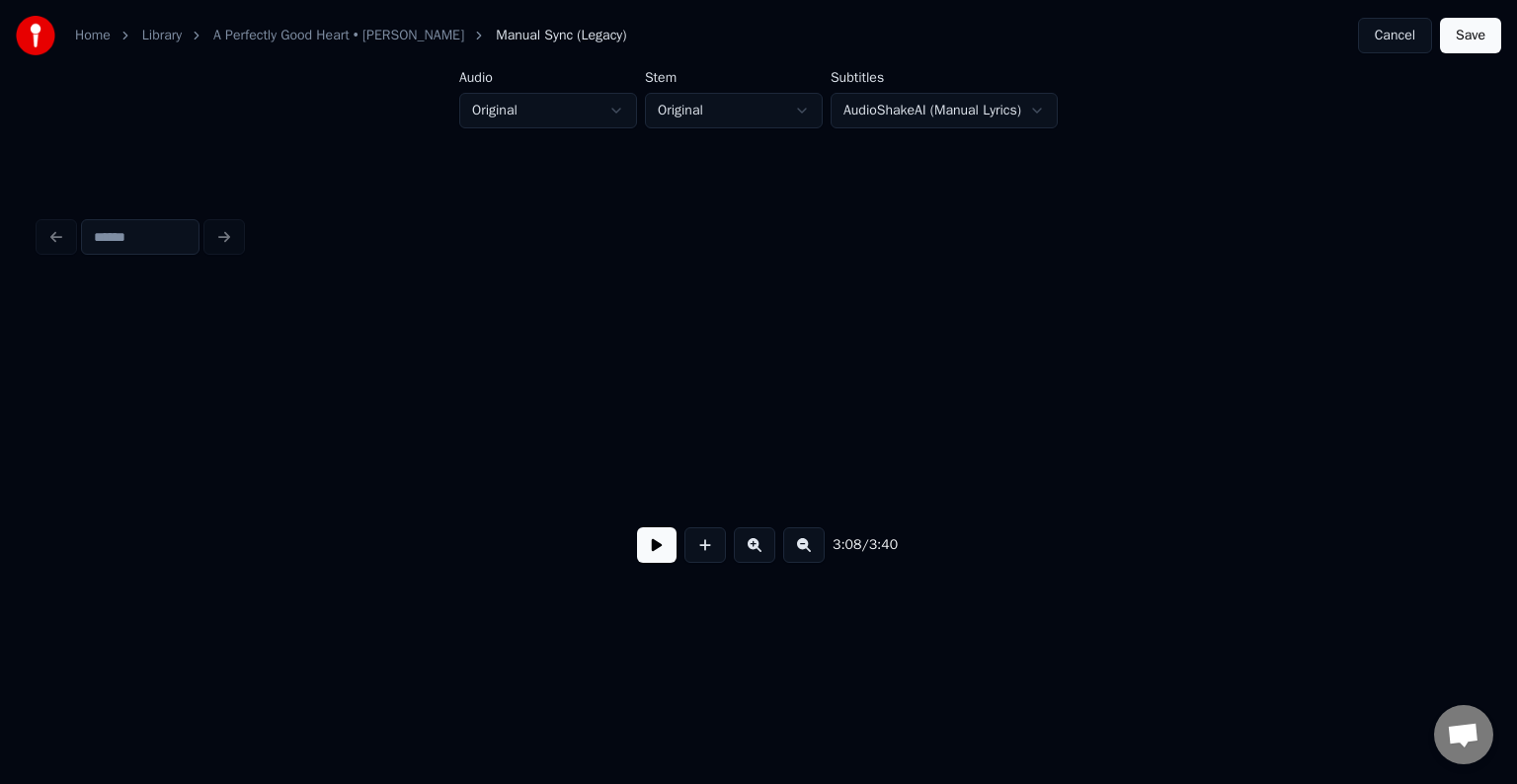click on "Save" at bounding box center [1471, 36] 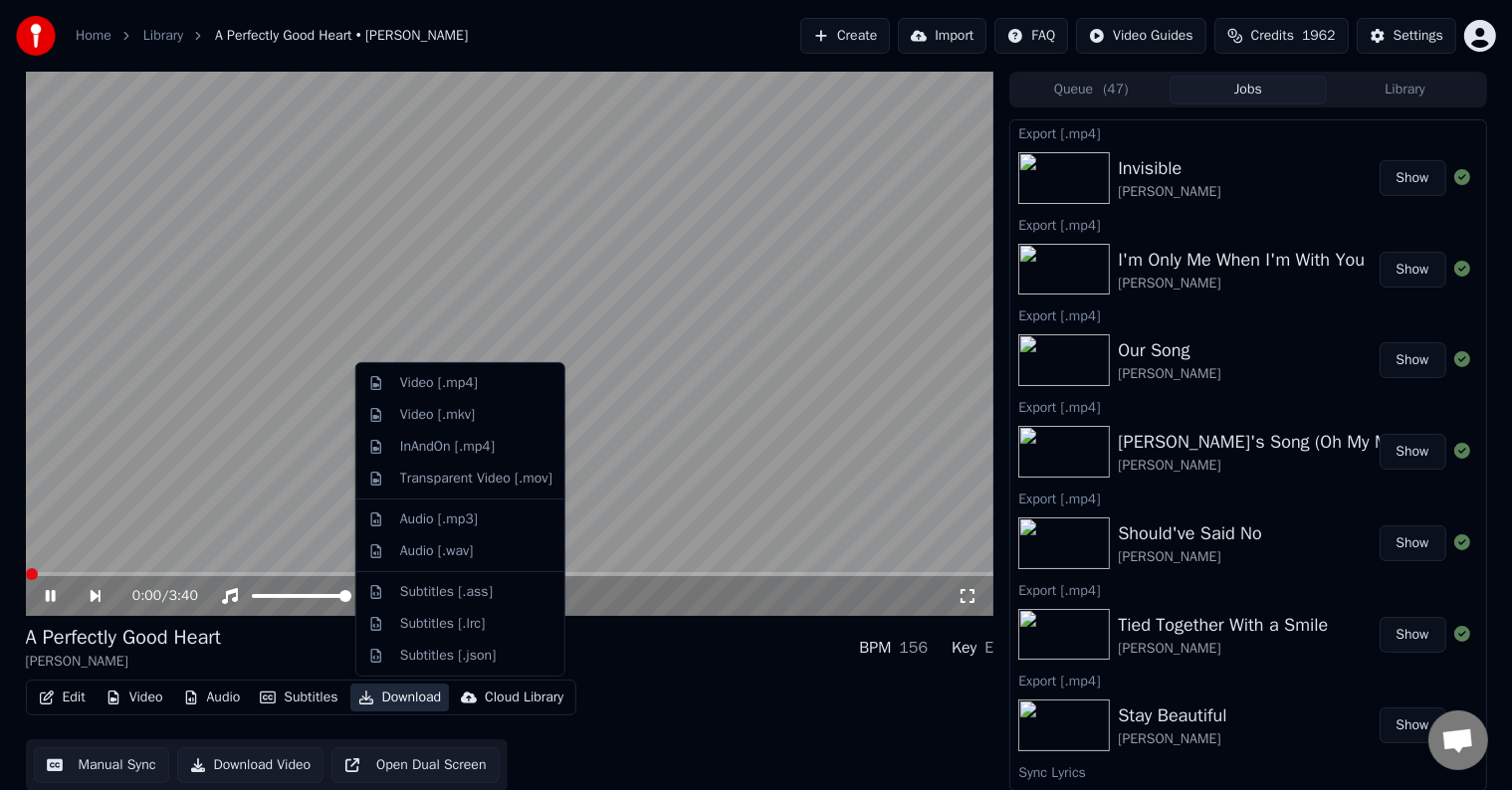 click on "Download" at bounding box center (400, 697) 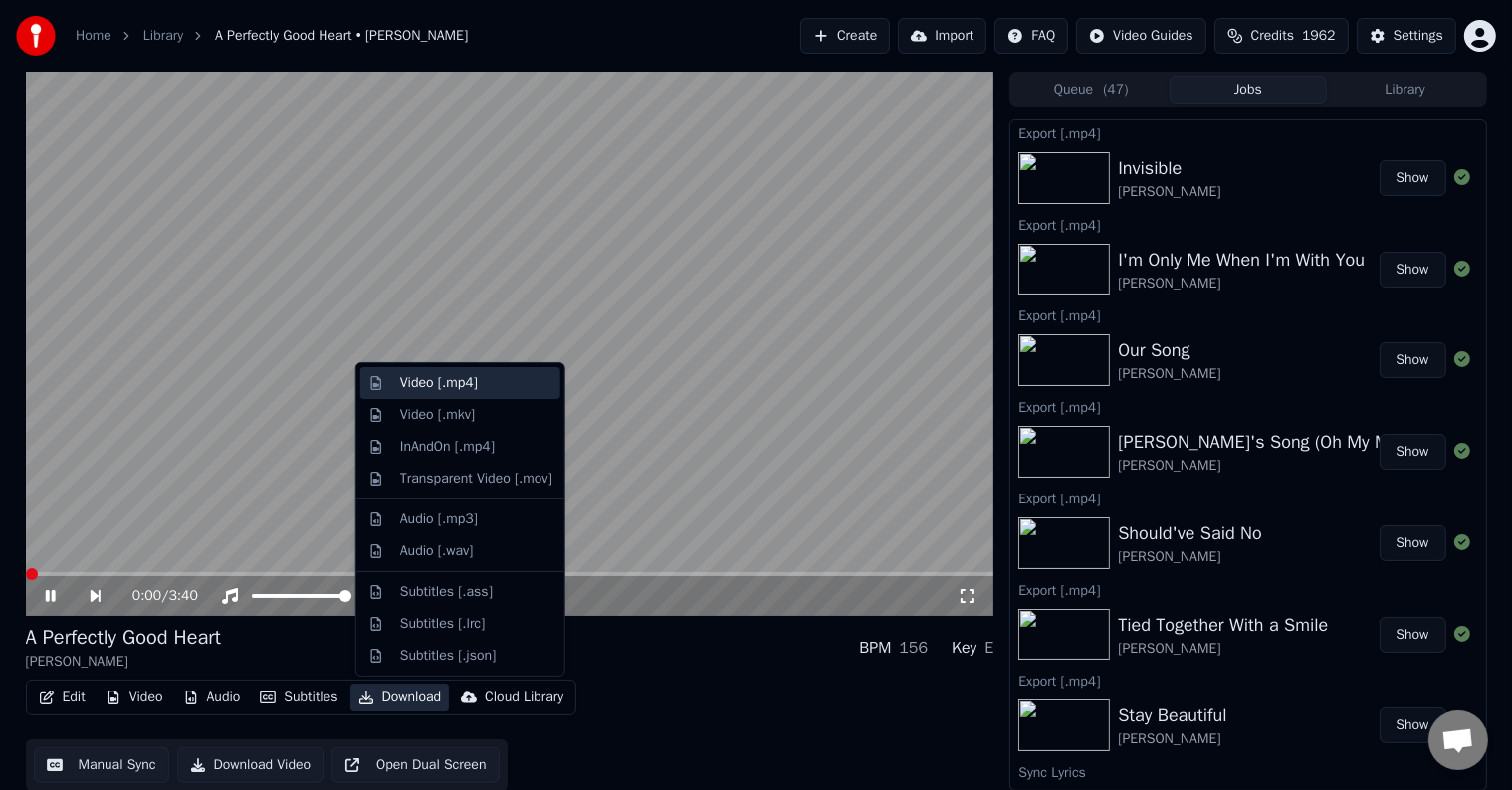 click on "Video [.mp4]" at bounding box center (439, 383) 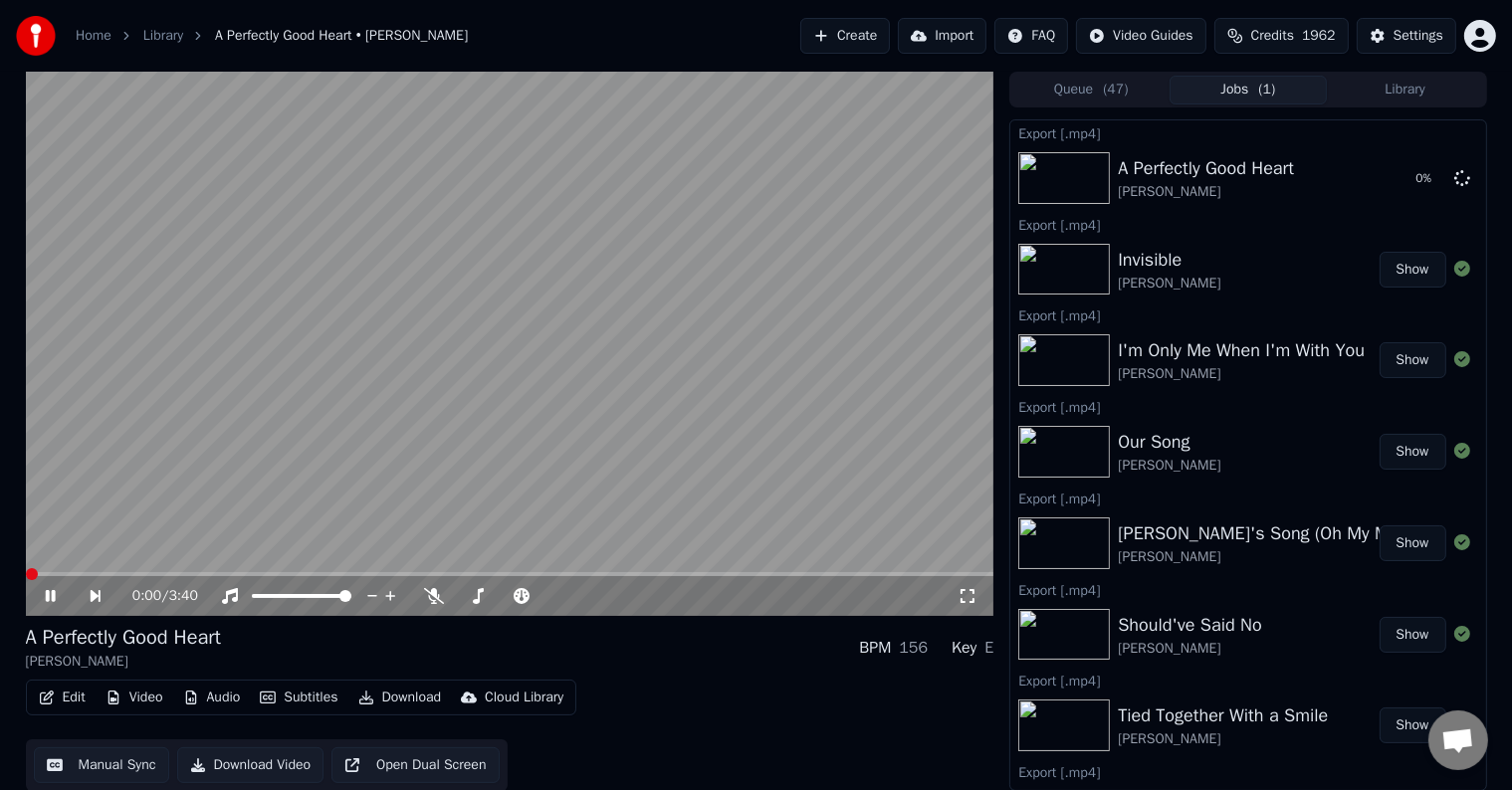 click 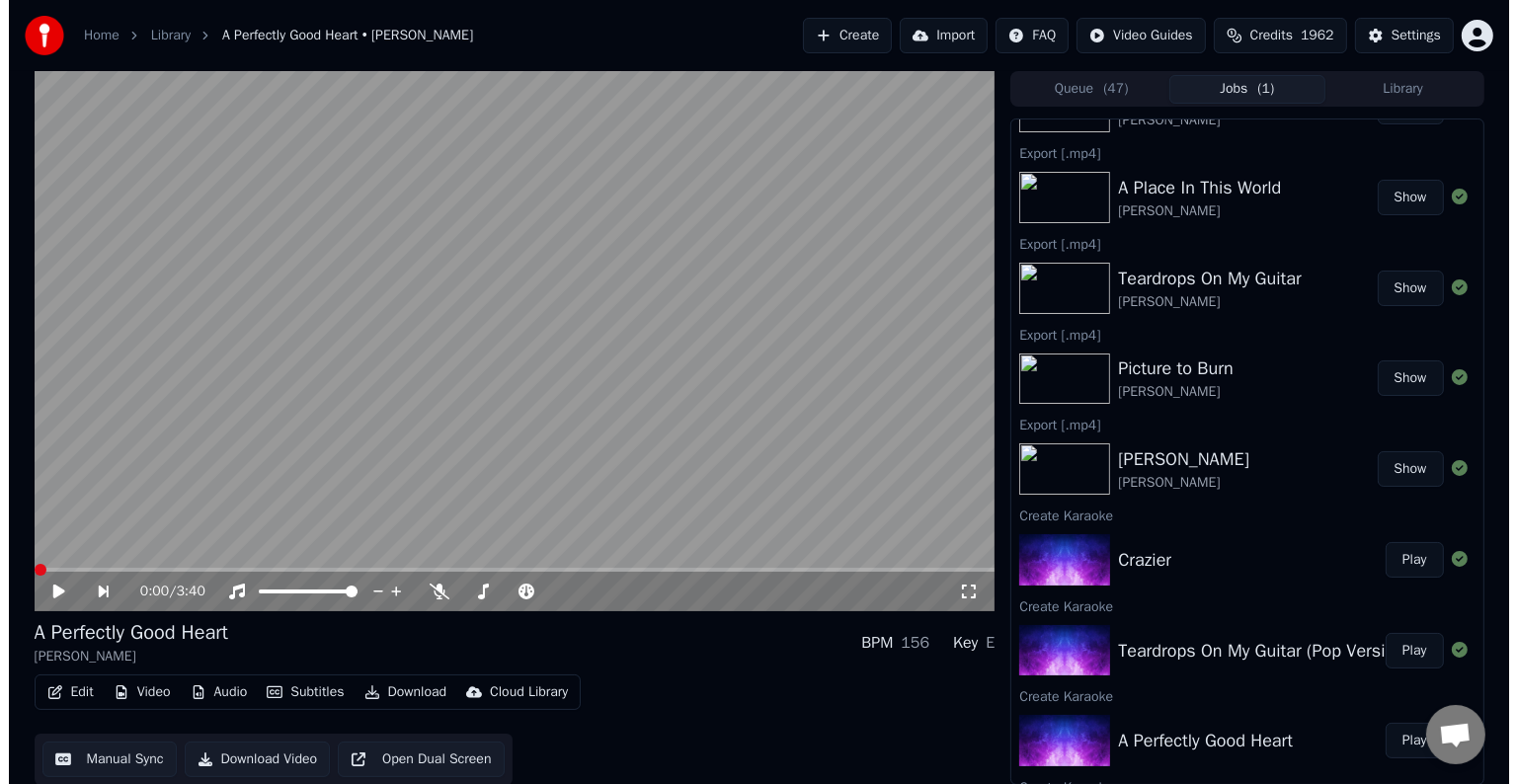 scroll, scrollTop: 987, scrollLeft: 0, axis: vertical 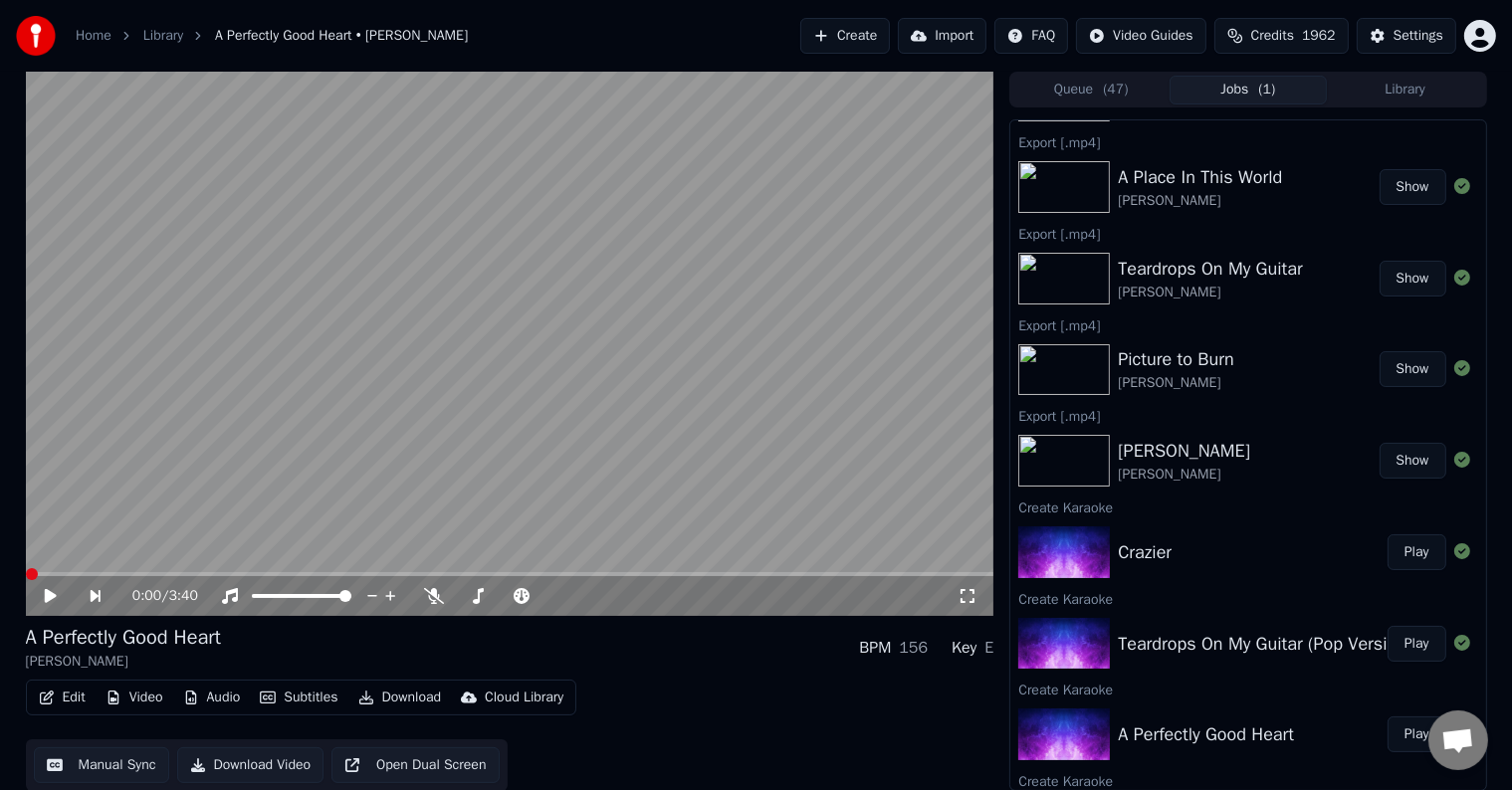 click on "Play" at bounding box center [1416, 644] 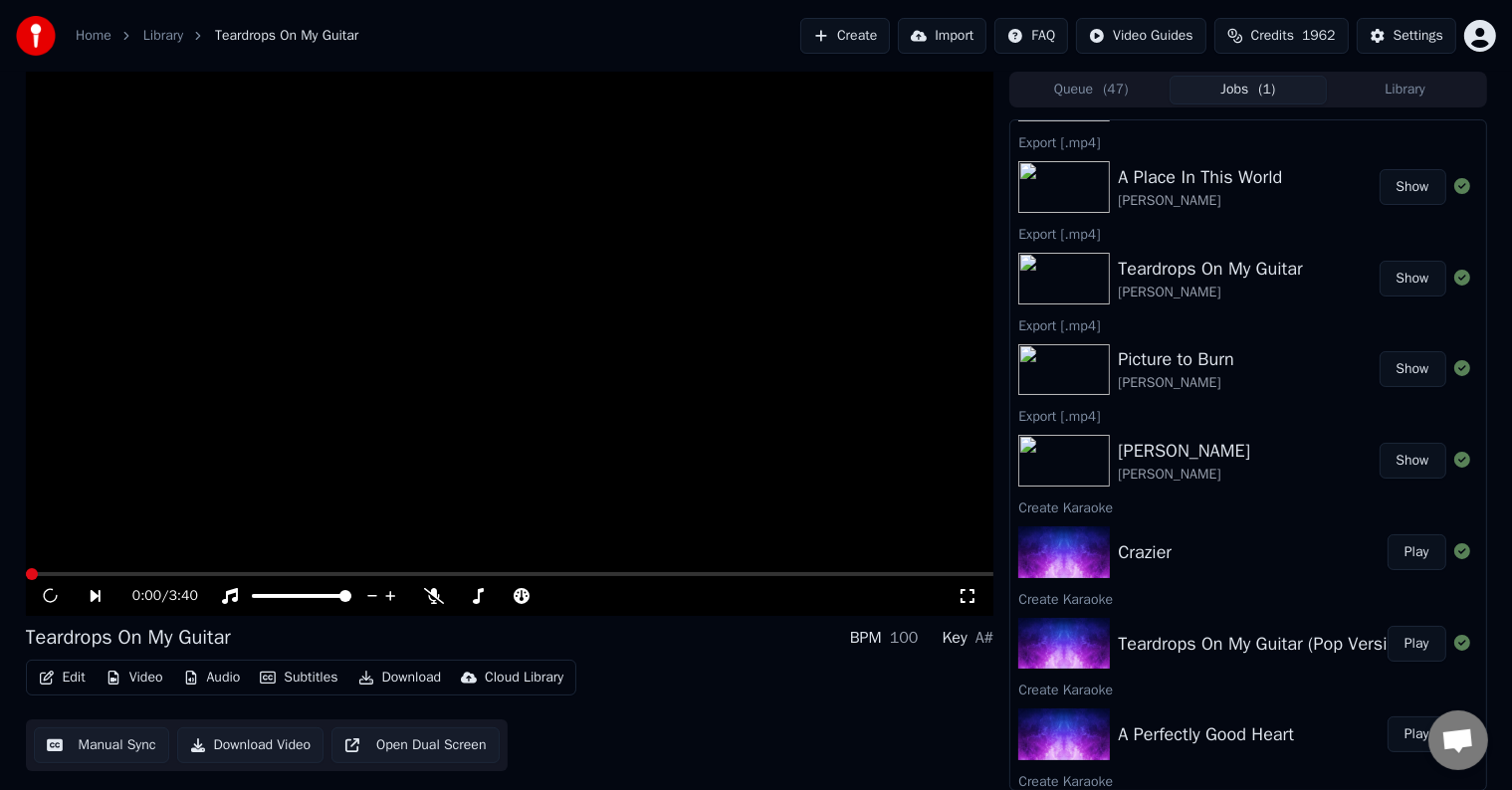 click on "Edit" at bounding box center (62, 678) 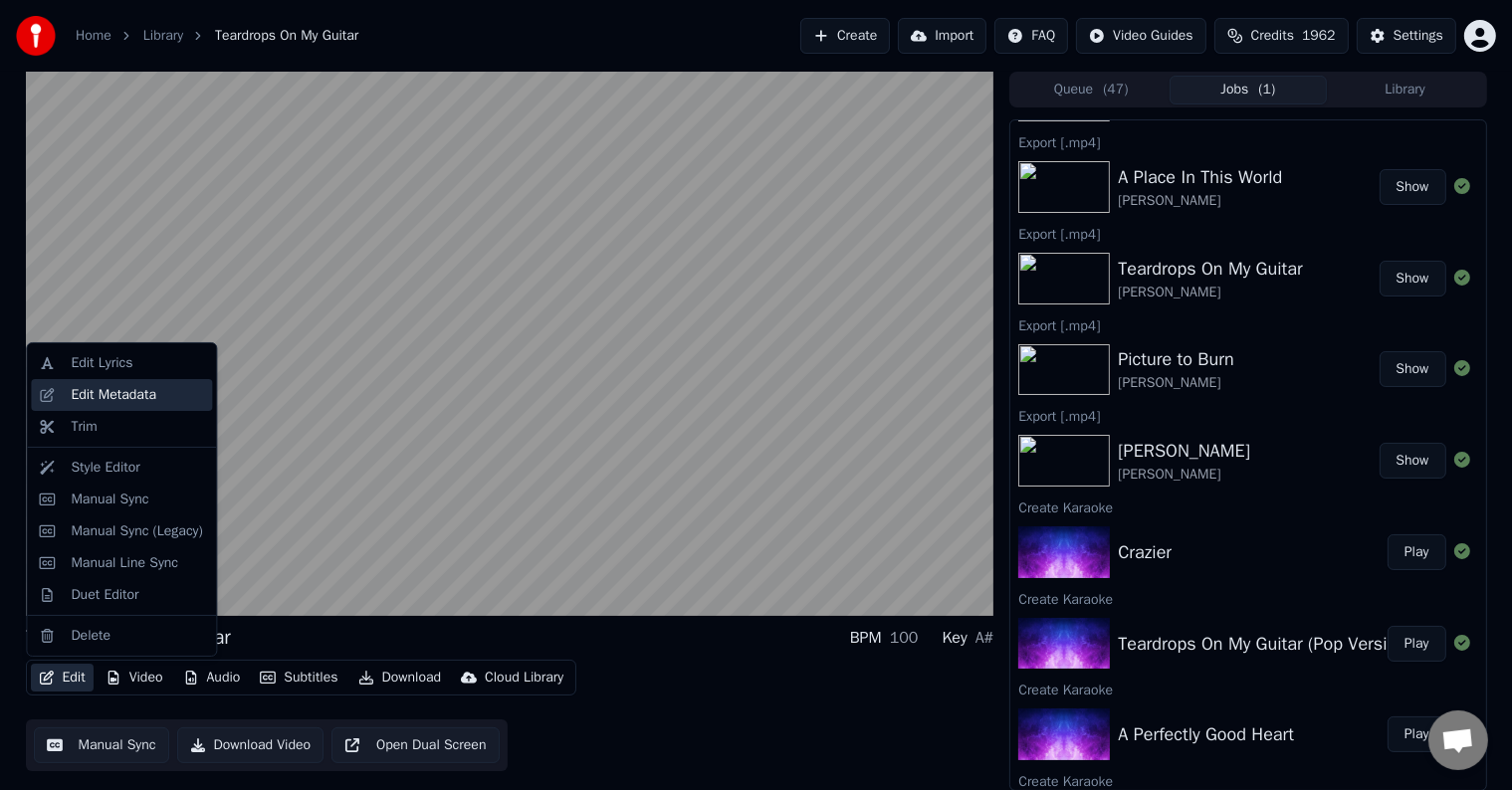 click on "Edit Metadata" at bounding box center [113, 395] 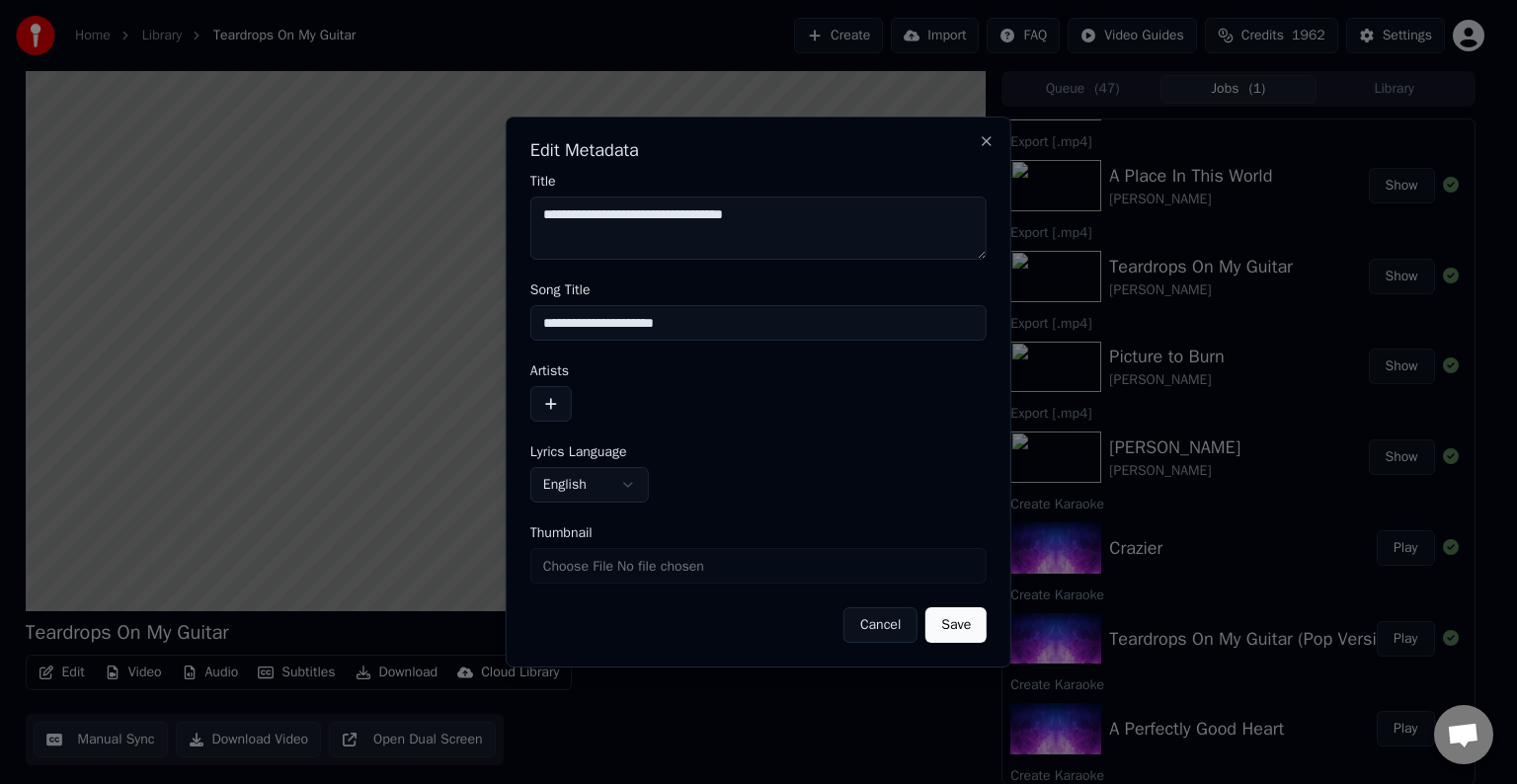 click on "**********" at bounding box center (758, 323) 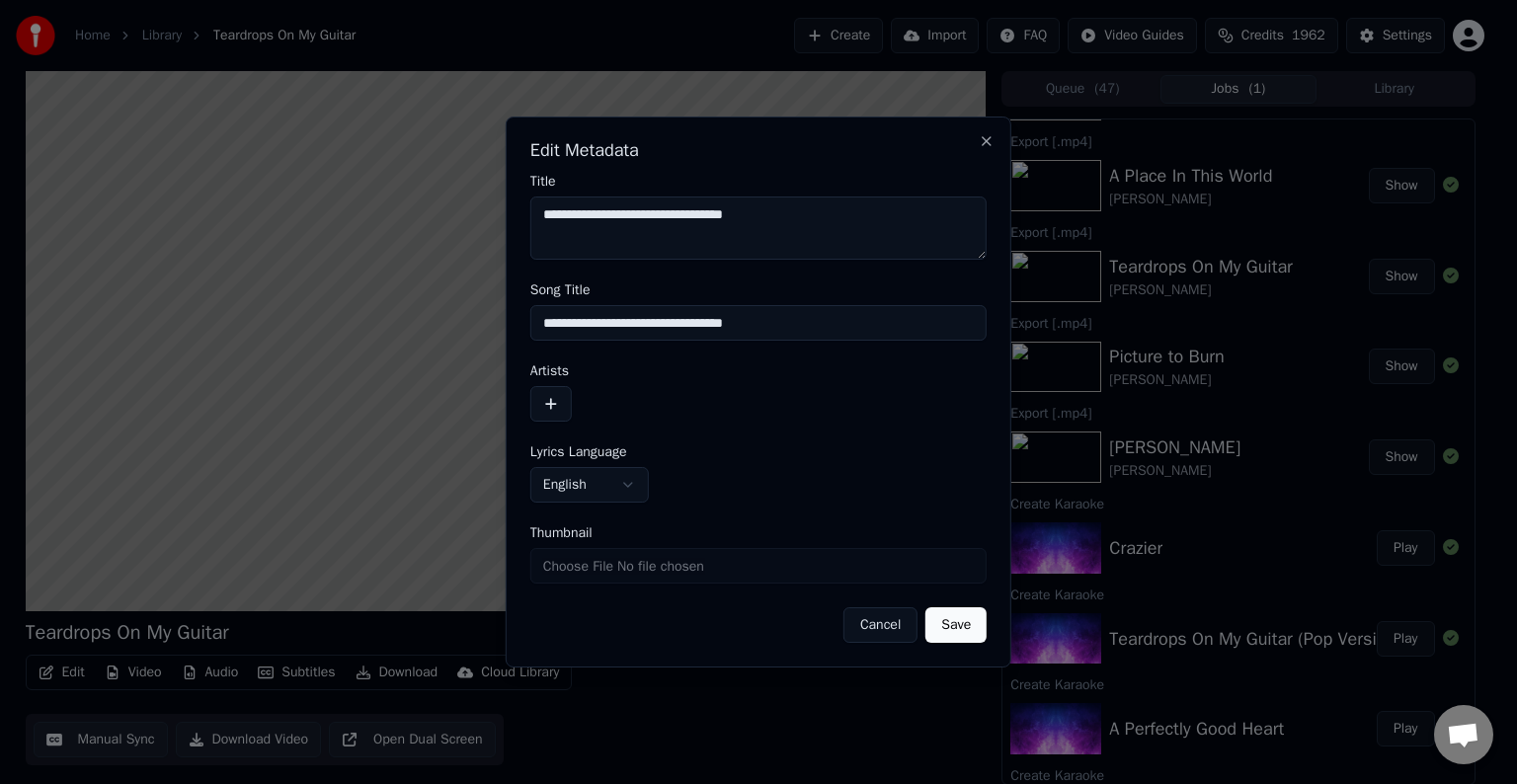 type on "**********" 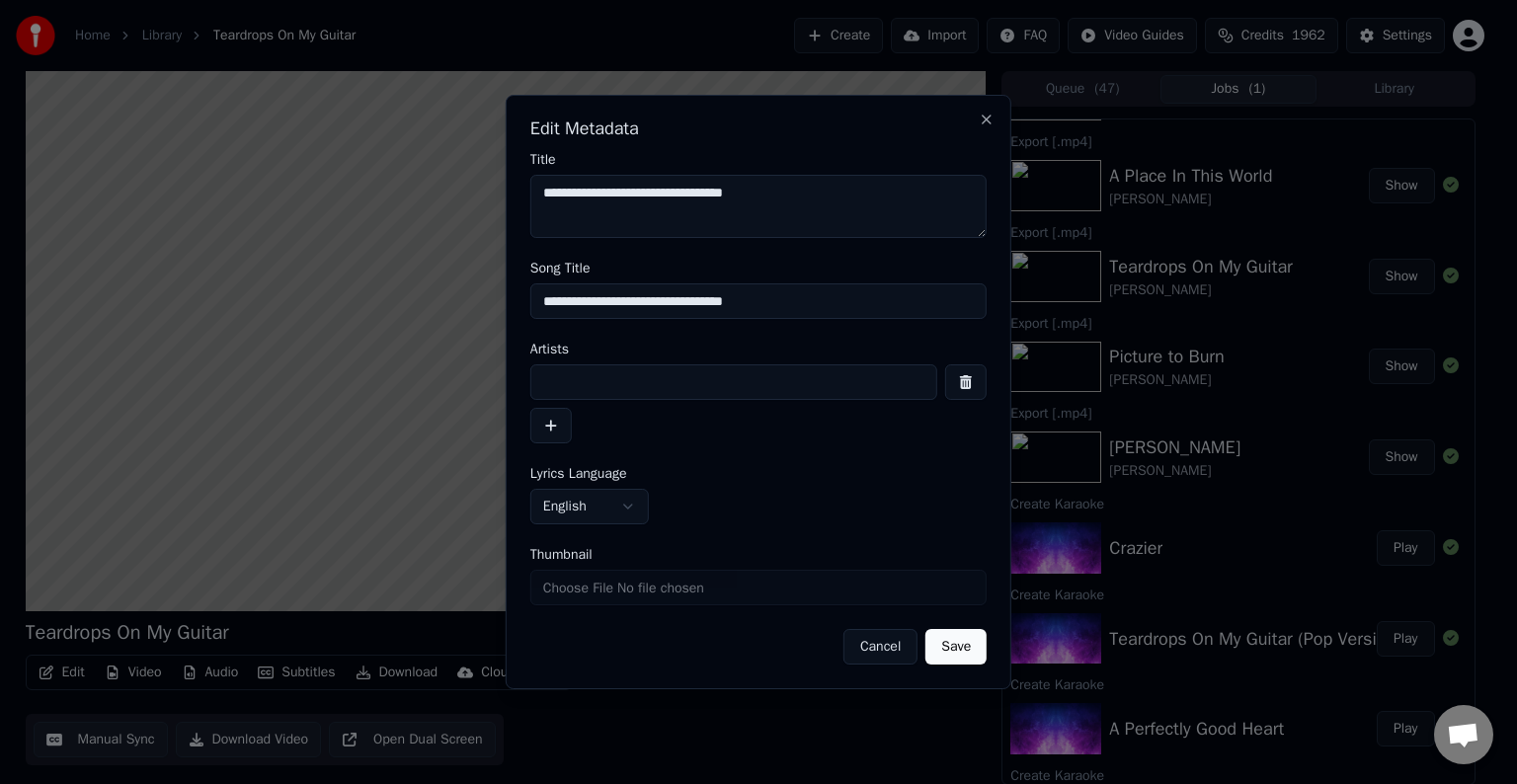click at bounding box center (734, 382) 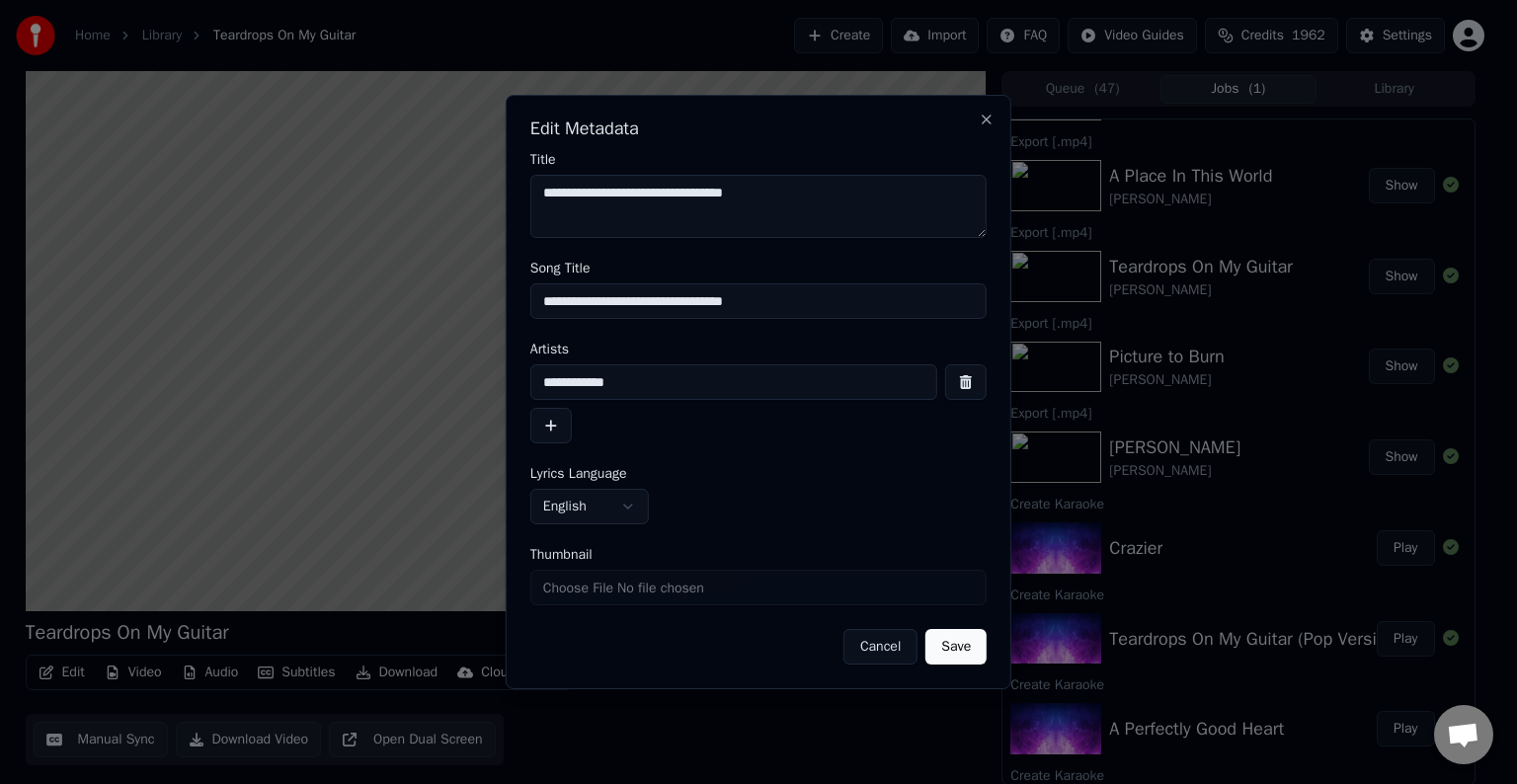 type on "**********" 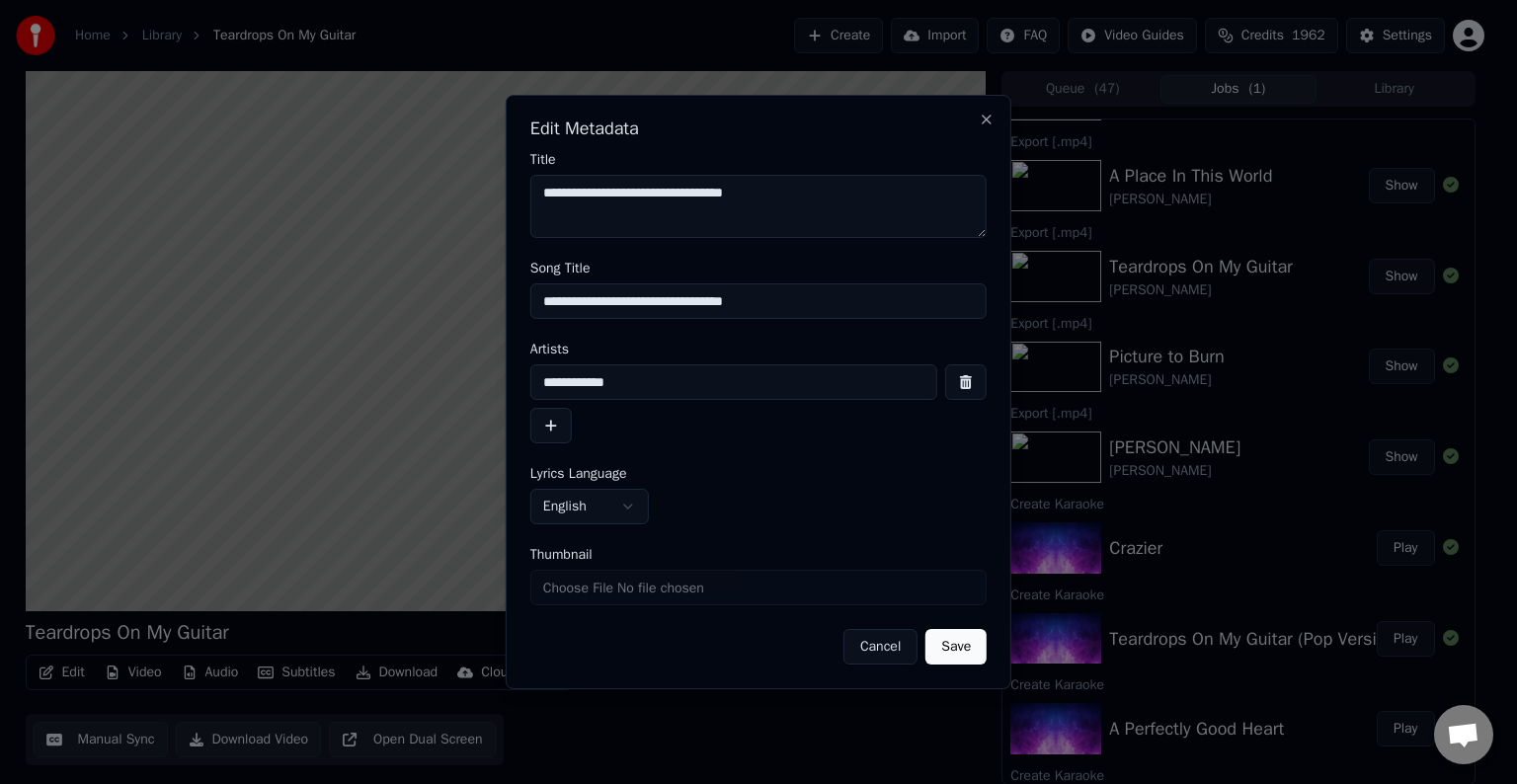 click on "Save" at bounding box center [956, 647] 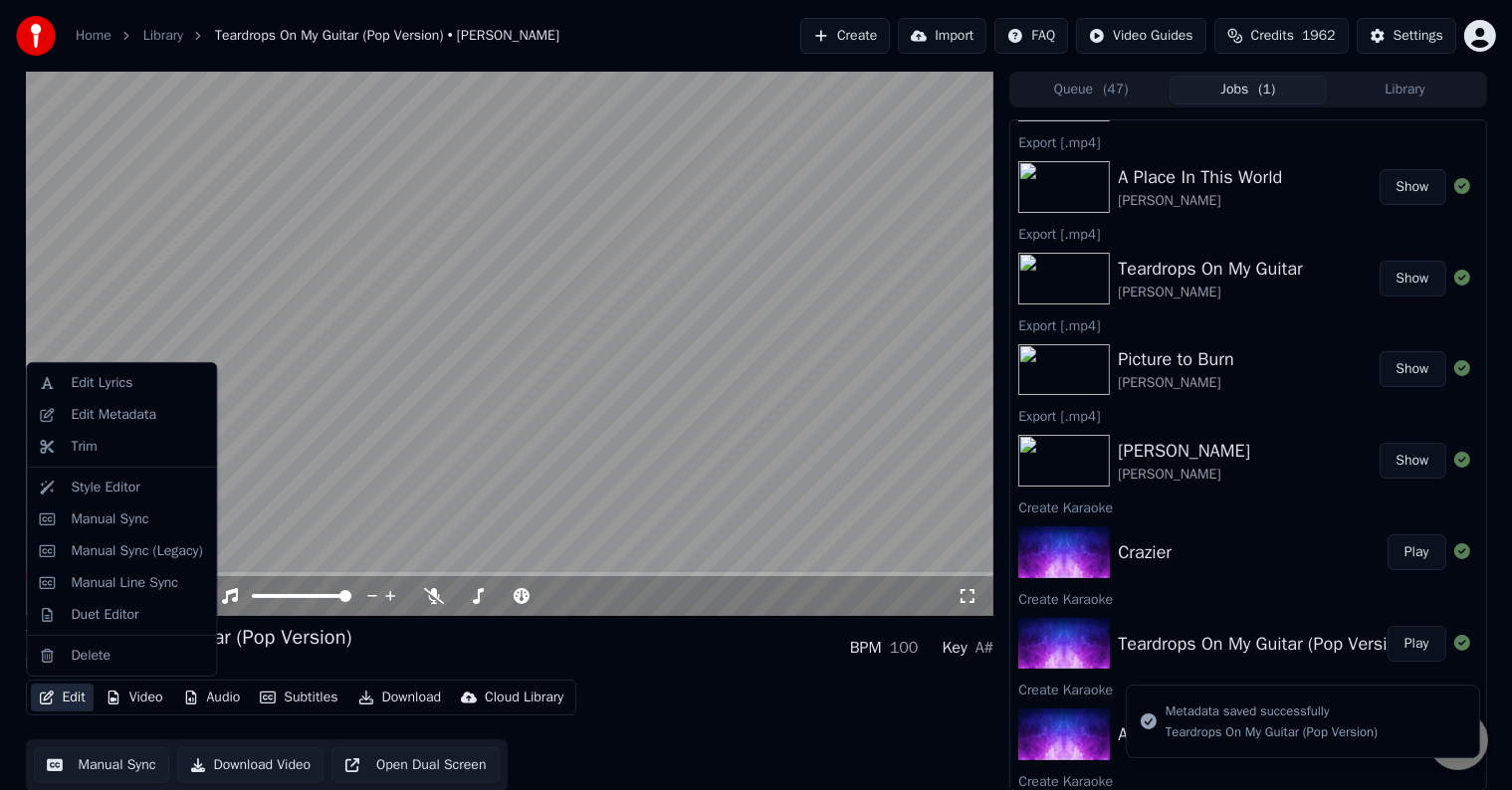 click on "Edit" at bounding box center [62, 697] 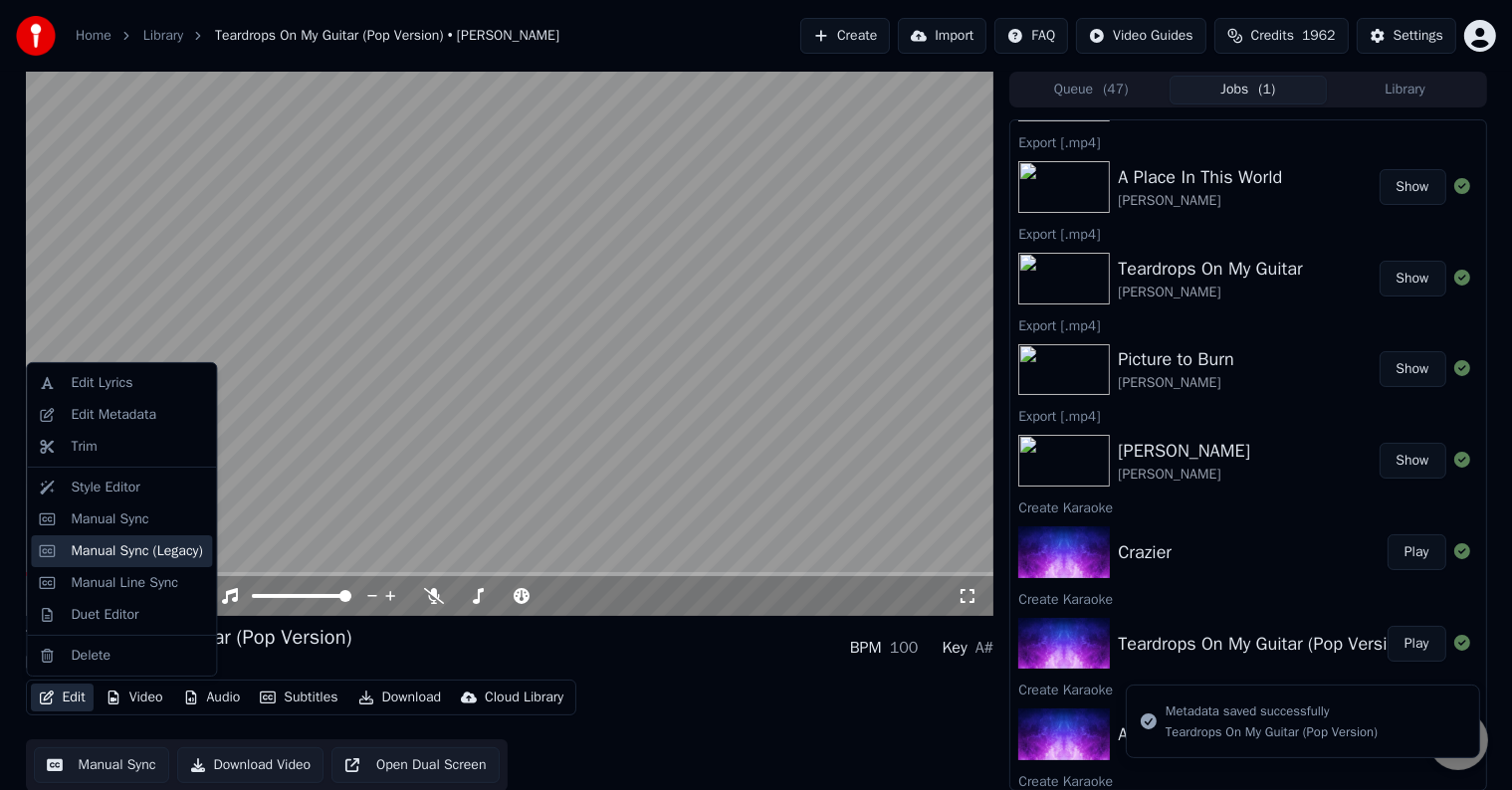 click on "Manual Sync (Legacy)" at bounding box center (136, 551) 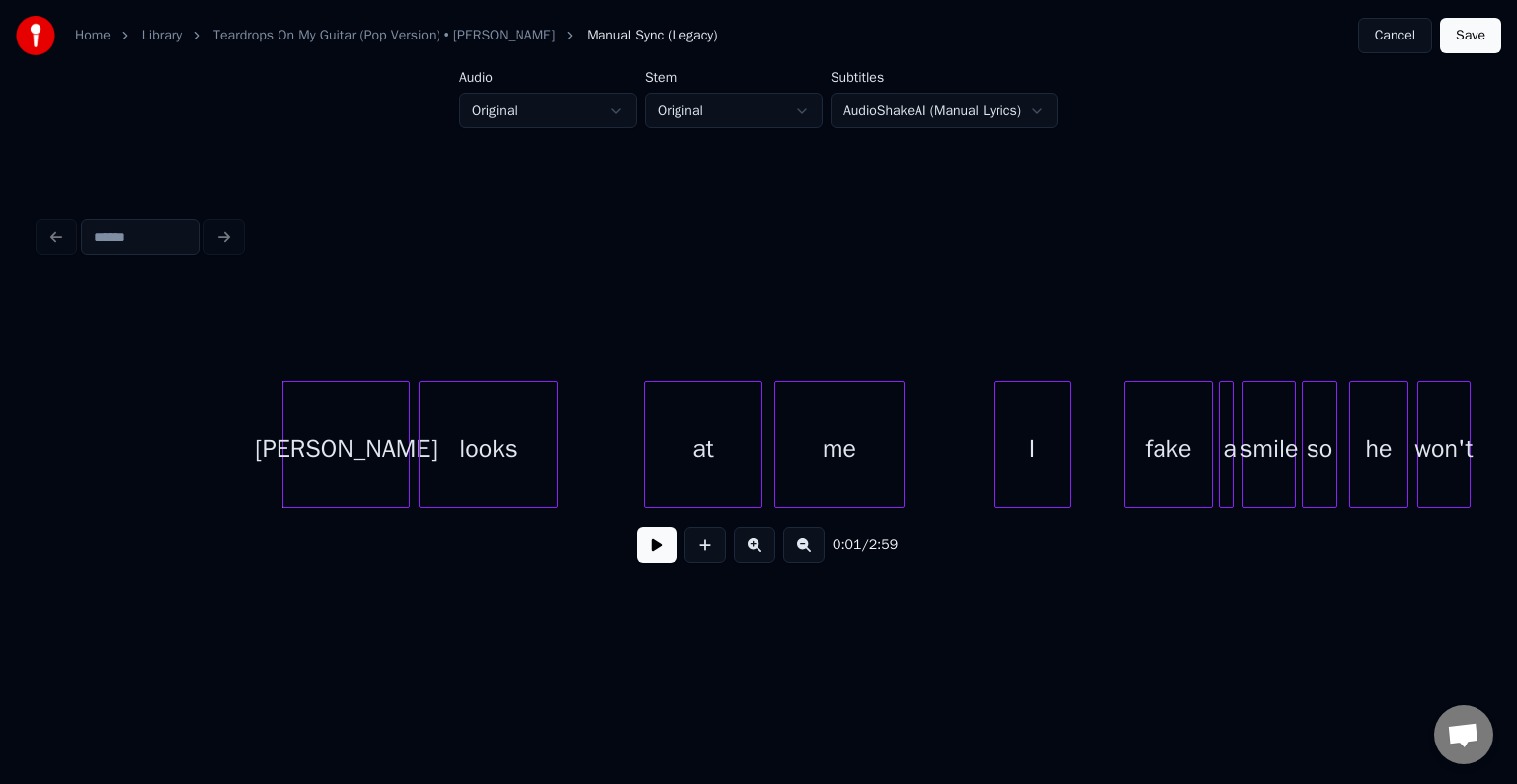 click at bounding box center (657, 545) 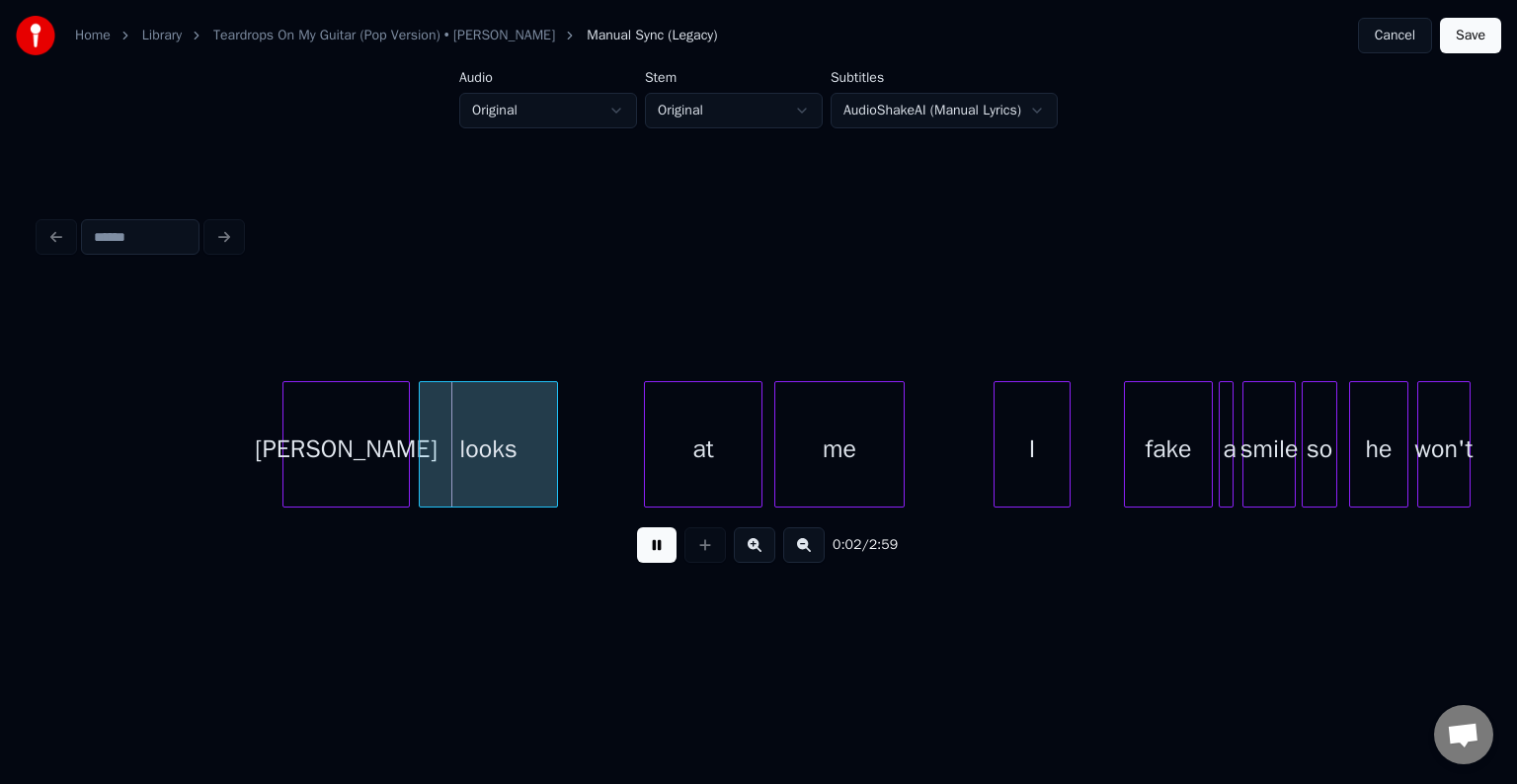 click at bounding box center [657, 545] 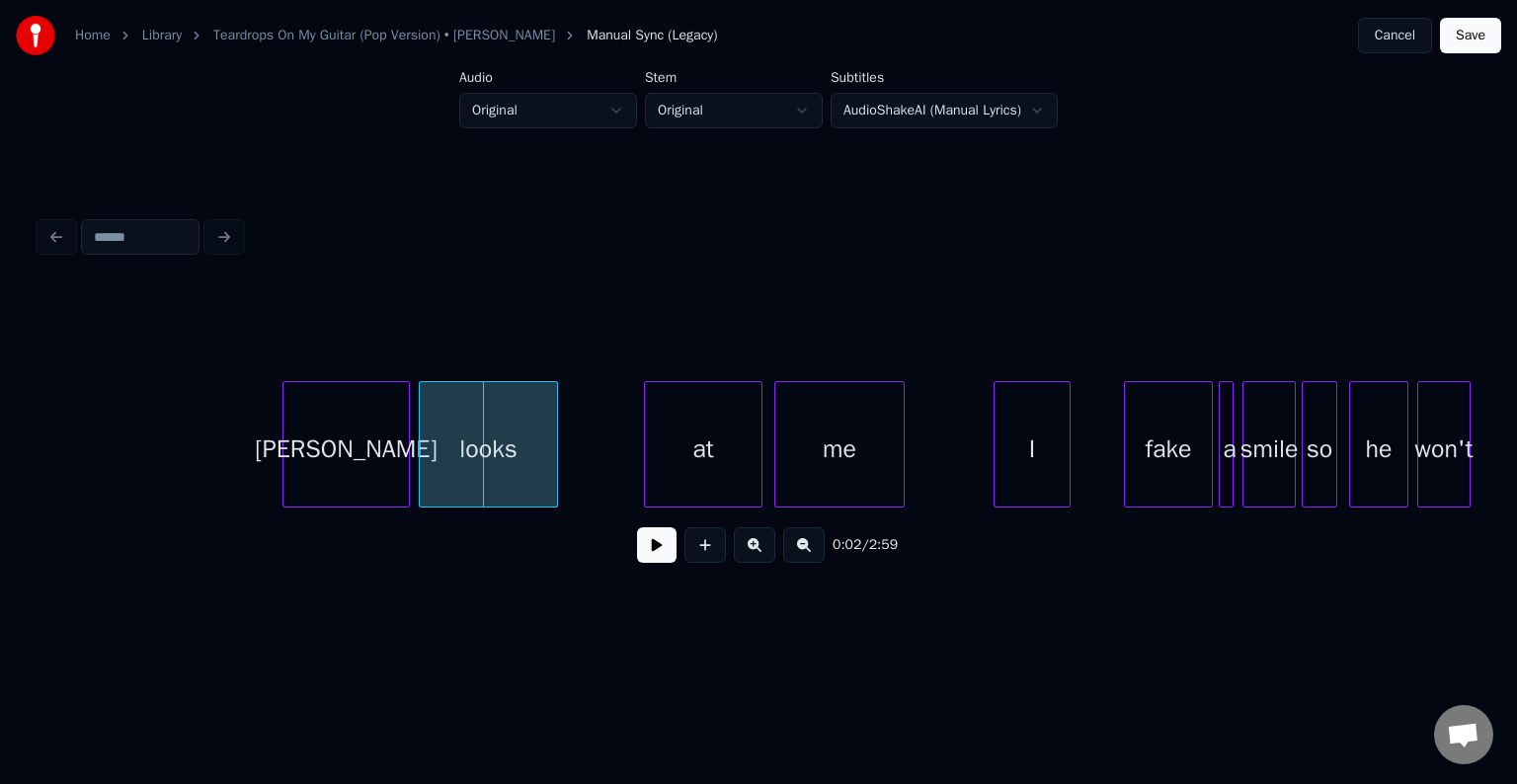 click at bounding box center (657, 545) 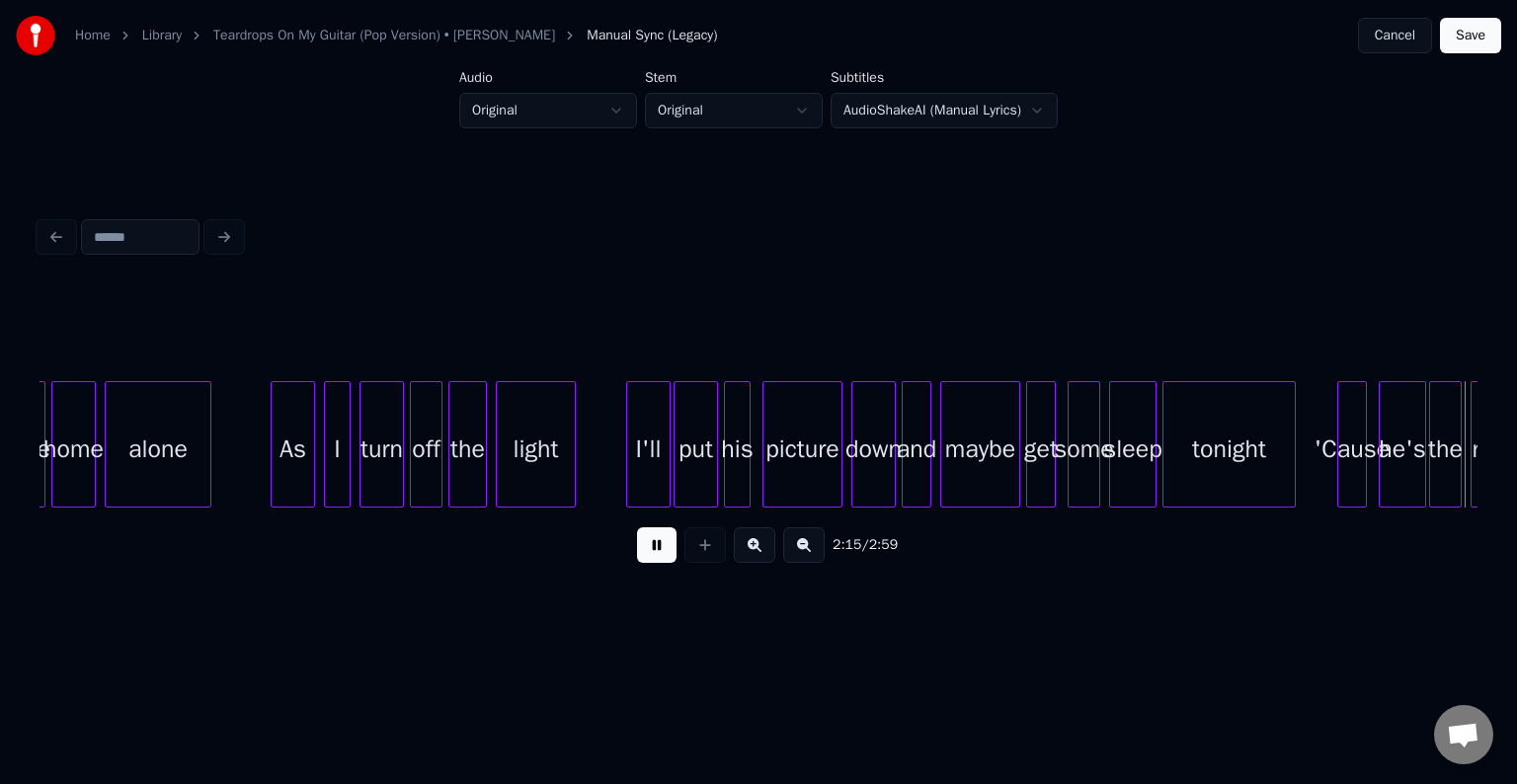 scroll, scrollTop: 0, scrollLeft: 20160, axis: horizontal 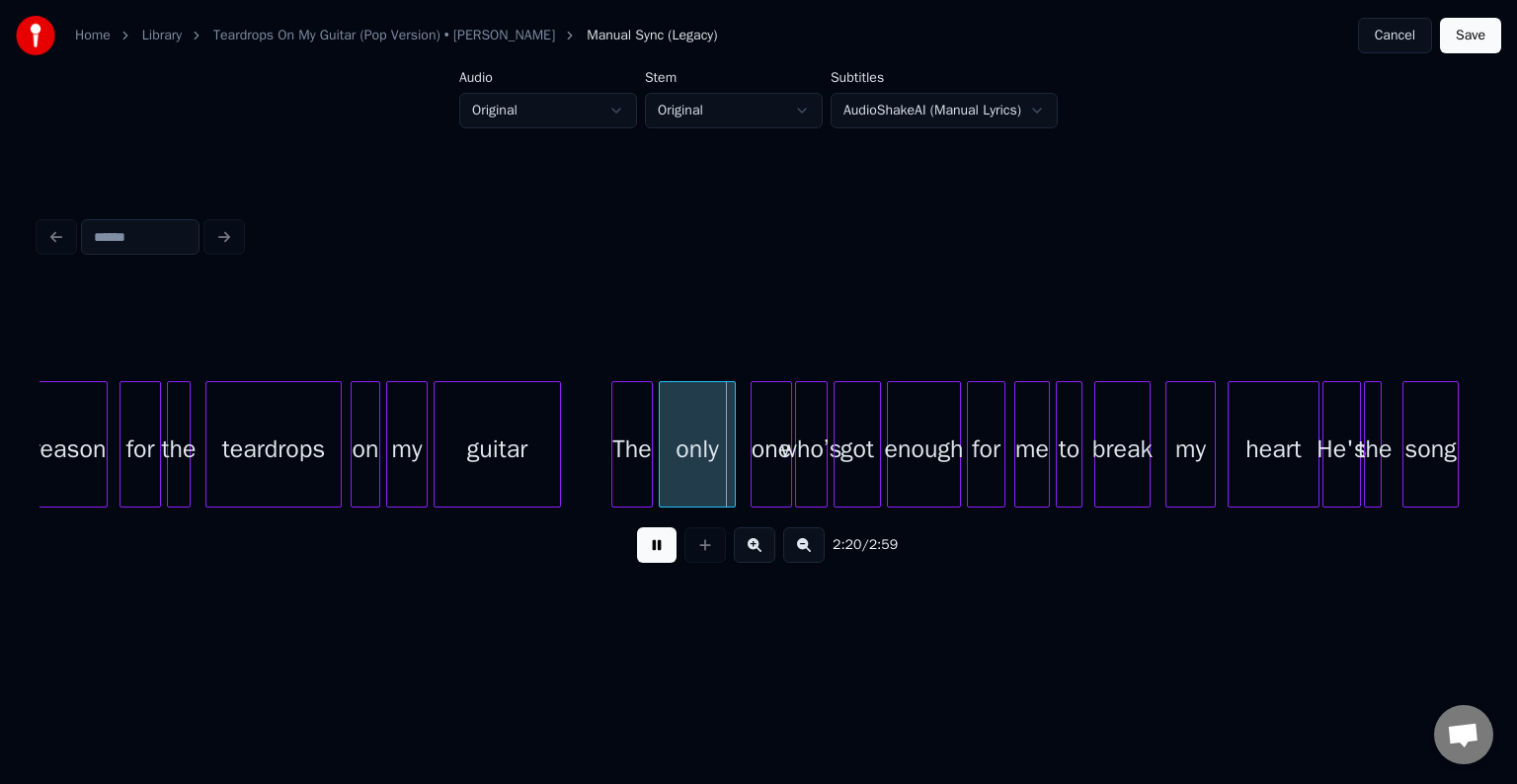 click at bounding box center [657, 545] 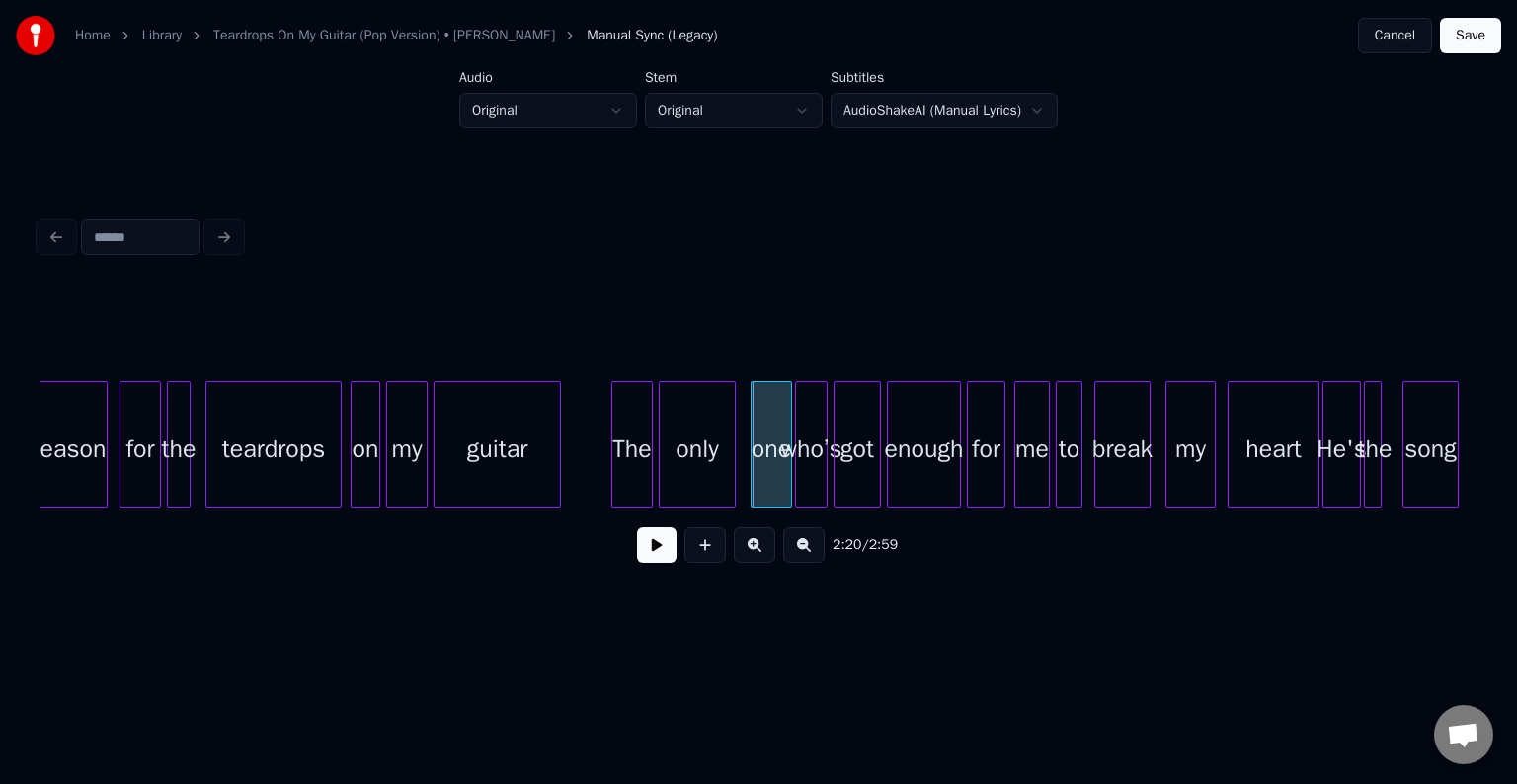 click at bounding box center [657, 545] 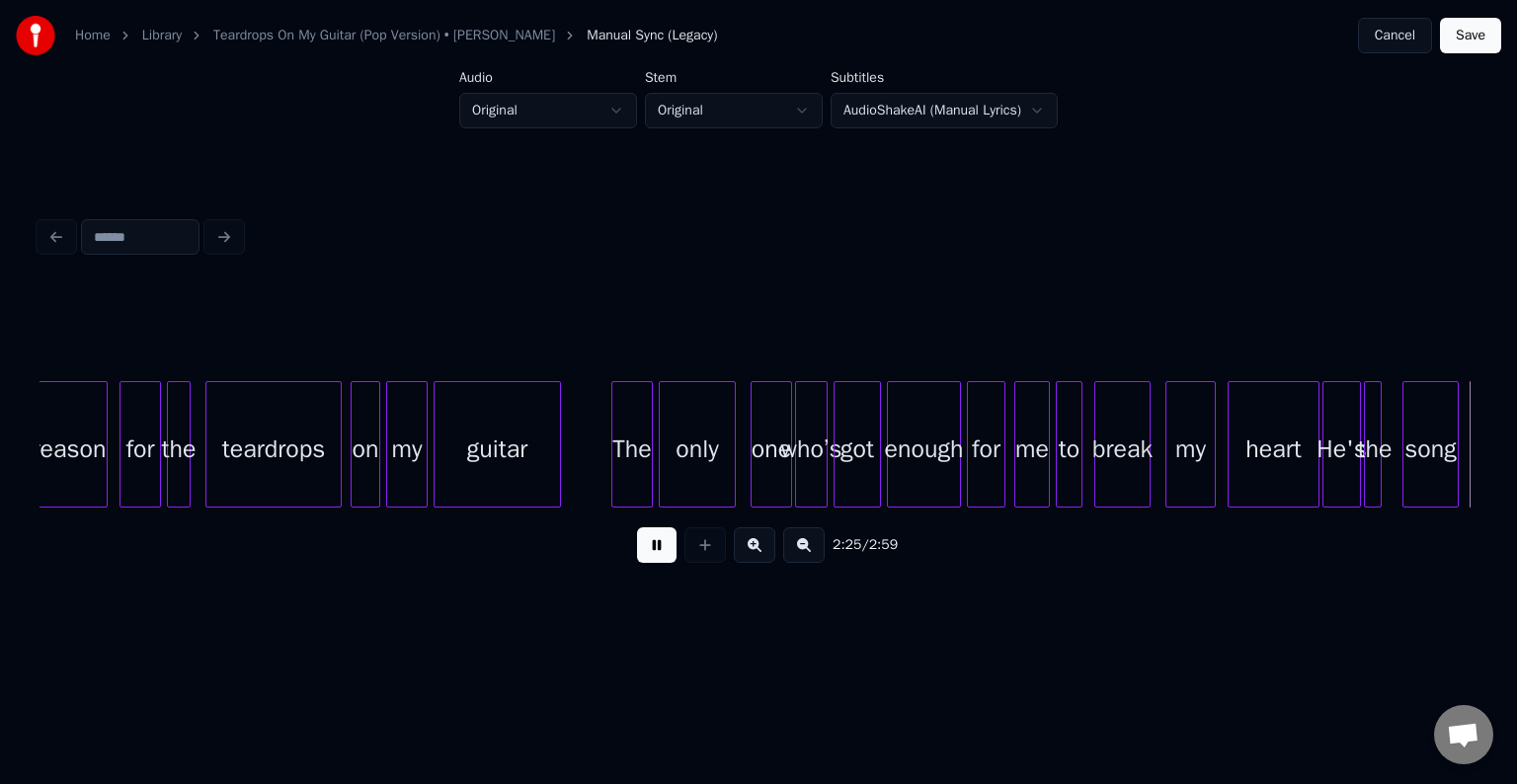 scroll, scrollTop: 0, scrollLeft: 21601, axis: horizontal 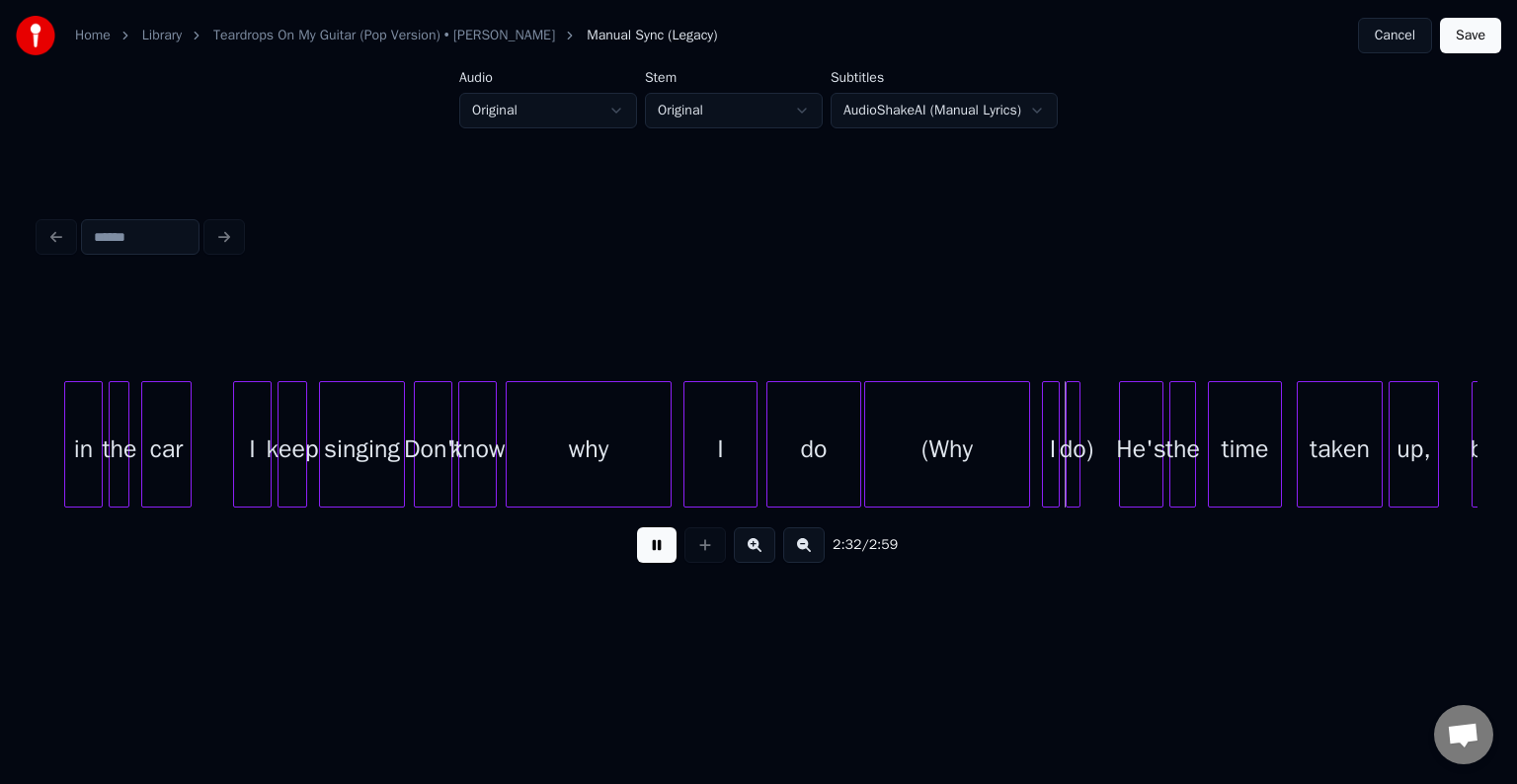 click at bounding box center [657, 545] 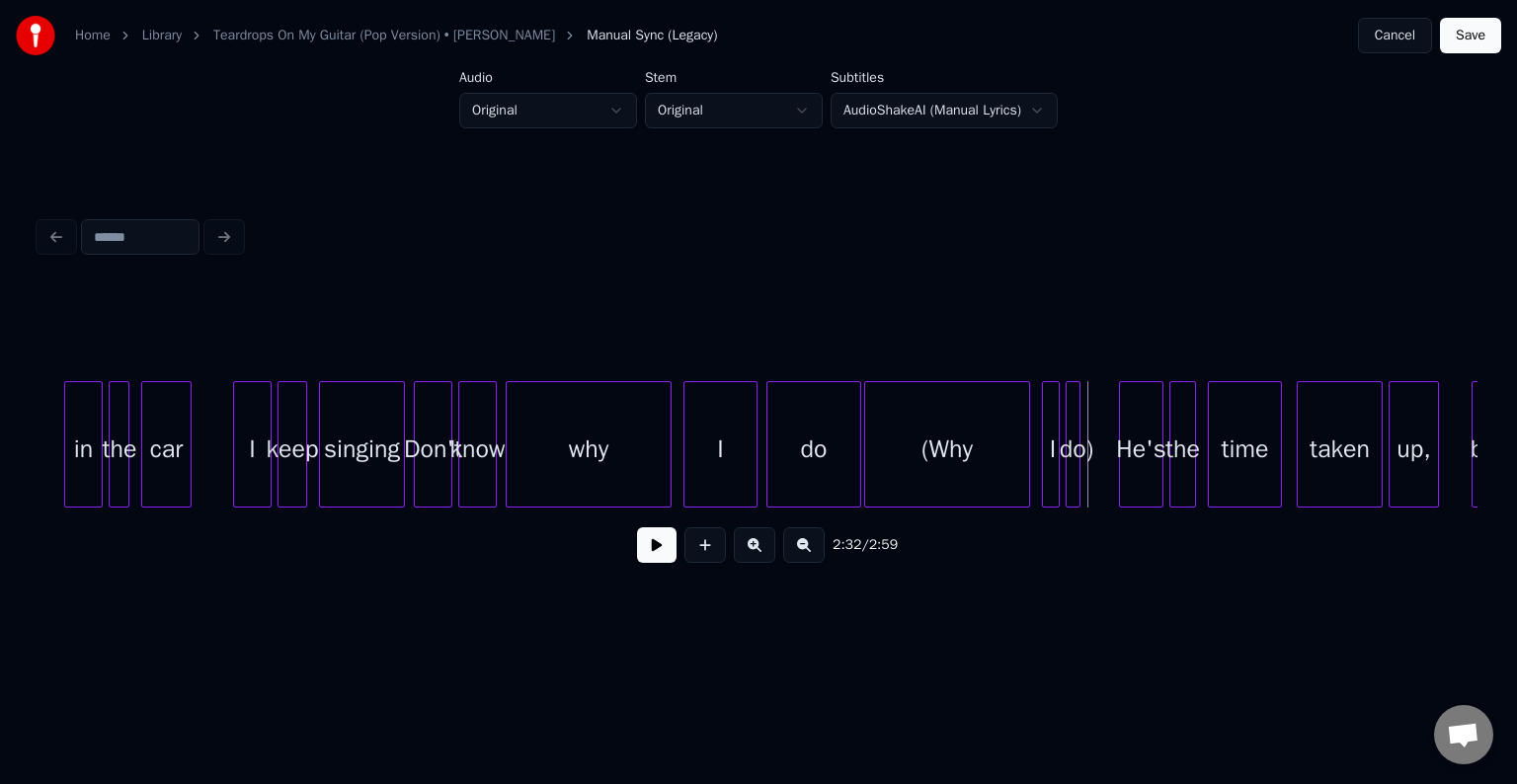 click on "do)" at bounding box center [1077, 449] 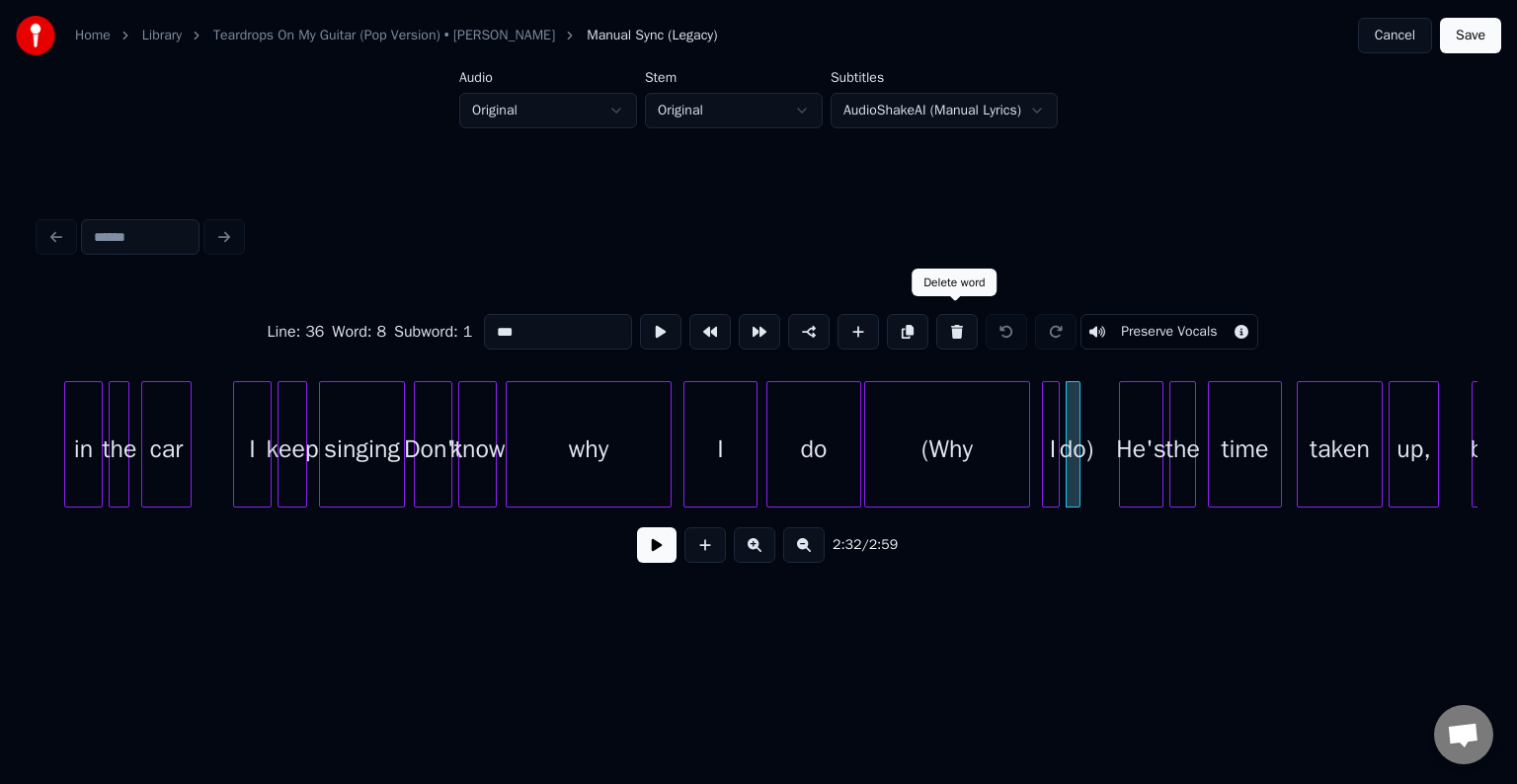 click at bounding box center [957, 332] 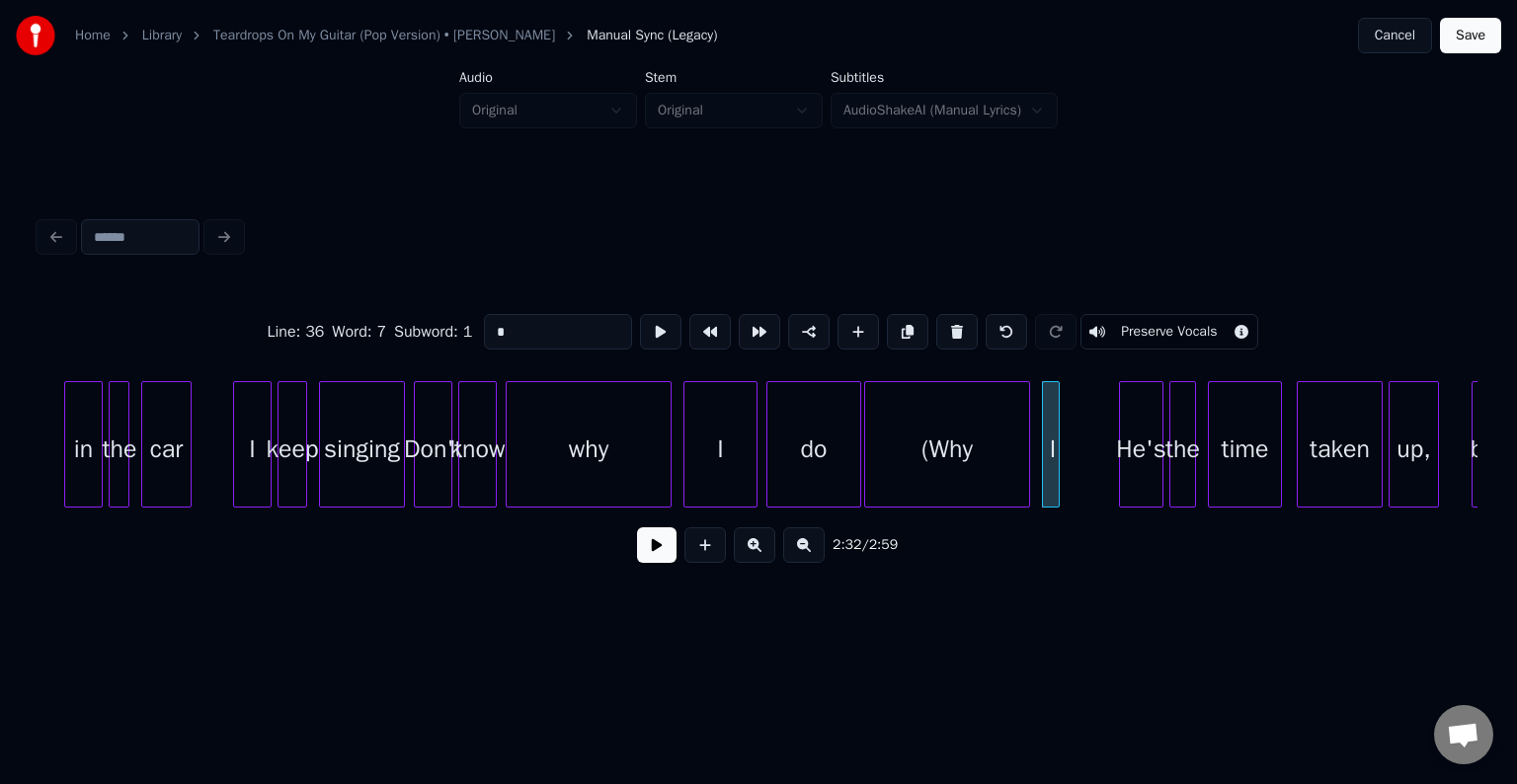click at bounding box center (957, 332) 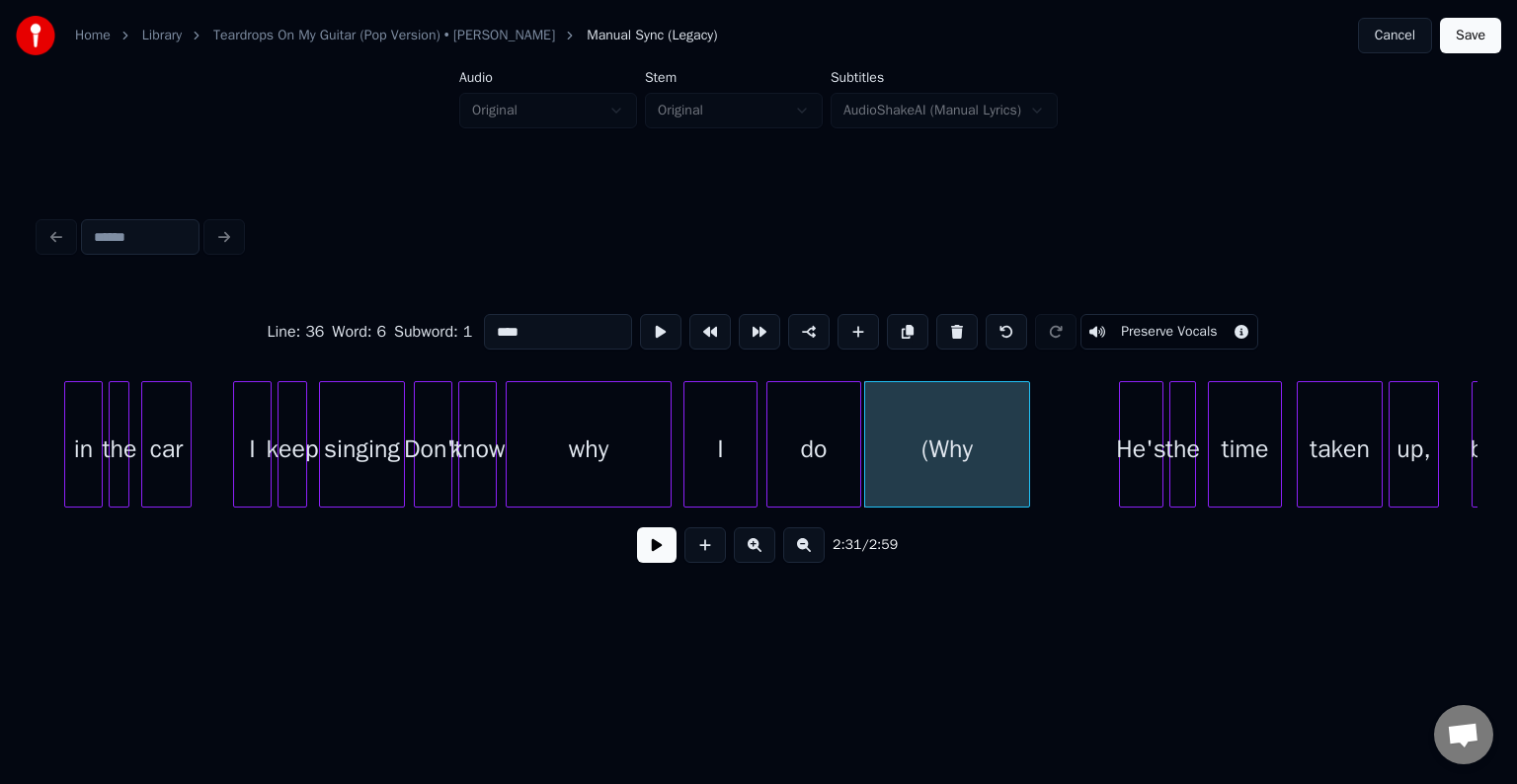 click at bounding box center (957, 332) 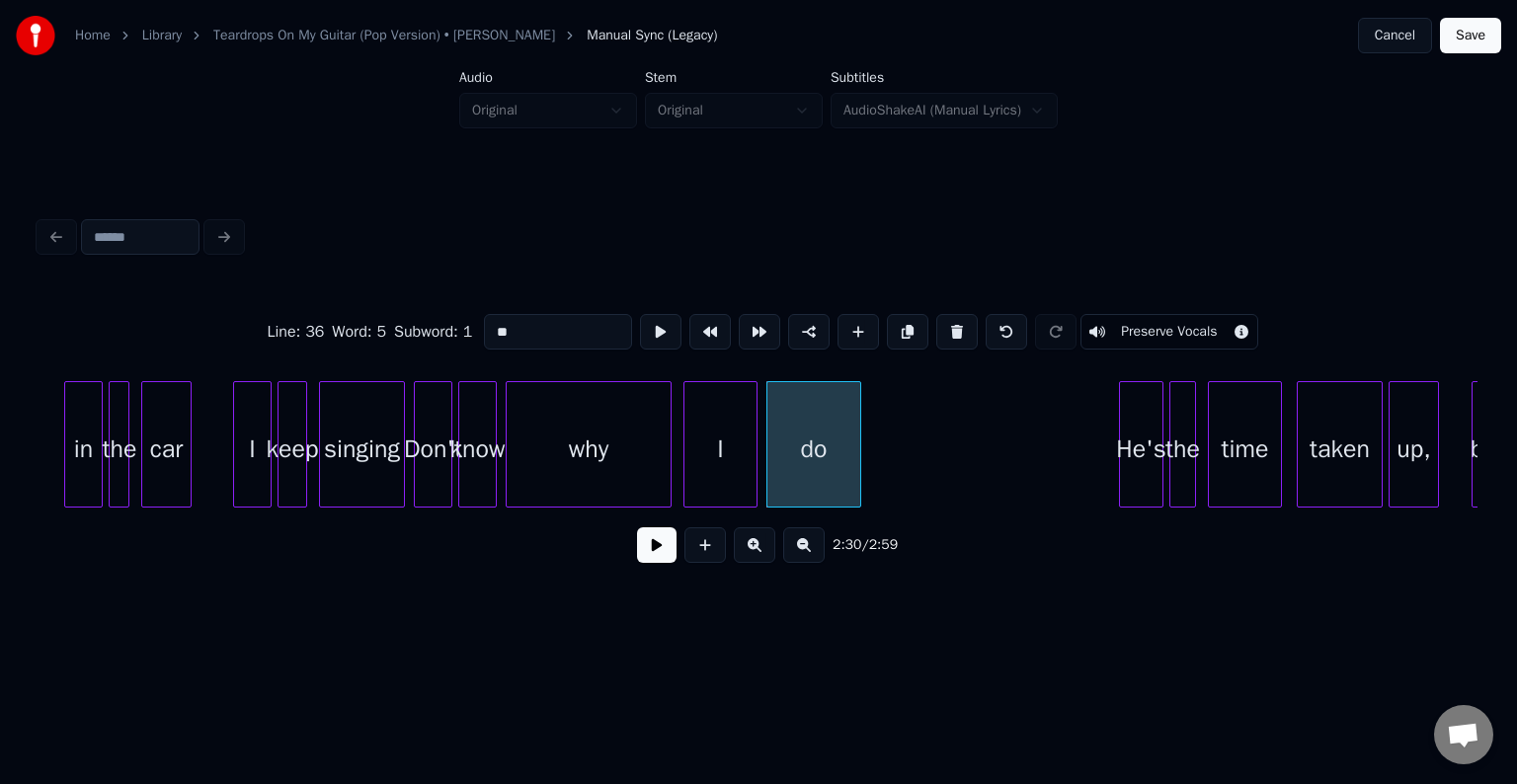 click at bounding box center [657, 545] 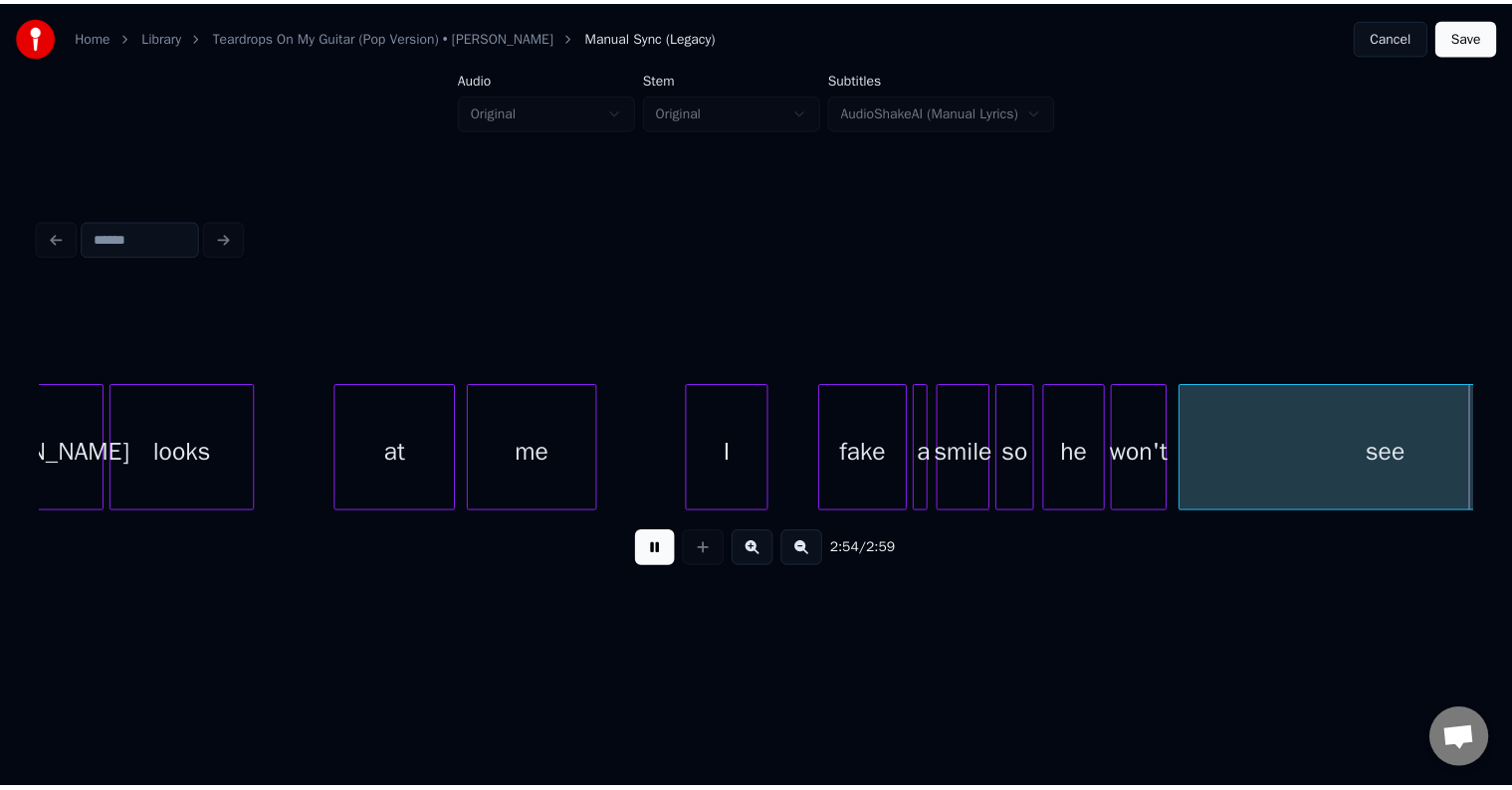 scroll, scrollTop: 0, scrollLeft: 25295, axis: horizontal 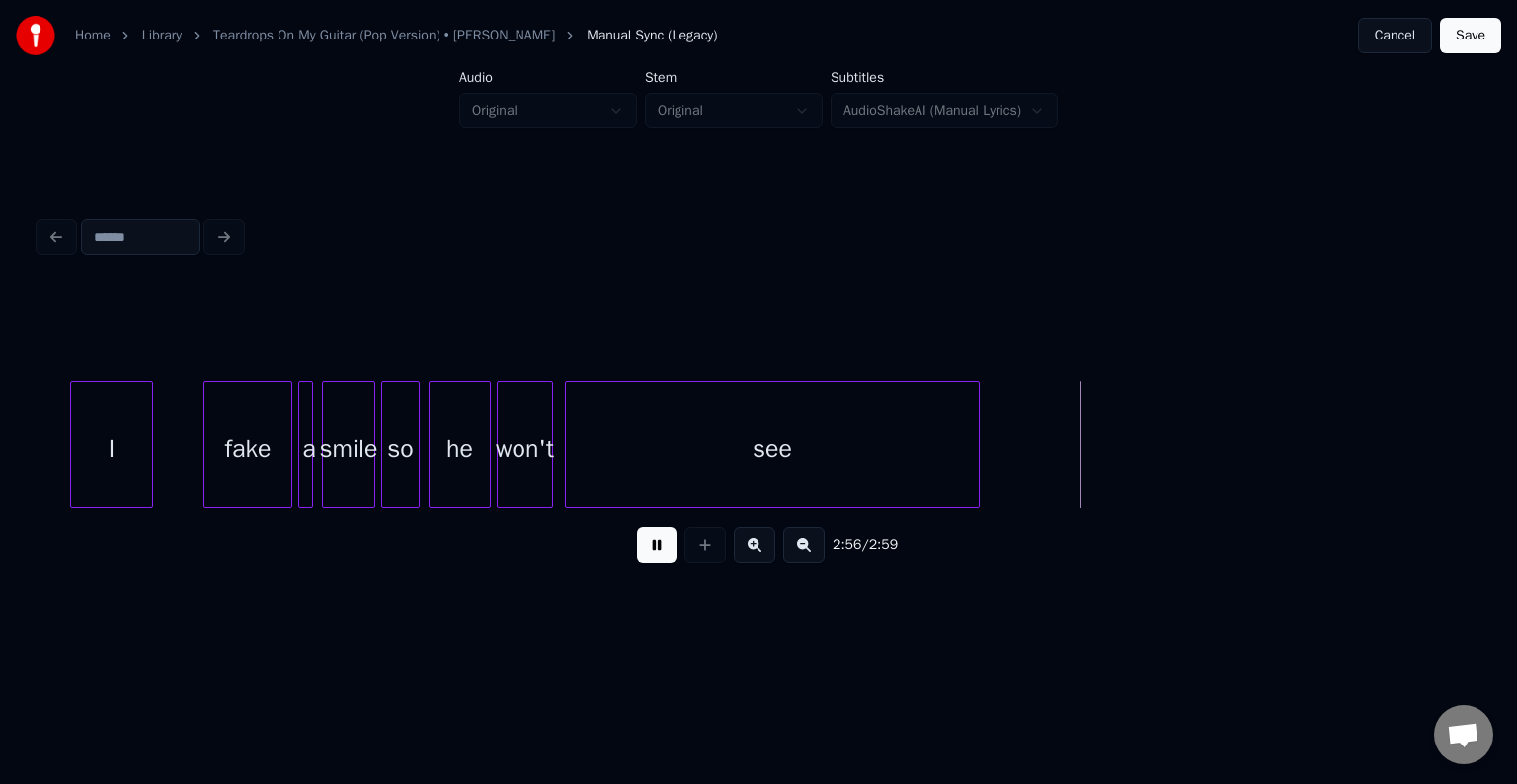 click on "Save" at bounding box center [1471, 36] 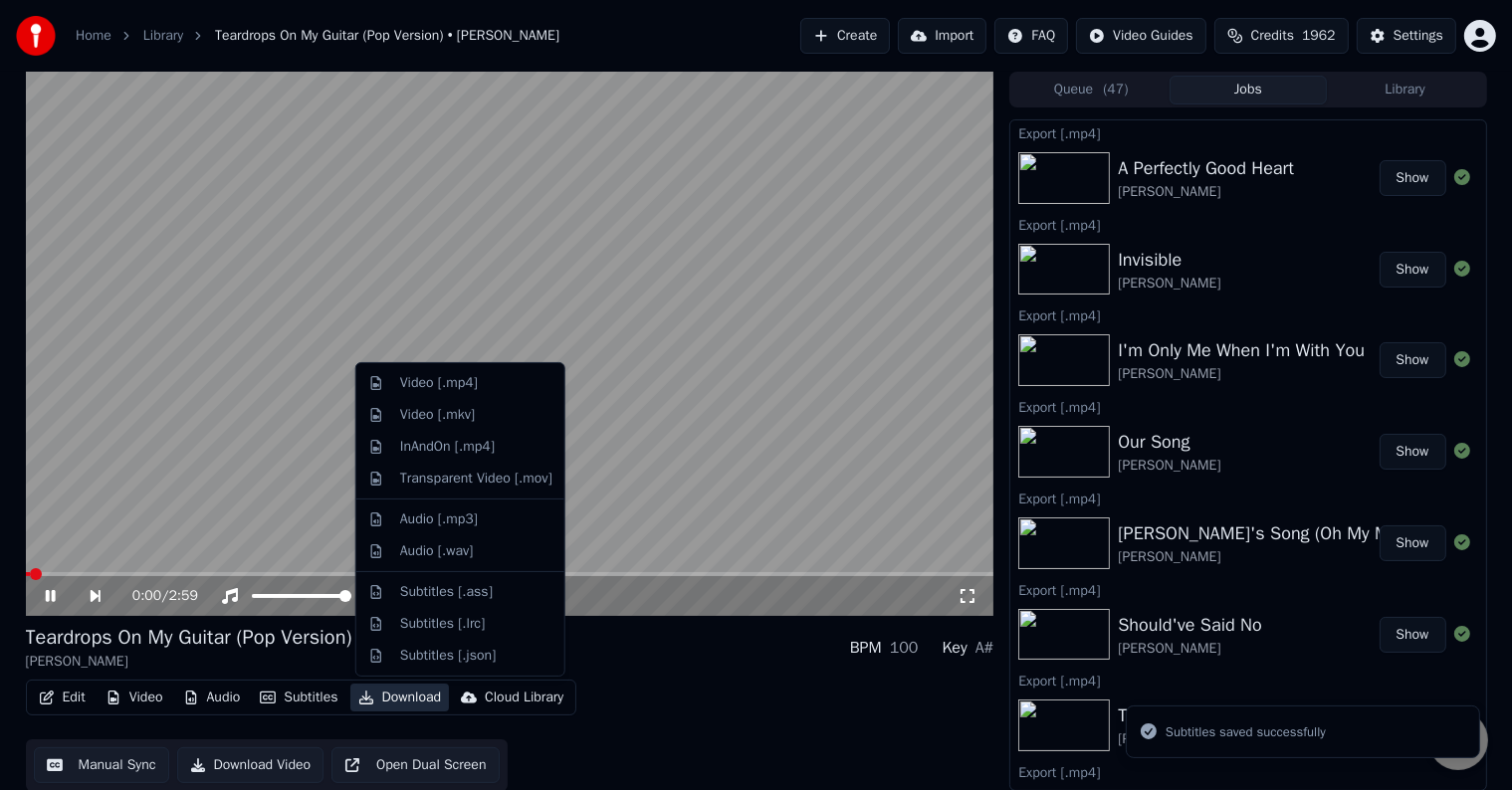 click on "Download" at bounding box center (400, 697) 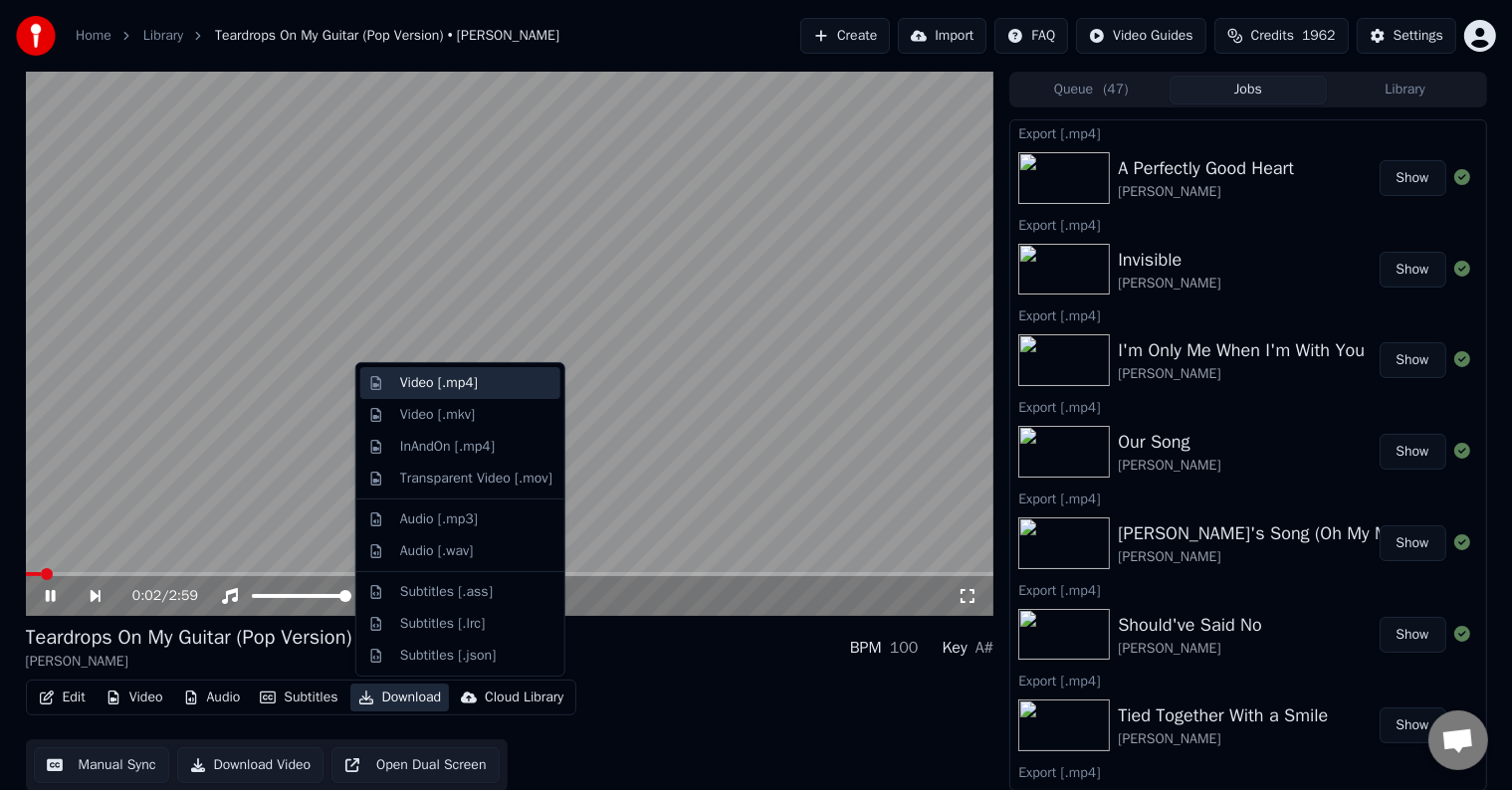 click on "Video [.mp4]" at bounding box center (439, 383) 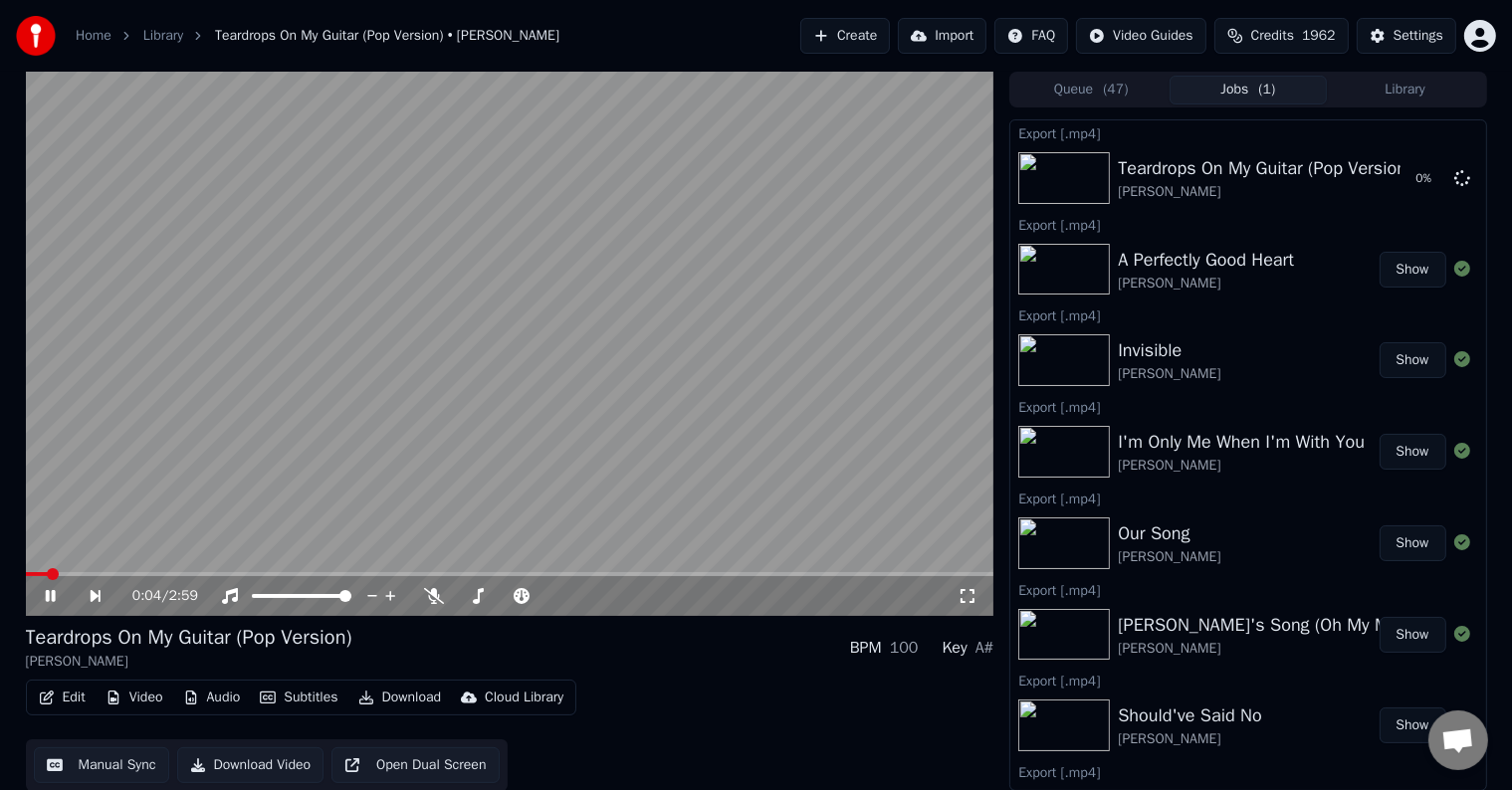 click 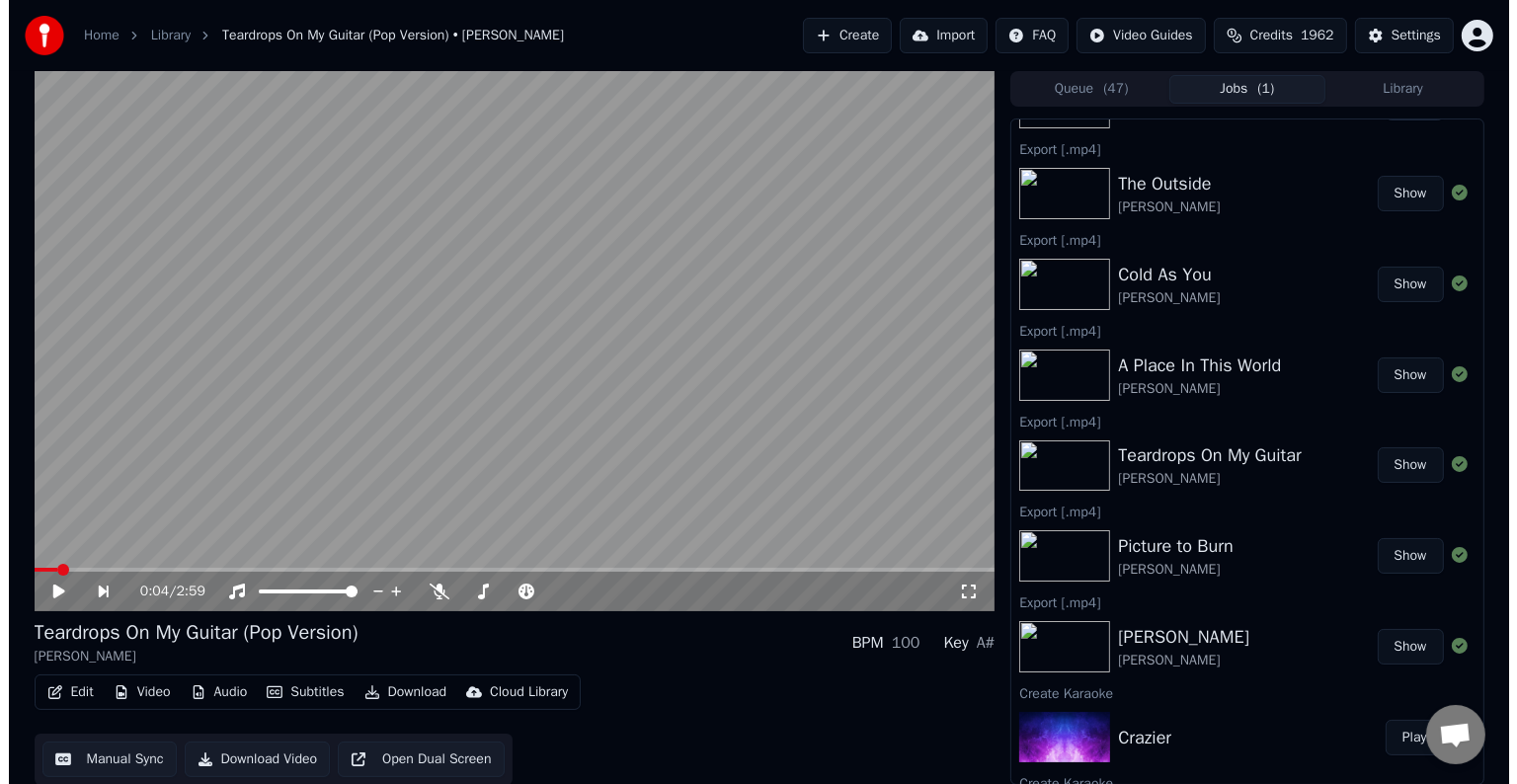 scroll, scrollTop: 1086, scrollLeft: 0, axis: vertical 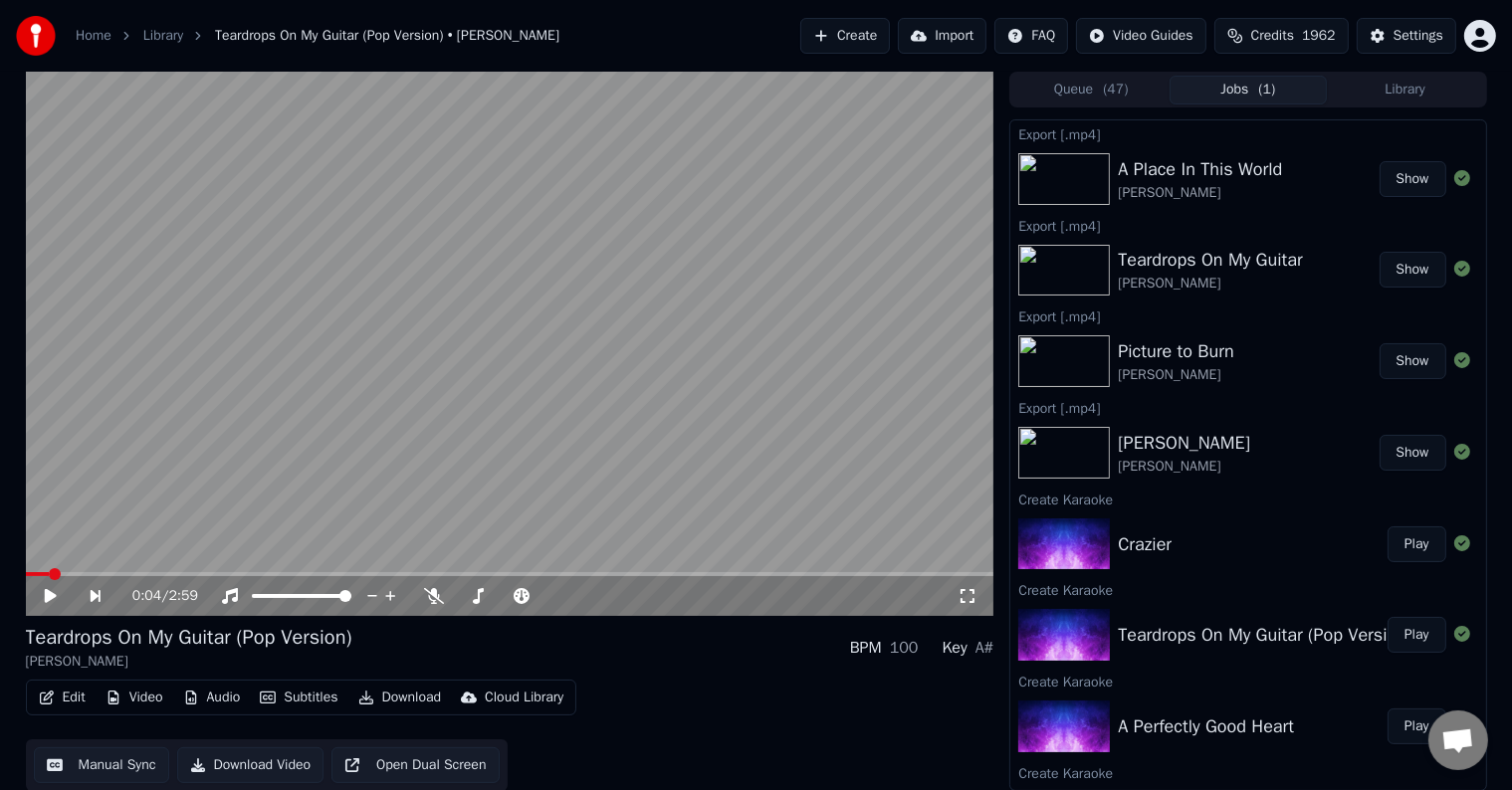 click on "Play" at bounding box center (1416, 544) 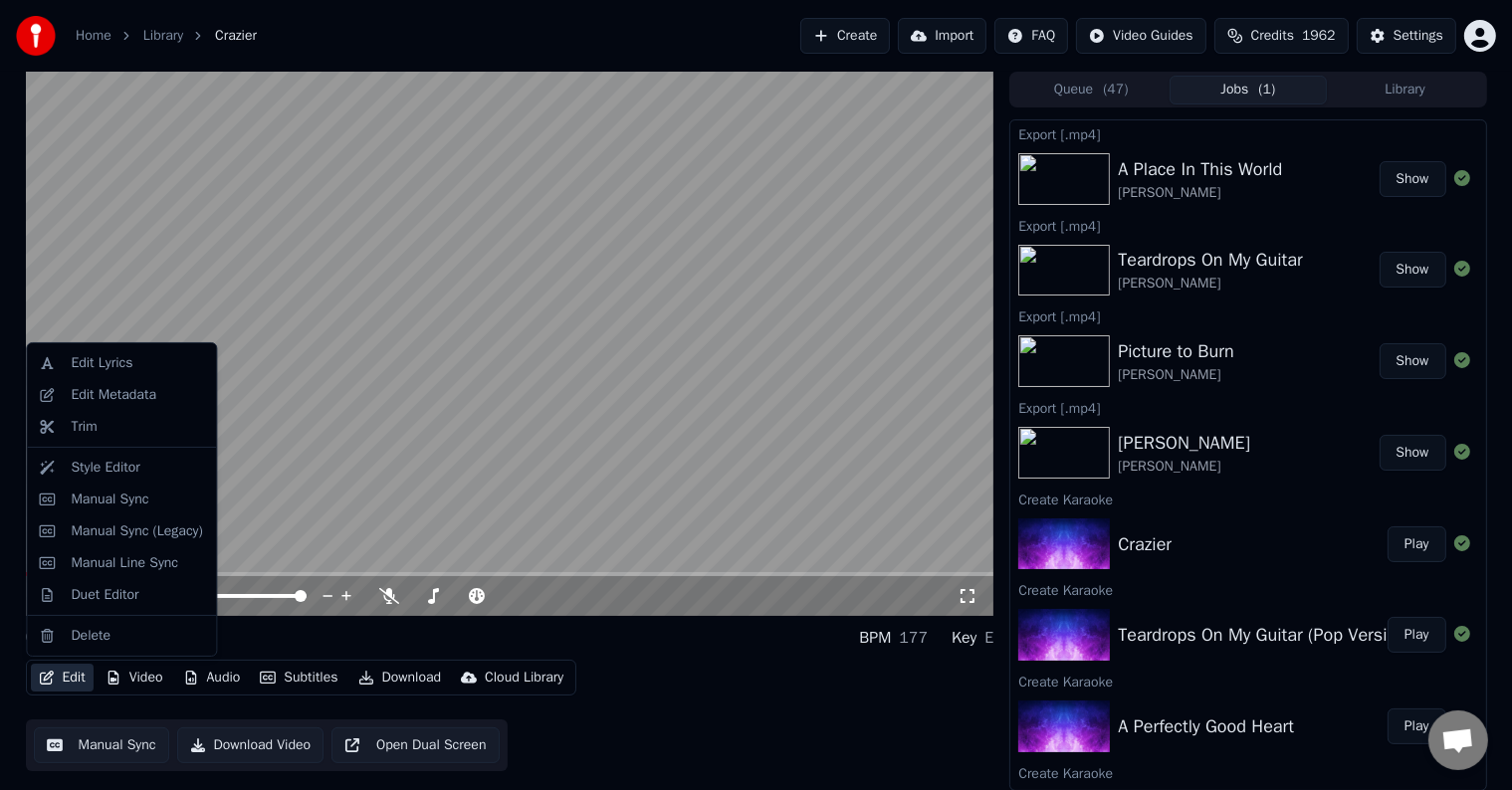 click on "Edit" at bounding box center (62, 678) 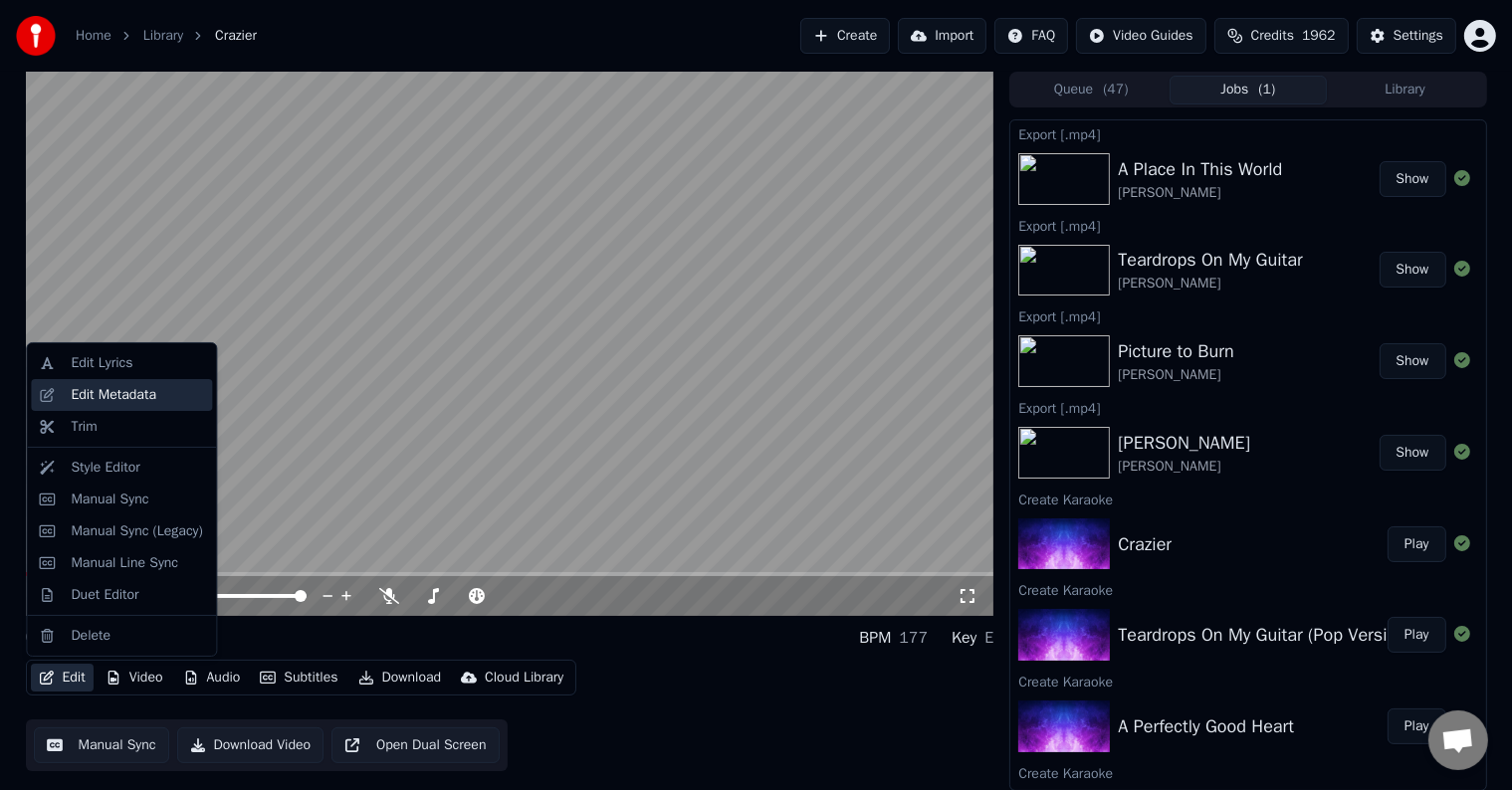 click on "Edit Metadata" at bounding box center [121, 395] 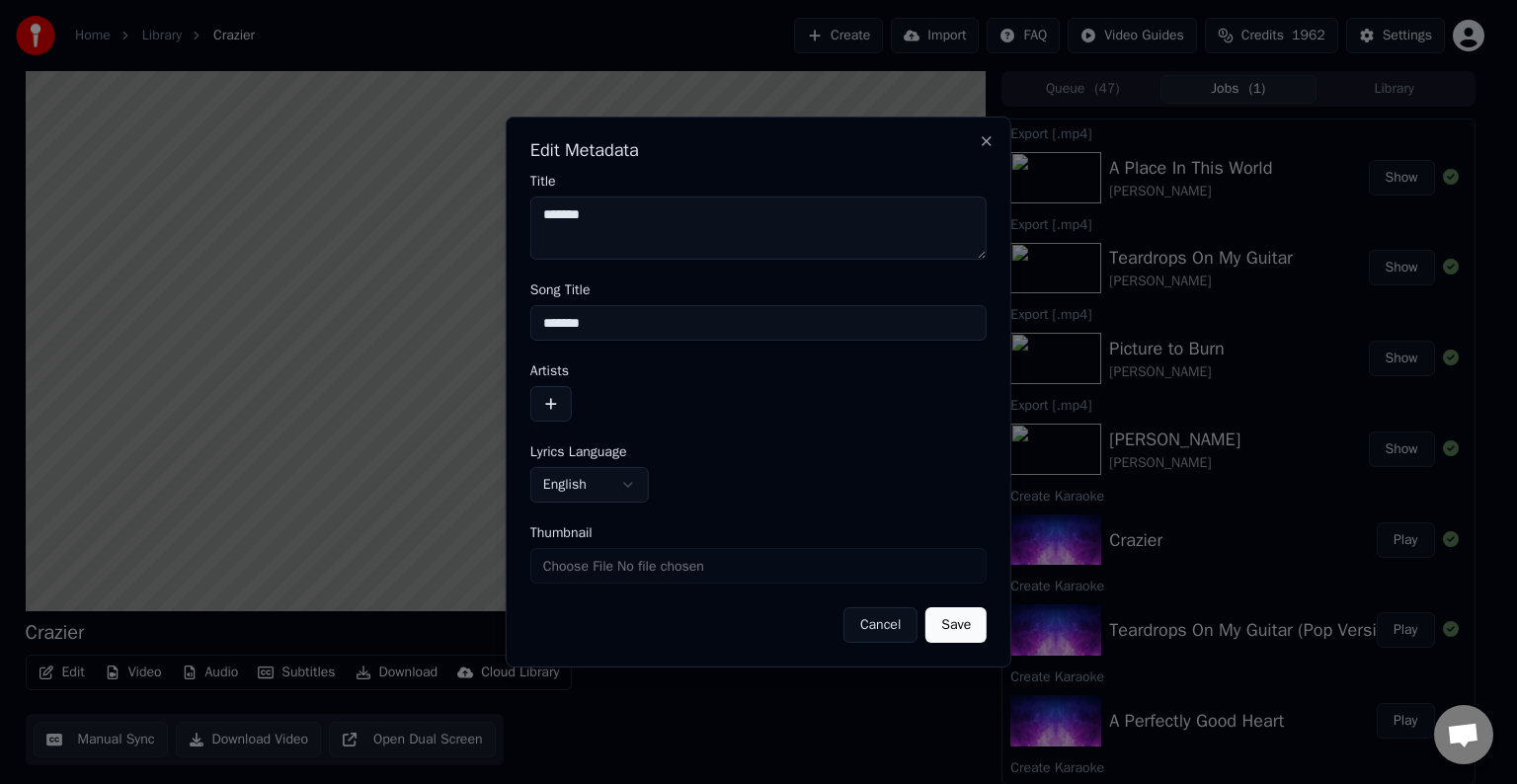 click at bounding box center (551, 404) 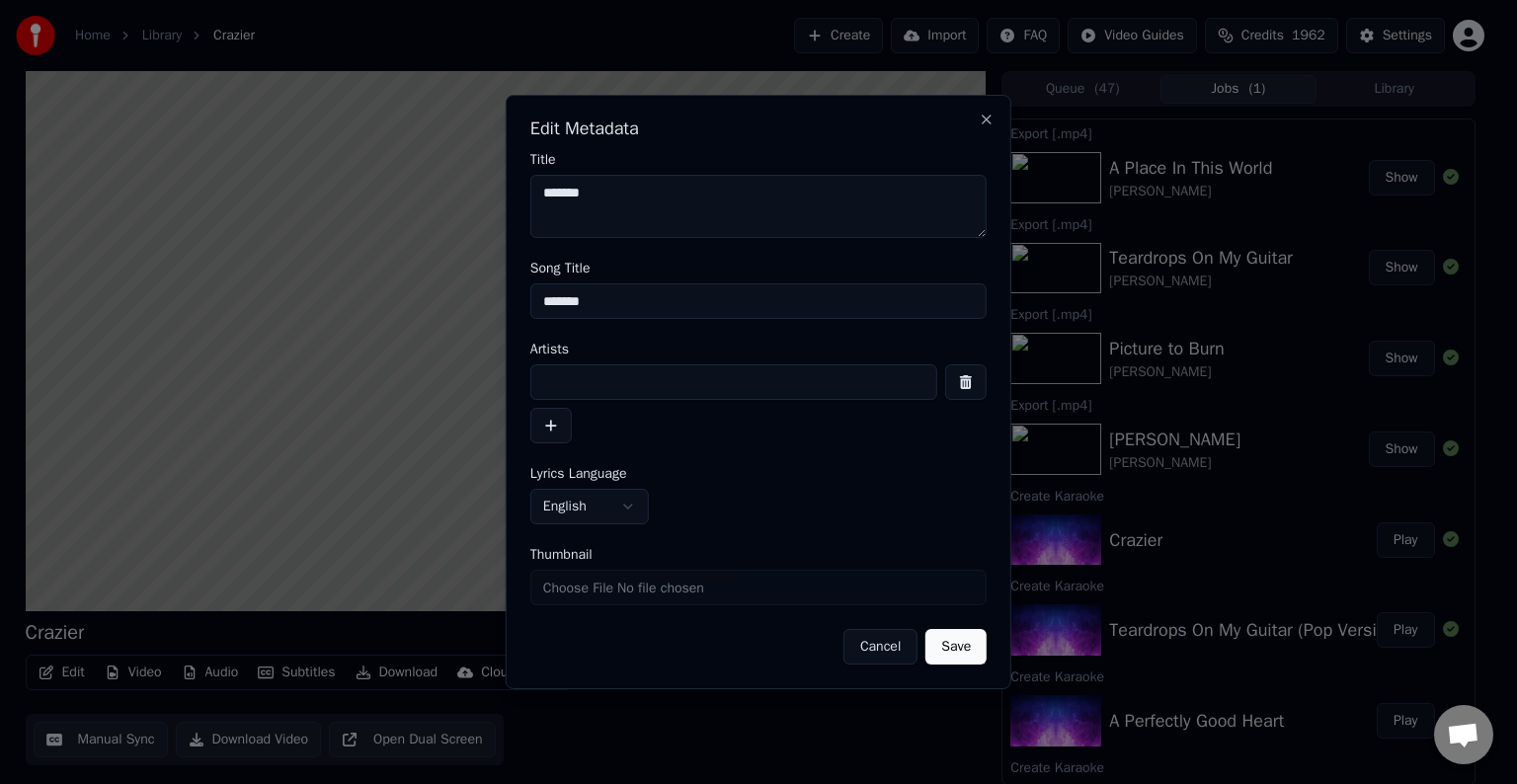 click at bounding box center [734, 382] 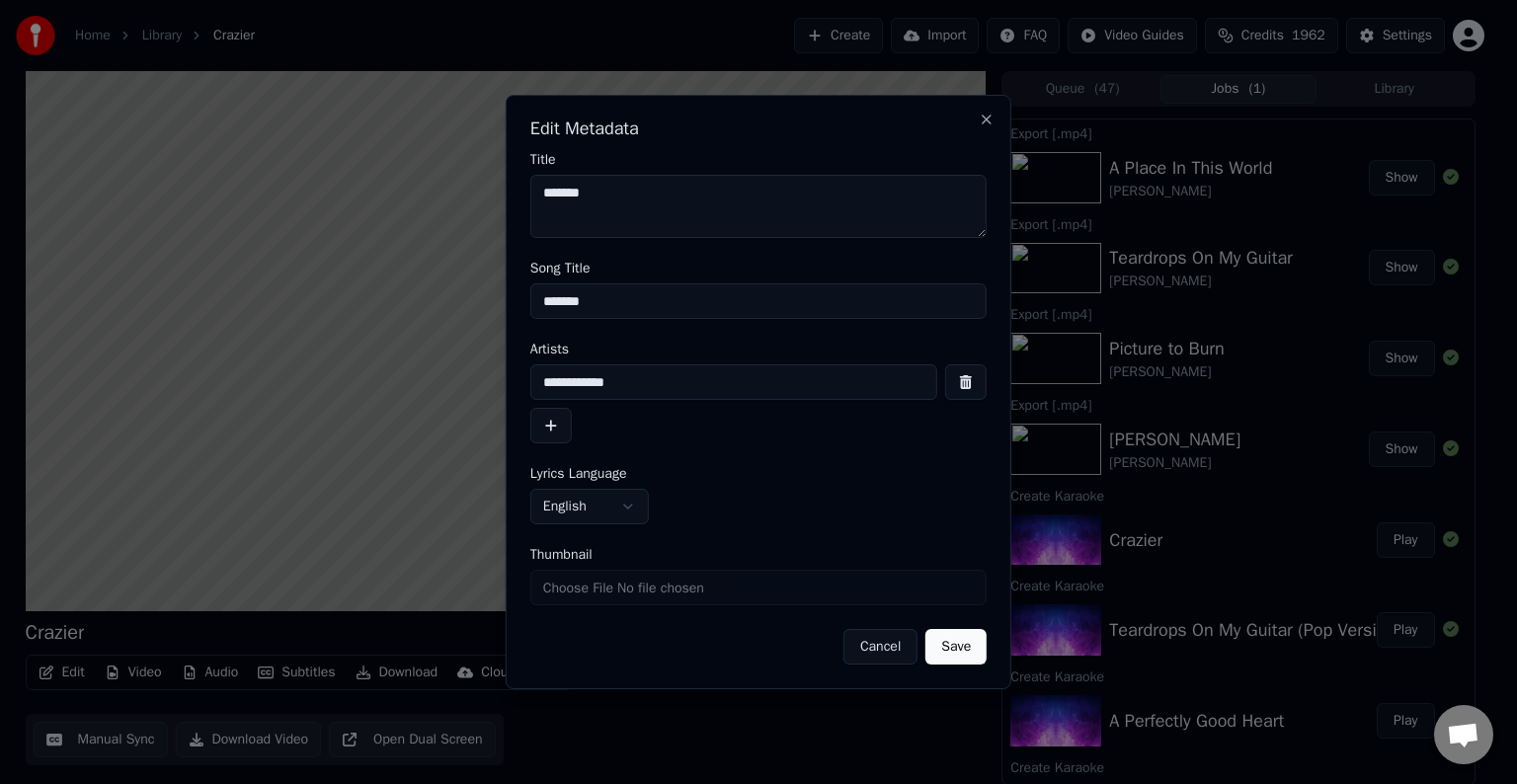 type on "**********" 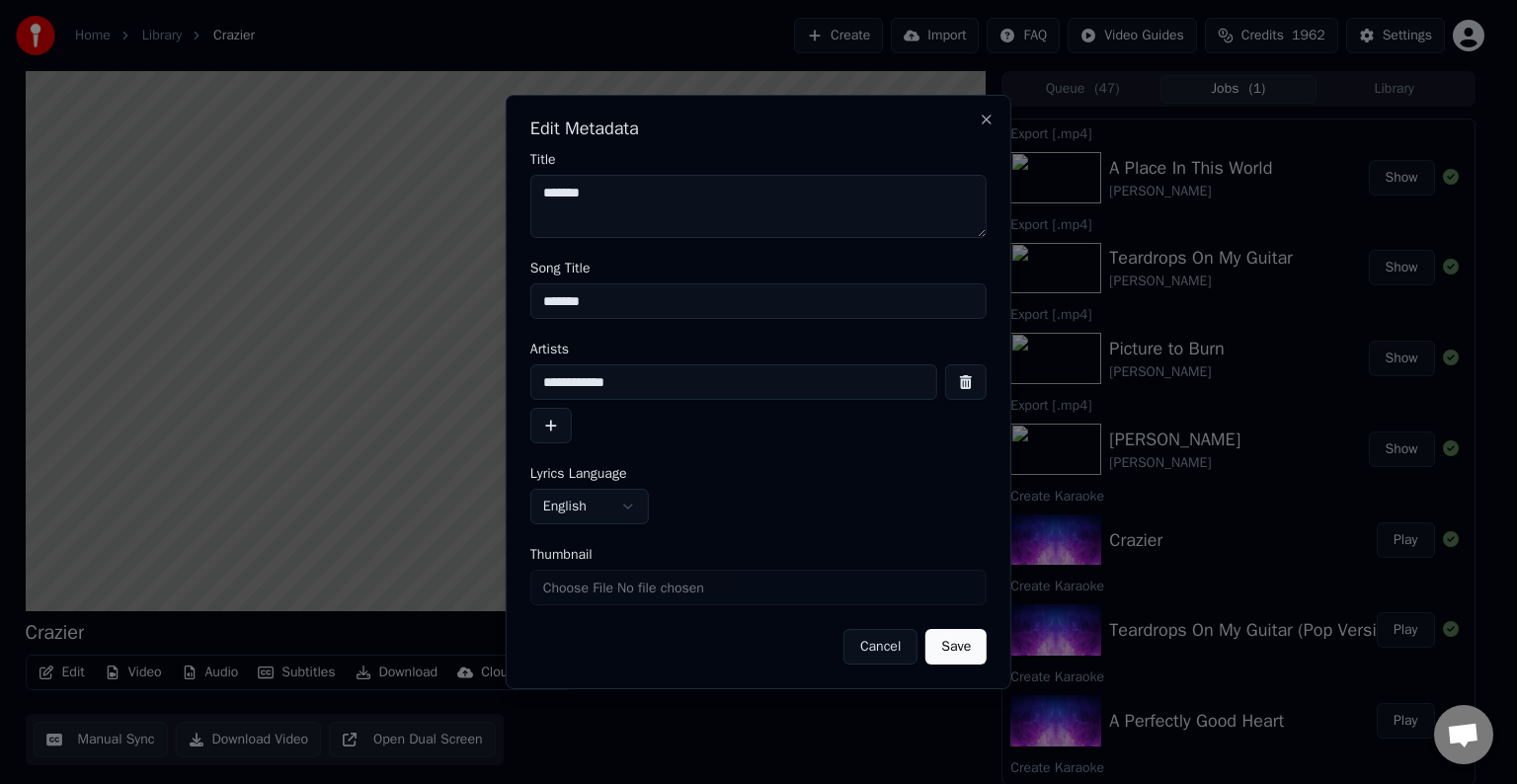 click on "Save" at bounding box center (956, 647) 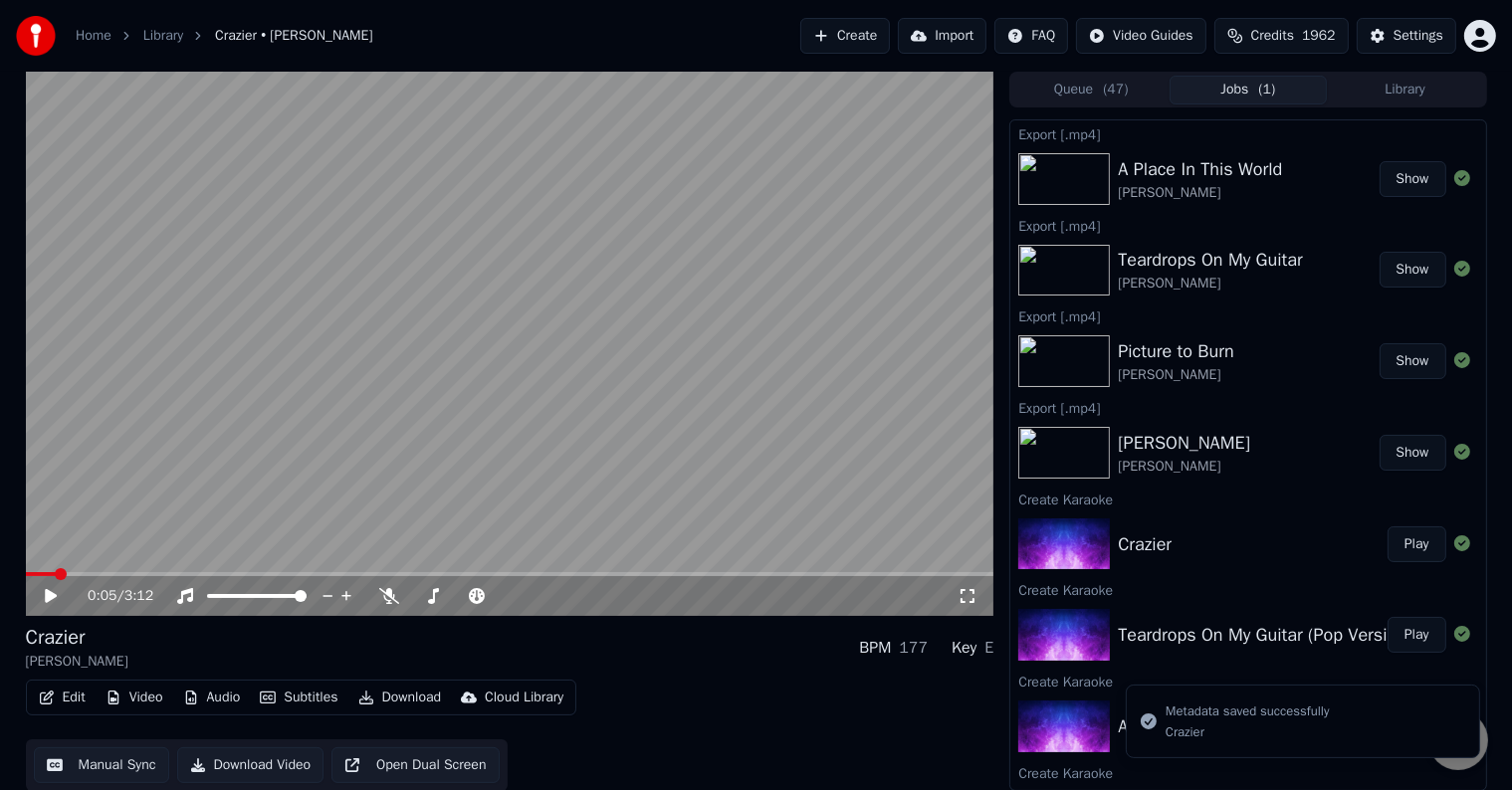 click at bounding box center [61, 574] 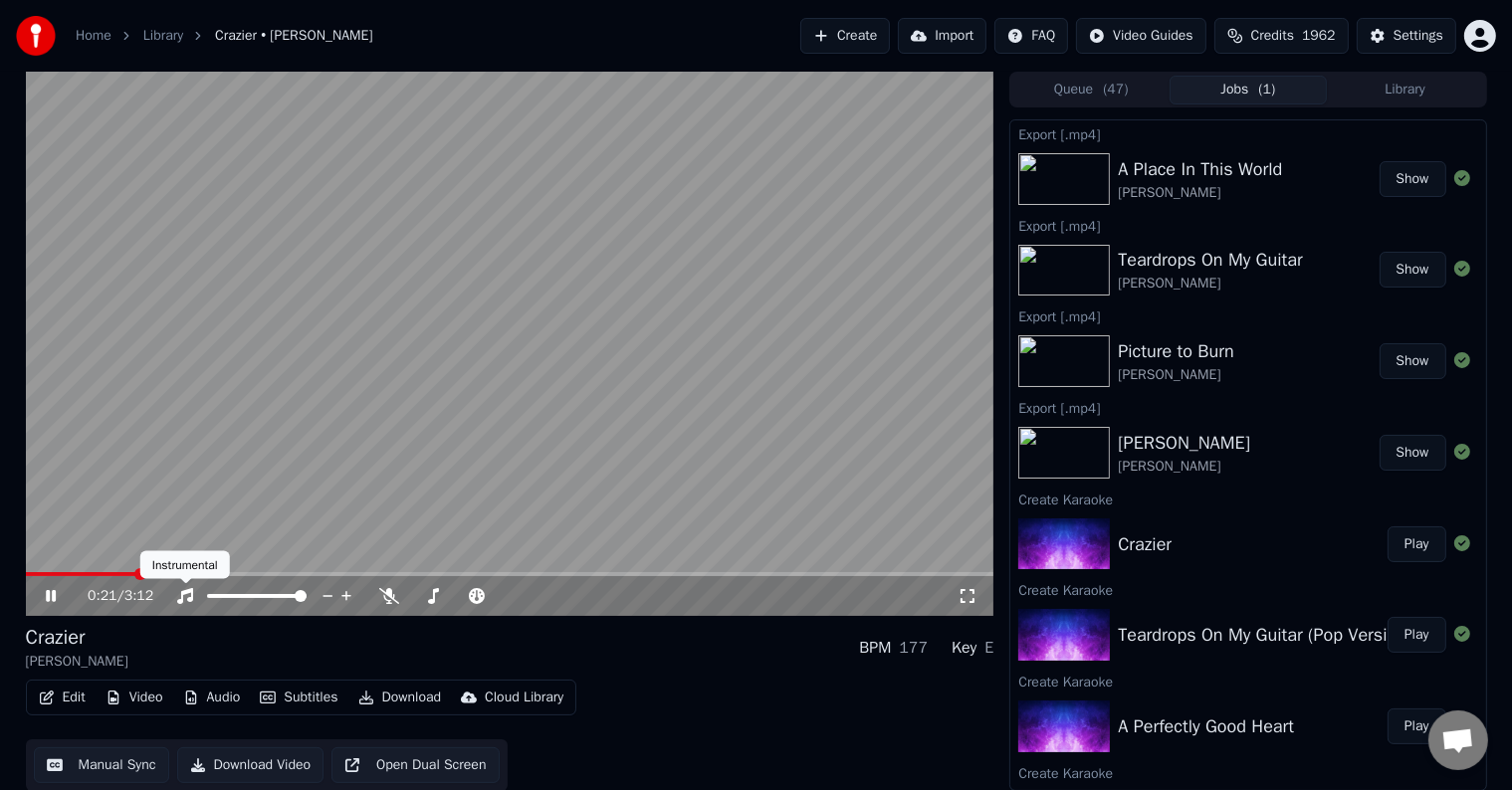 click 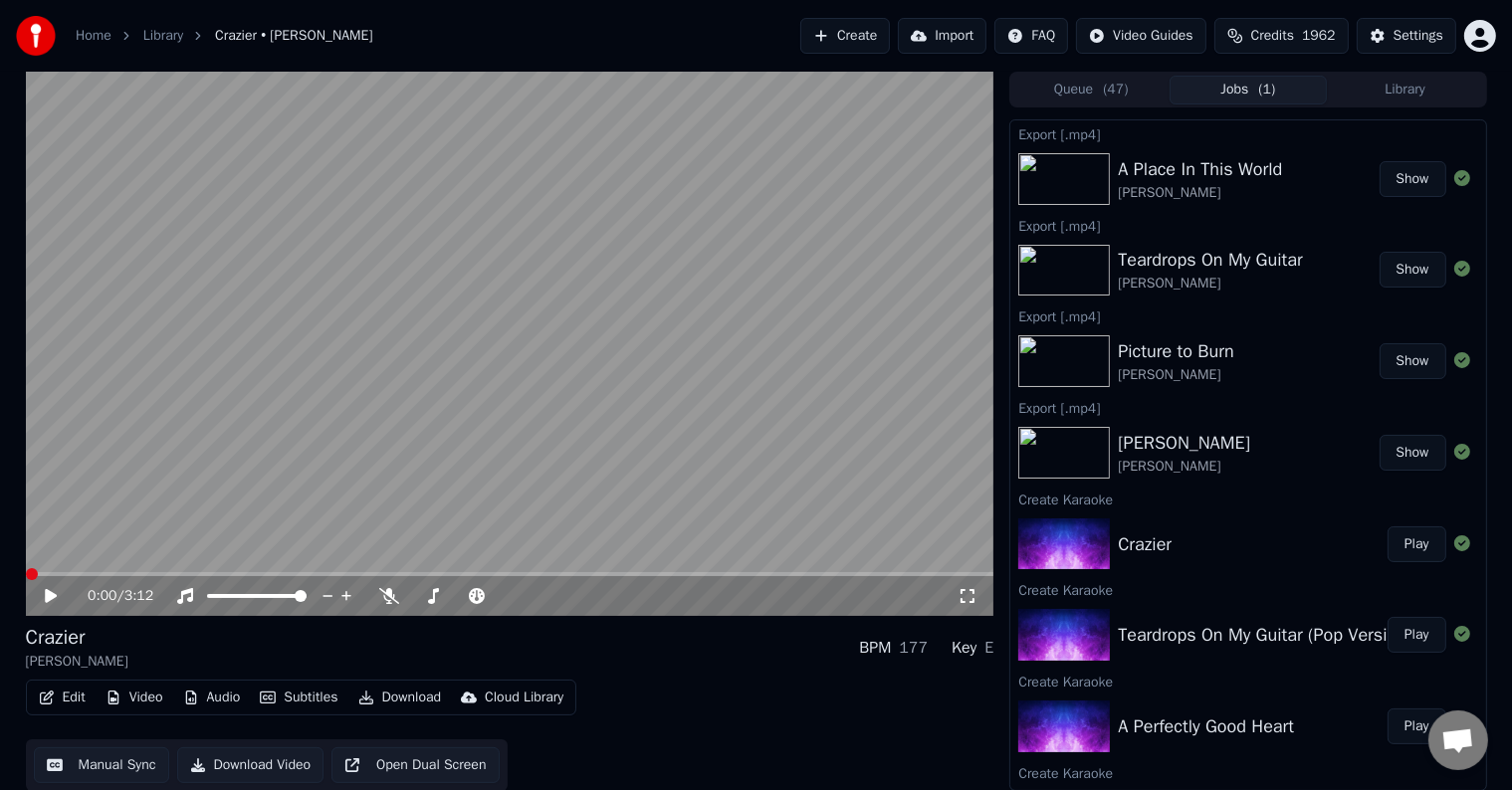 click at bounding box center (32, 574) 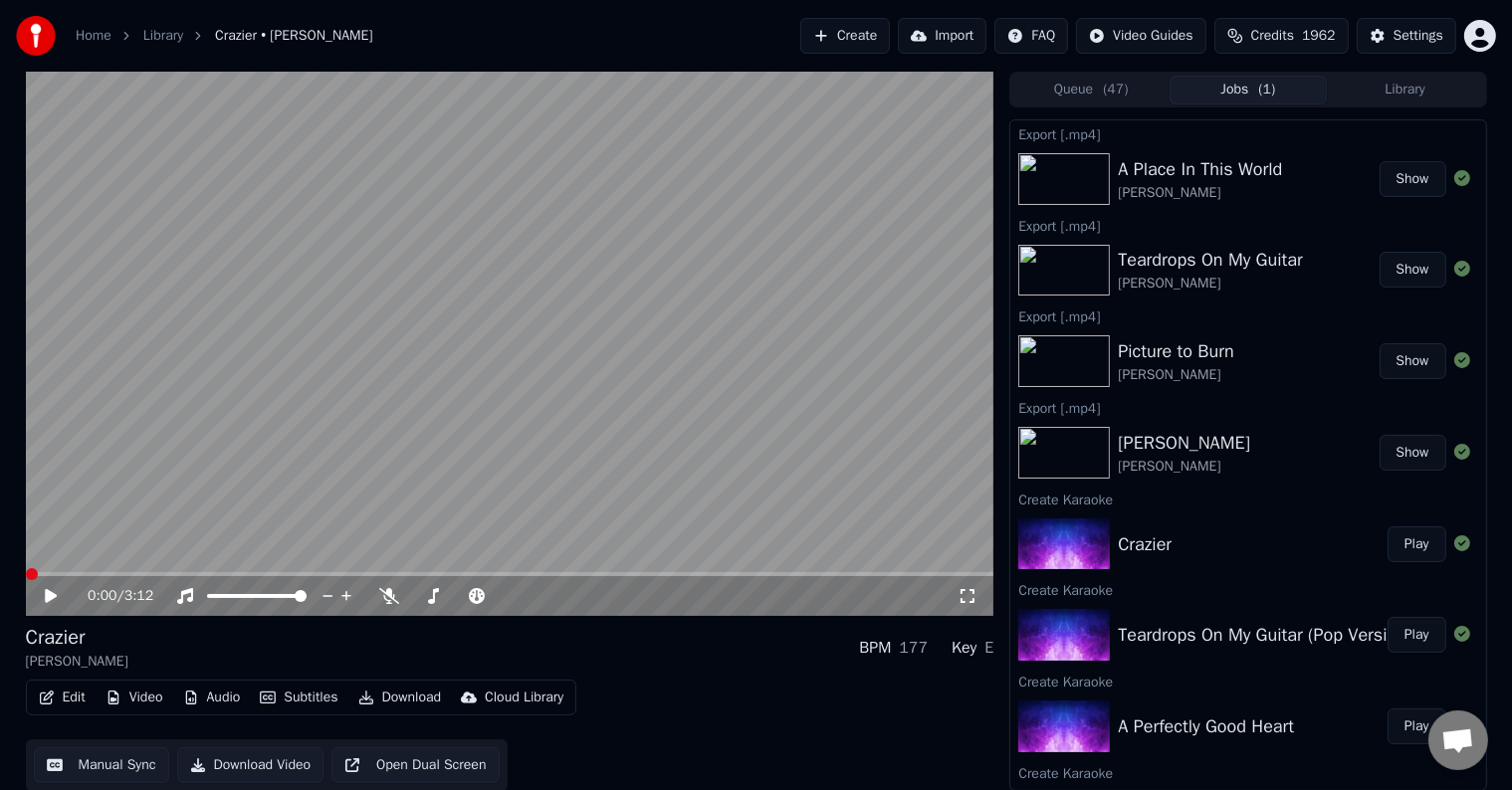 click 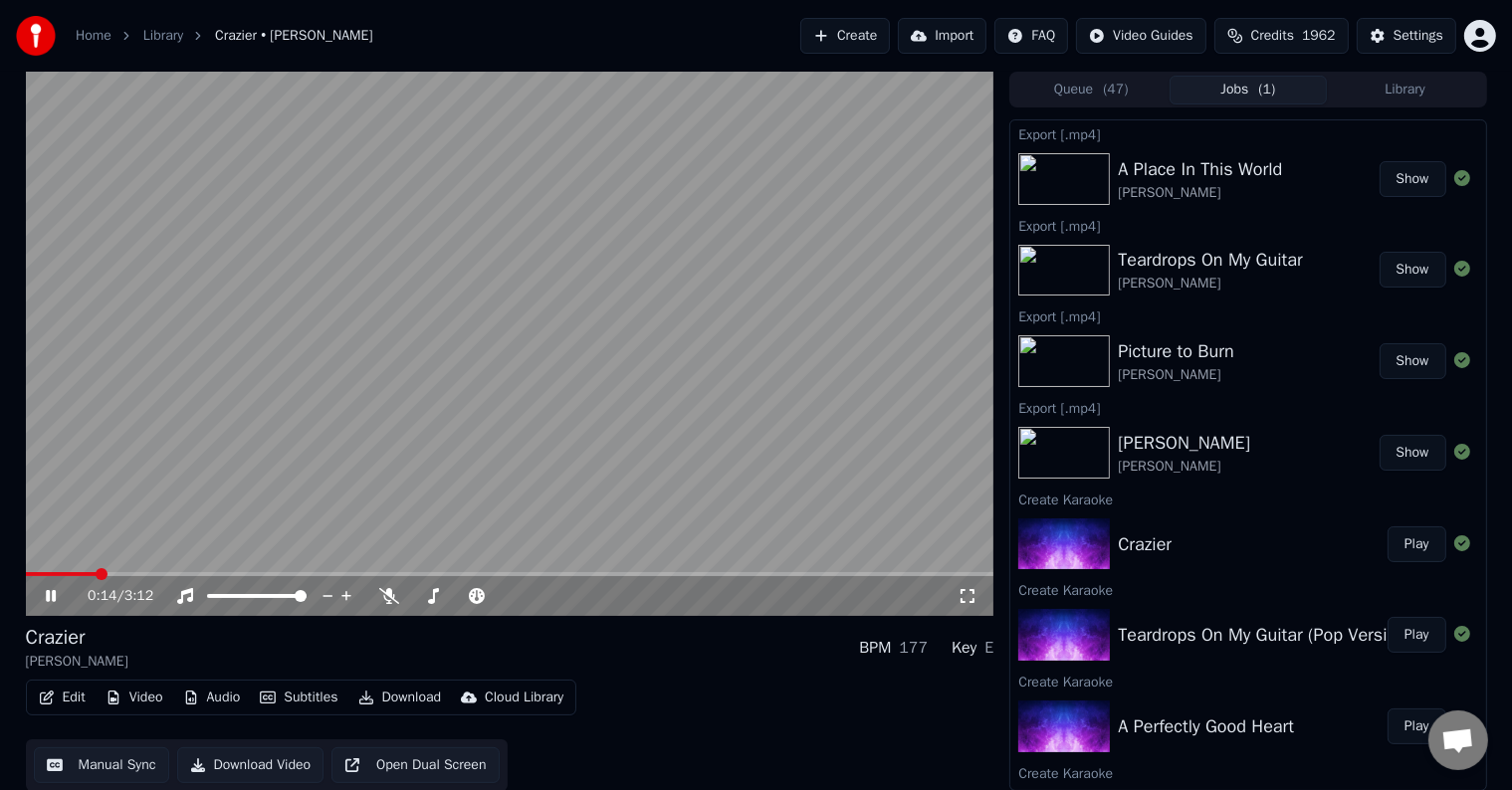click on "0:14  /  3:12" at bounding box center (510, 596) 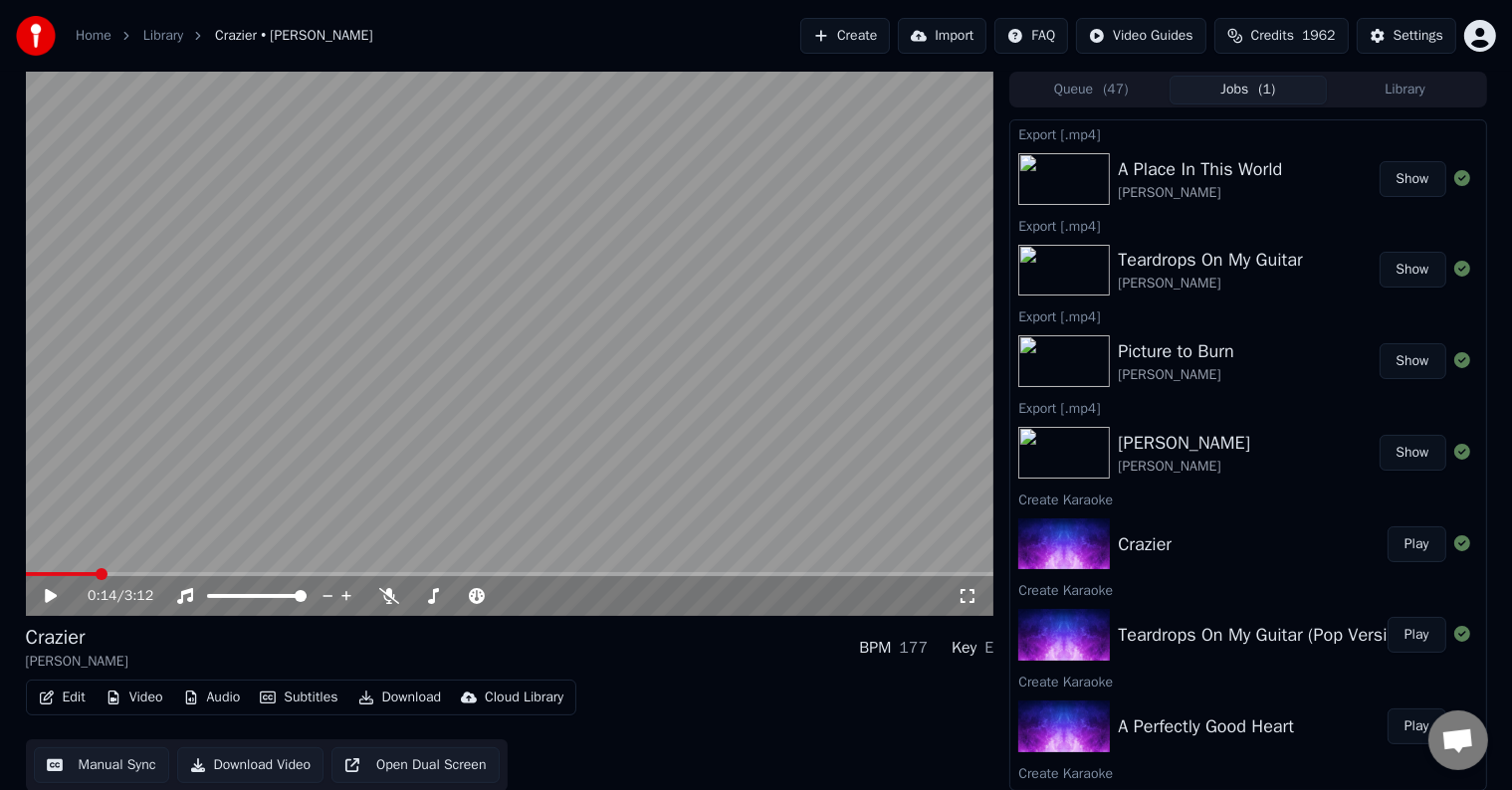 click on "Edit" at bounding box center [62, 697] 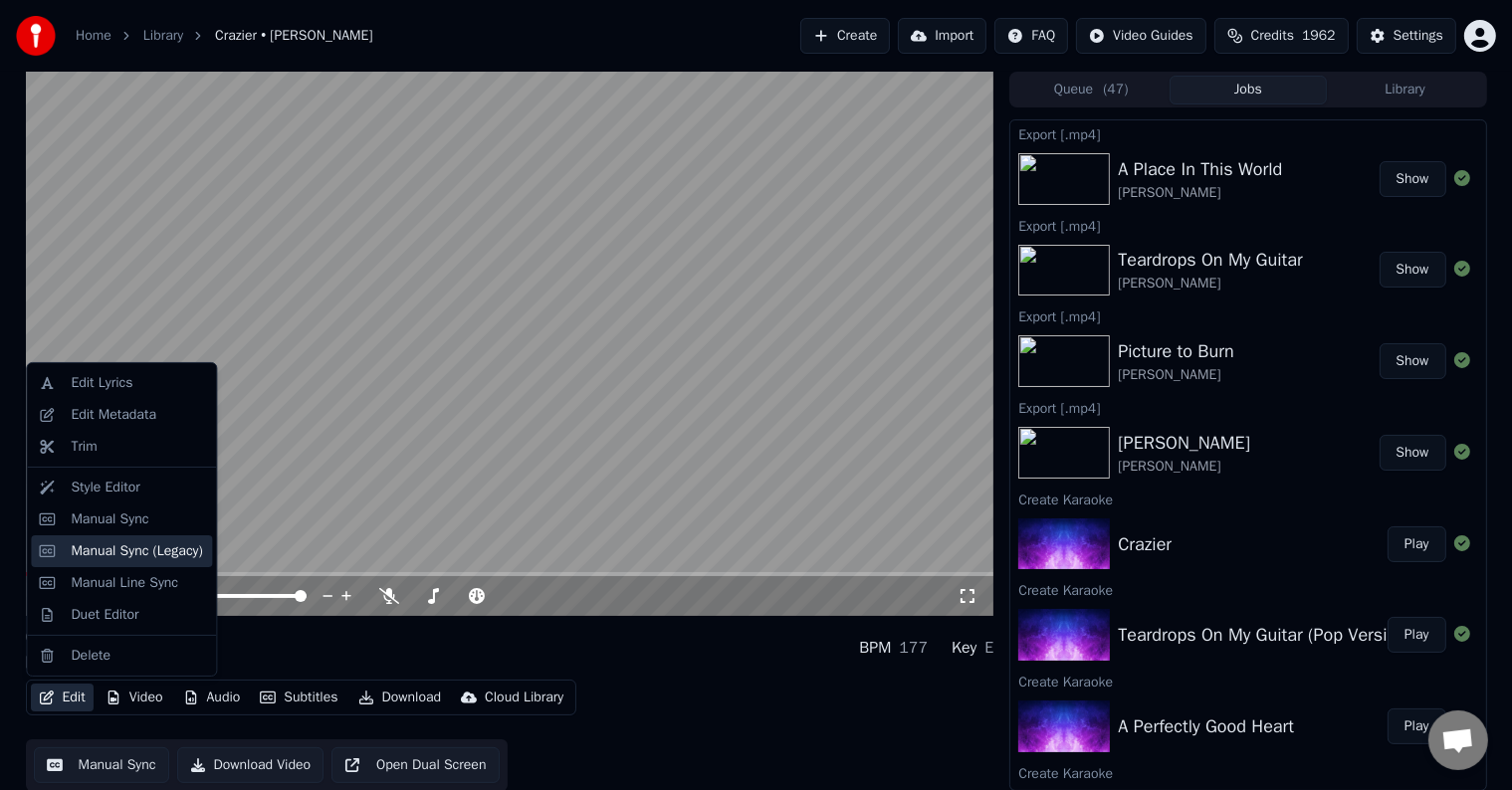 click on "Manual Sync (Legacy)" at bounding box center (136, 551) 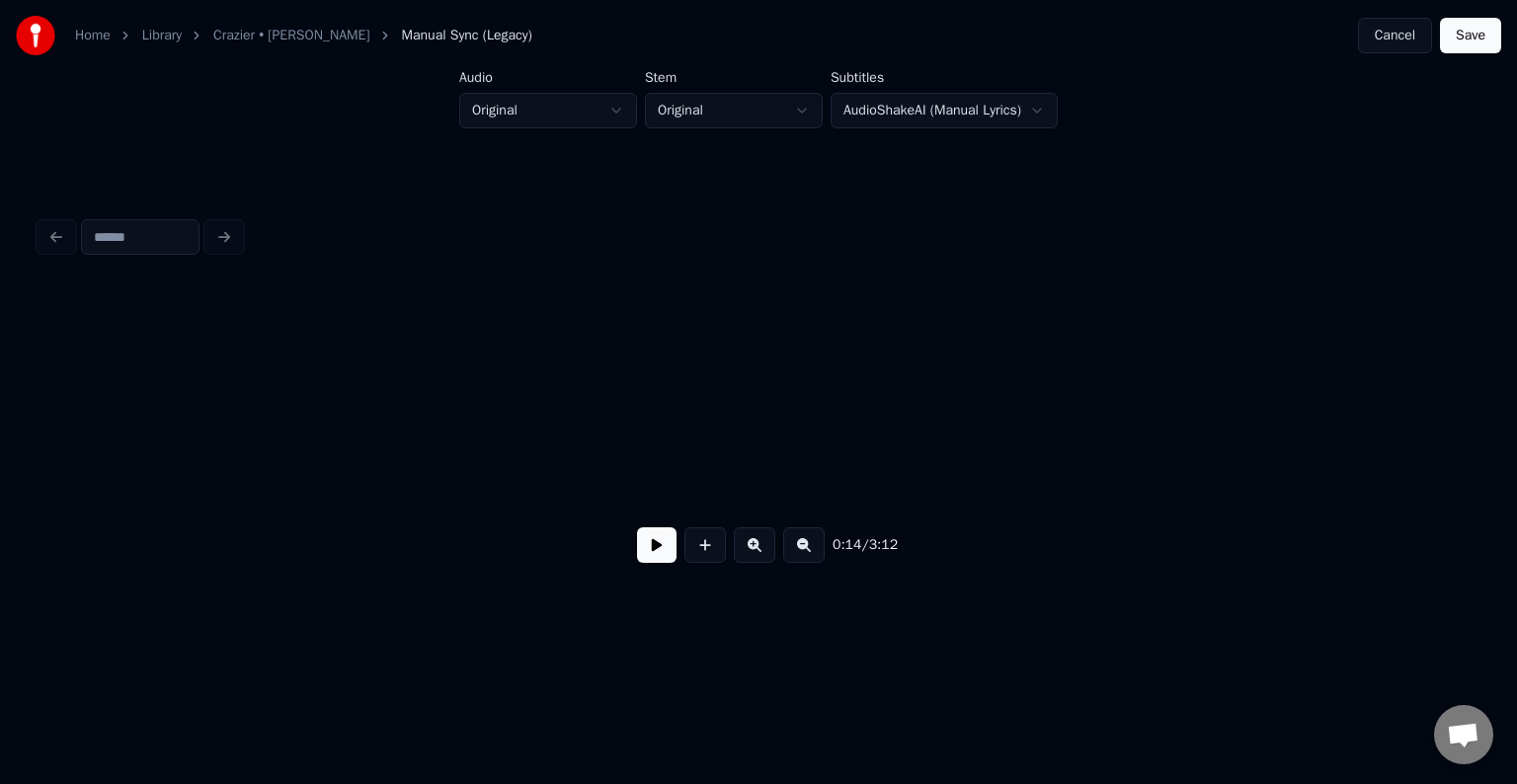 scroll, scrollTop: 0, scrollLeft: 2100, axis: horizontal 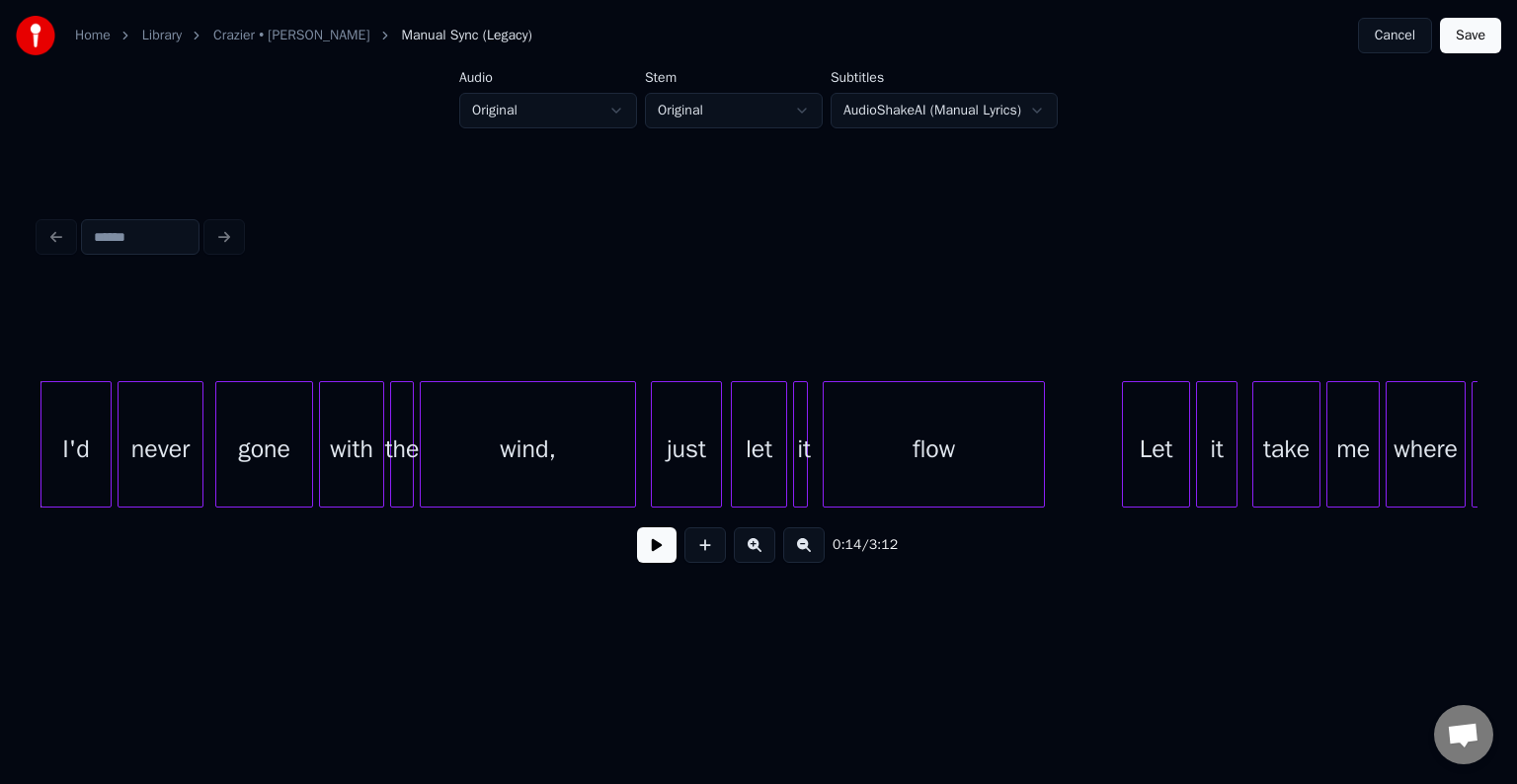click at bounding box center (657, 545) 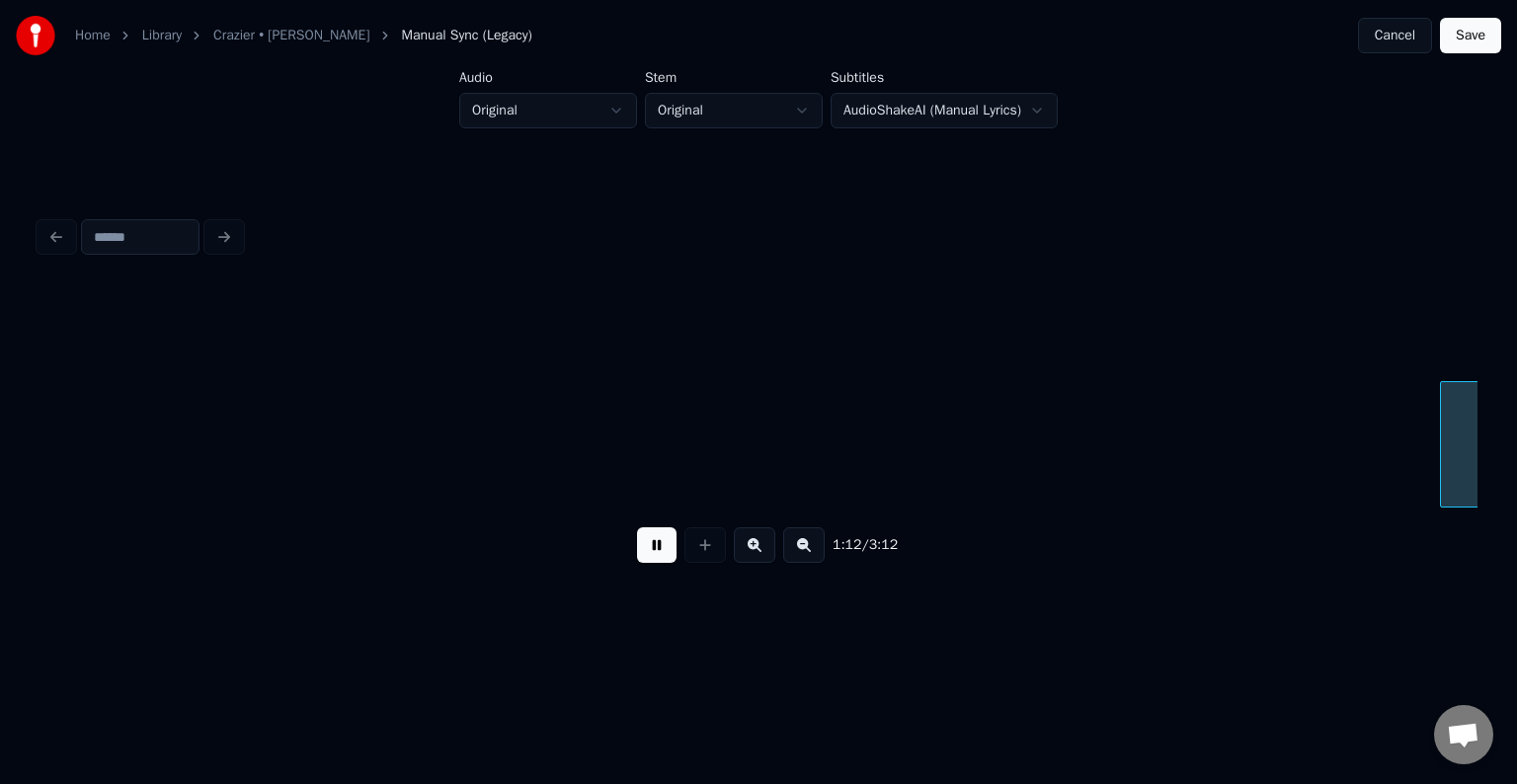 scroll, scrollTop: 0, scrollLeft: 10739, axis: horizontal 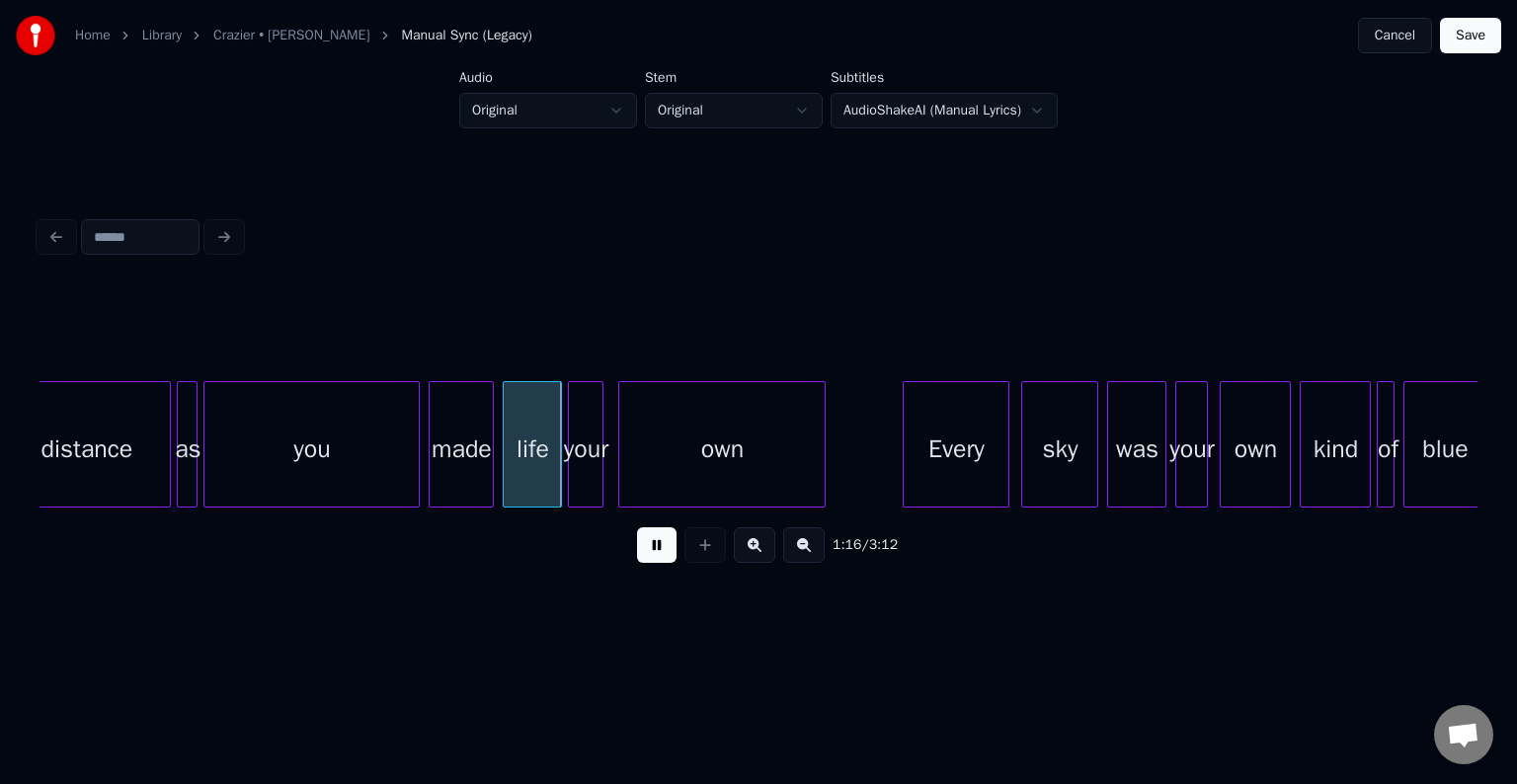 click at bounding box center [657, 545] 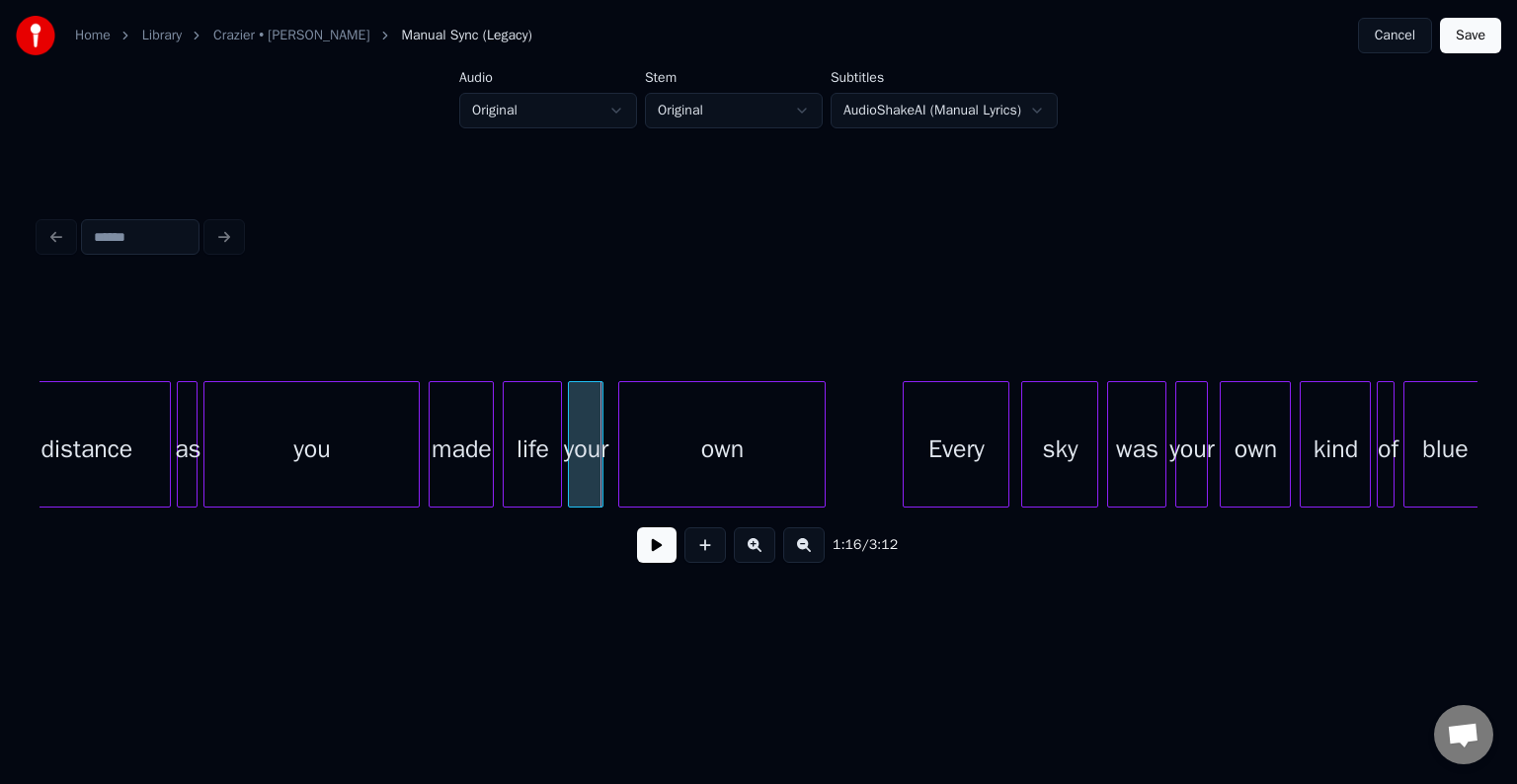 click on "you" at bounding box center (311, 449) 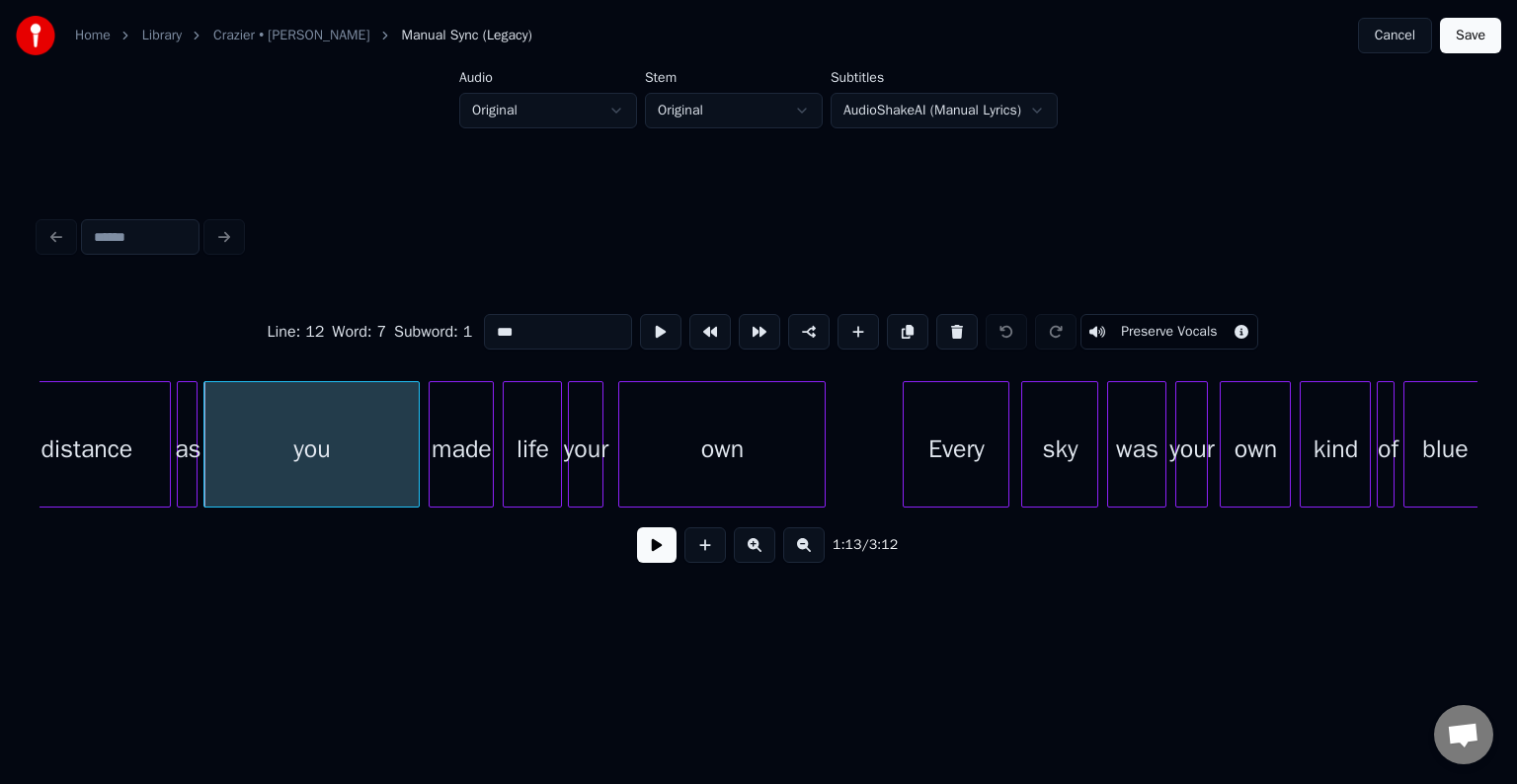 click on "1:13  /  3:12" at bounding box center (758, 545) 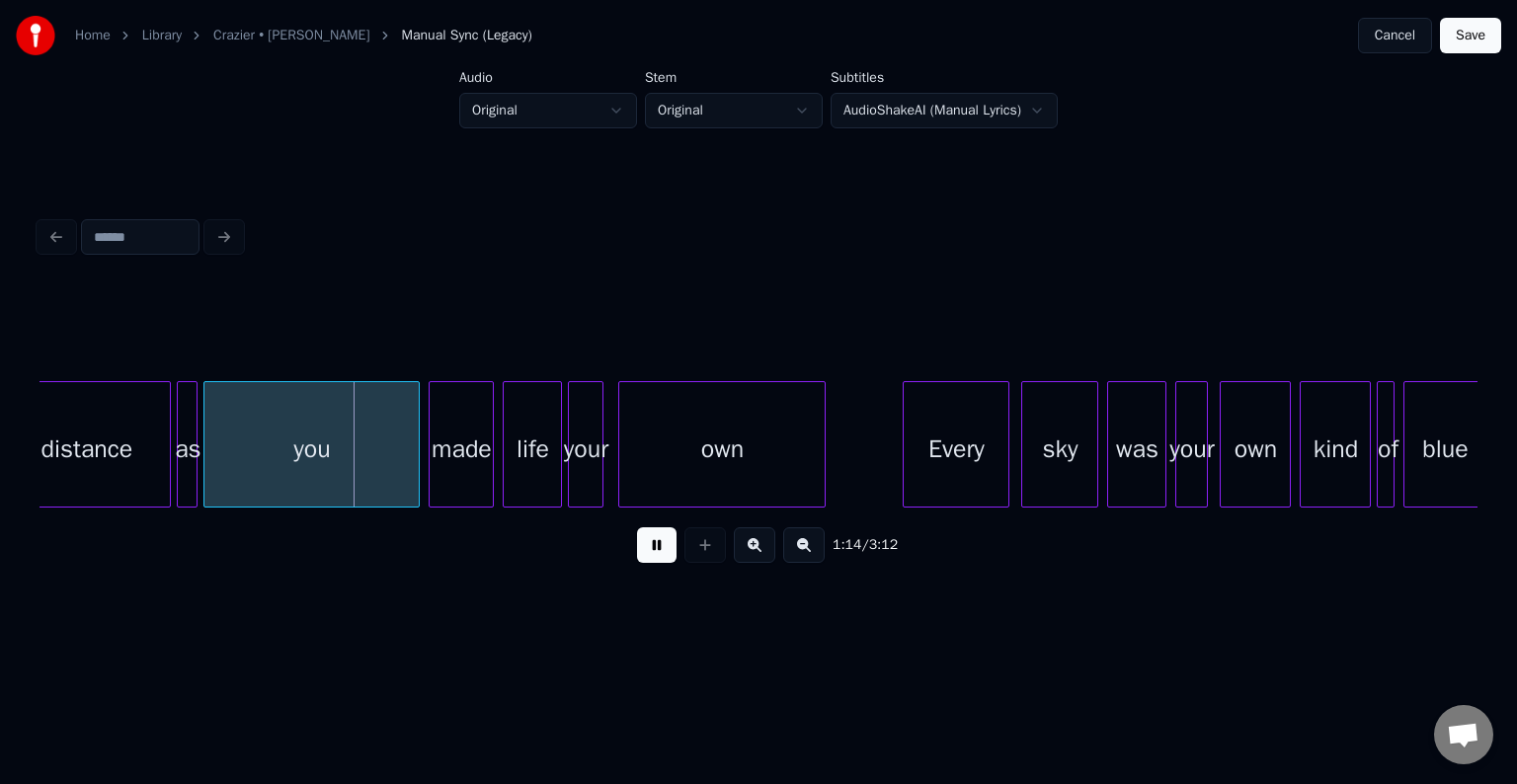 drag, startPoint x: 653, startPoint y: 548, endPoint x: 661, endPoint y: 521, distance: 28.160256 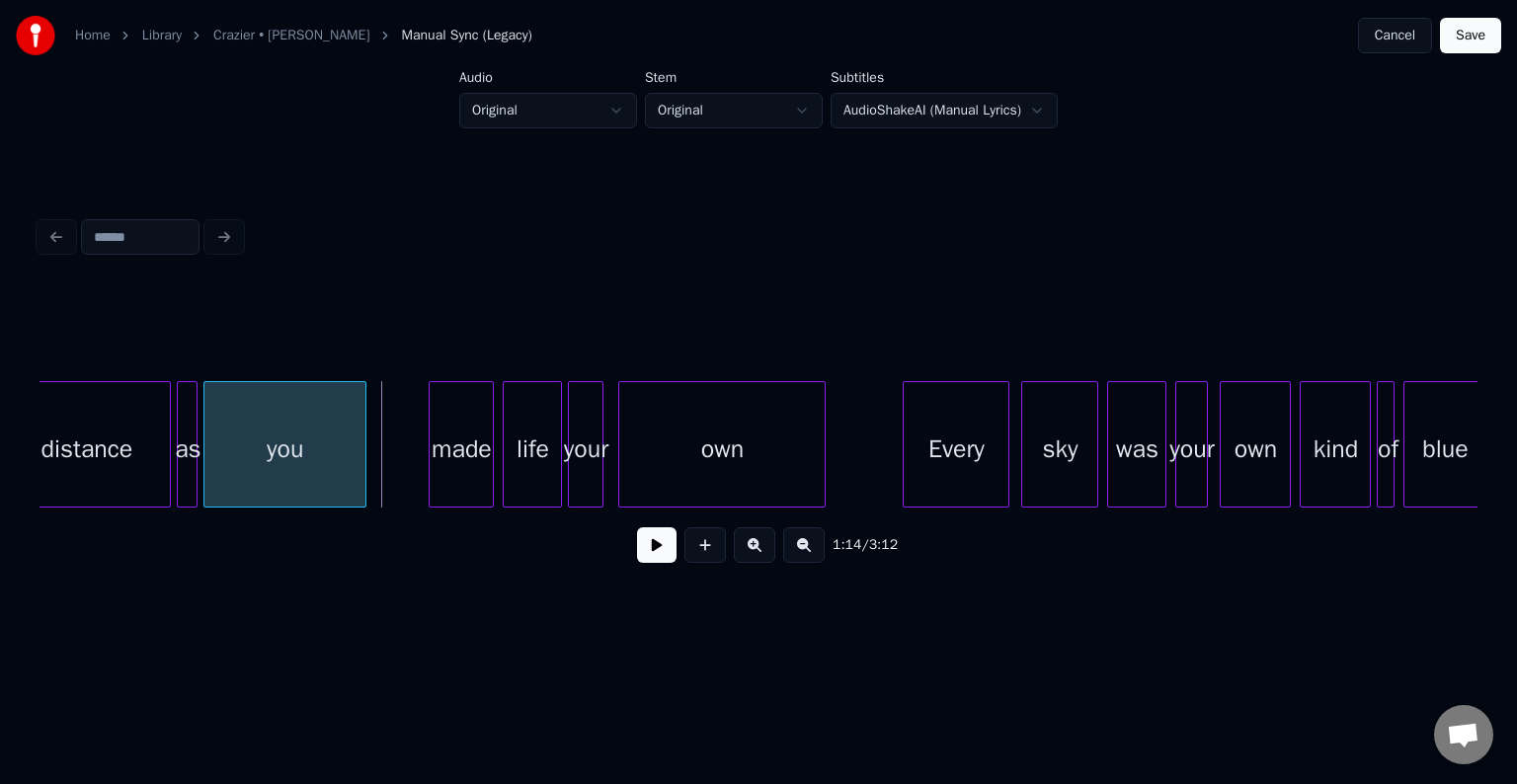 click at bounding box center (362, 444) 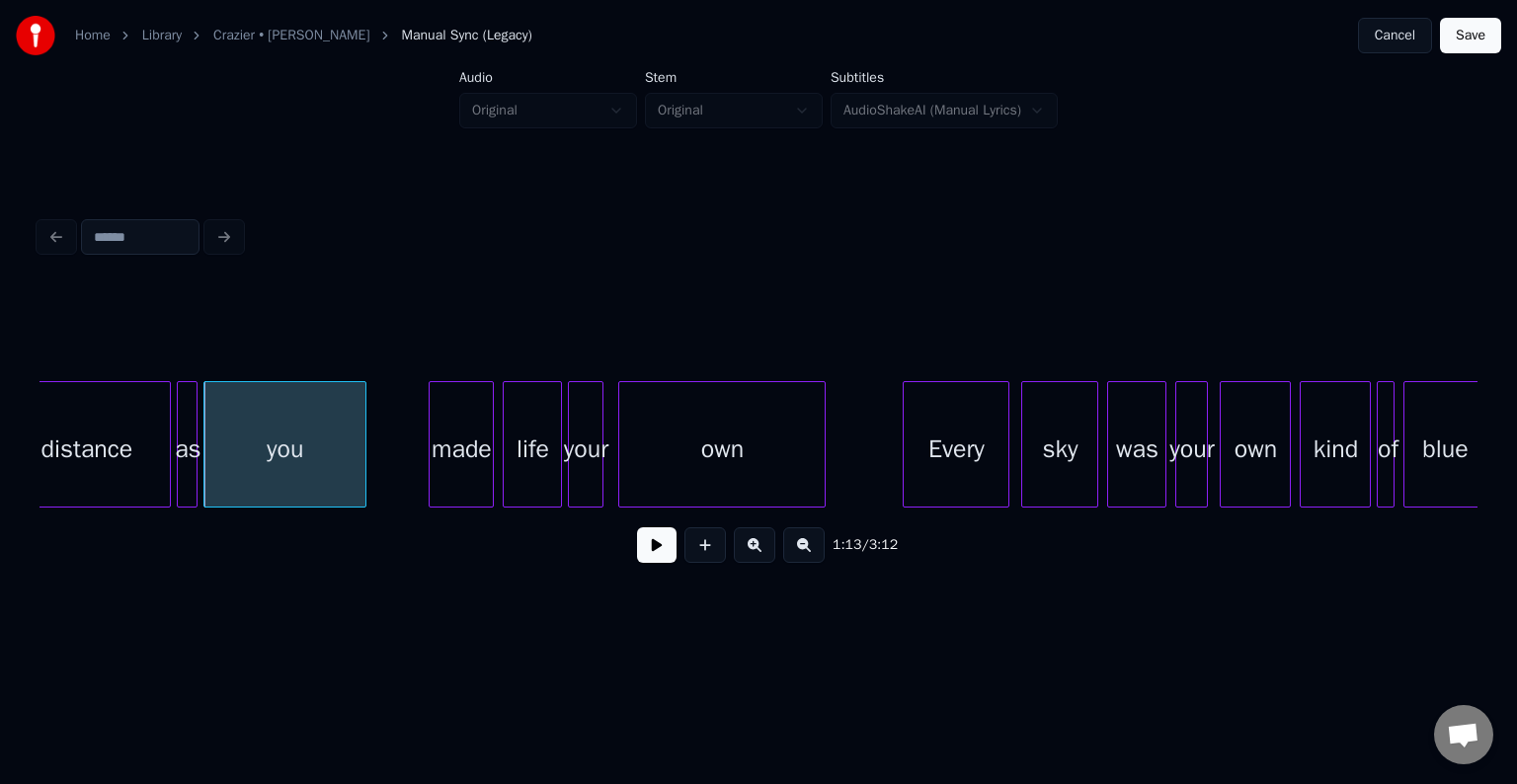 click at bounding box center (657, 545) 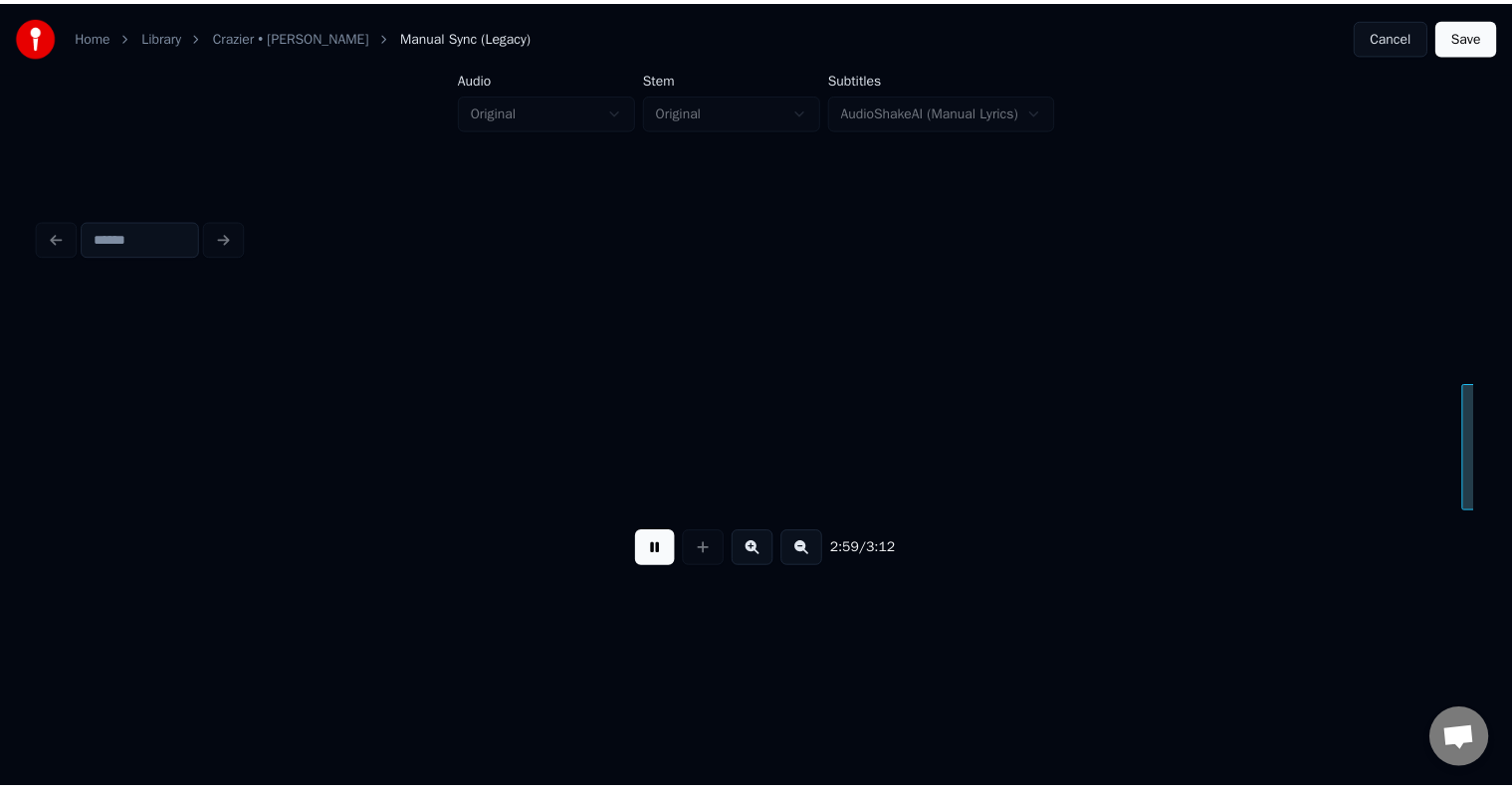 scroll, scrollTop: 0, scrollLeft: 26780, axis: horizontal 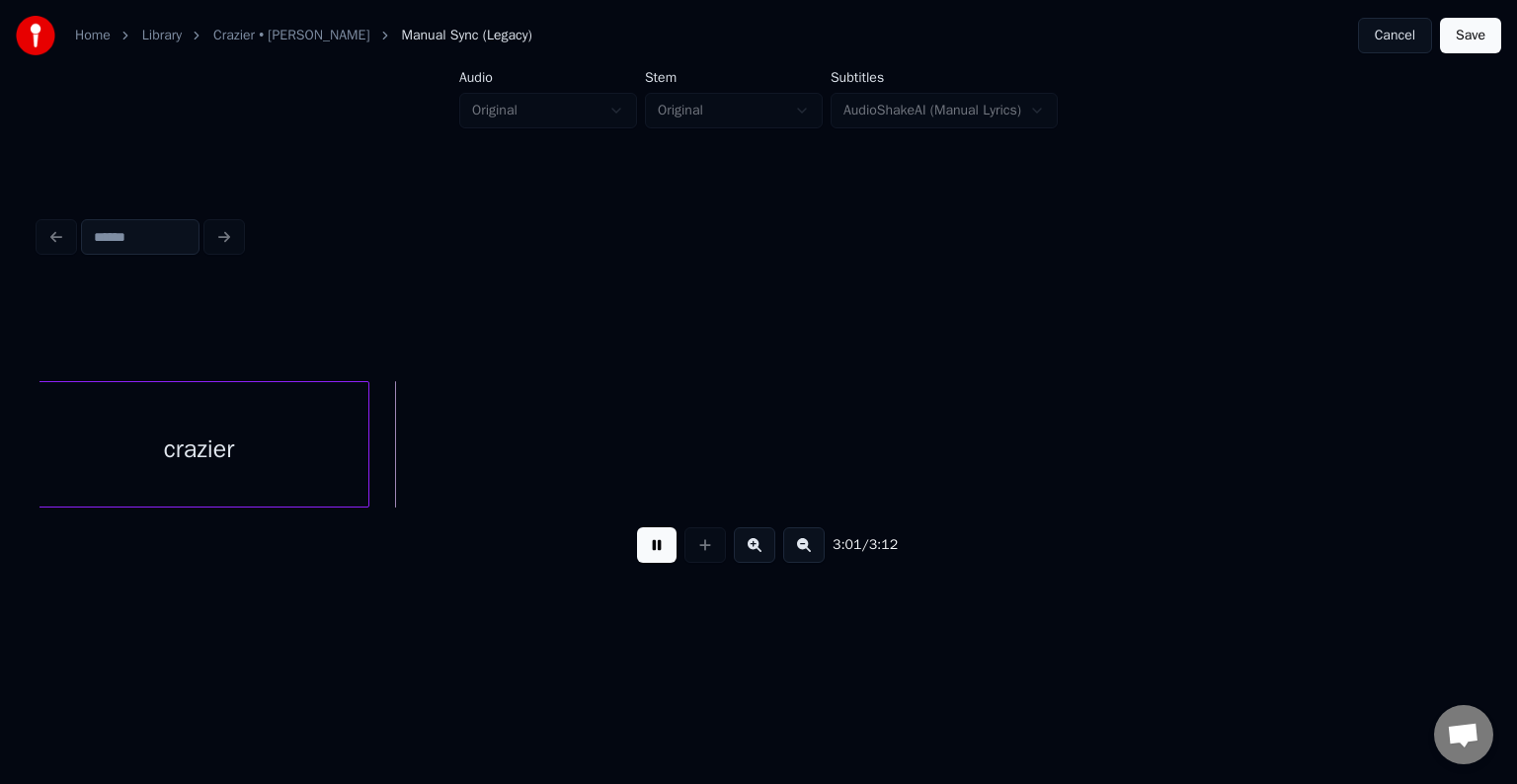 click on "Save" at bounding box center (1471, 36) 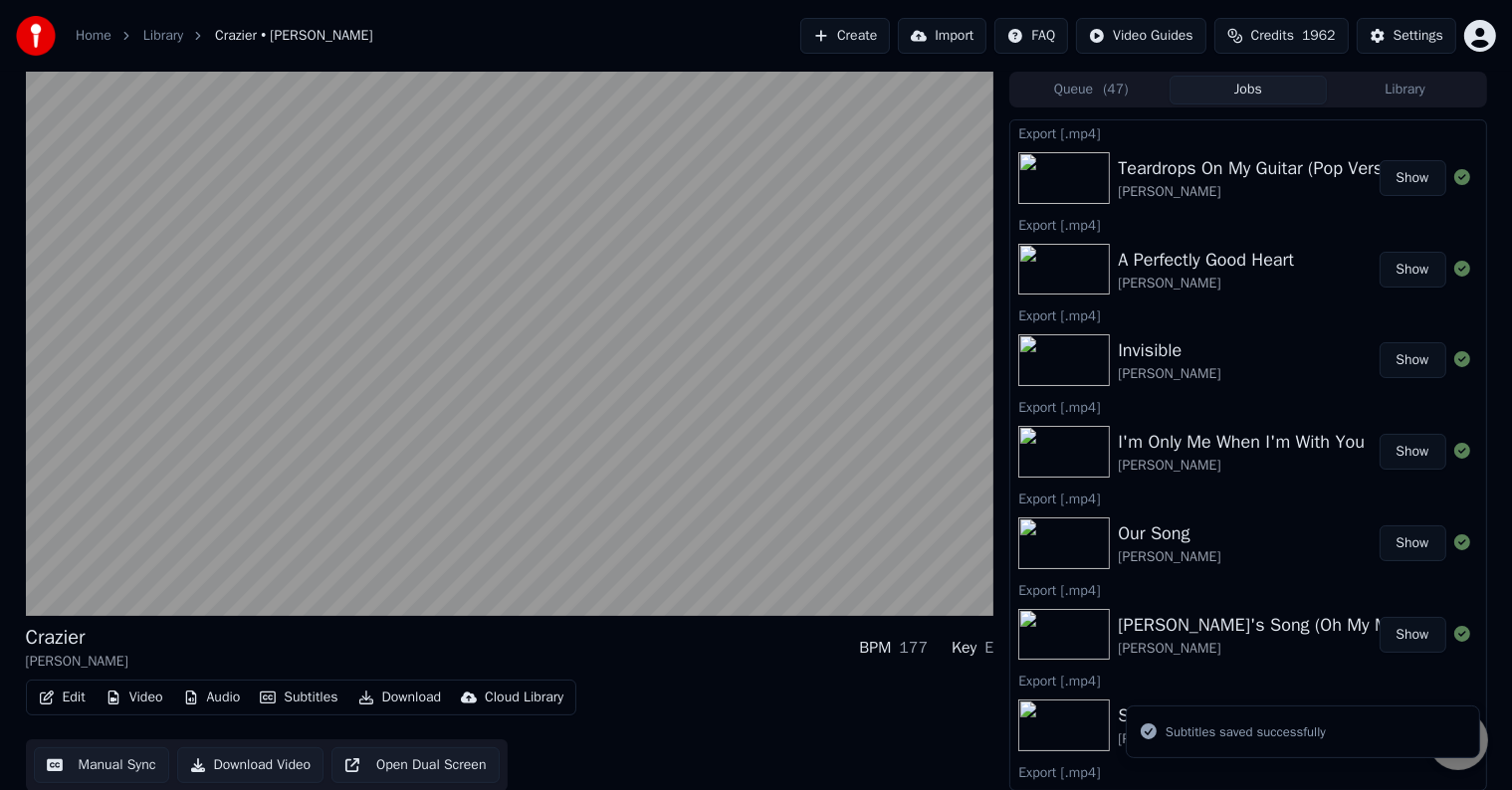 click on "Download" at bounding box center [400, 697] 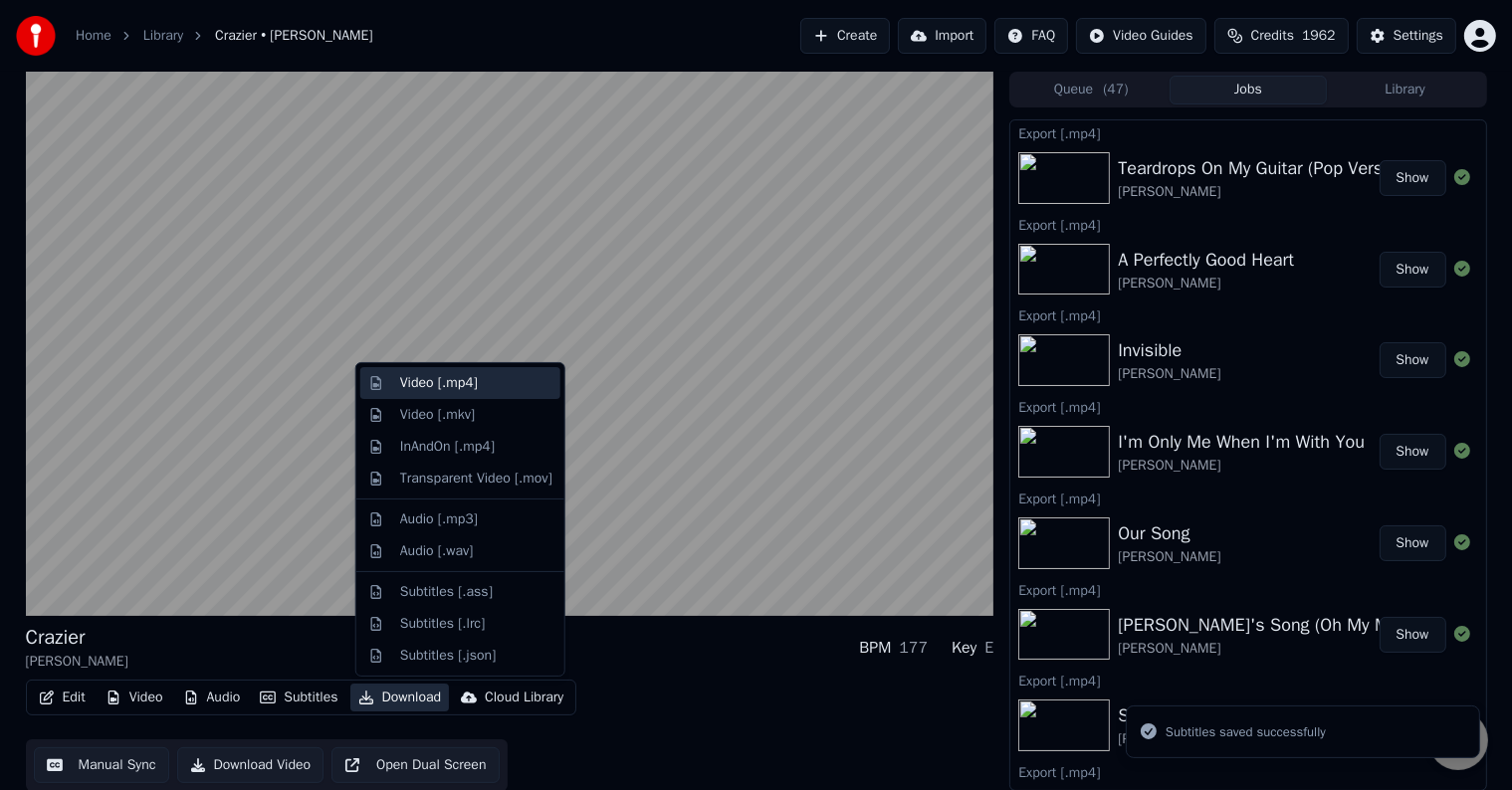 click on "Video [.mp4]" at bounding box center (439, 383) 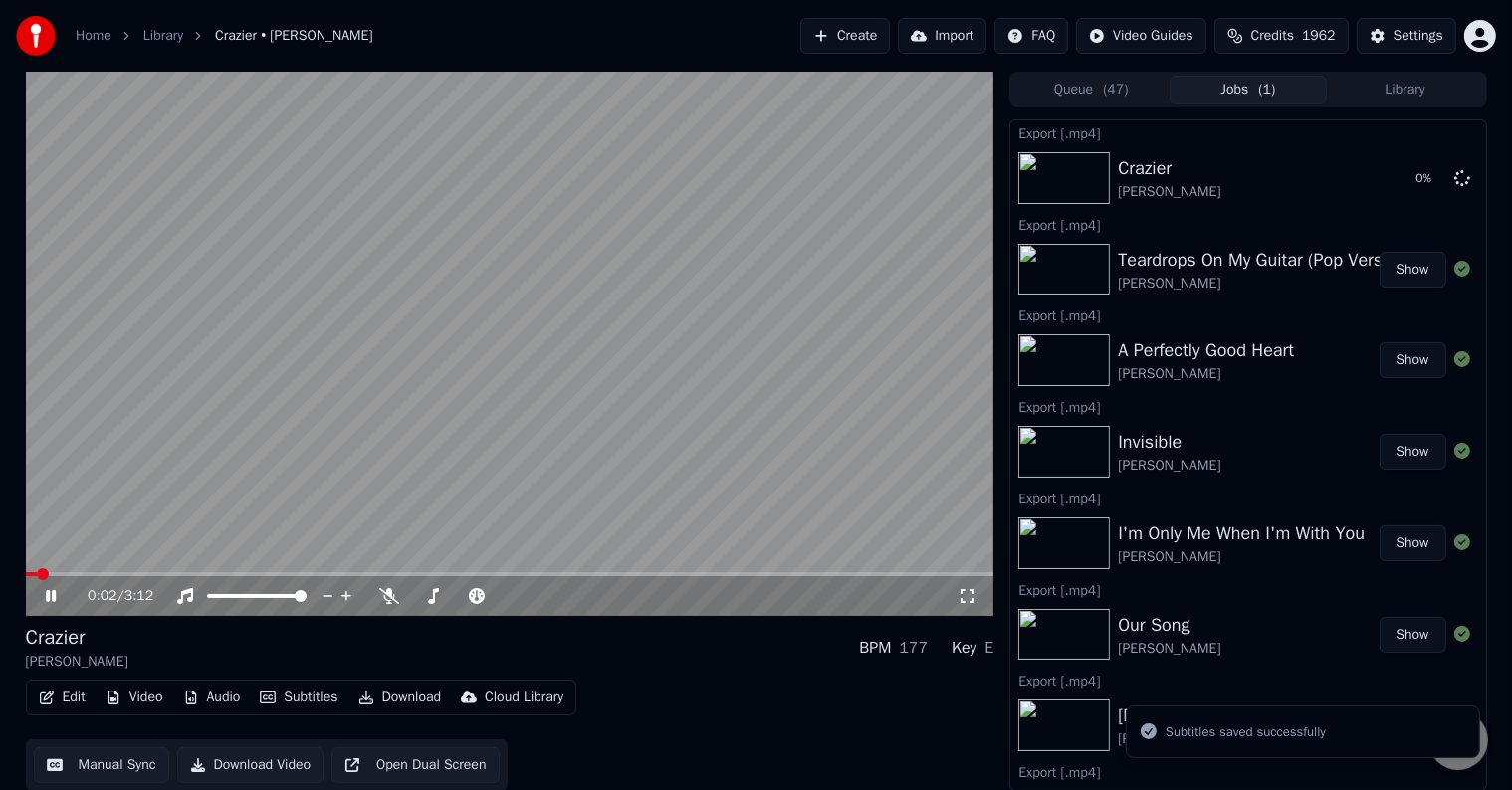 click 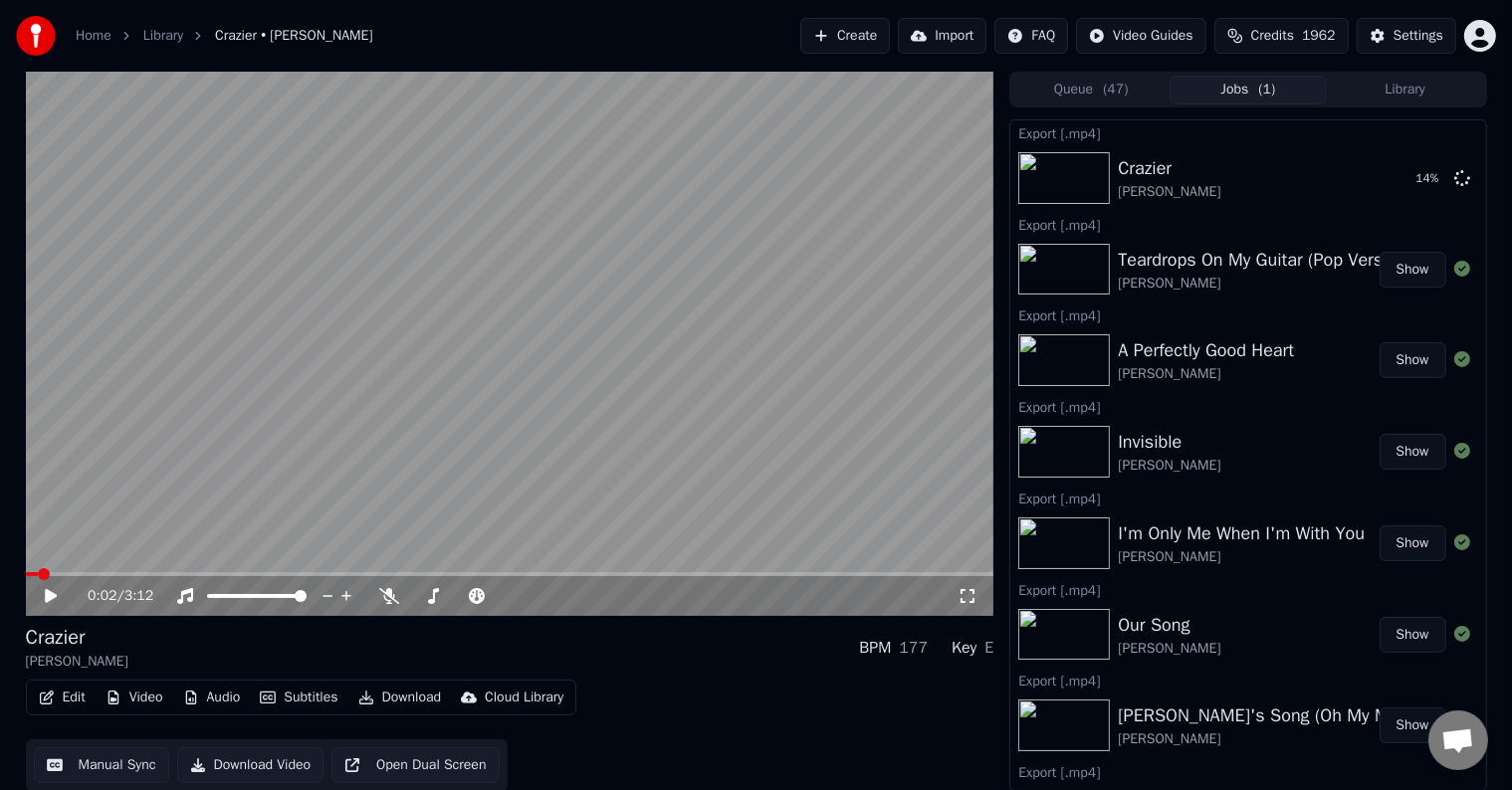 click on "Credits" at bounding box center (1272, 36) 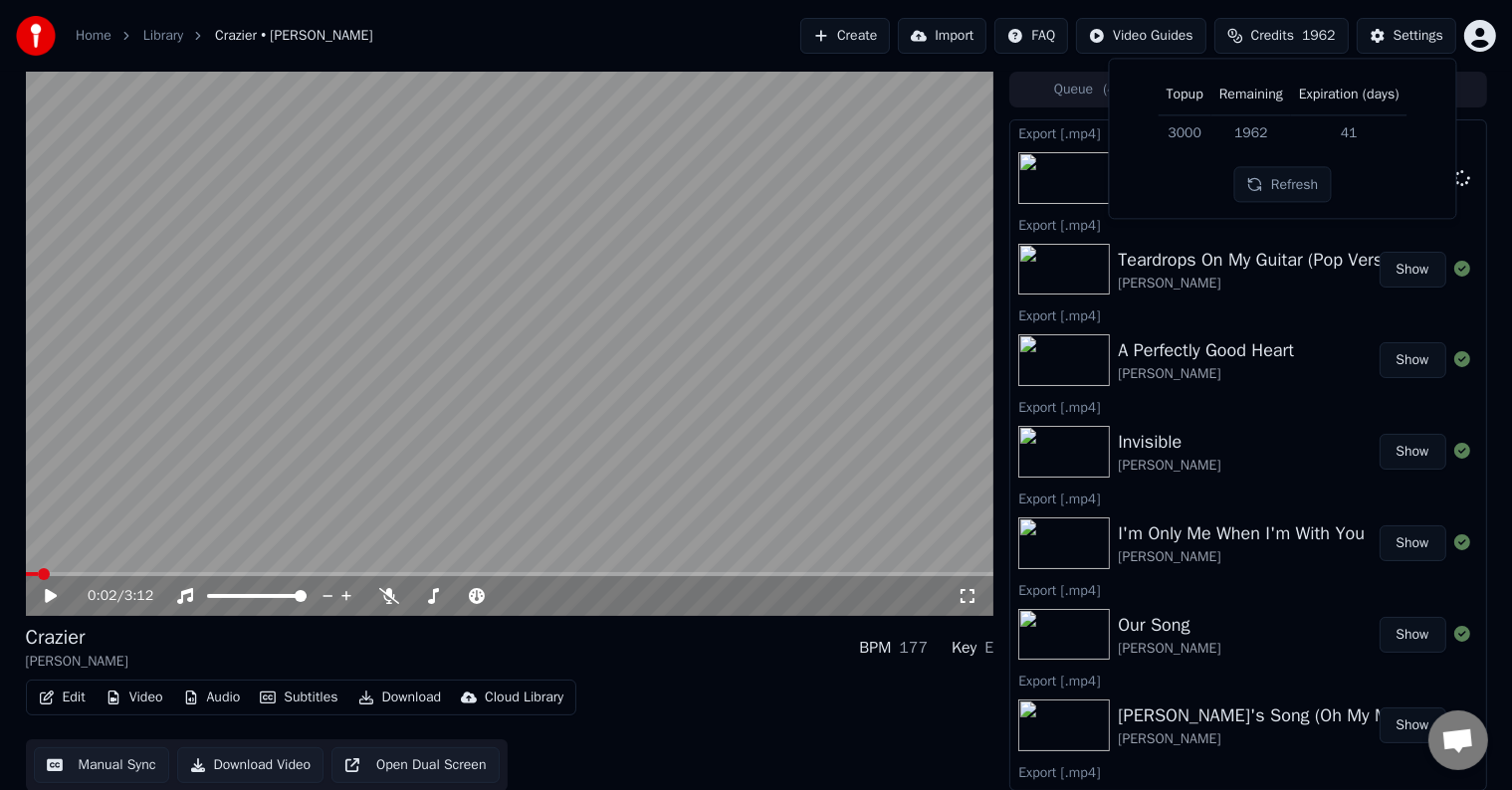 click on "Credits" at bounding box center (1272, 36) 